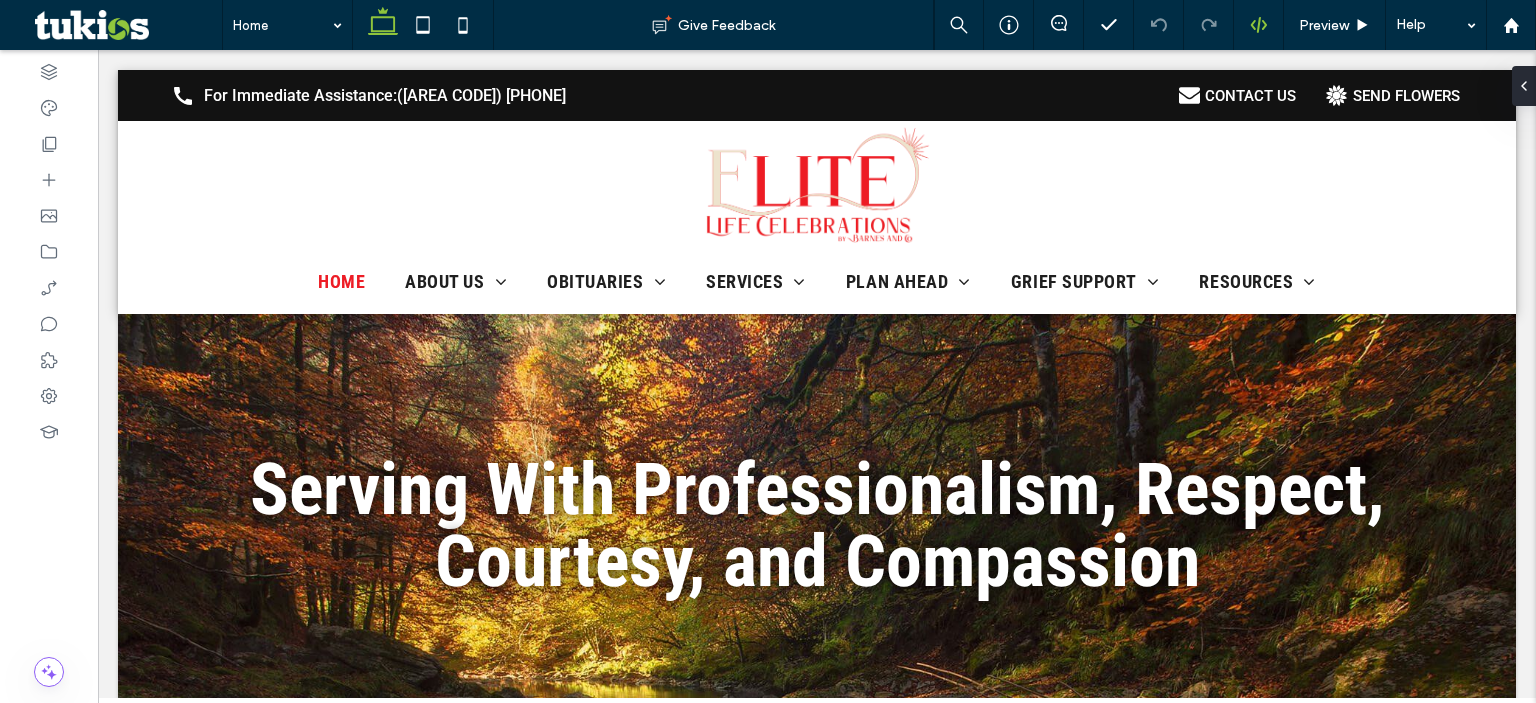 scroll, scrollTop: 0, scrollLeft: 0, axis: both 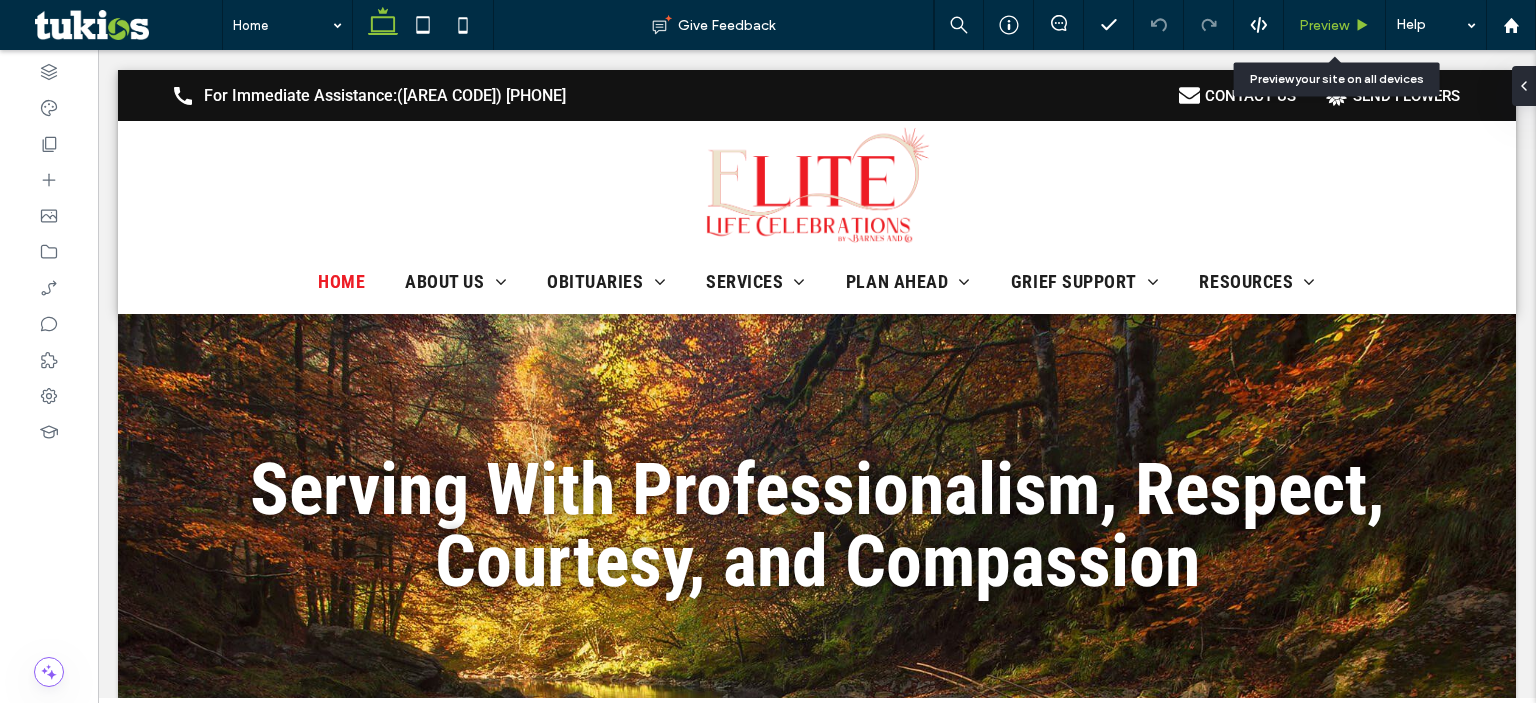click on "Preview" at bounding box center (1324, 25) 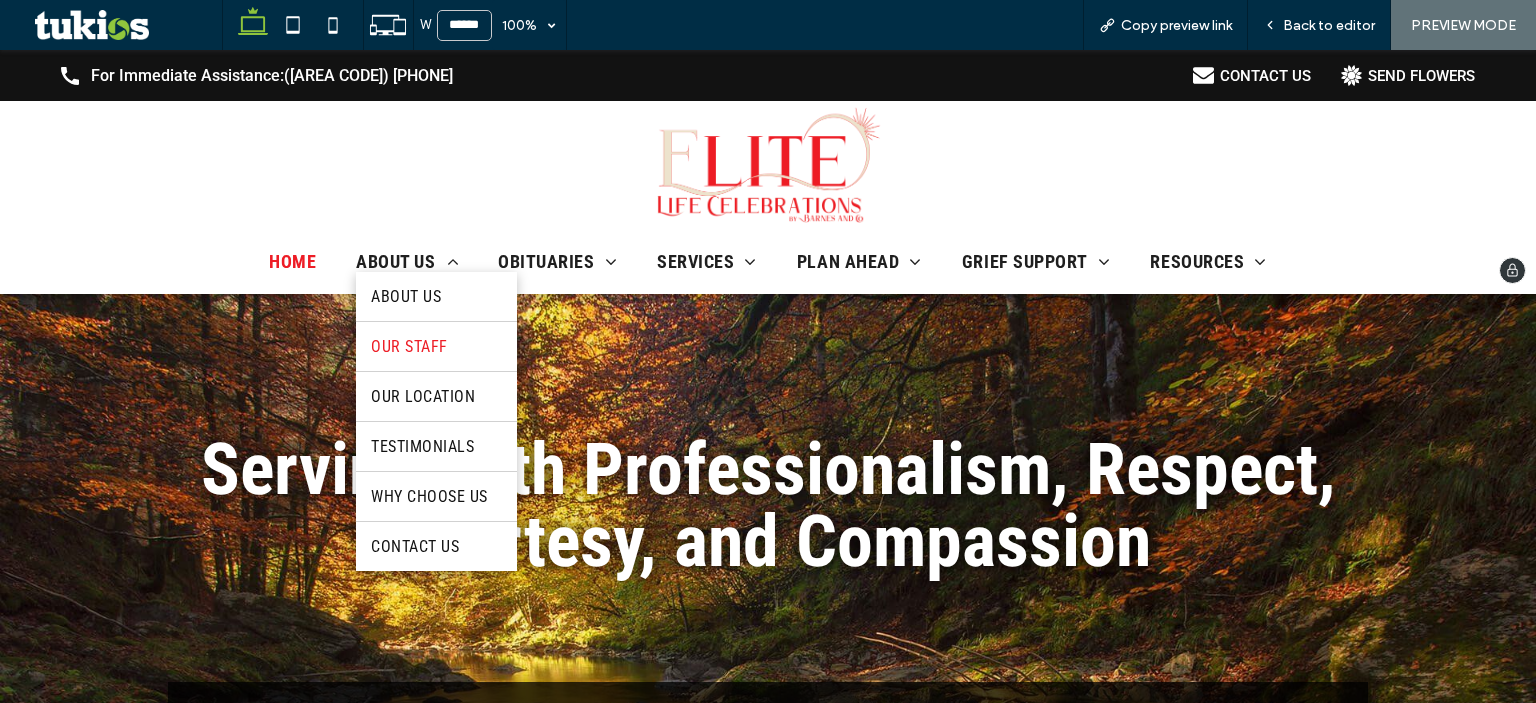 click on "Our Staff" at bounding box center (436, 346) 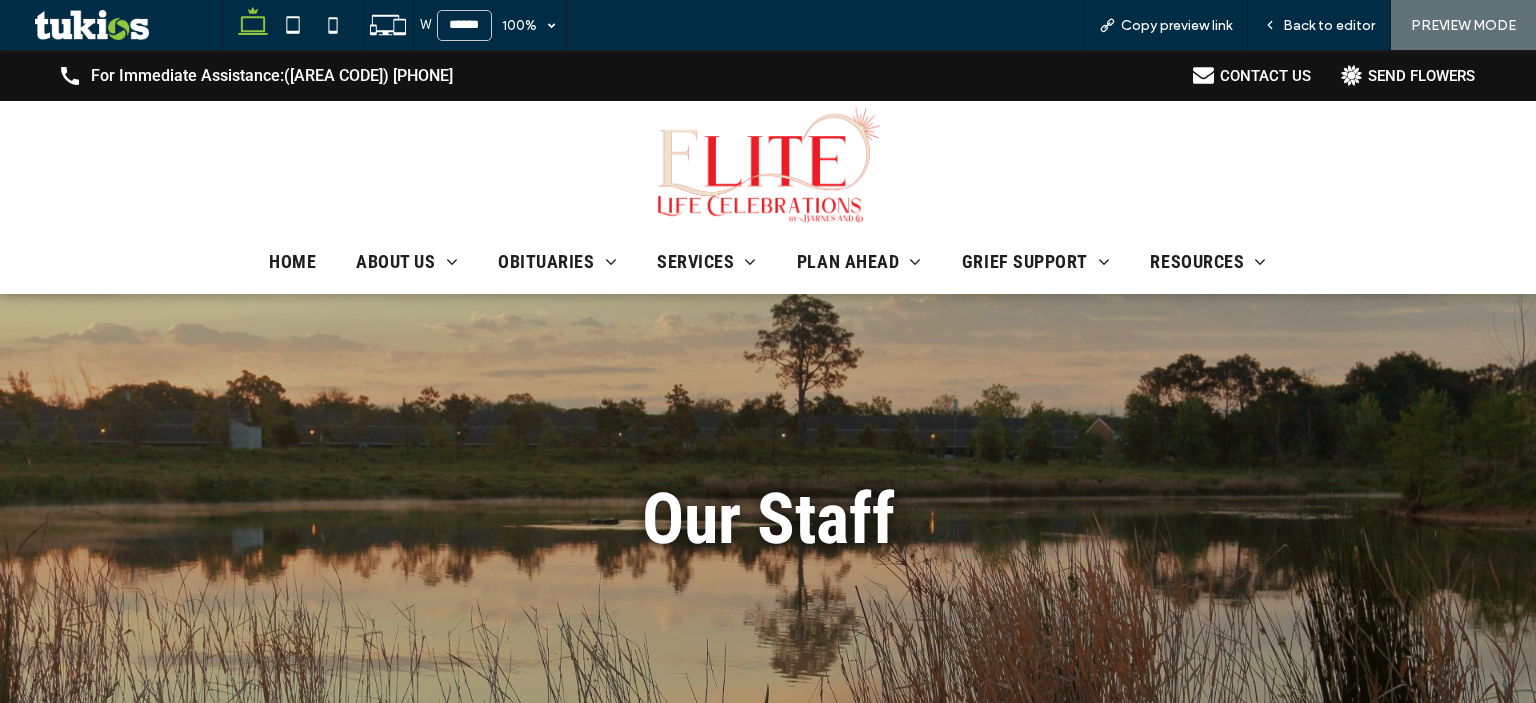 scroll, scrollTop: 0, scrollLeft: 0, axis: both 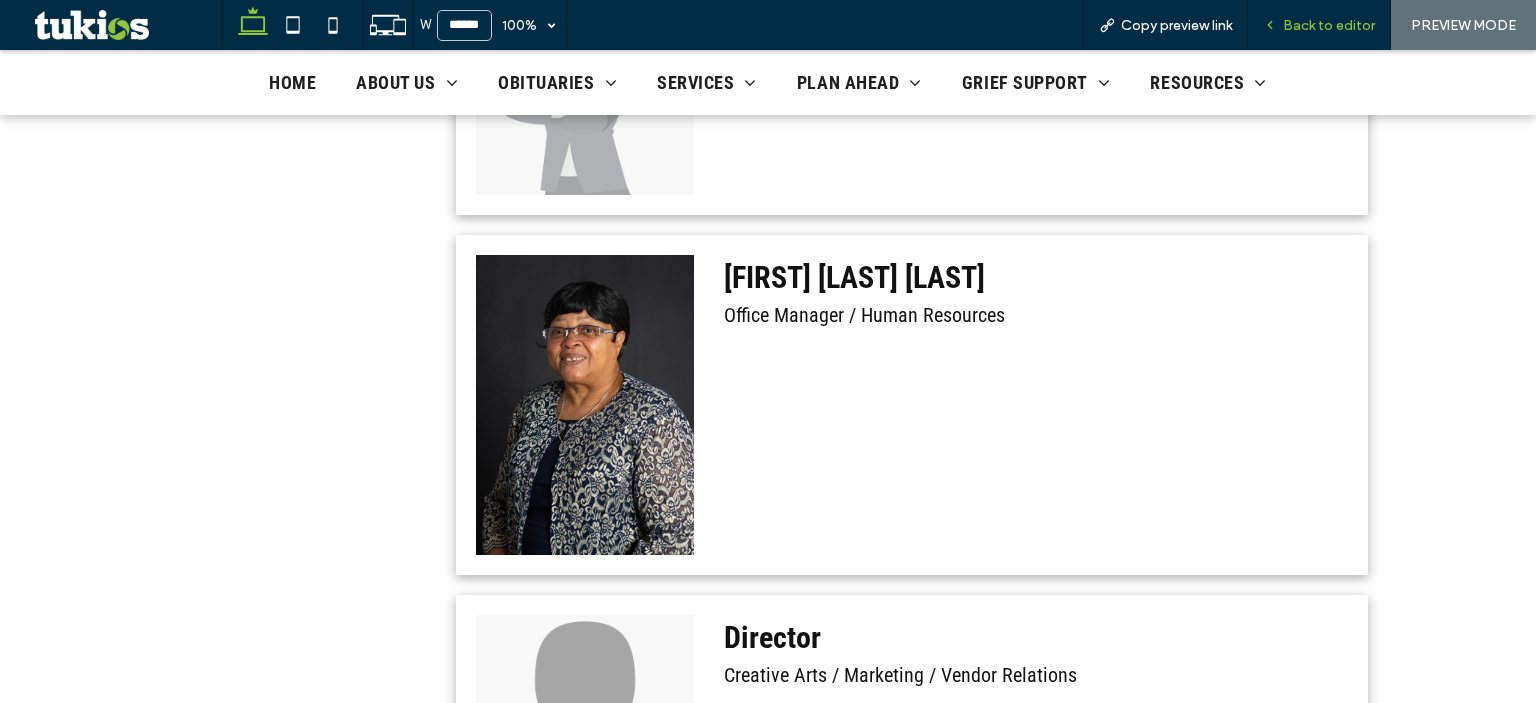 click on "Back to editor" at bounding box center [1319, 25] 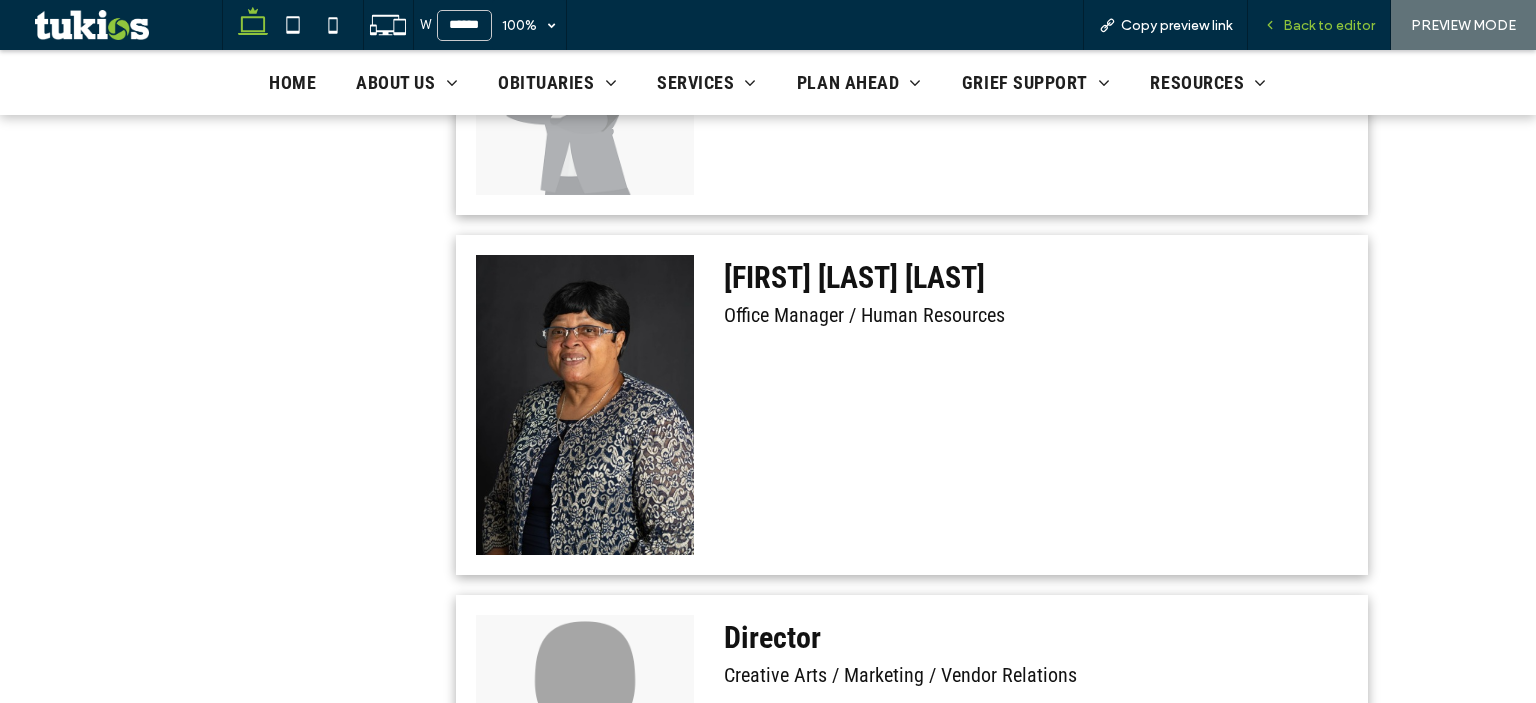 click on "Back to editor" at bounding box center (1319, 25) 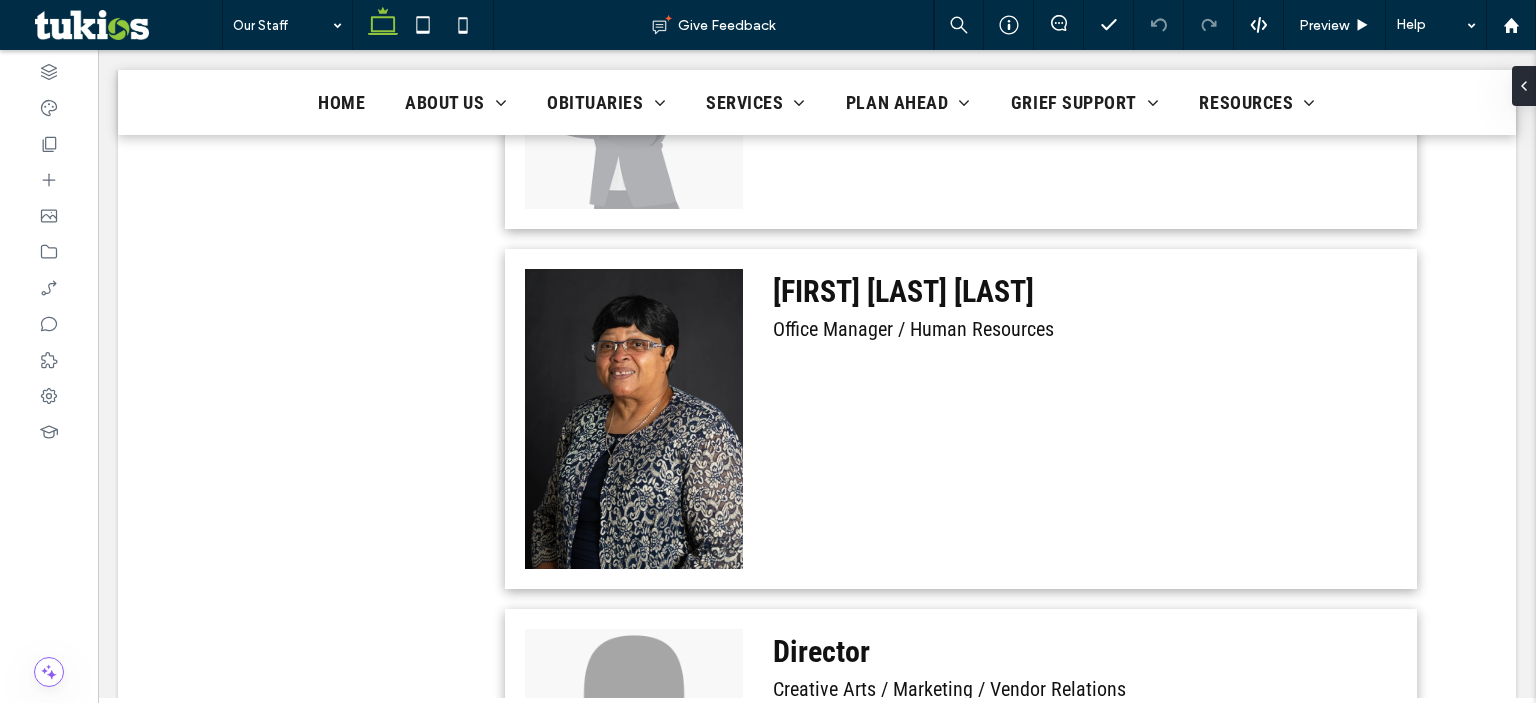 scroll, scrollTop: 1230, scrollLeft: 0, axis: vertical 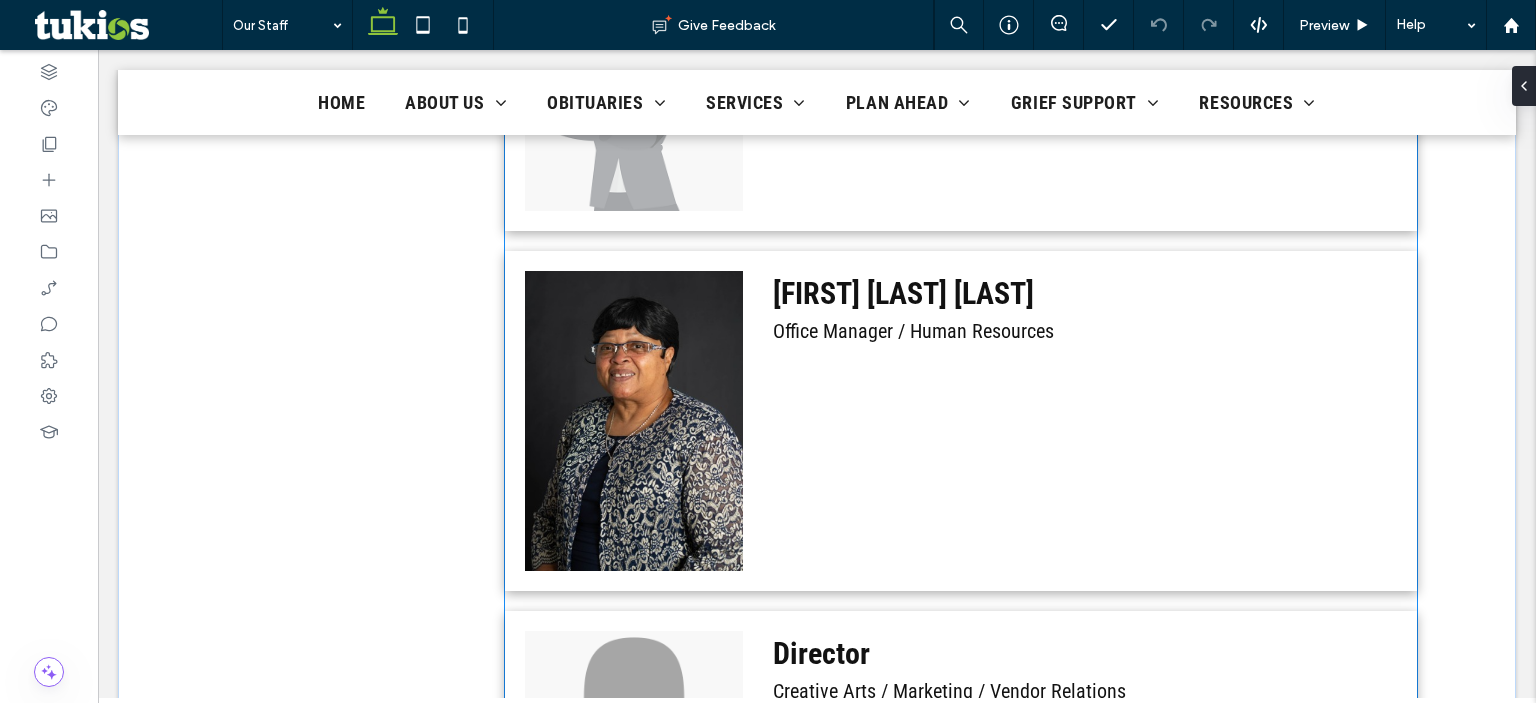 click on "Gladys Barnes Murray
Office Manager / Human Resources" at bounding box center [1090, 421] 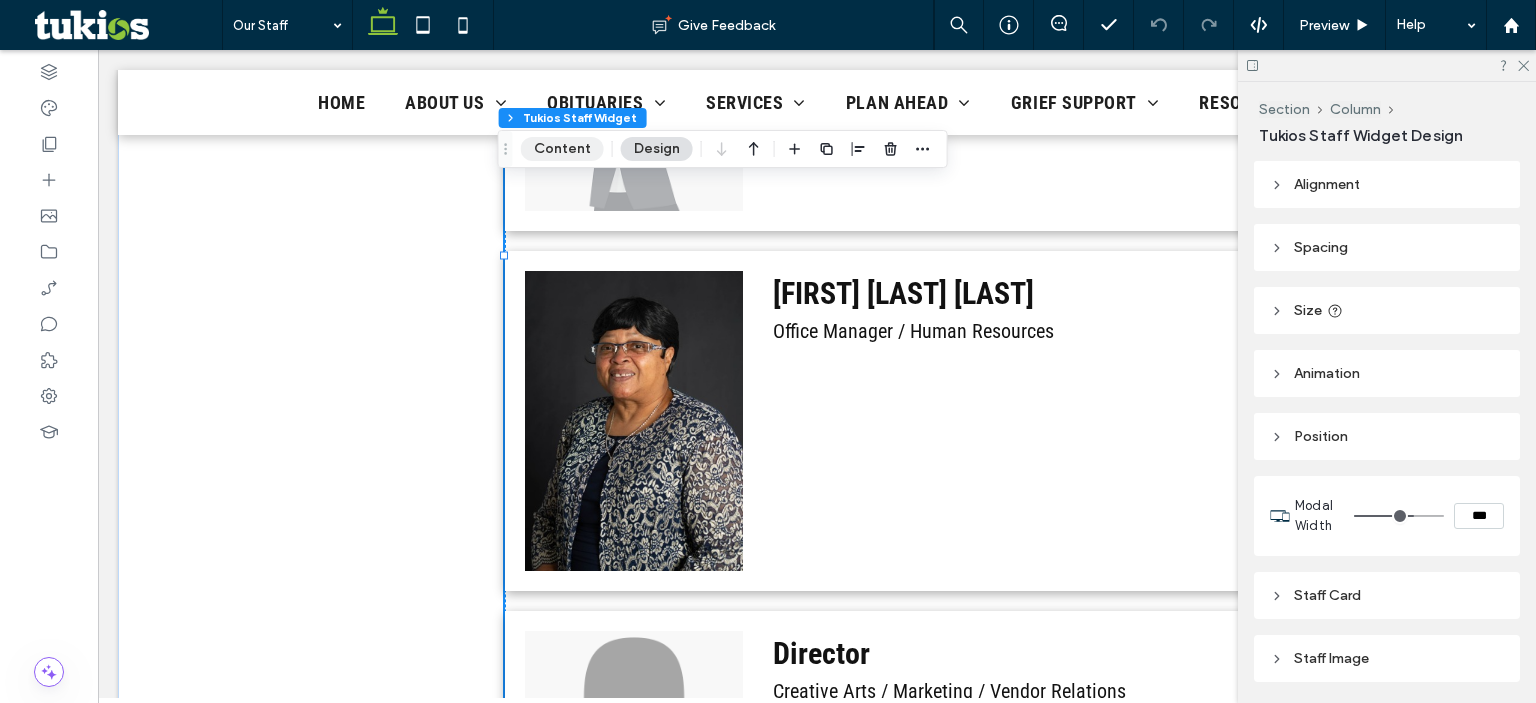 click on "Content" at bounding box center (562, 149) 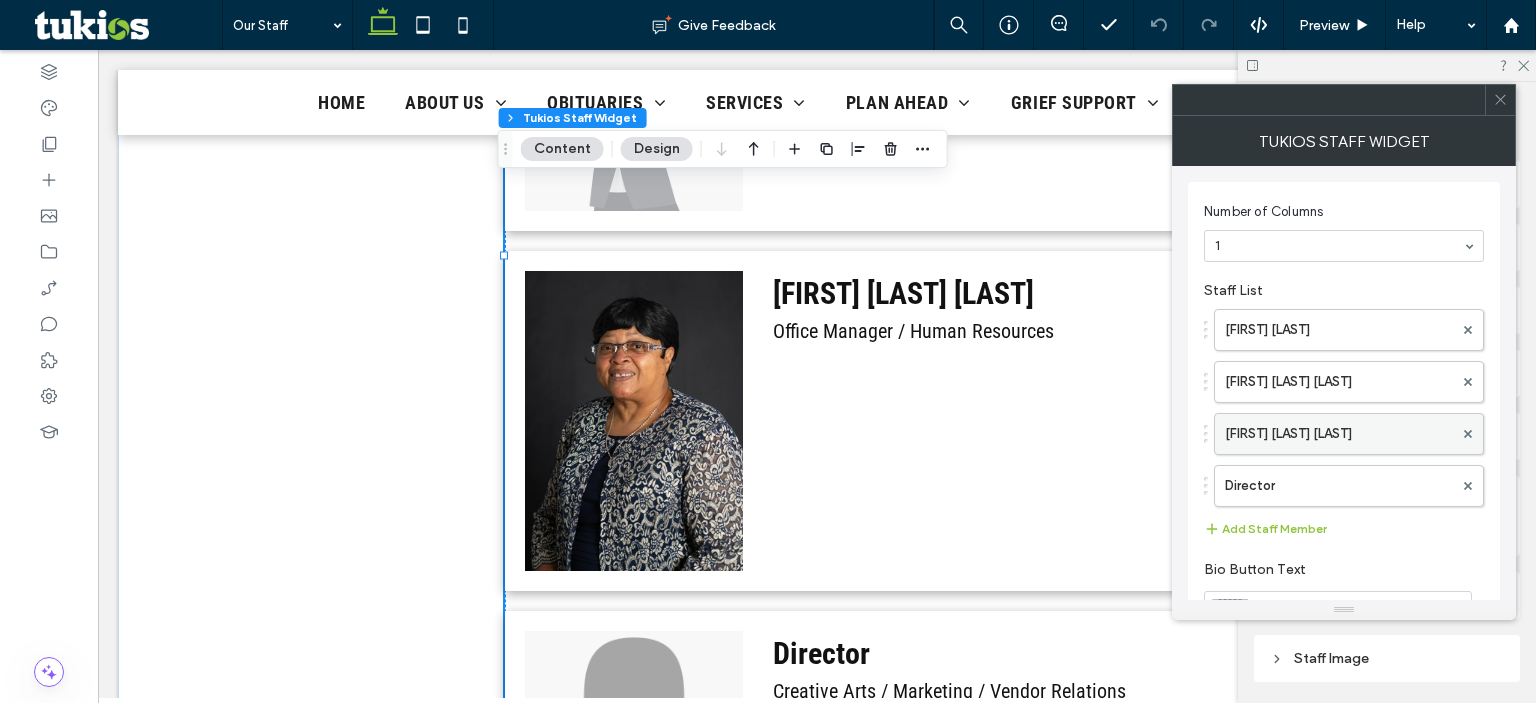 click on "Gladys Barnes Murray" at bounding box center [1339, 434] 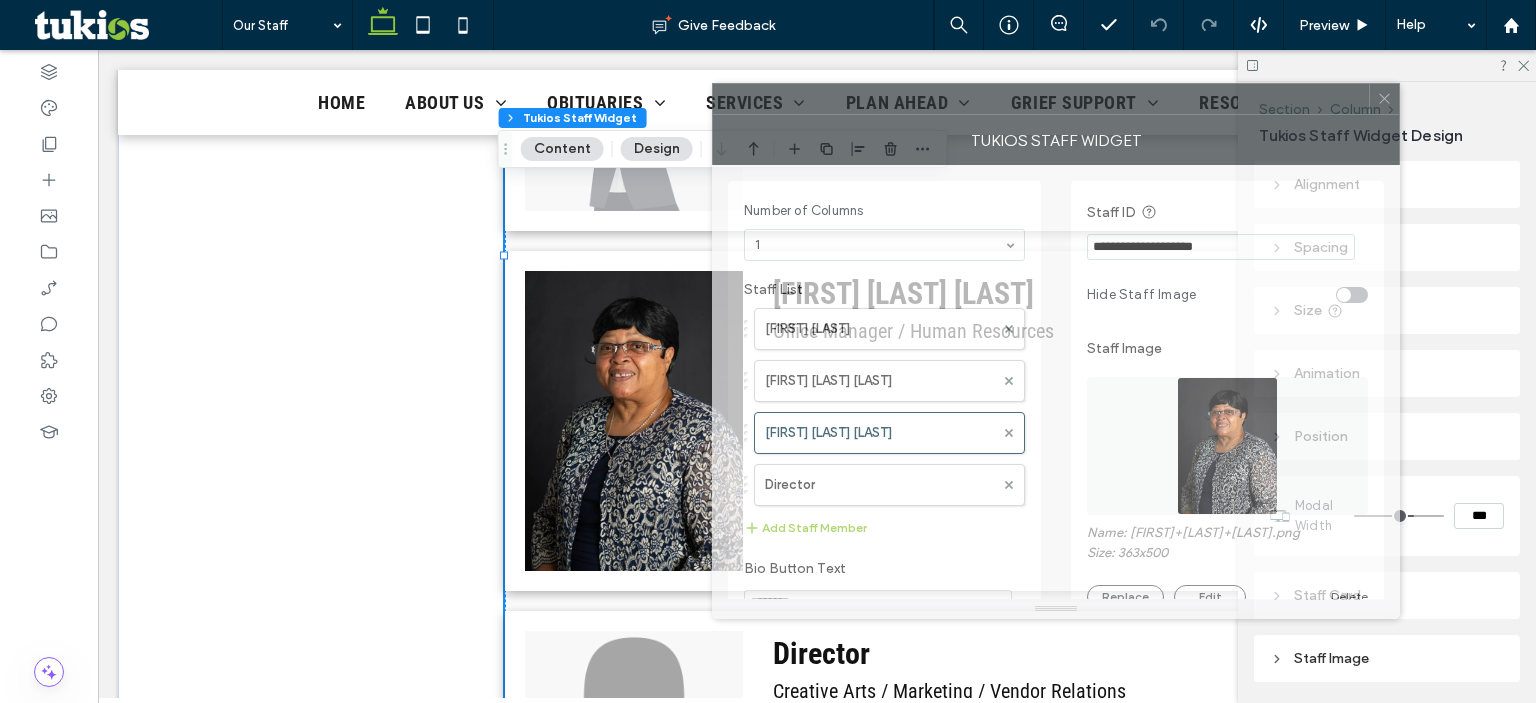 drag, startPoint x: 1392, startPoint y: 116, endPoint x: 1196, endPoint y: 126, distance: 196.25494 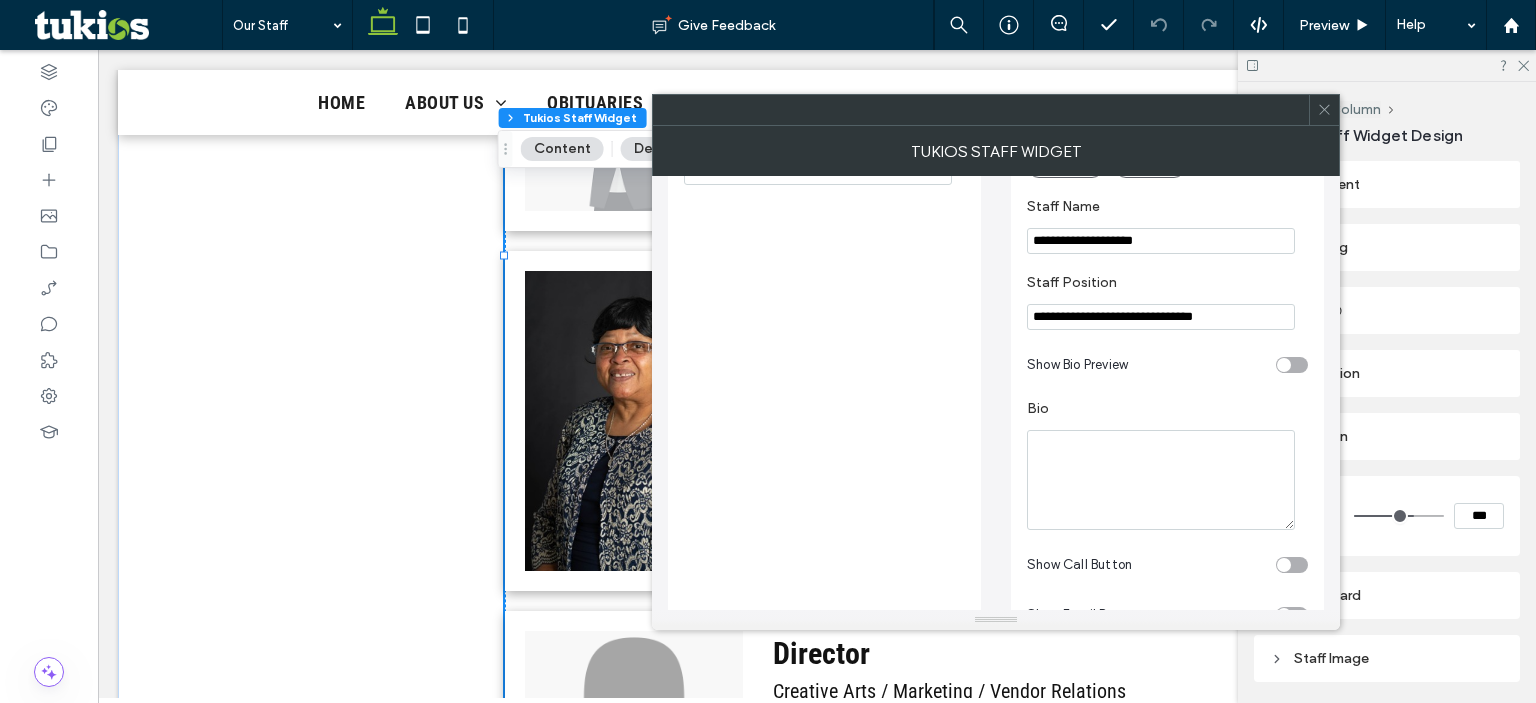 scroll, scrollTop: 438, scrollLeft: 0, axis: vertical 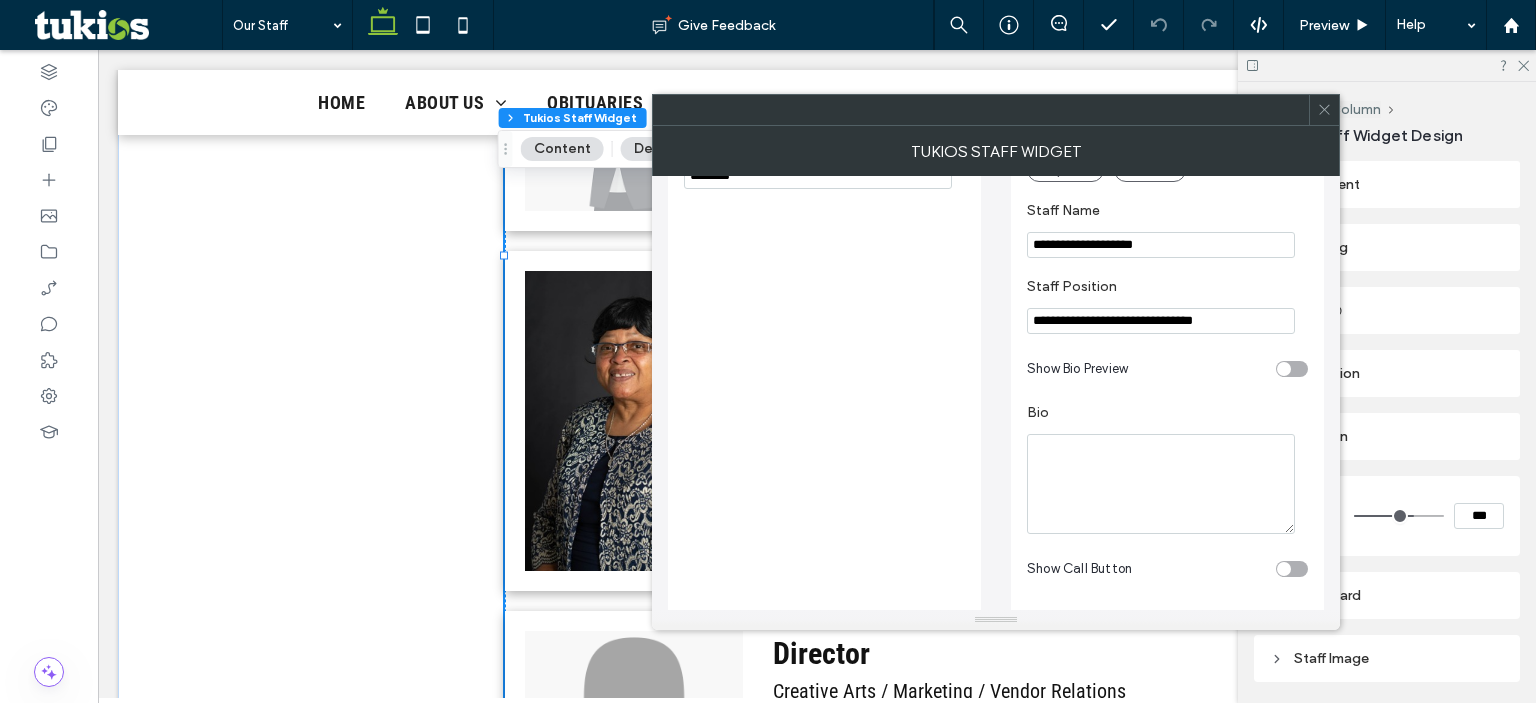 click at bounding box center [1161, 484] 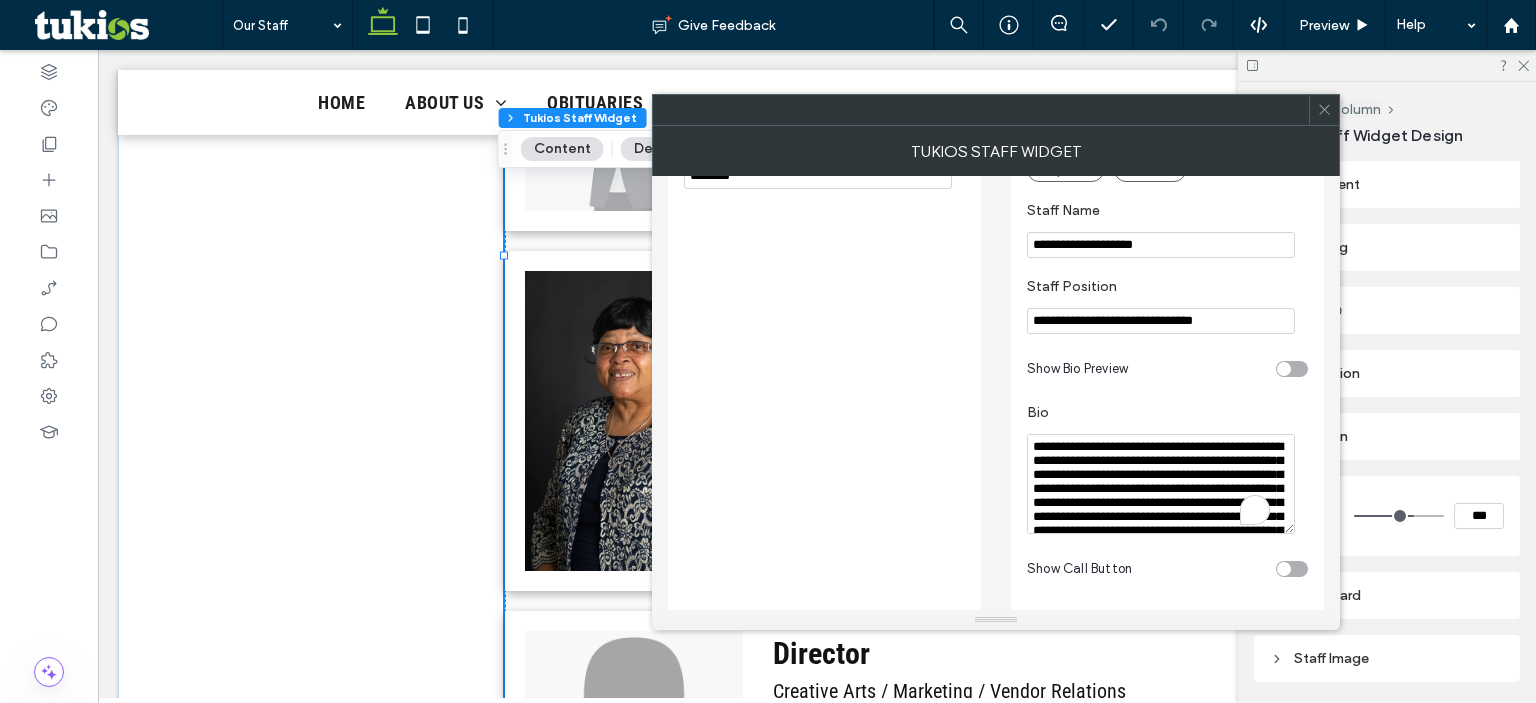 scroll, scrollTop: 755, scrollLeft: 0, axis: vertical 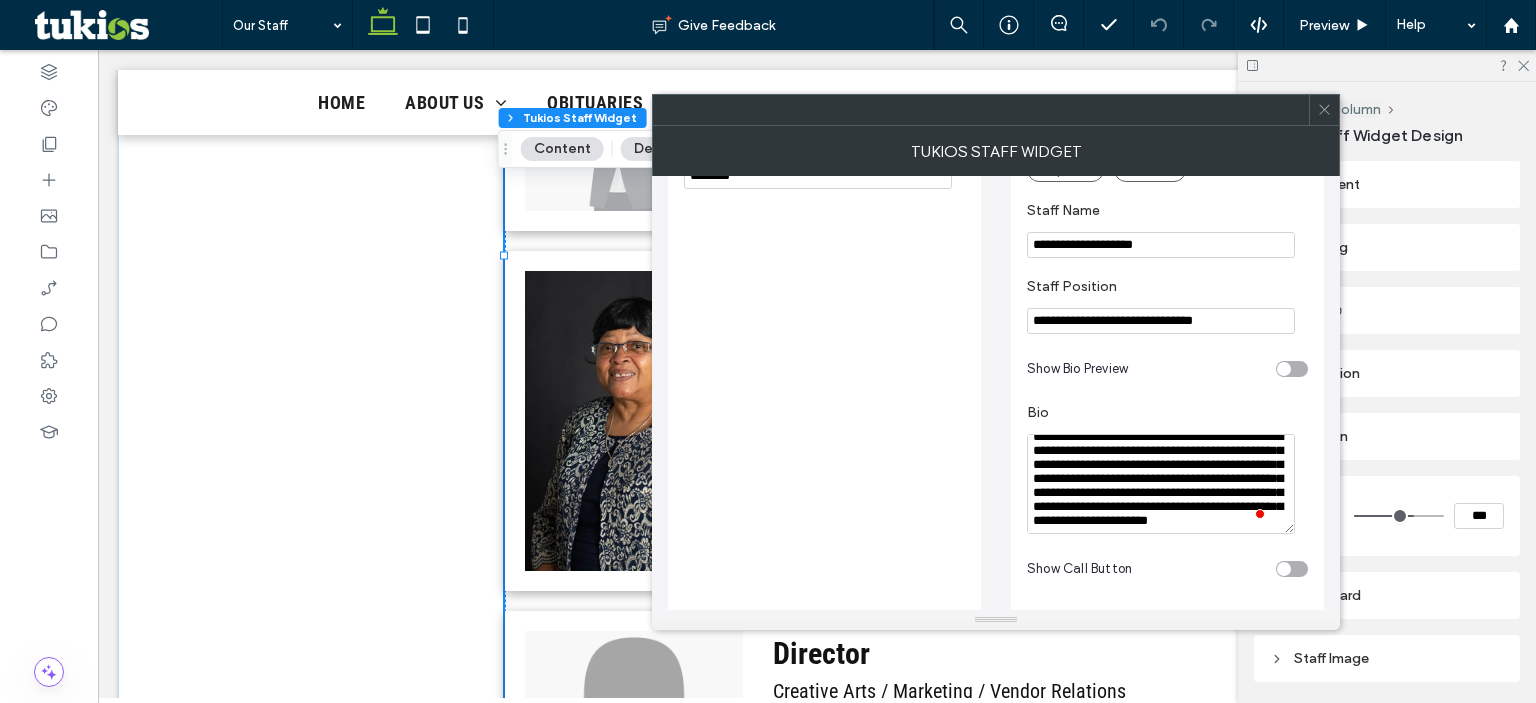 click at bounding box center [1161, 484] 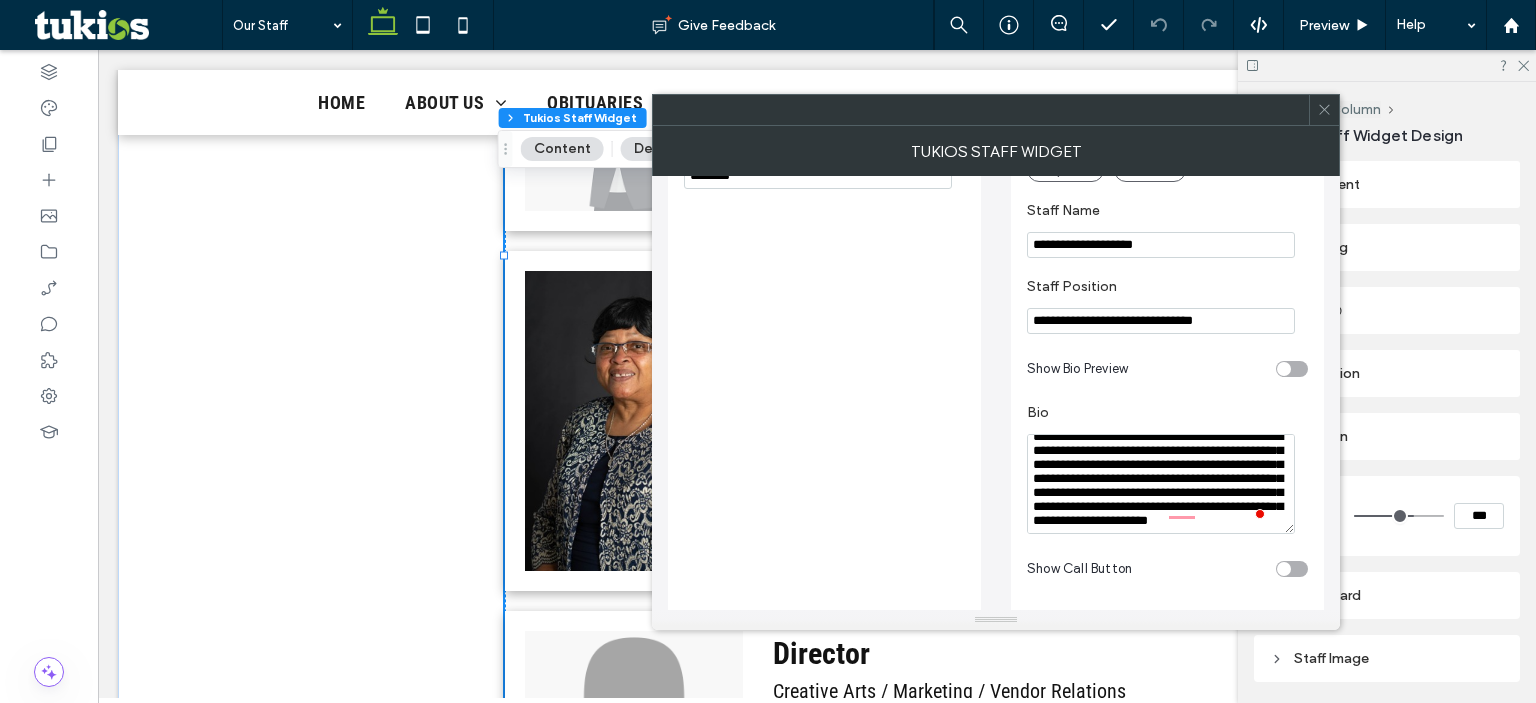 scroll, scrollTop: 393, scrollLeft: 0, axis: vertical 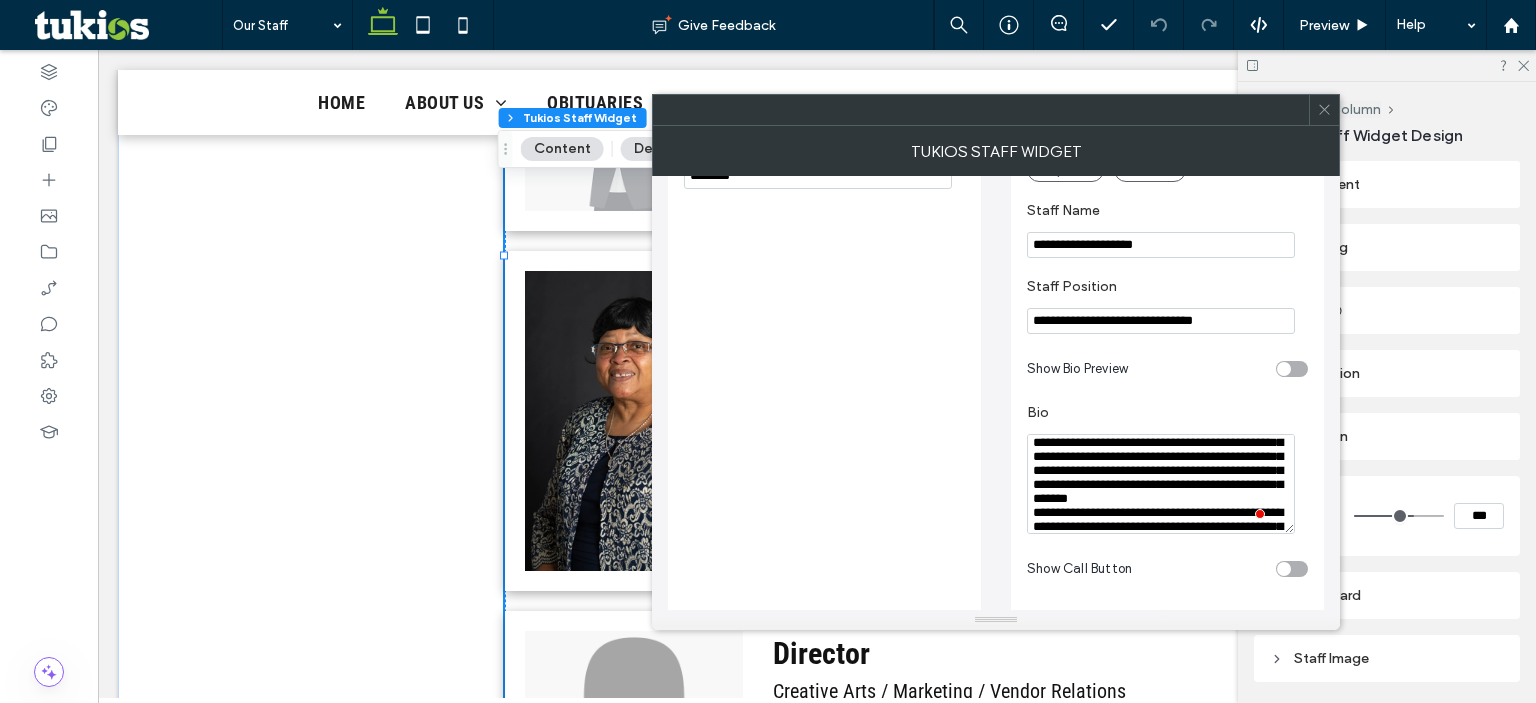 click at bounding box center (1161, 484) 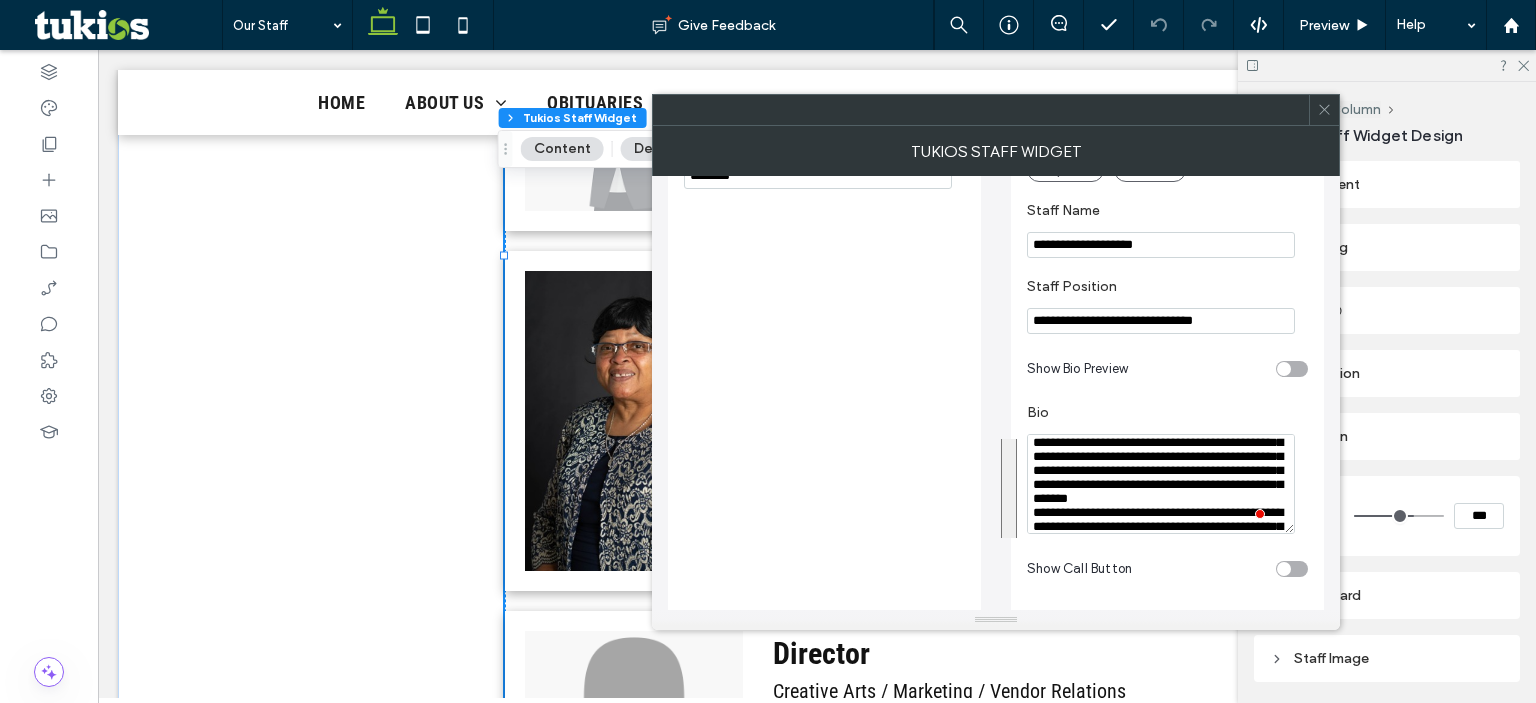 paste 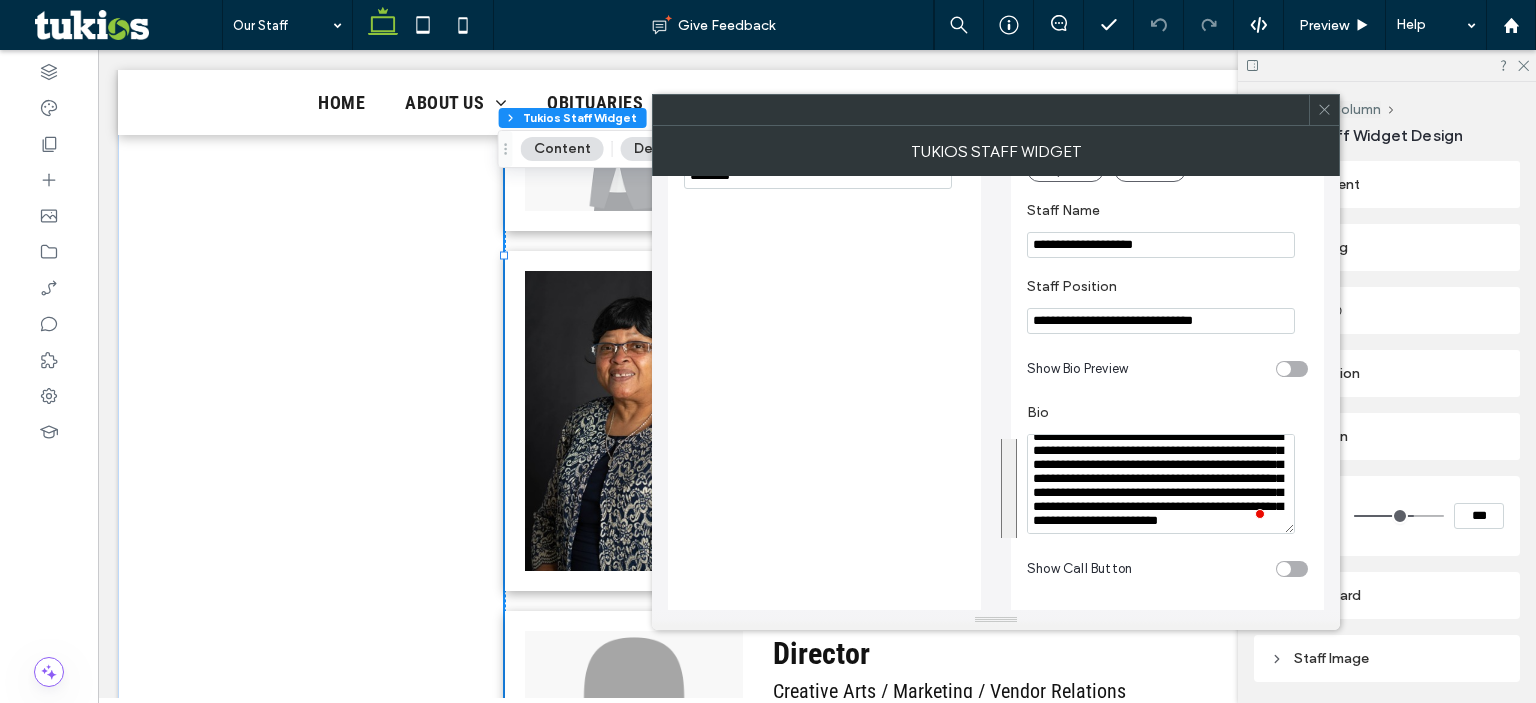 click at bounding box center [1161, 484] 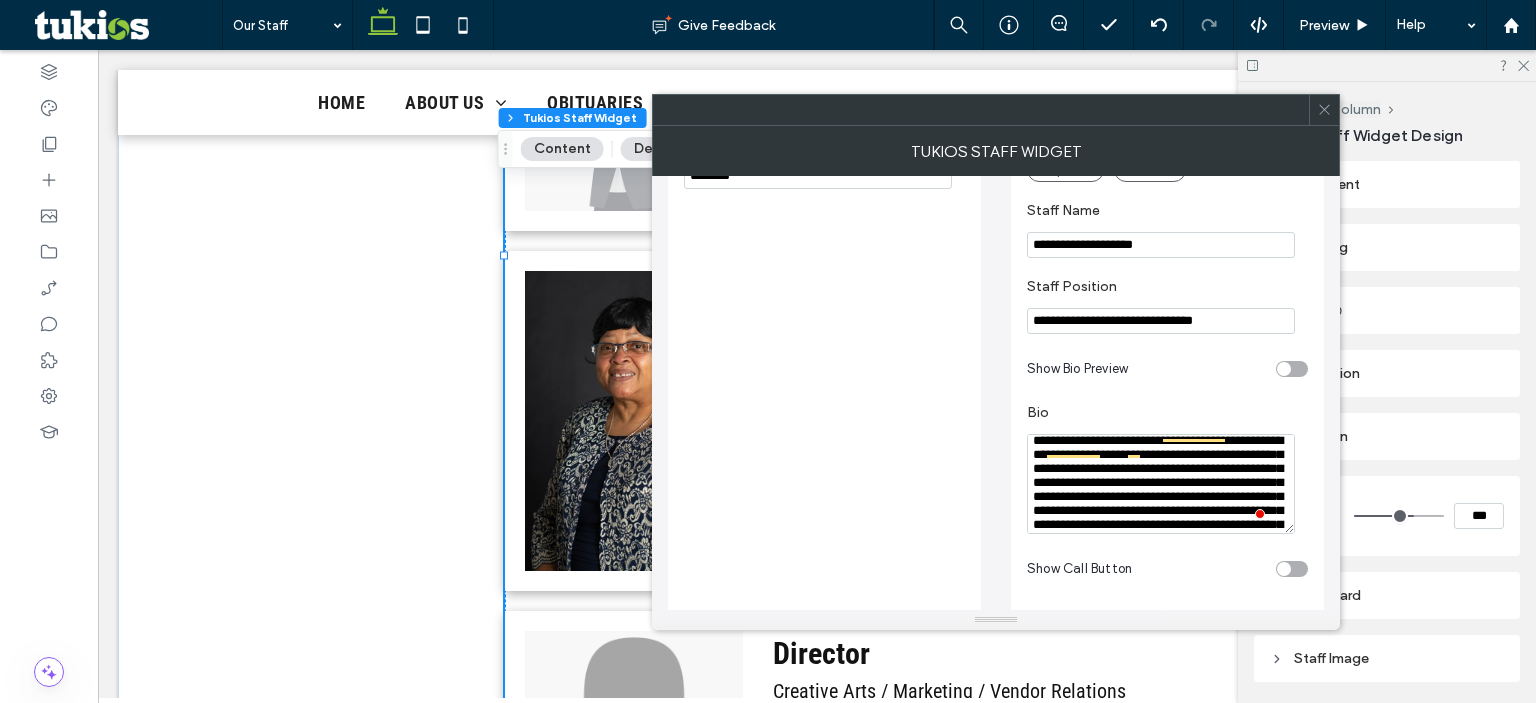 click at bounding box center (1161, 484) 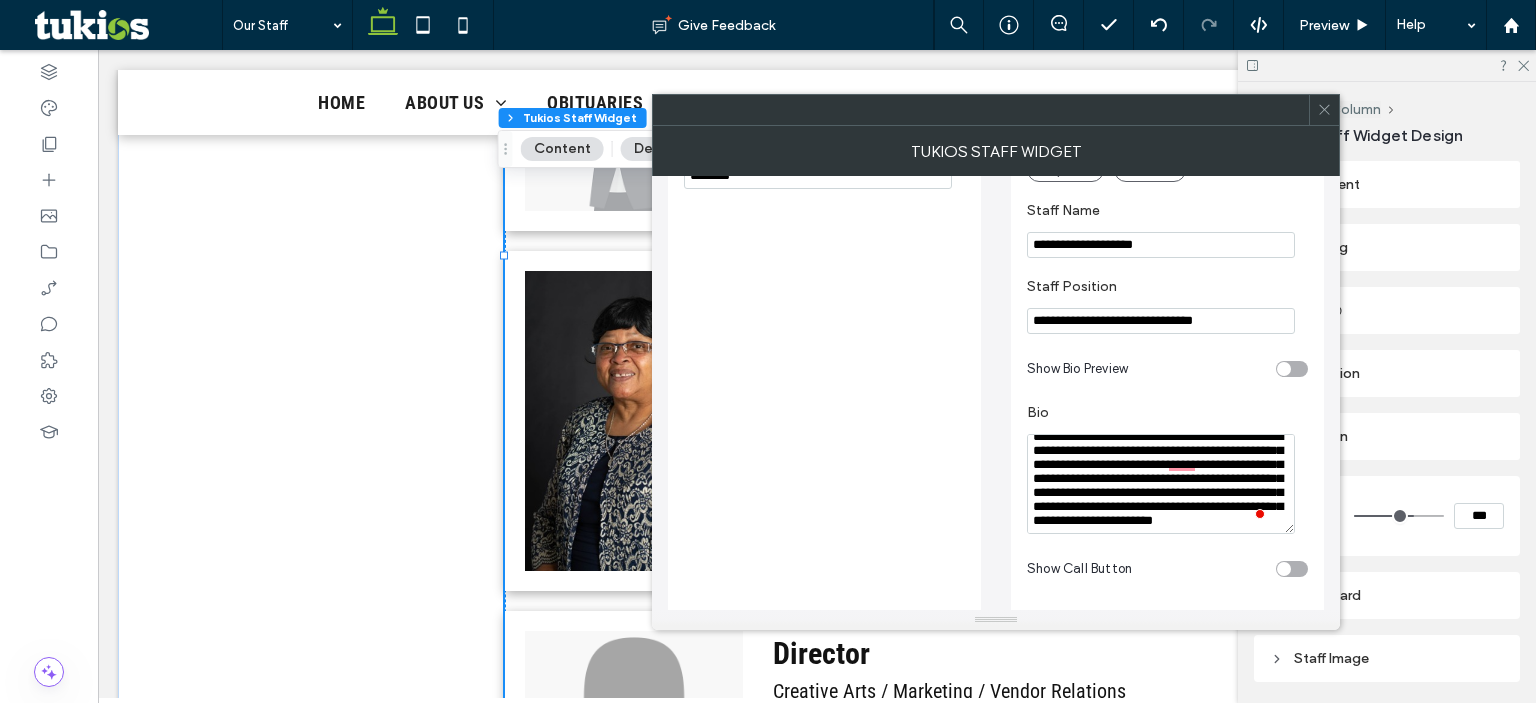 click at bounding box center (1161, 484) 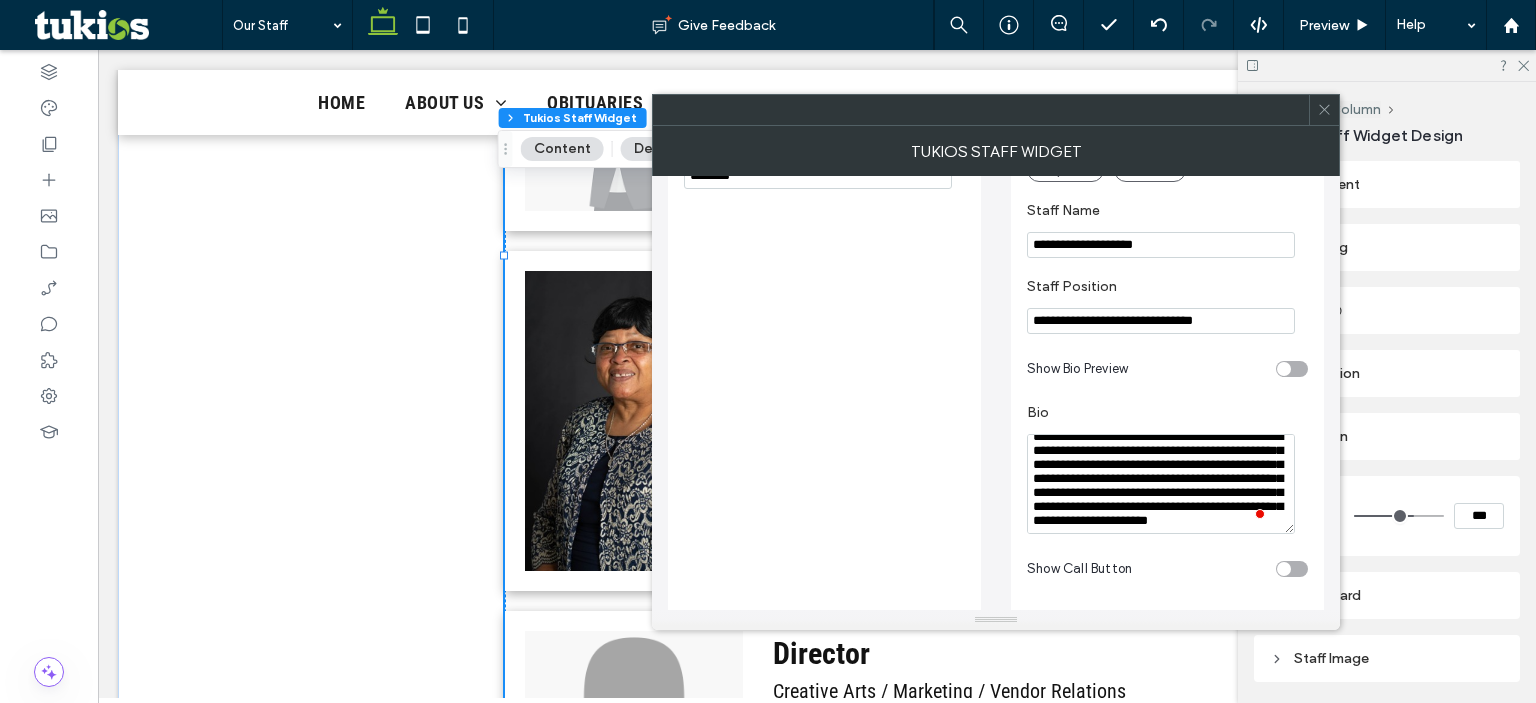 type on "**********" 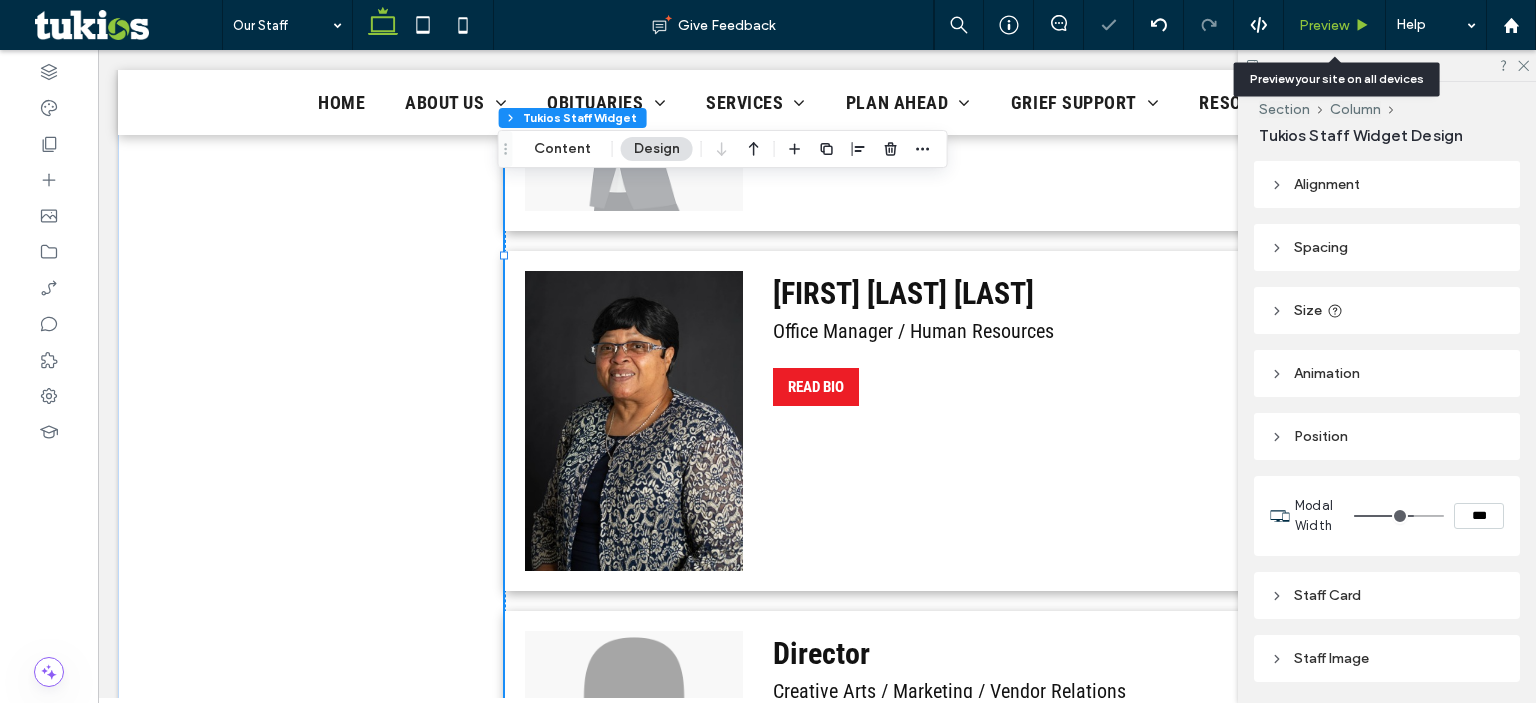 click on "Preview" at bounding box center [1324, 25] 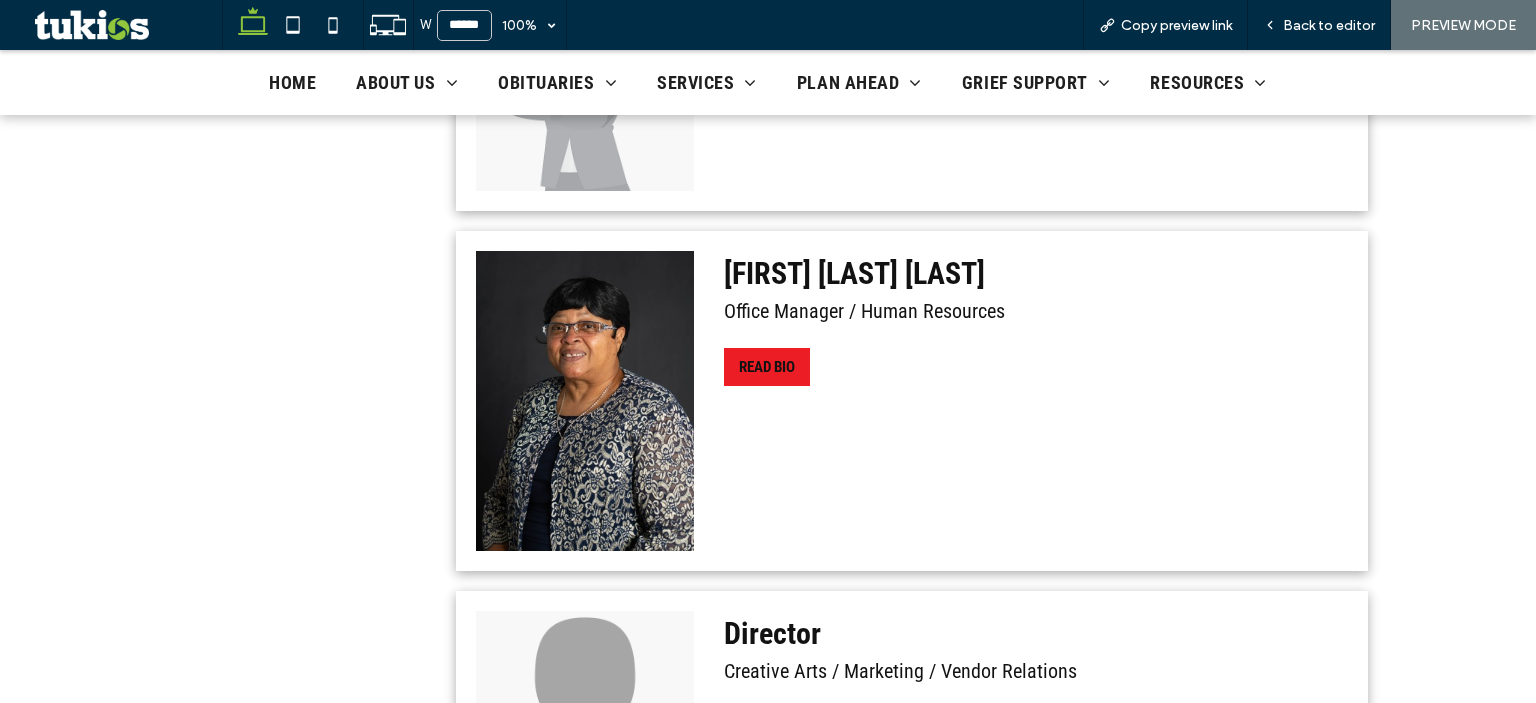 click on "READ BIO" at bounding box center [767, 367] 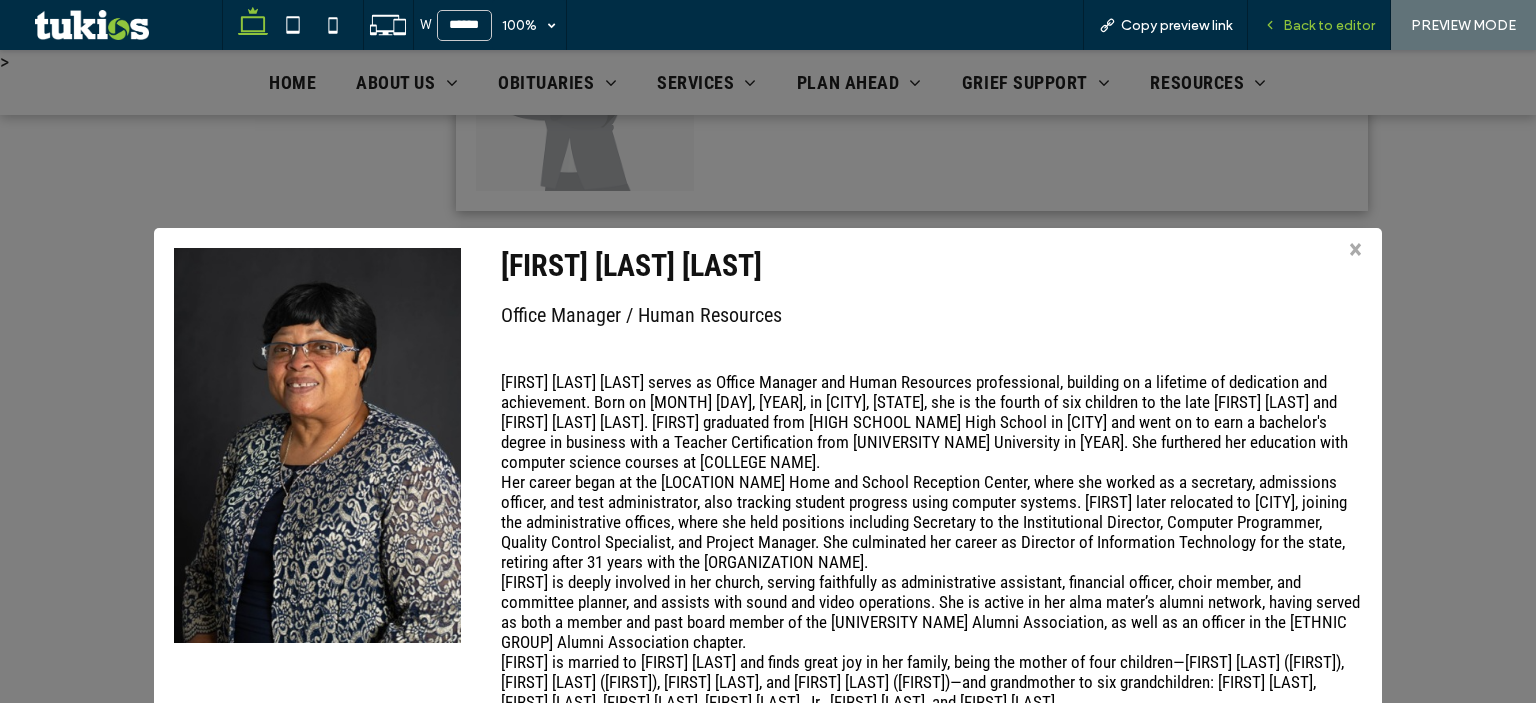 click on "Back to editor" at bounding box center (1329, 25) 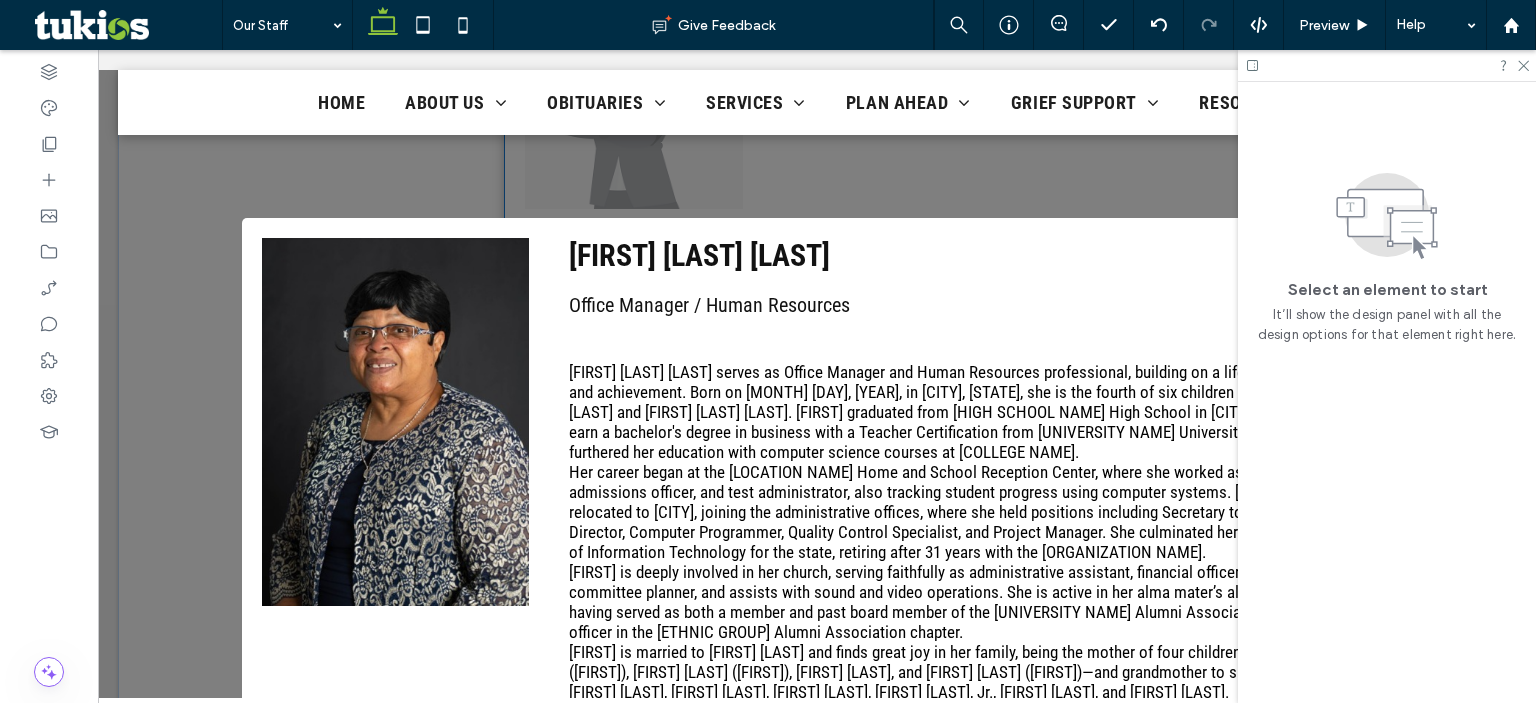 click on "Gladys Barnes Murray serves as Office Manager and Human Resources professional, building on a lifetime of dedication and achievement. Born on August 27, 1955, in Corpus Christi, Texas, she is the fourth of six children to the late Claude Lee and Joyce Thomas Barnes. Gladys graduated from Foy Moody High School in Corpus Christi and went on to earn a bachelor's degree in business with a Teacher Certification from Howard Payne University in 1980. She furthered her education with computer science courses at Austin Community College. Gladys is deeply involved in her church, serving faithfully as administrative assistant, financial officer, choir member, and committee planner, and assists with sound and video operations. She is active in her alma mater’s alumni network, having served as both a member and past board member of the Howard Payne University Alumni Association, as well as an officer in the African American Alumni Association chapter." at bounding box center (970, 532) 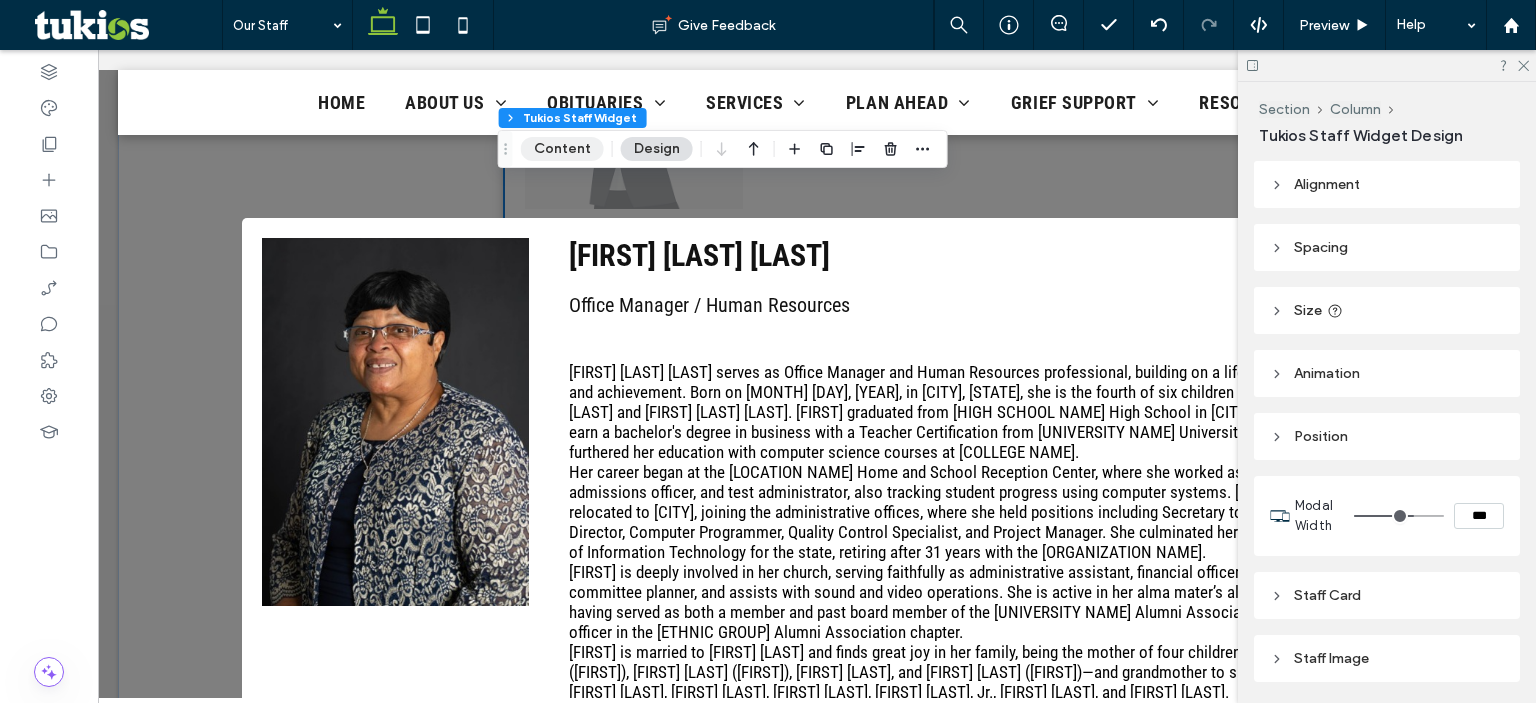 click on "Content" at bounding box center [562, 149] 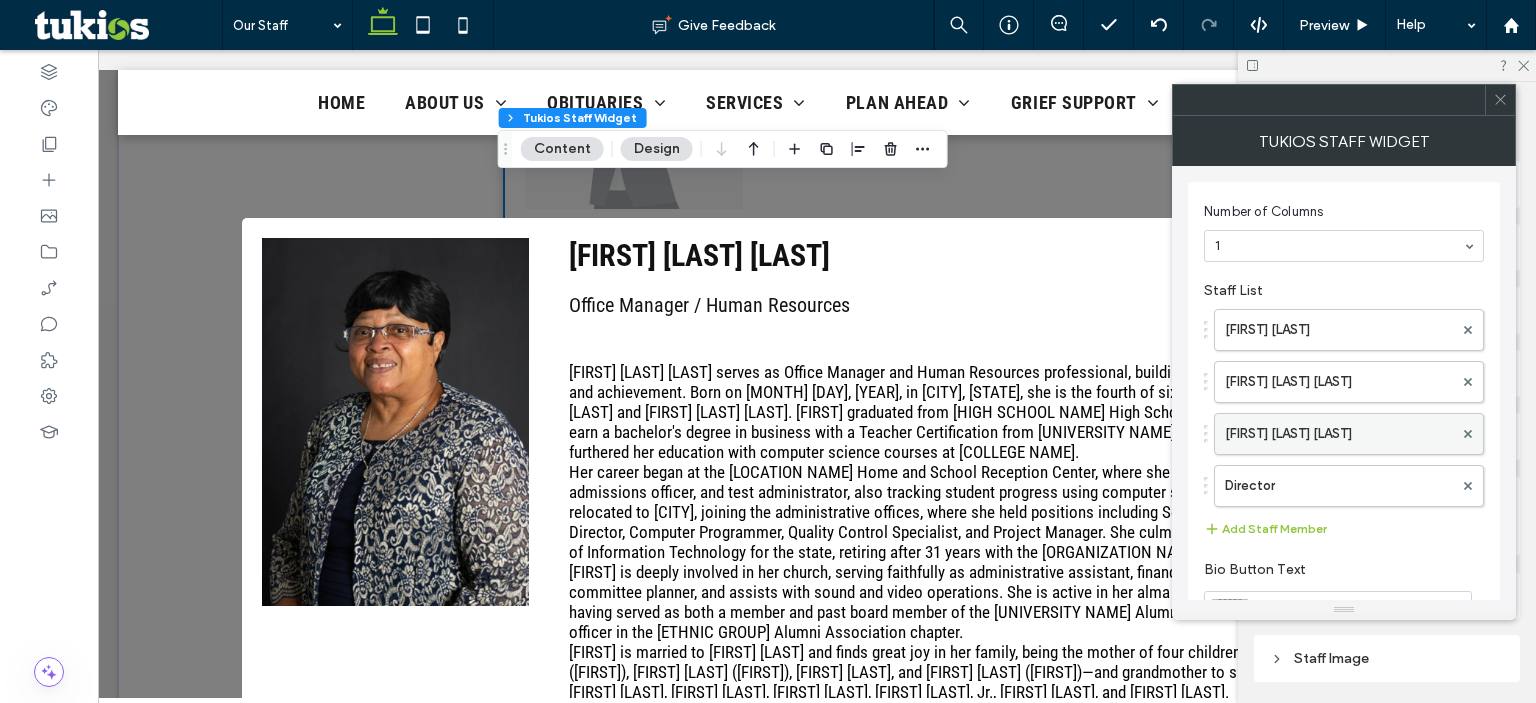 click on "Gladys Barnes Murray" at bounding box center (1339, 434) 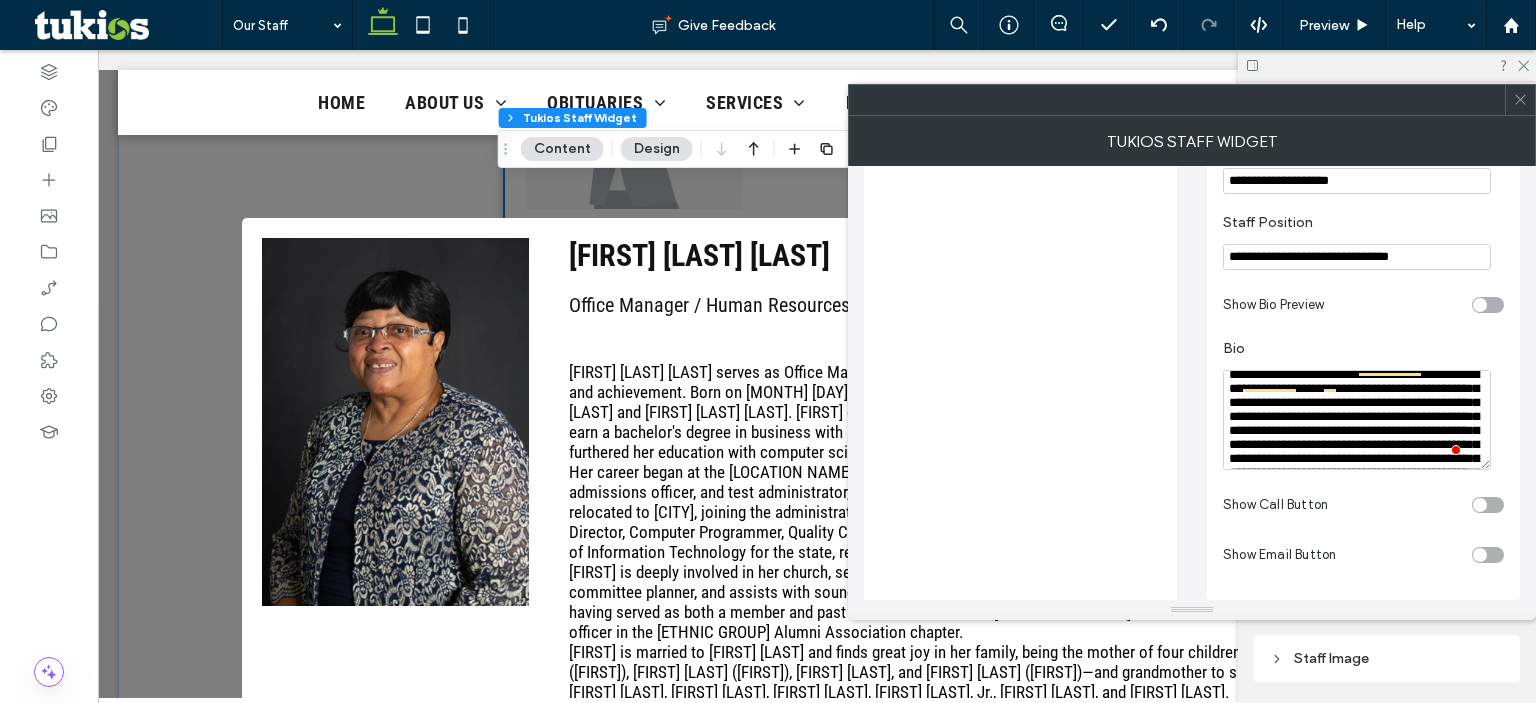 click at bounding box center (1357, 420) 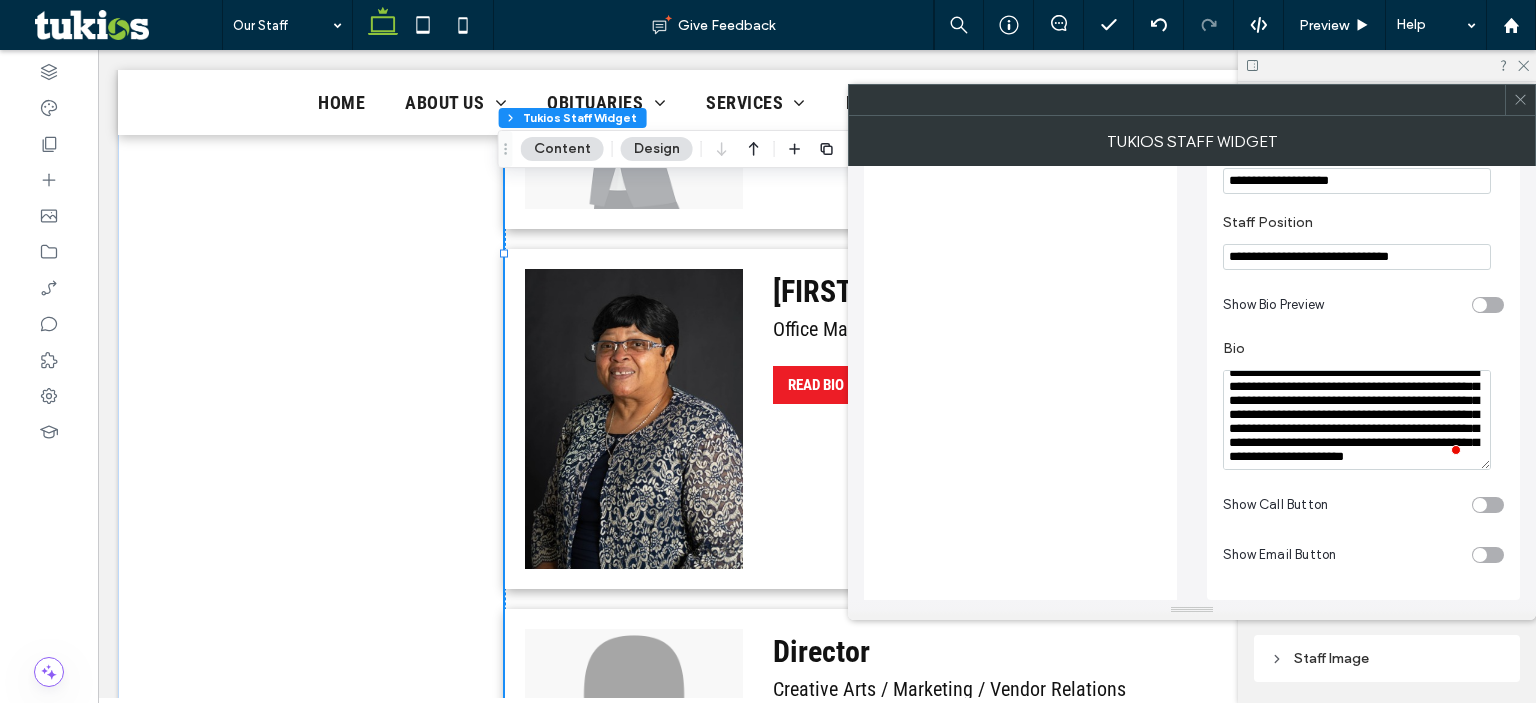 click on "Bio" at bounding box center (1363, 405) 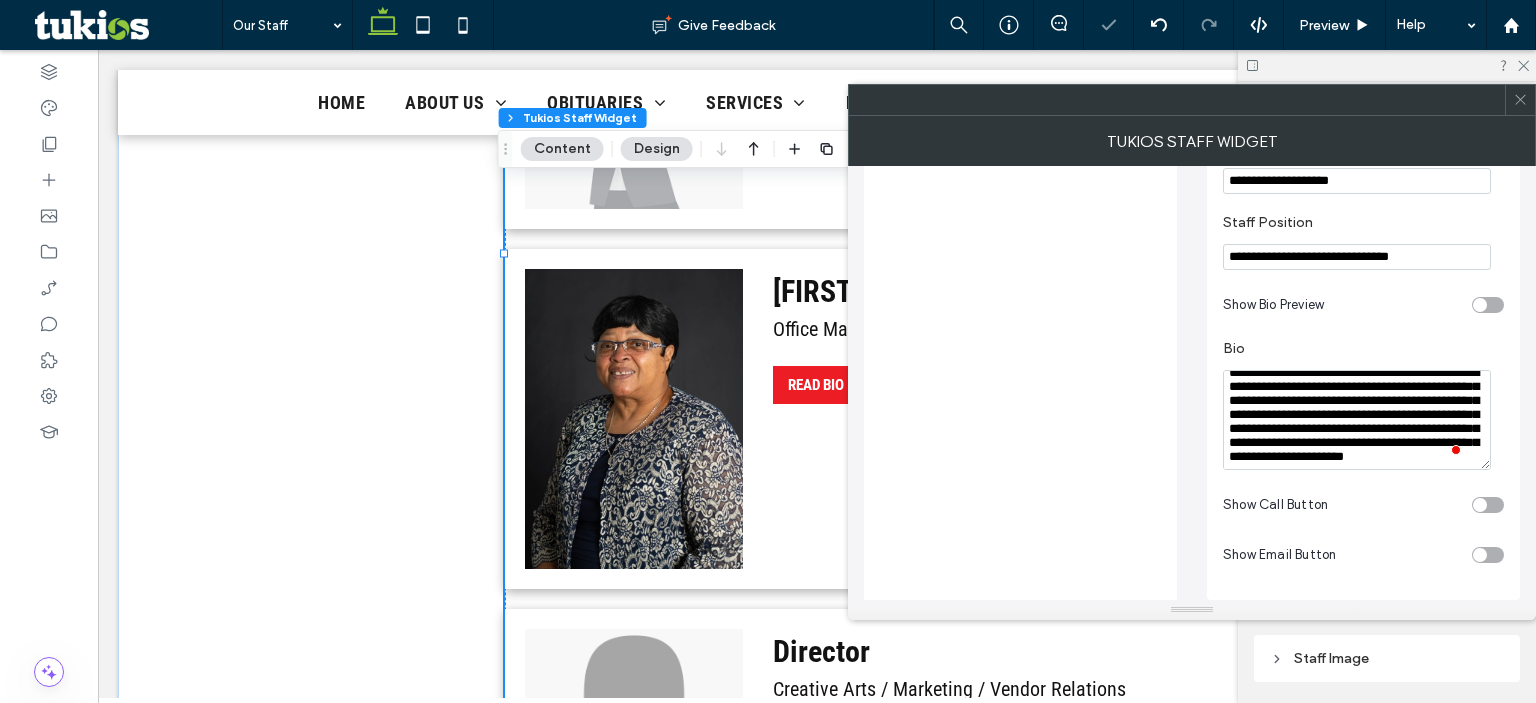 click at bounding box center (1357, 420) 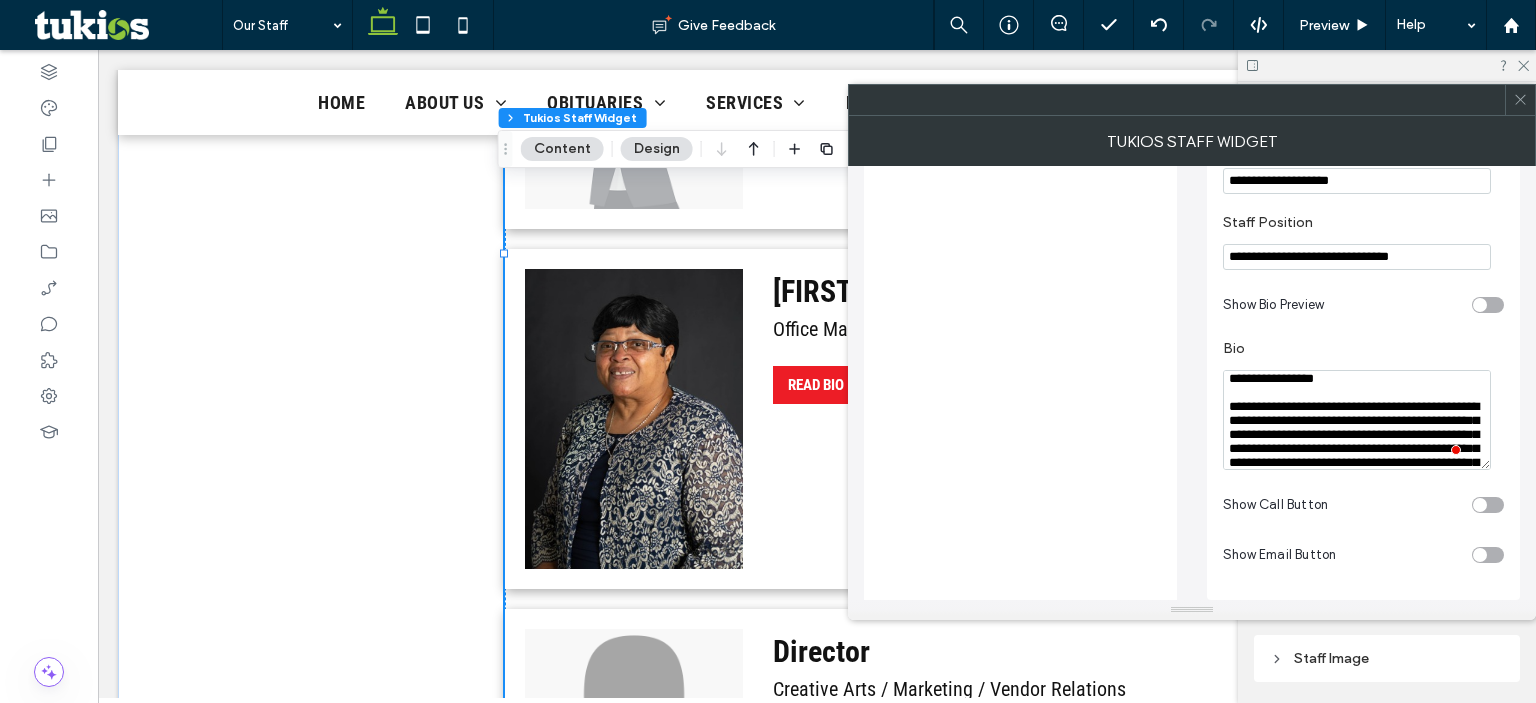 click at bounding box center (1357, 420) 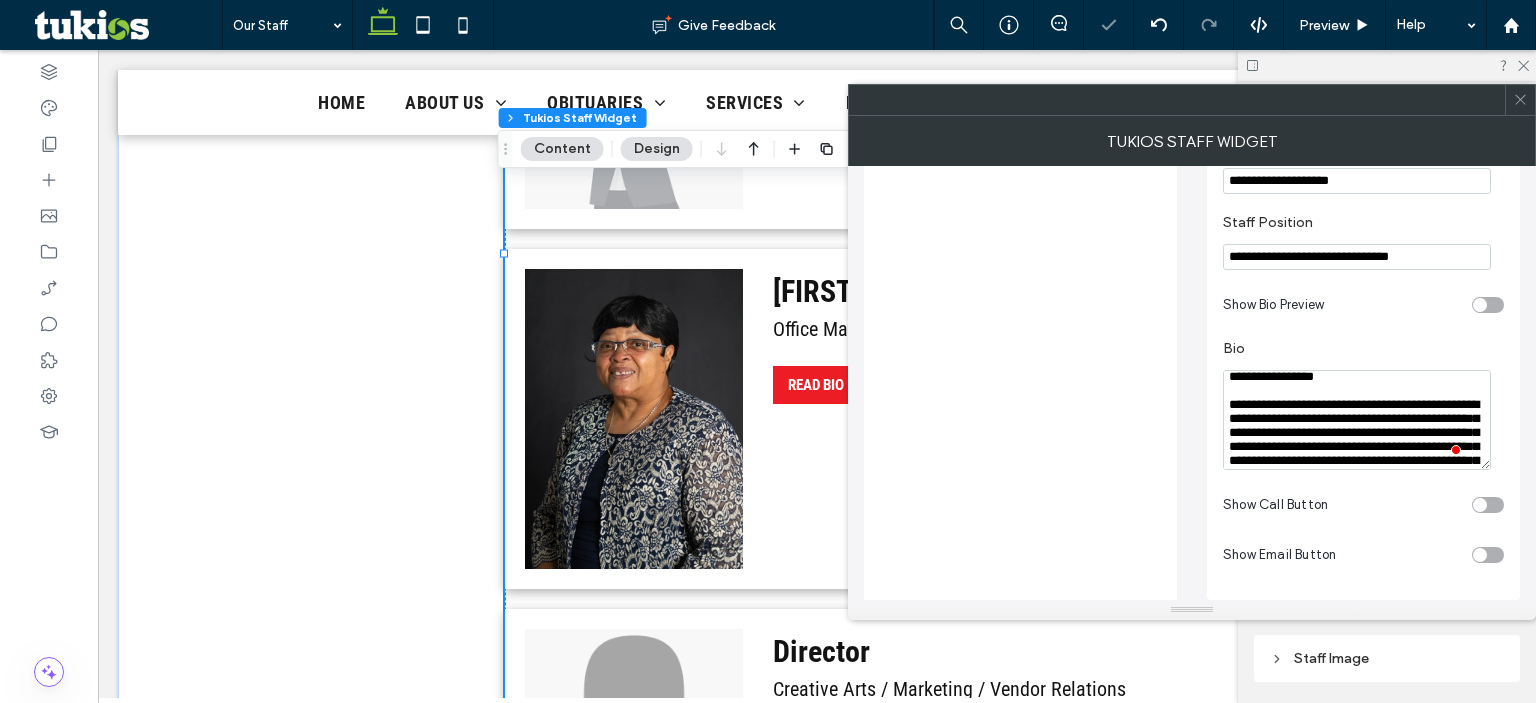 type on "**********" 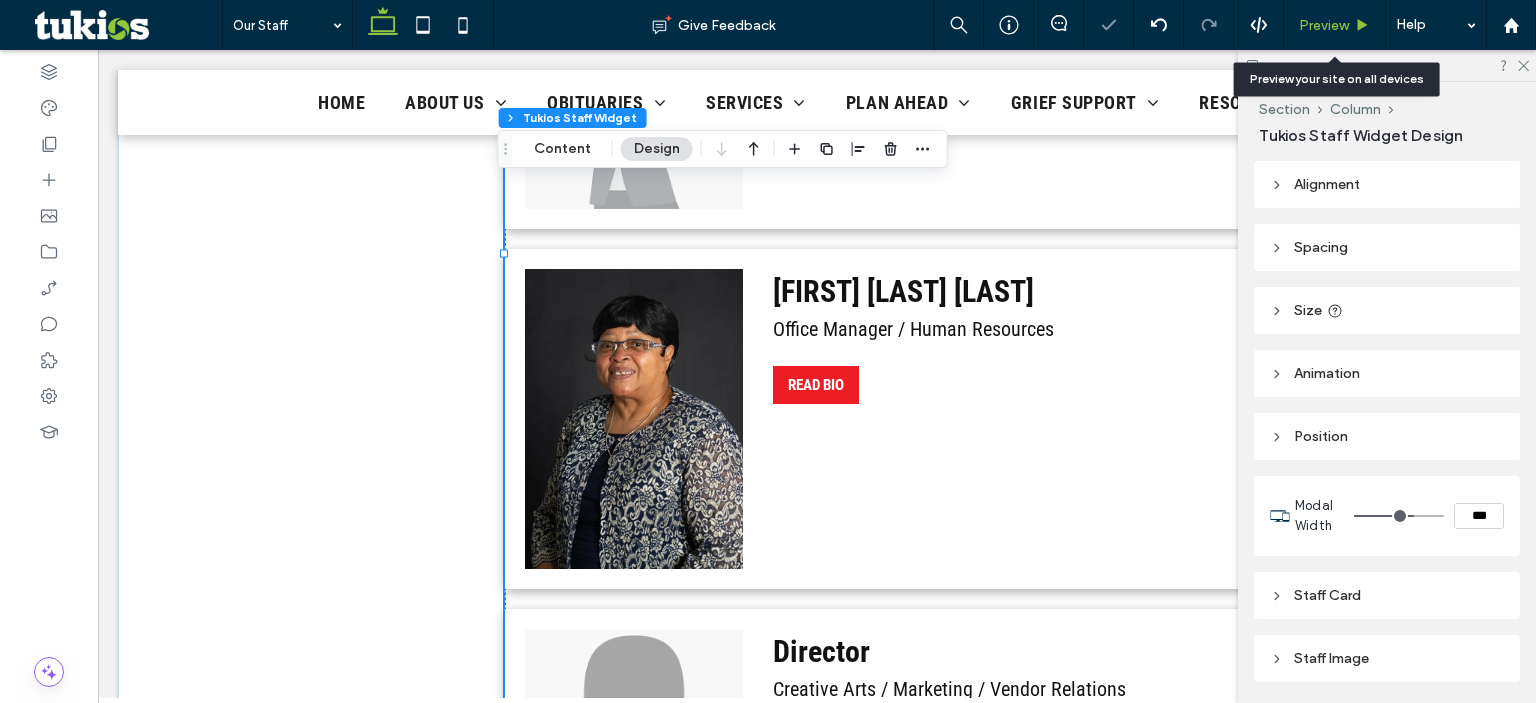 click on "Preview" at bounding box center (1324, 25) 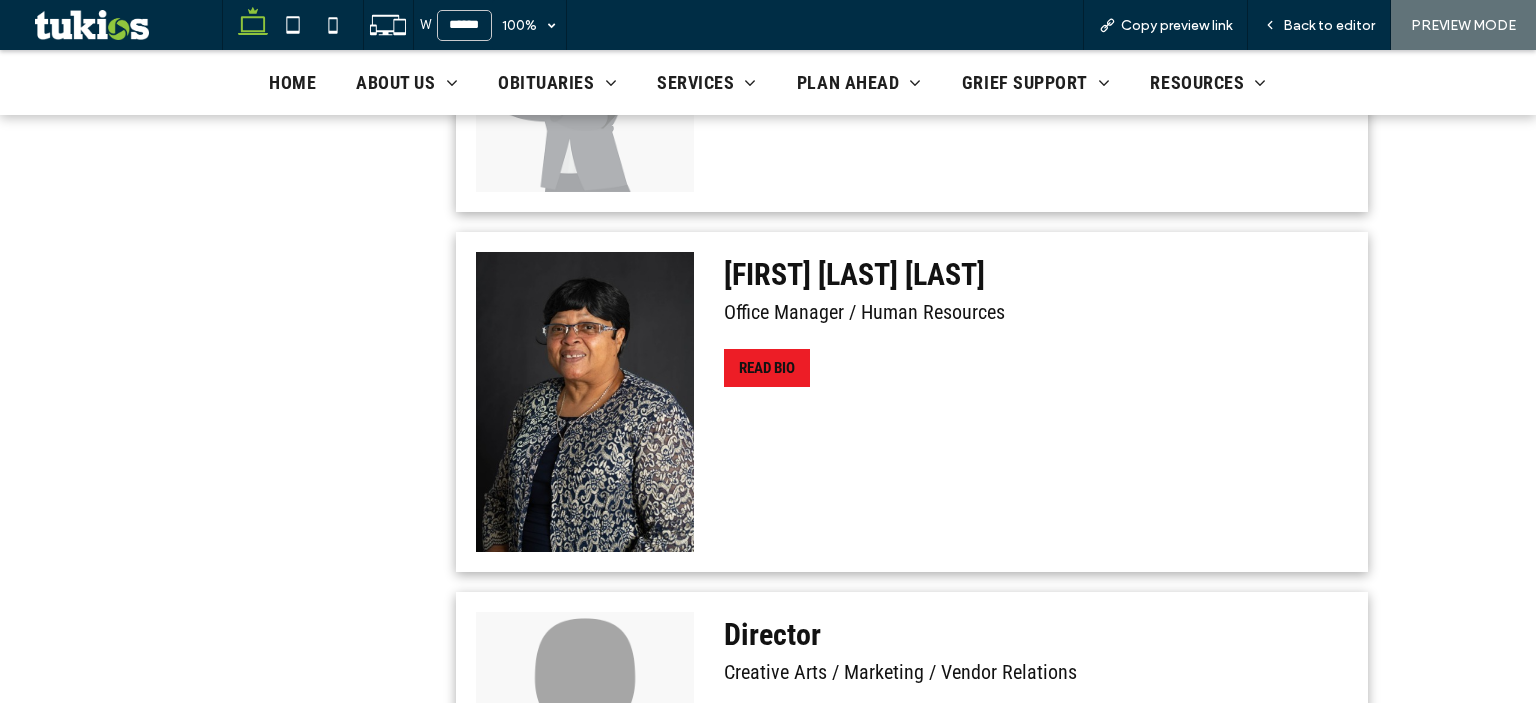 click on "READ BIO" at bounding box center (767, 368) 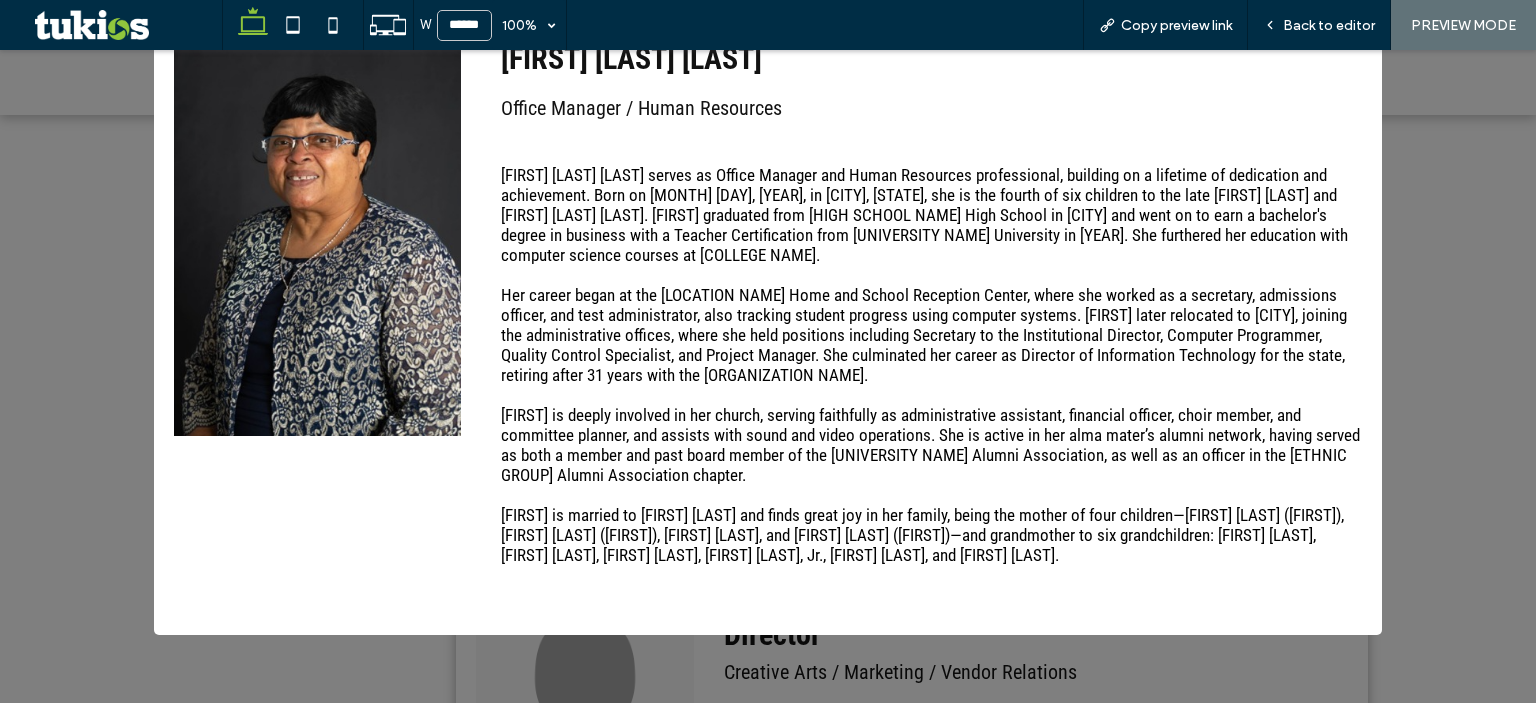 click on "×
Gladys Barnes Murray
Office Manager / Human Resources
Gladys Barnes Murray serves as Office Manager and Human Resources professional, building on a lifetime of dedication and achievement. Born on August 27, 1955, in Corpus Christi, Texas, she is the fourth of six children to the late Claude Lee and Joyce Thomas Barnes. Gladys graduated from Foy Moody High School in Corpus Christi and went on to earn a bachelor's degree in business with a Teacher Certification from Howard Payne University in 1980. She furthered her education with computer science courses at Austin Community College. Gladys is married to Glynn Murray and finds great joy in her family, being the mother of four children—LaShun Gaines (Jason), David Smith (Valeria), Tomeka Smith, and Michael Smith (April)—and grandmother to six grandchildren: DeAndre Gaines, A’Nicia Smith, Jayla Gaines, Jason Gaines, Jr., Darrien Smith, and Sa’Mia Smith." at bounding box center (768, 328) 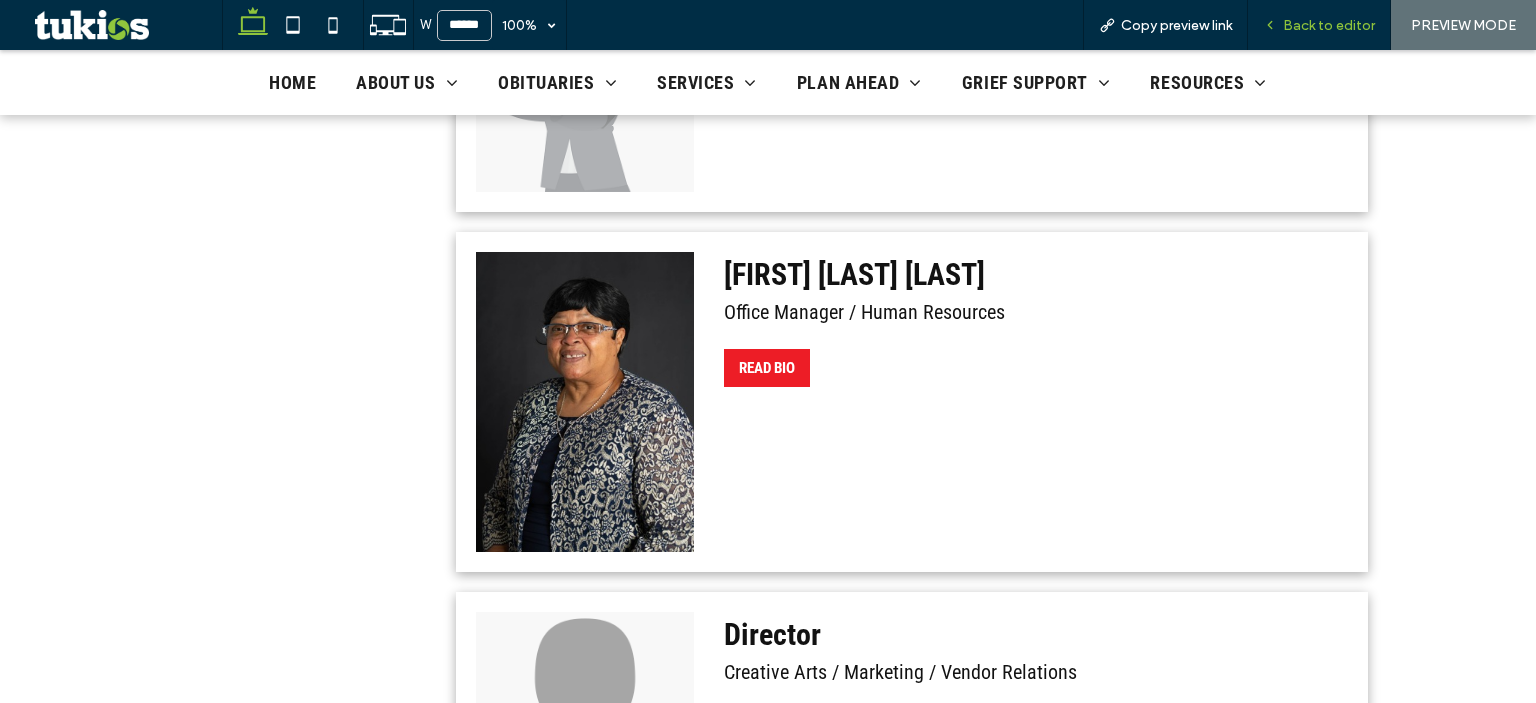 click on "Back to editor" at bounding box center [1329, 25] 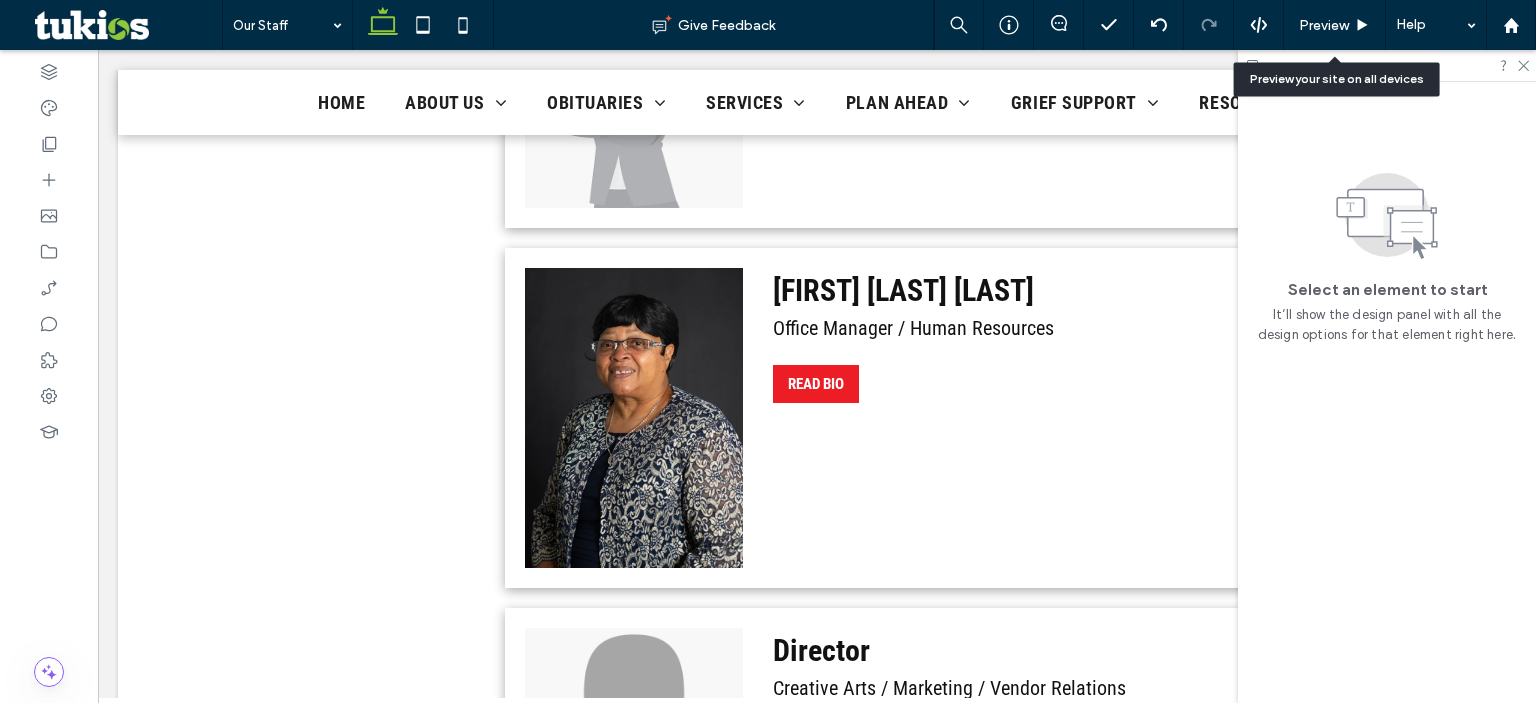 scroll, scrollTop: 1232, scrollLeft: 0, axis: vertical 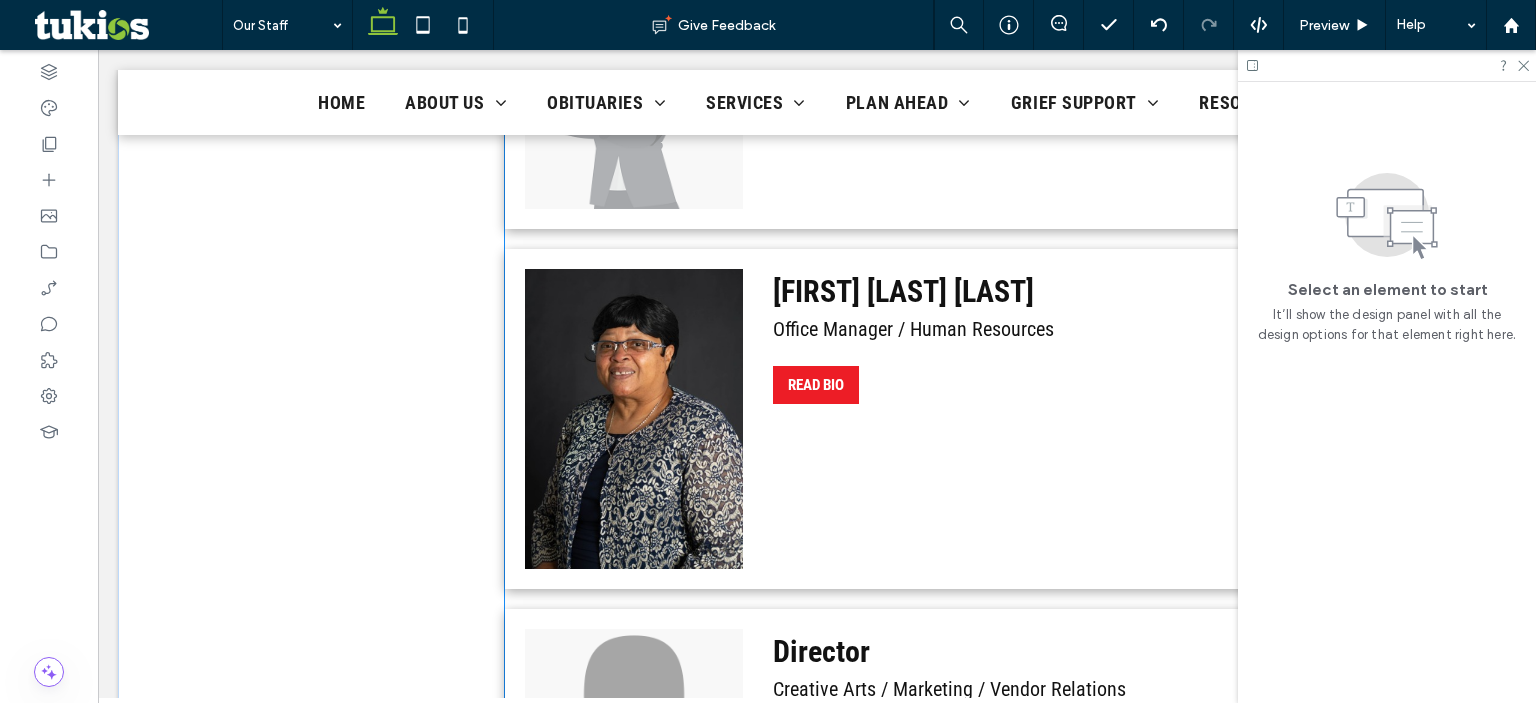 click on "READ BIO" at bounding box center [1085, 385] 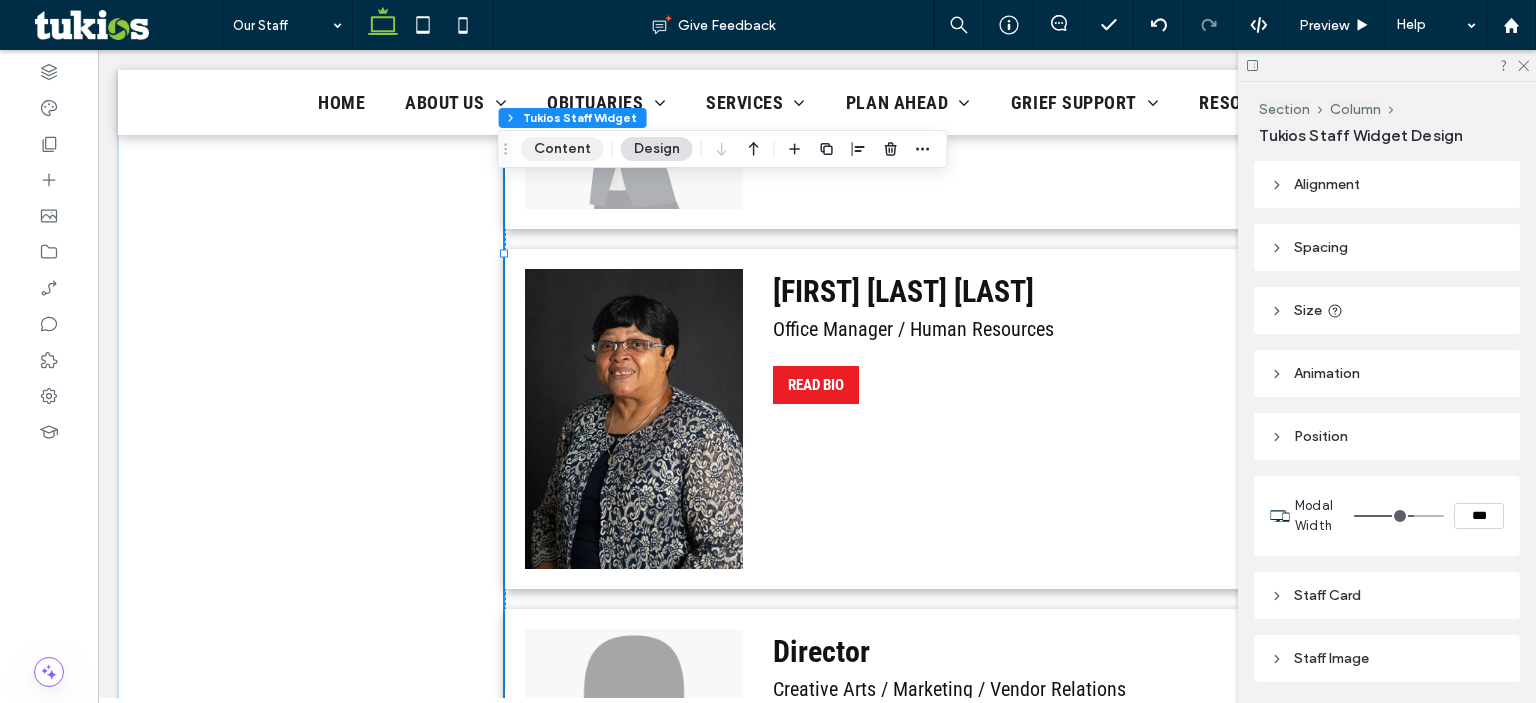 click on "Content" at bounding box center (562, 149) 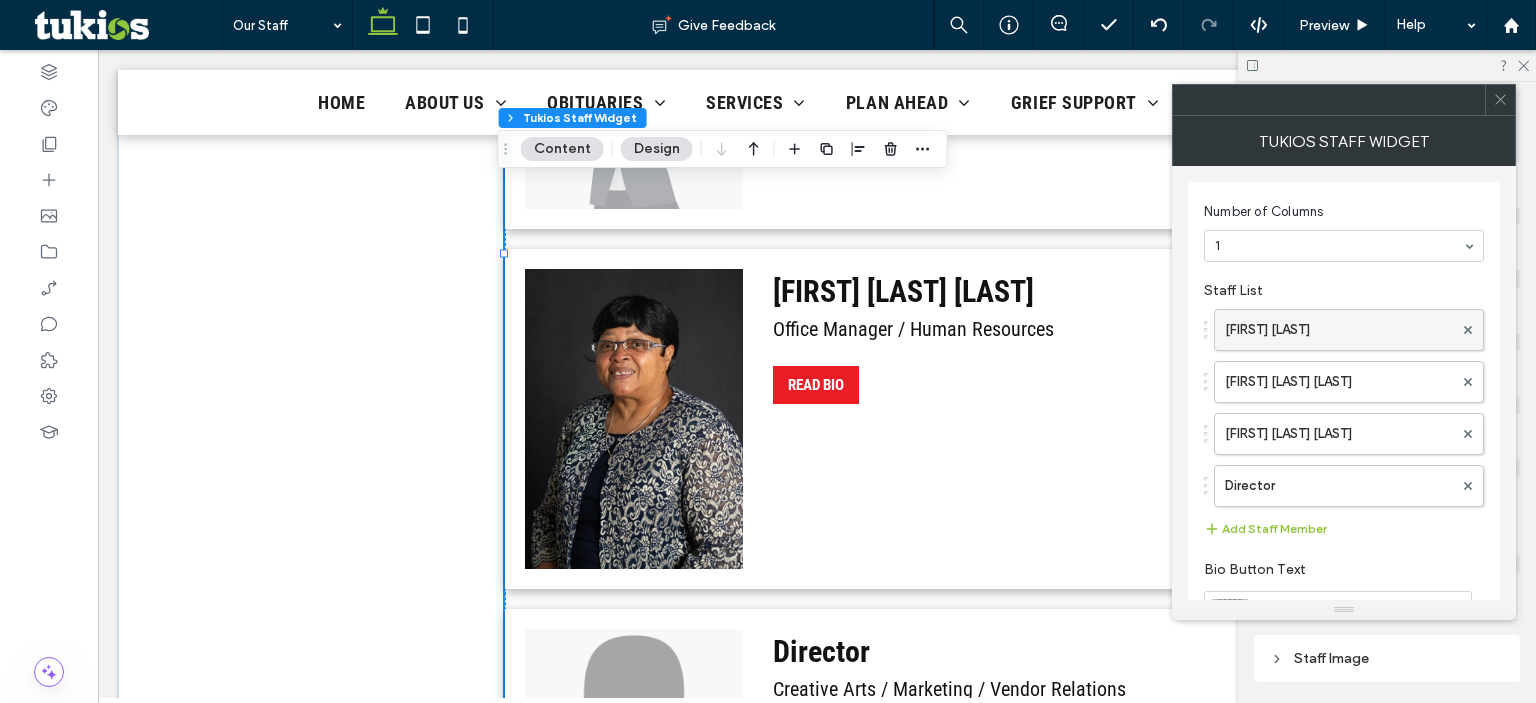 click on "Robert L. Barnes" at bounding box center [1339, 330] 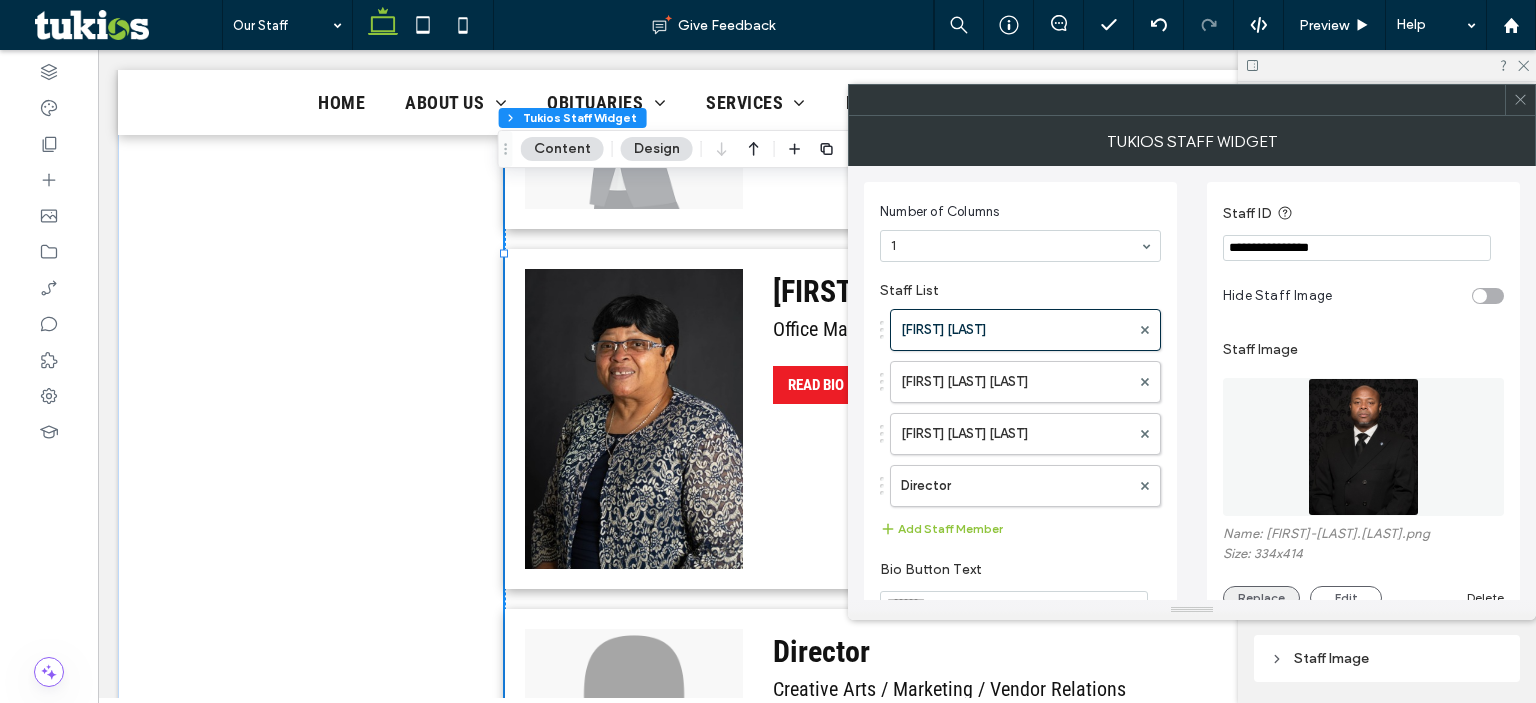 click on "Replace" at bounding box center [1261, 598] 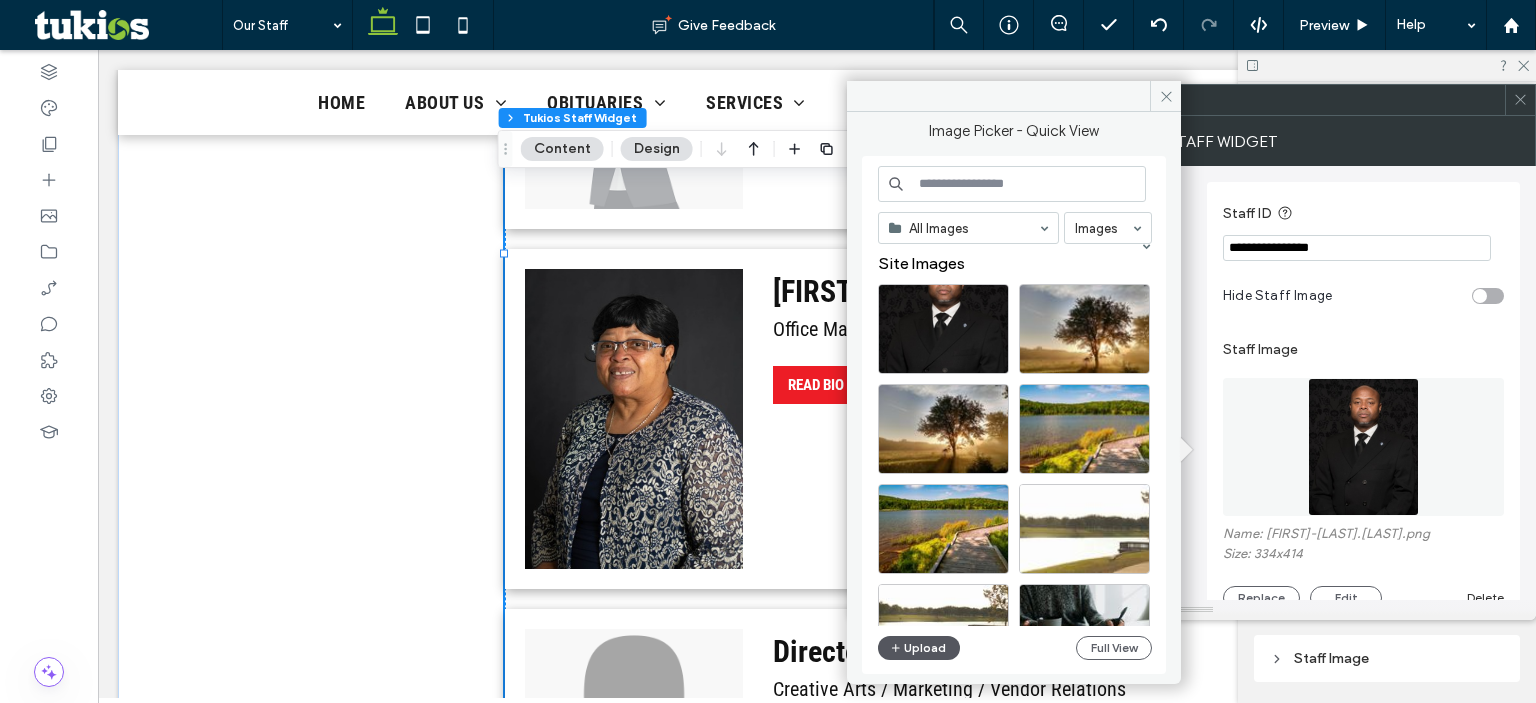 click on "Upload" at bounding box center [919, 648] 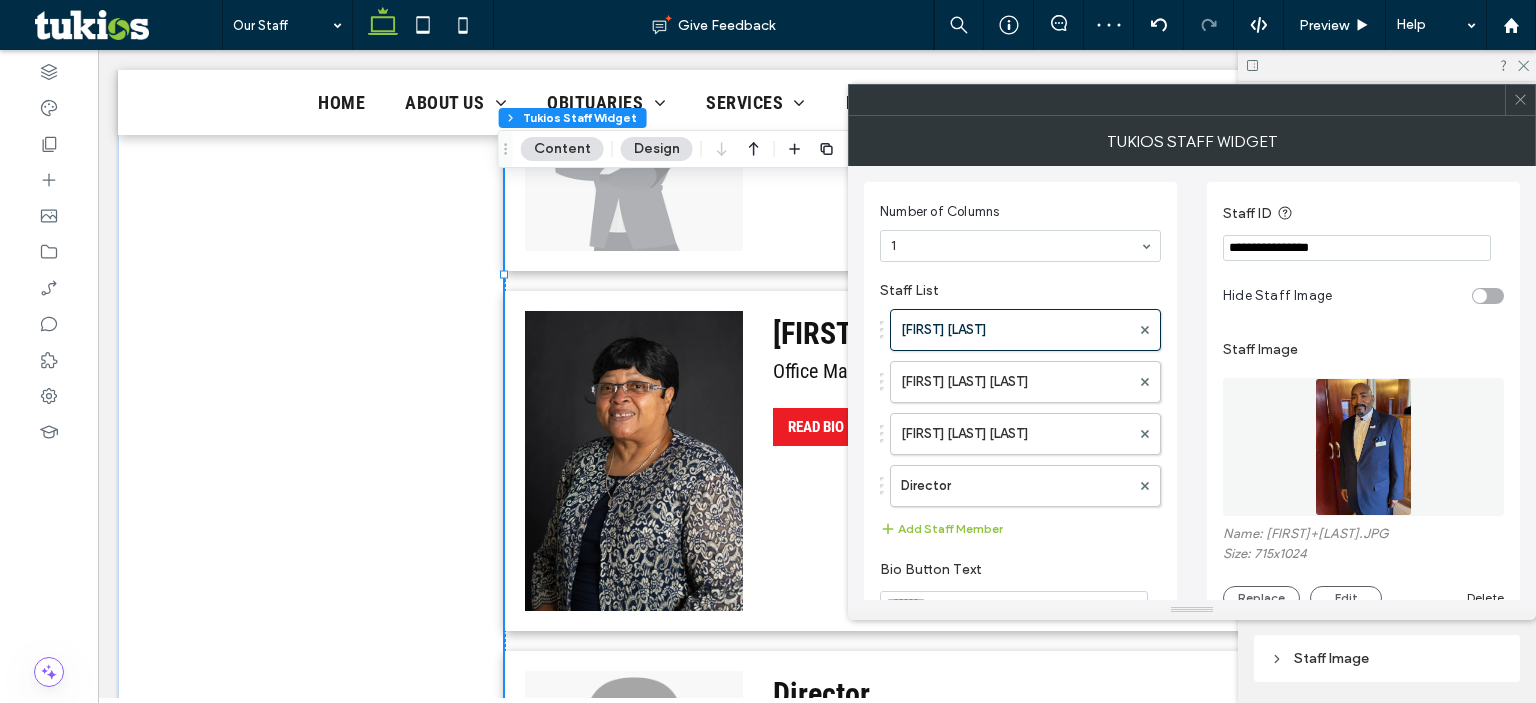 click at bounding box center [1192, 610] 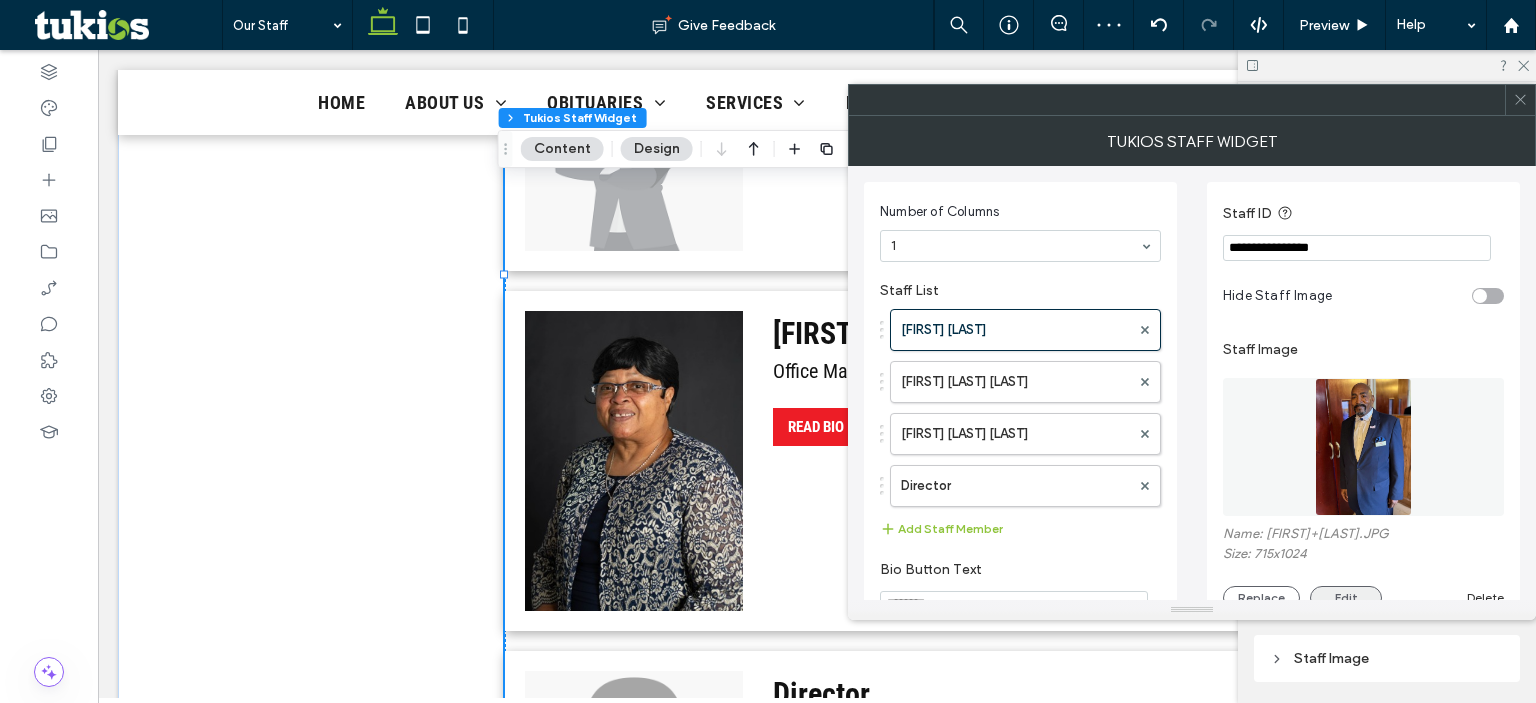 click on "Edit" at bounding box center (1346, 598) 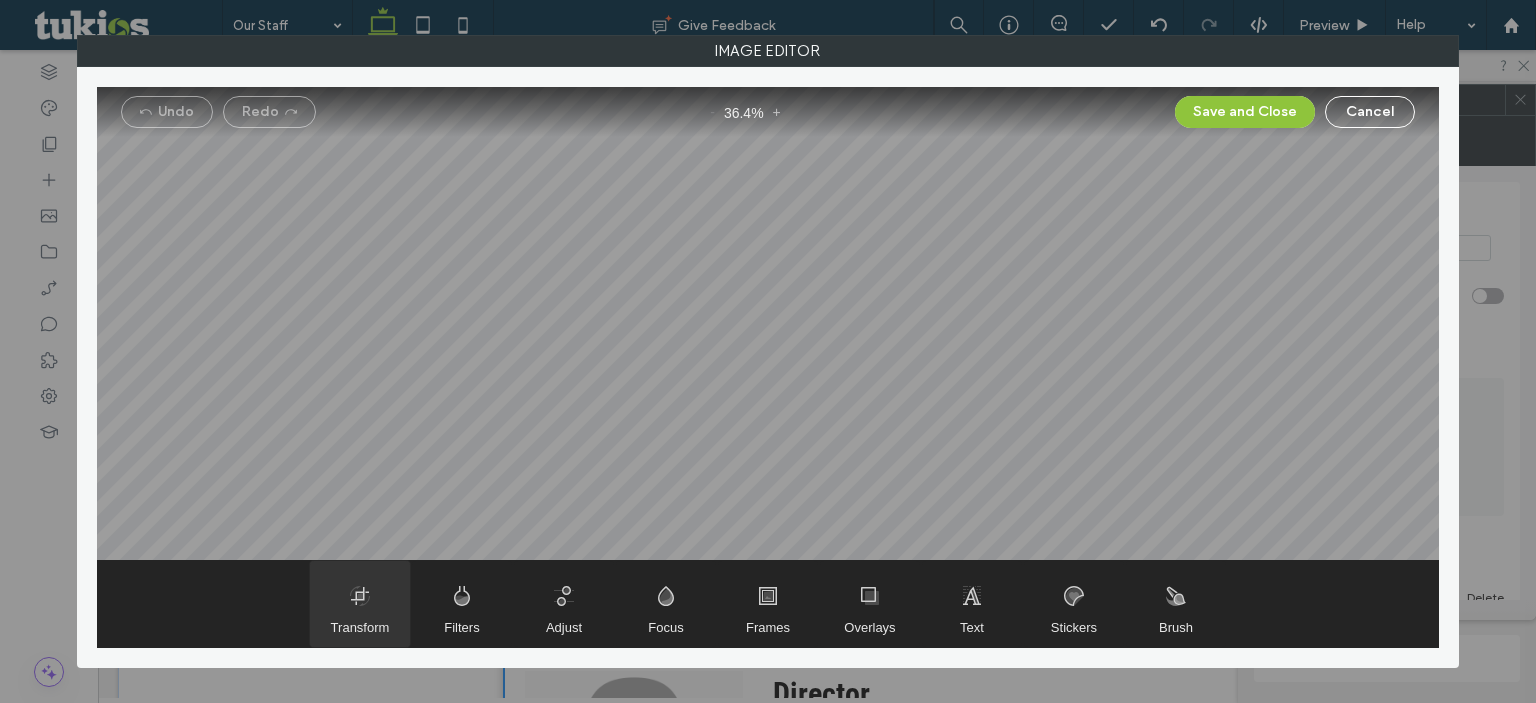 click at bounding box center [360, 604] 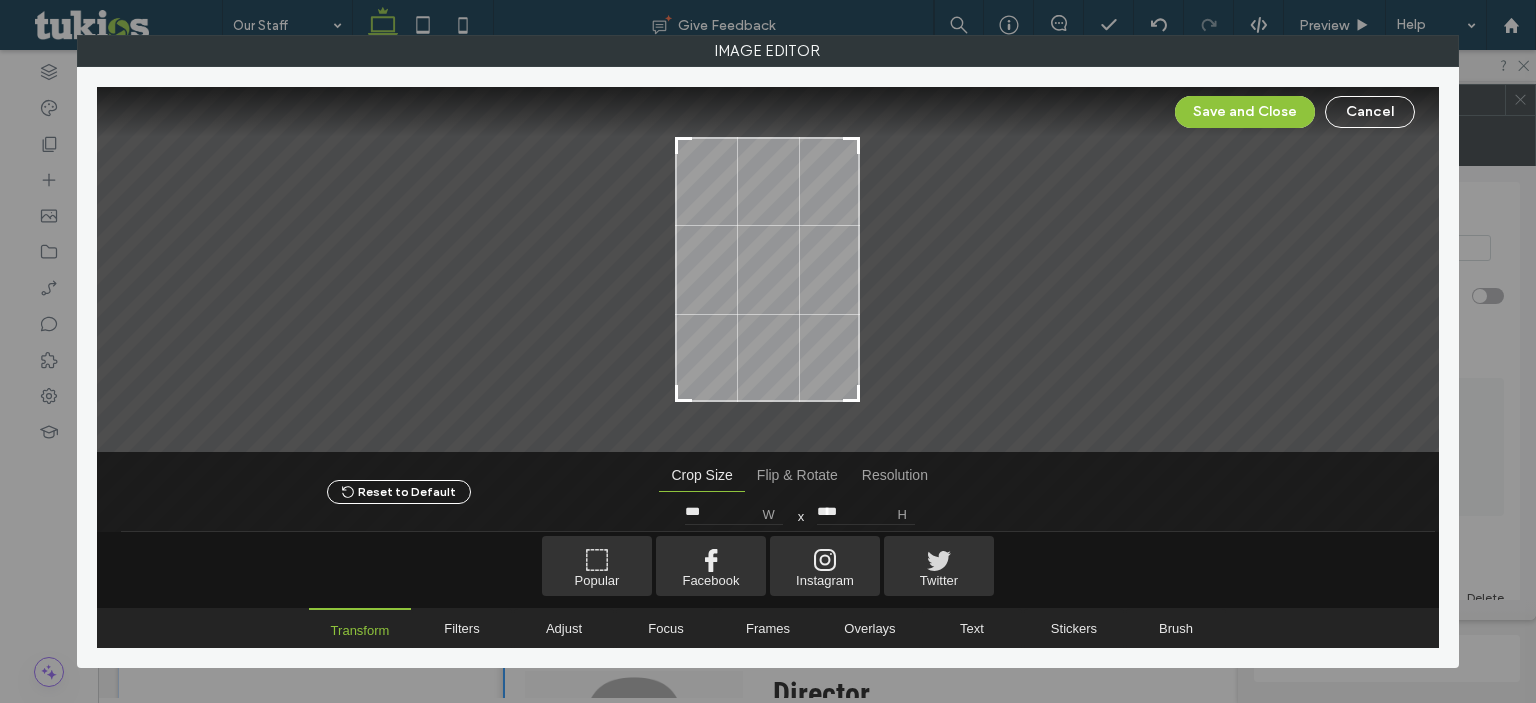 click at bounding box center [768, 467] 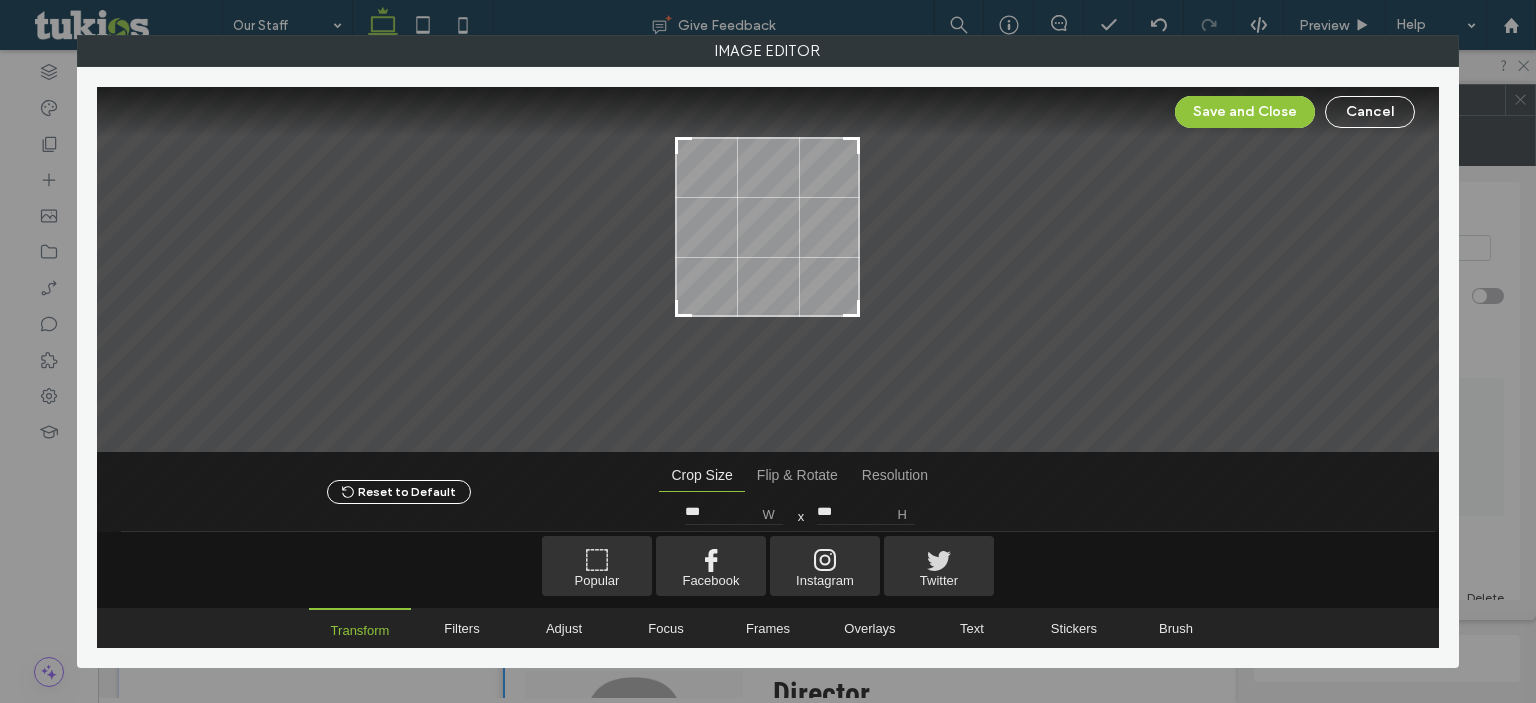 type on "***" 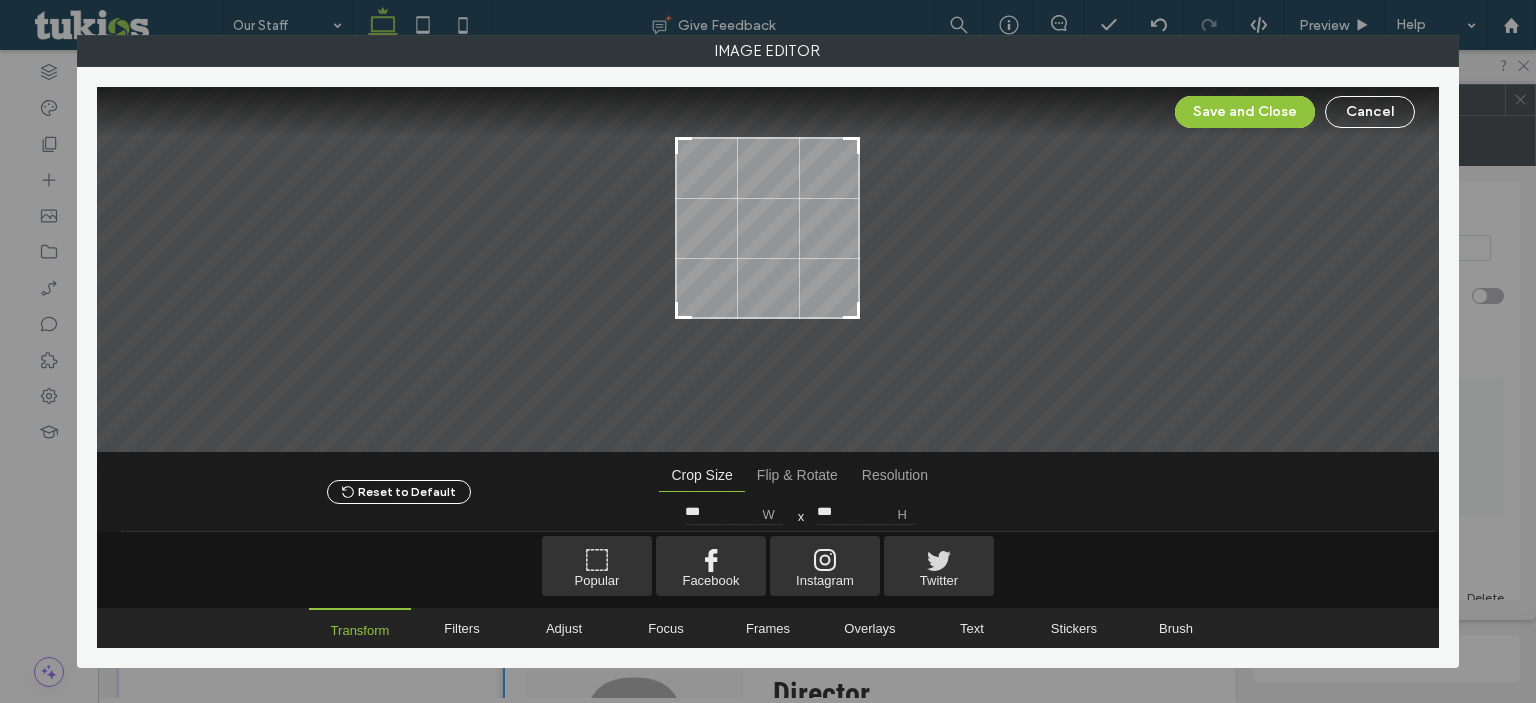 drag, startPoint x: 676, startPoint y: 392, endPoint x: 649, endPoint y: 309, distance: 87.28116 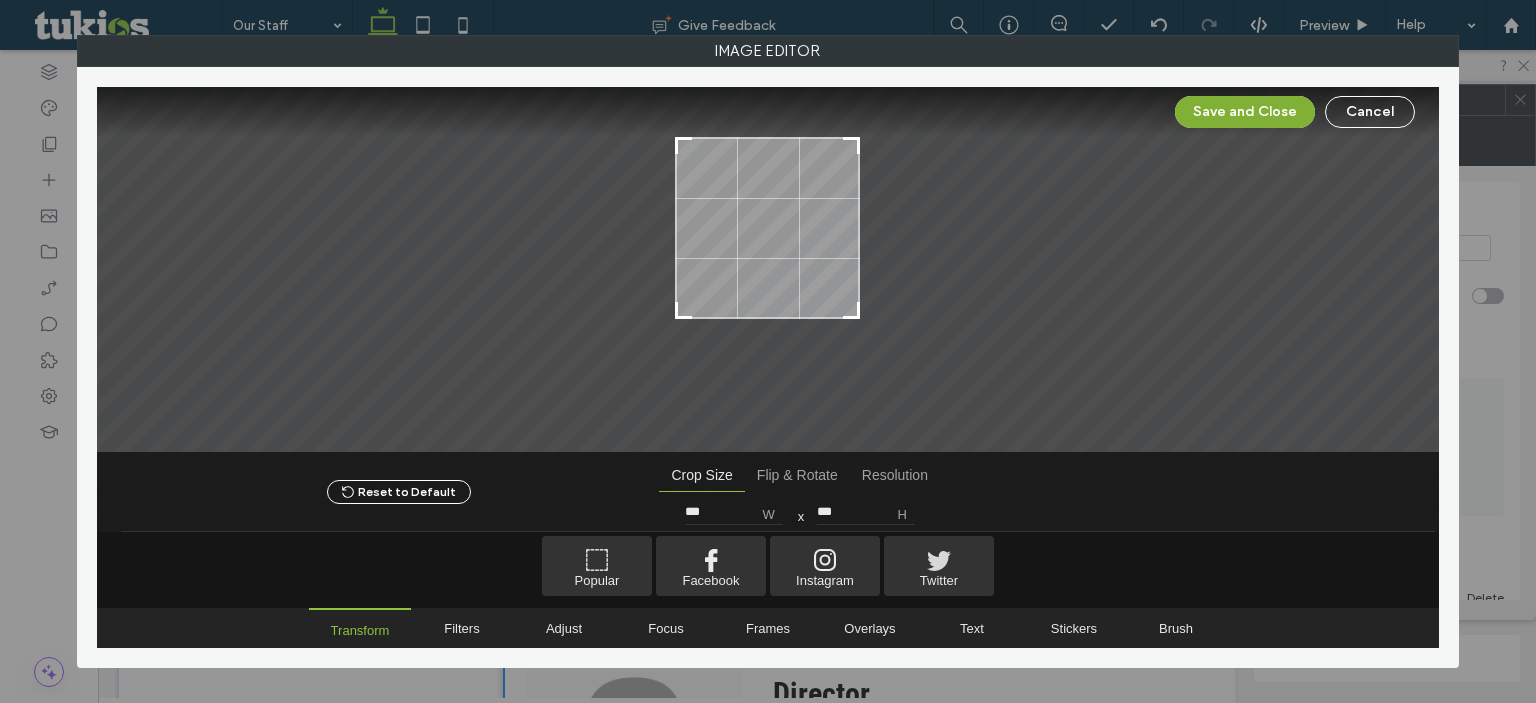 click on "Save and Close" at bounding box center [1245, 112] 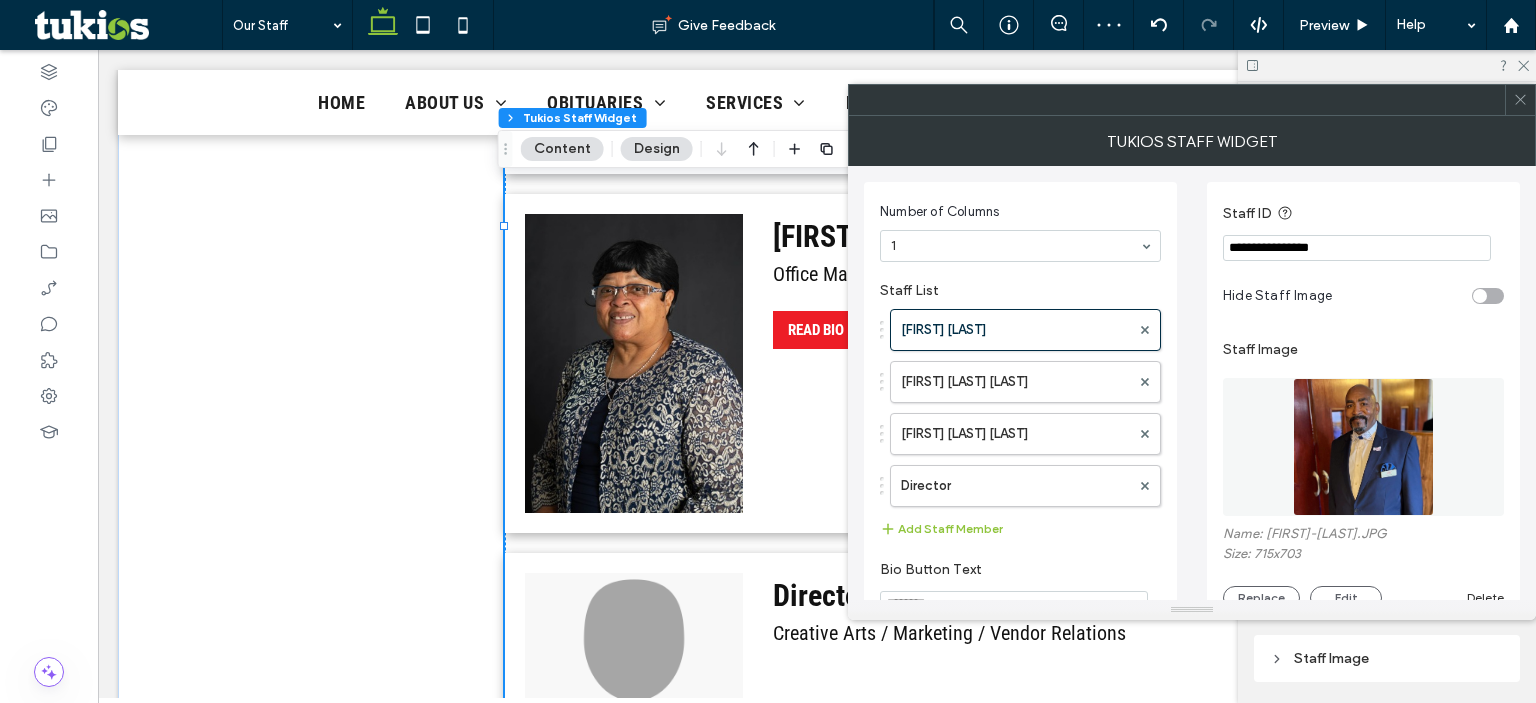 click at bounding box center (1520, 100) 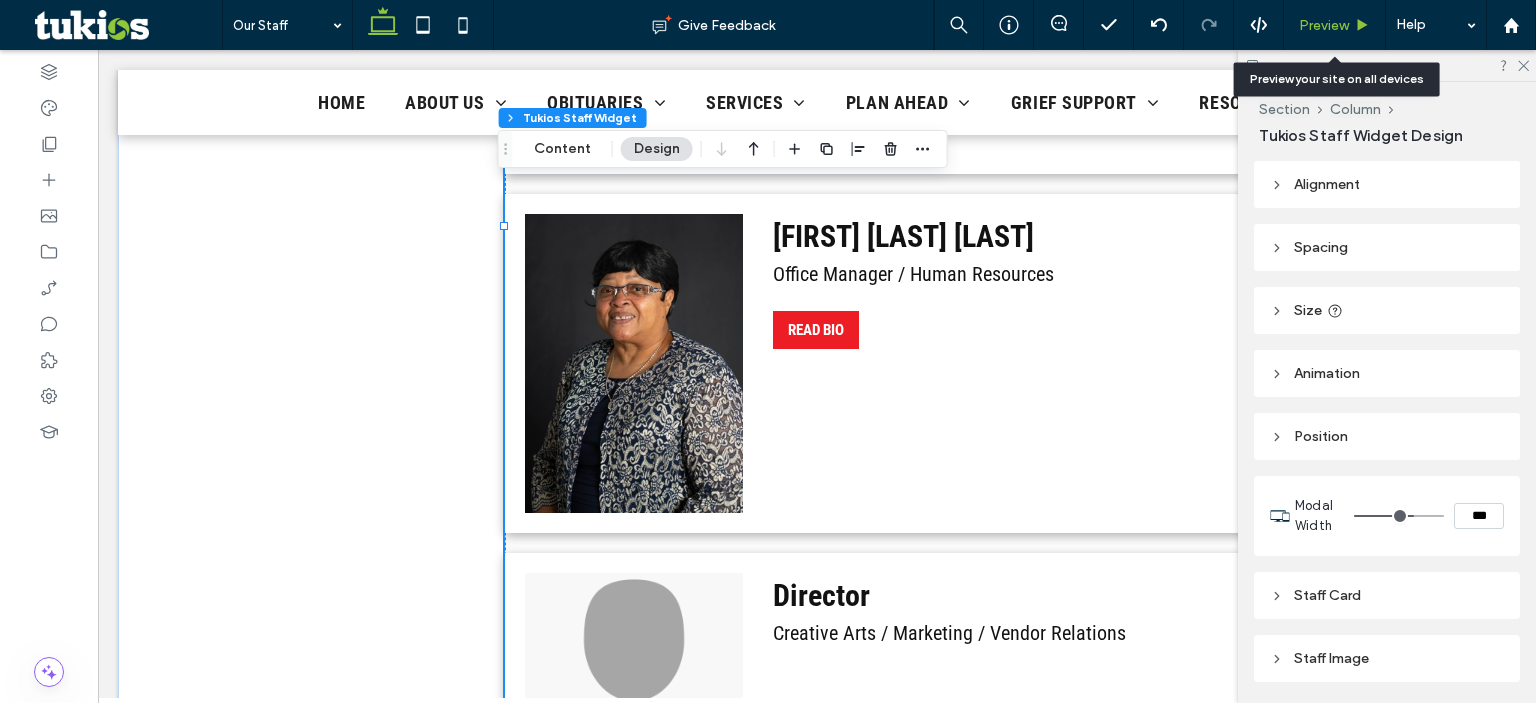 click on "Preview" at bounding box center [1335, 25] 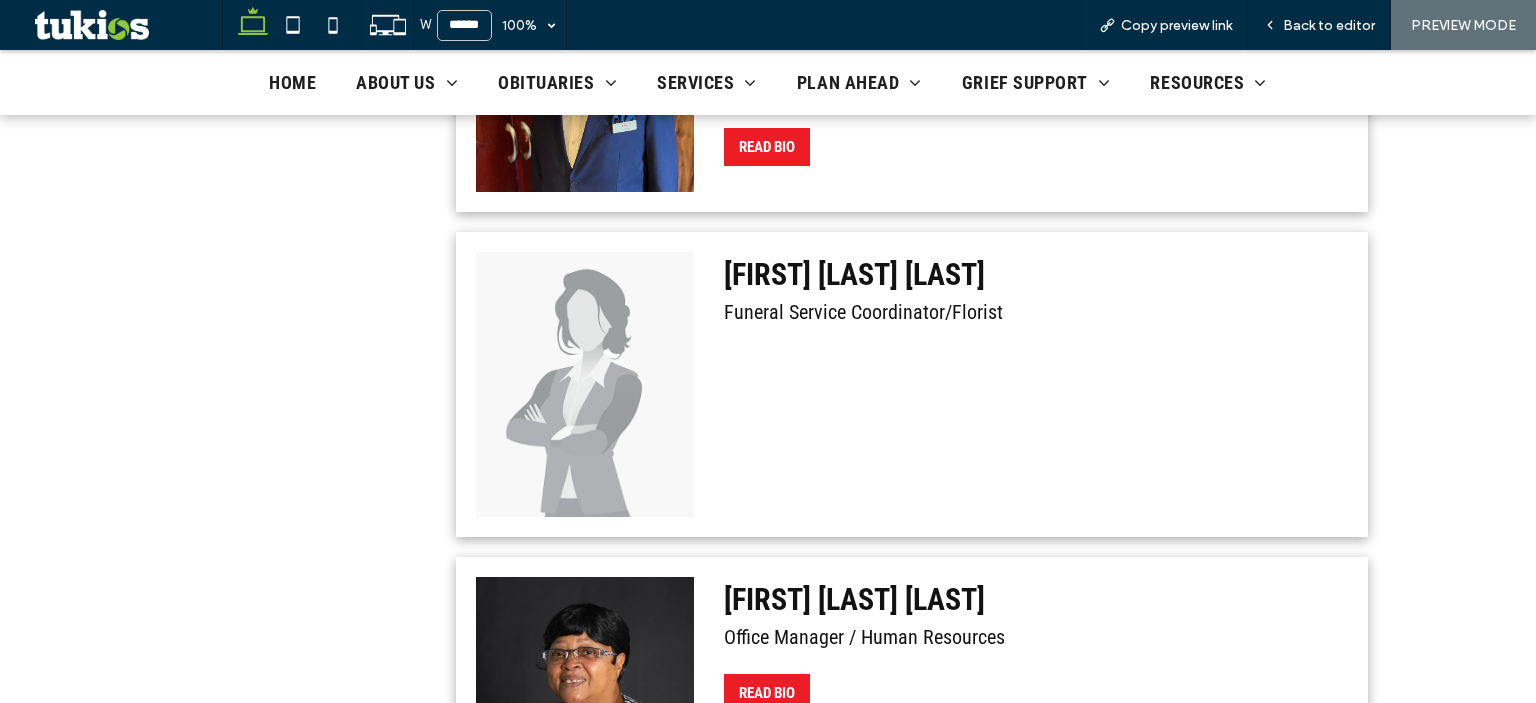 scroll, scrollTop: 825, scrollLeft: 0, axis: vertical 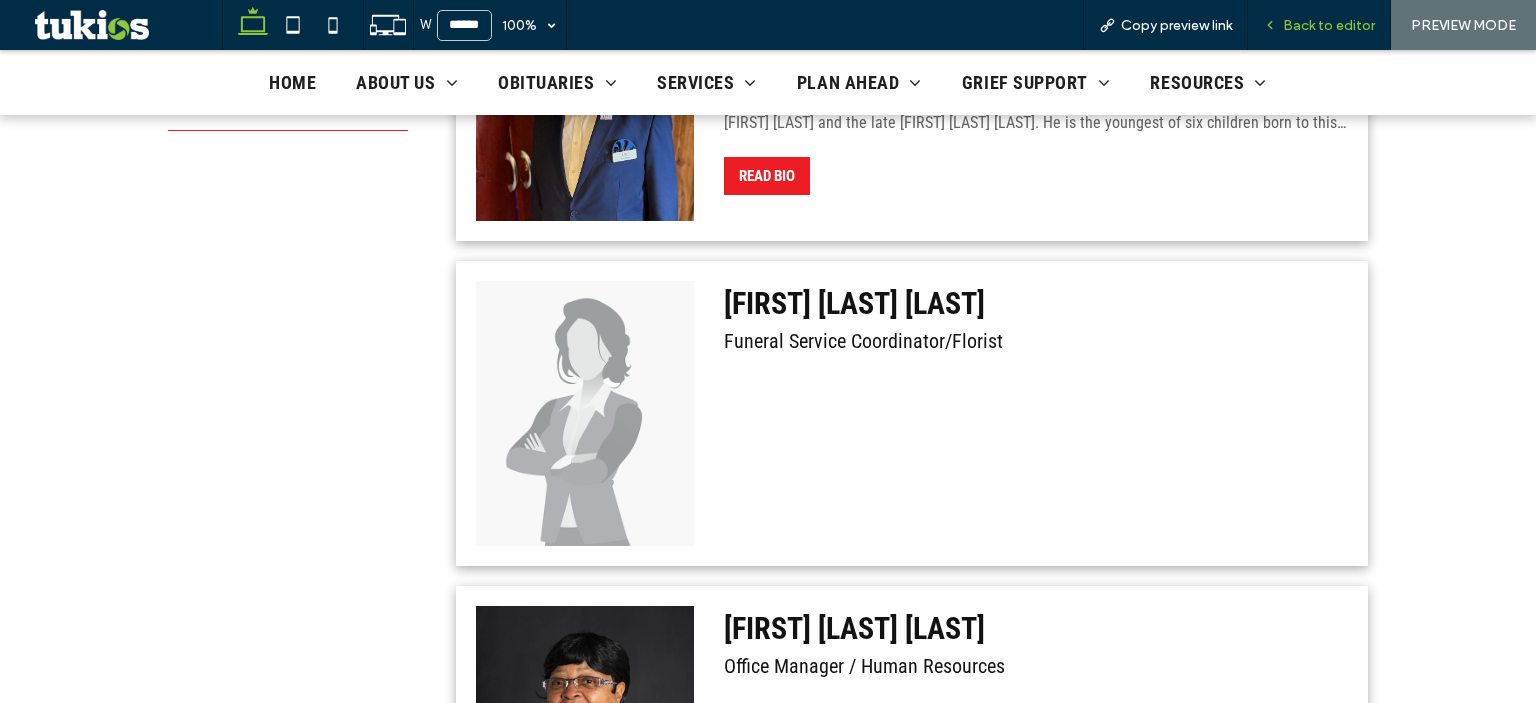click on "Back to editor" at bounding box center [1319, 25] 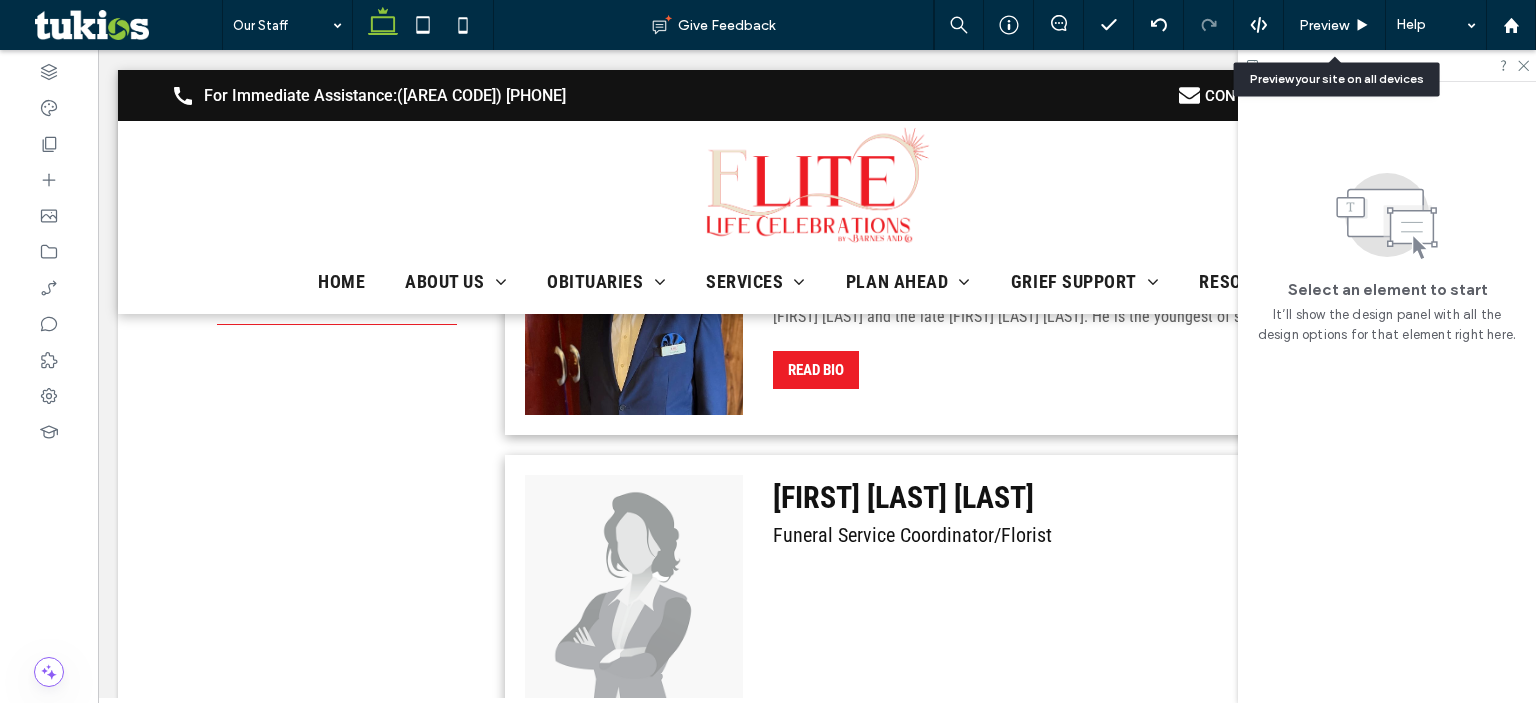 scroll, scrollTop: 820, scrollLeft: 0, axis: vertical 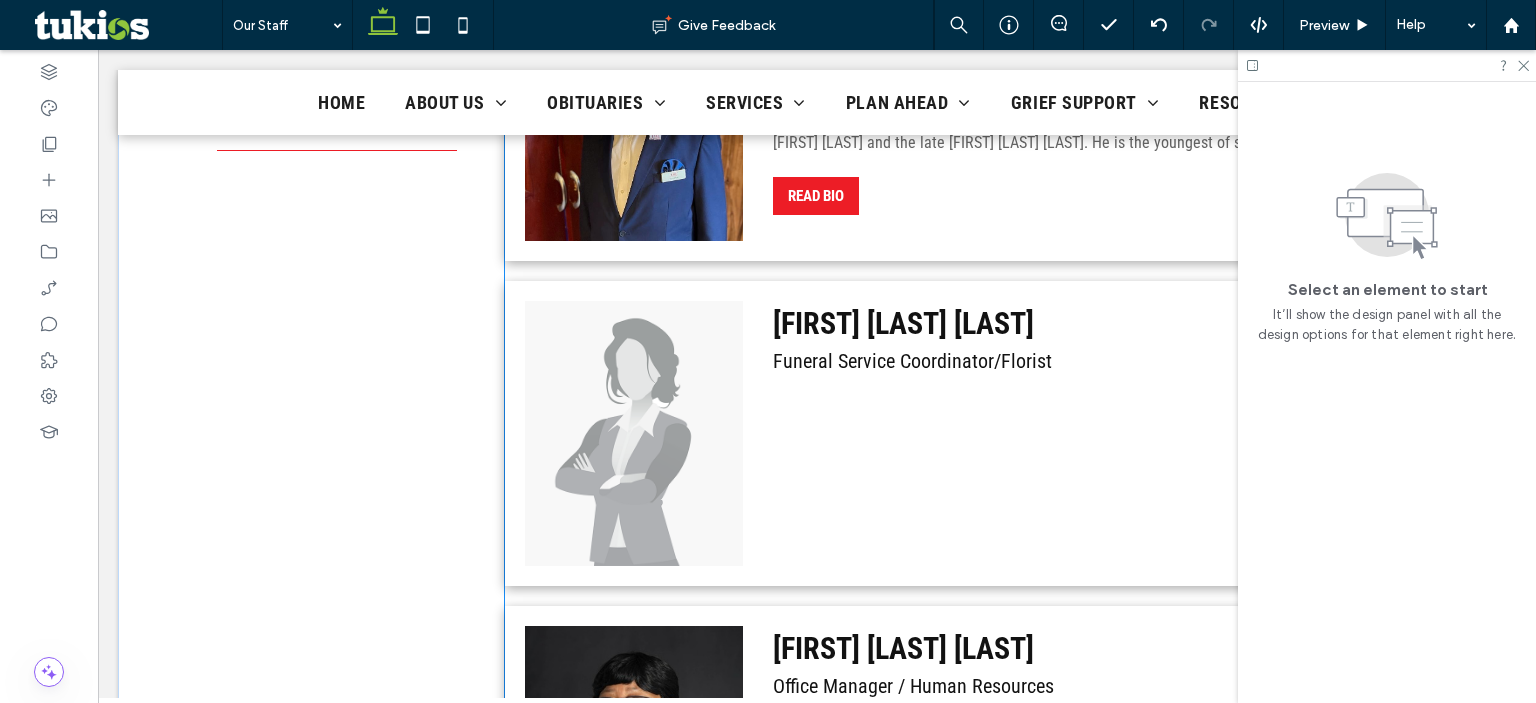 click on "Lamond Guy Edwards" at bounding box center (1085, 323) 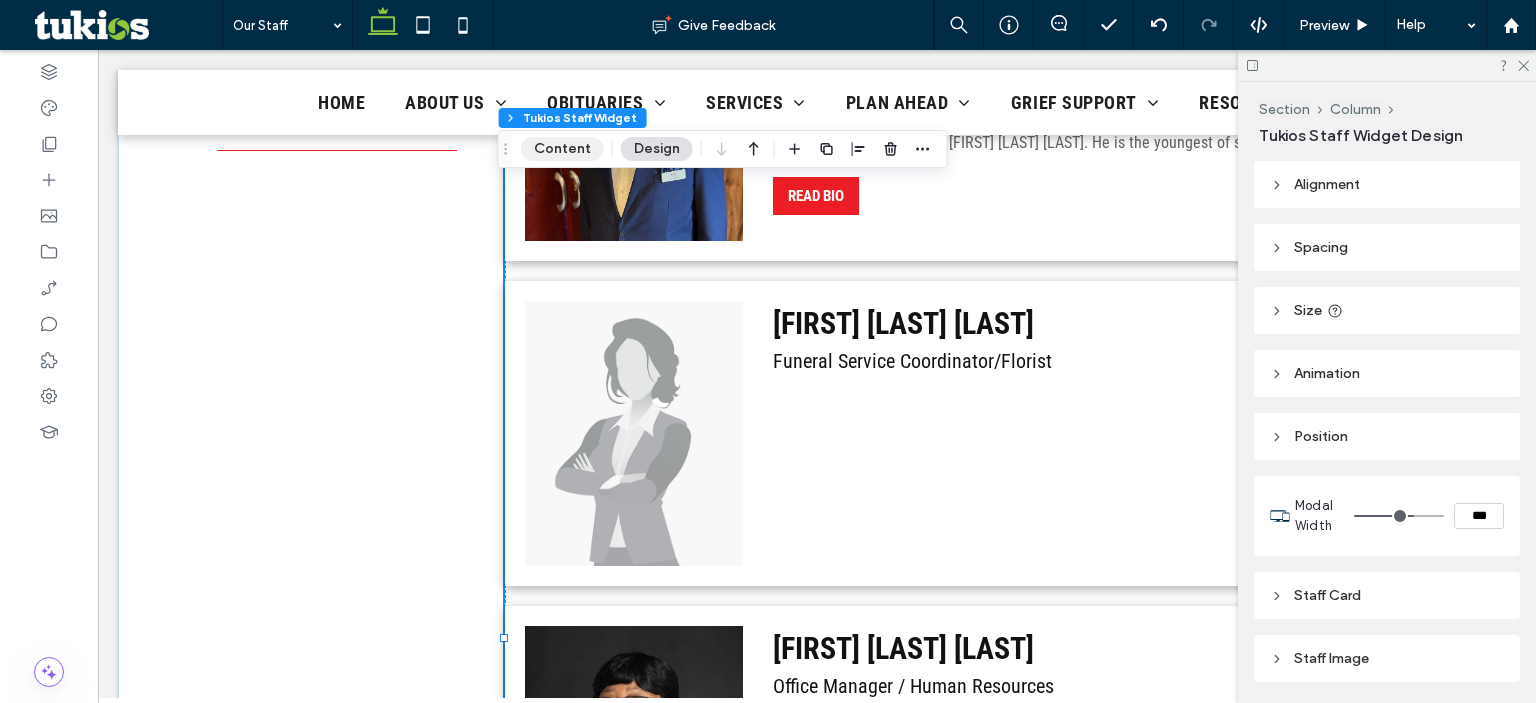click on "Content" at bounding box center [562, 149] 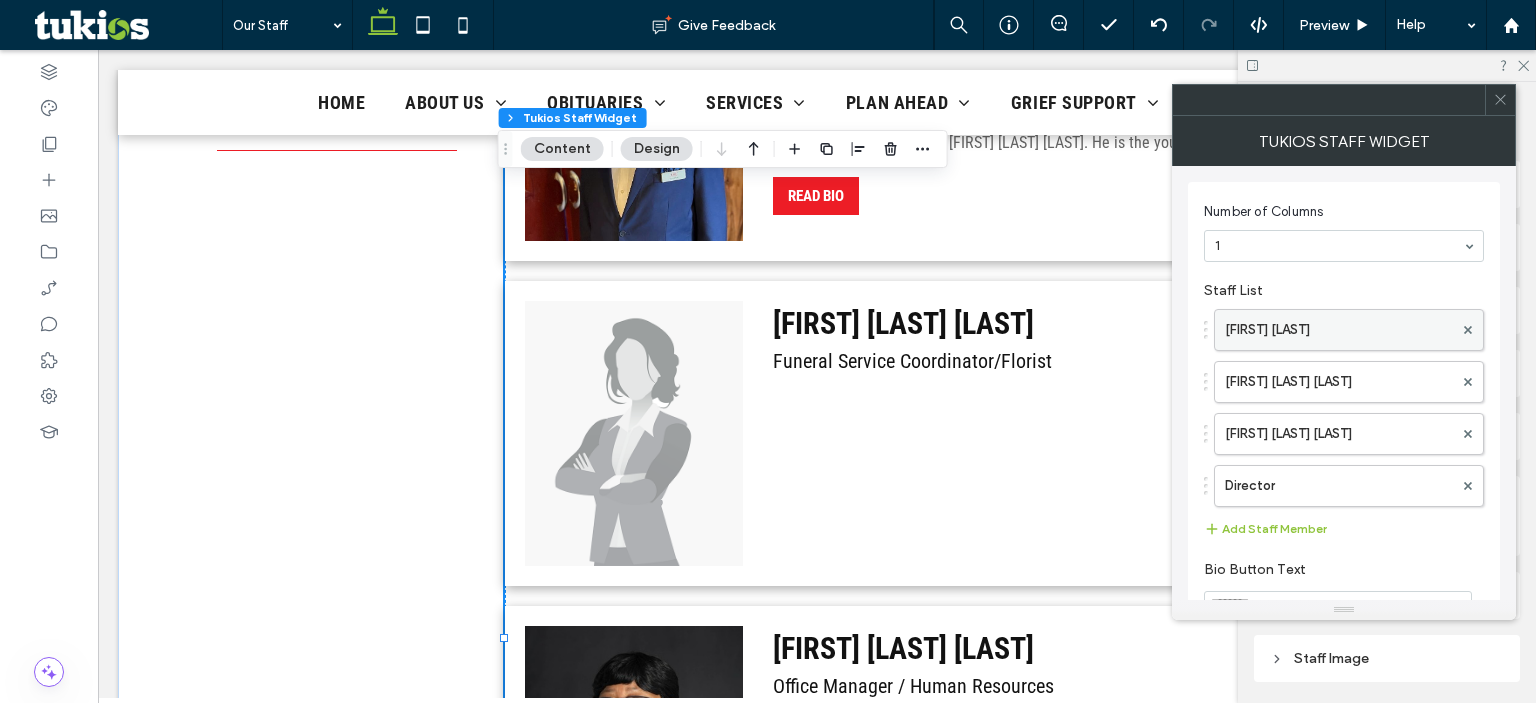 click on "Robert L. Barnes" at bounding box center (1339, 330) 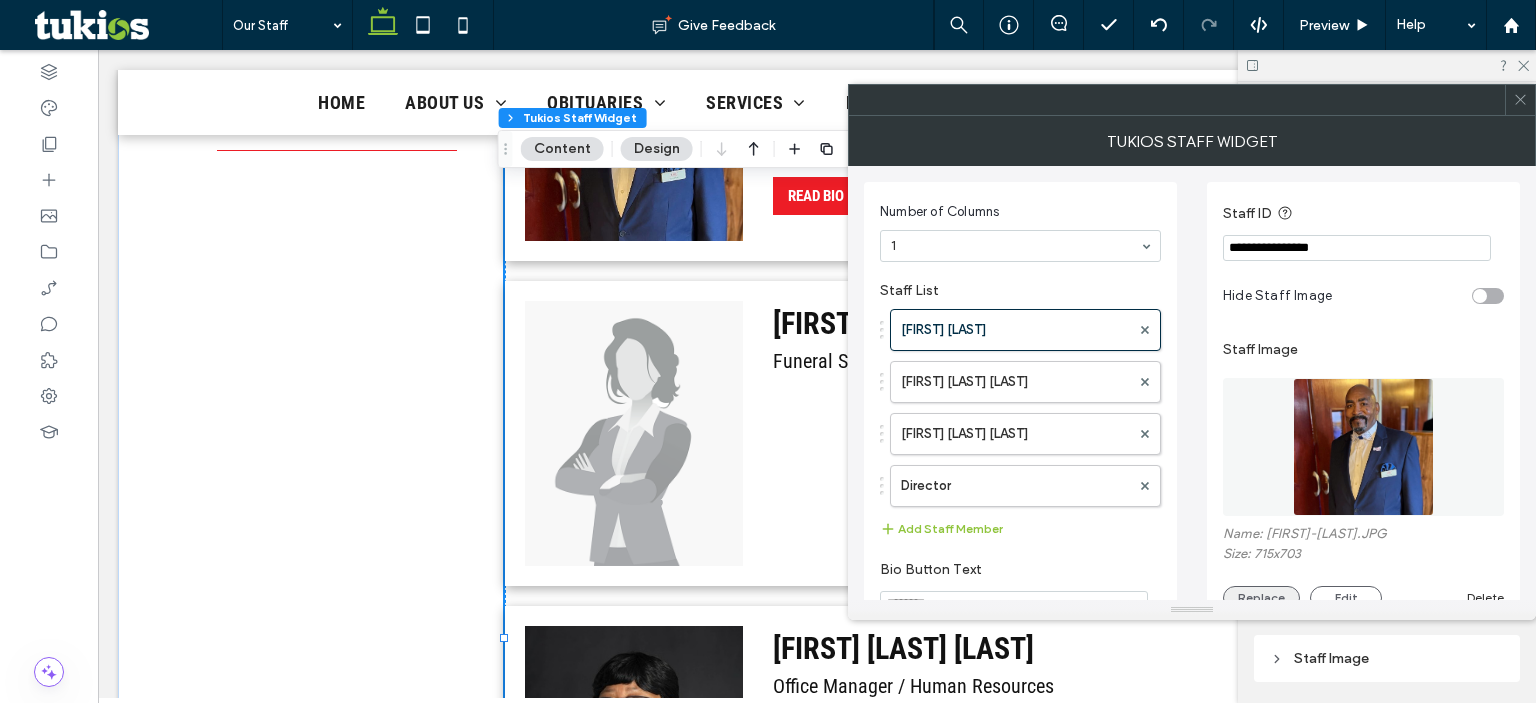 click on "Replace" at bounding box center (1261, 598) 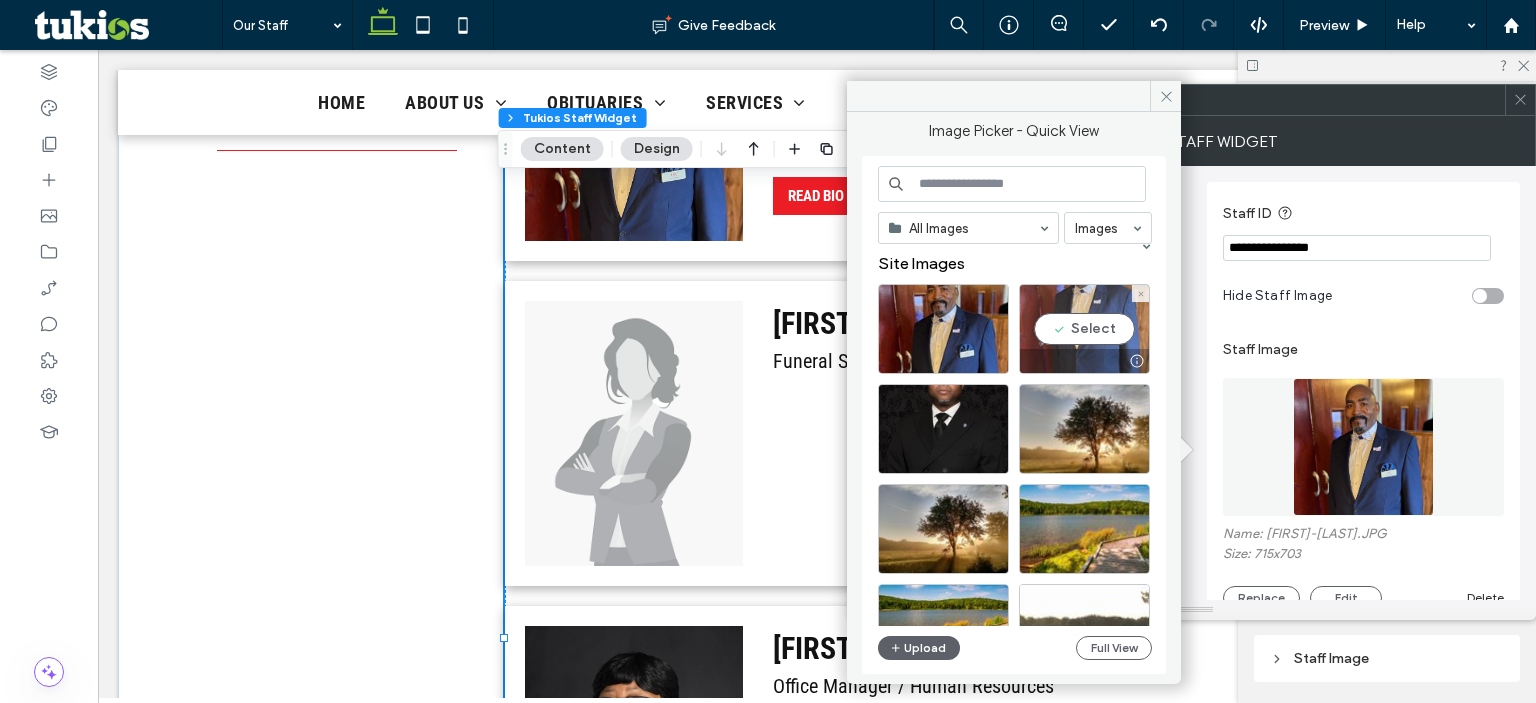 click on "Select" at bounding box center (1084, 329) 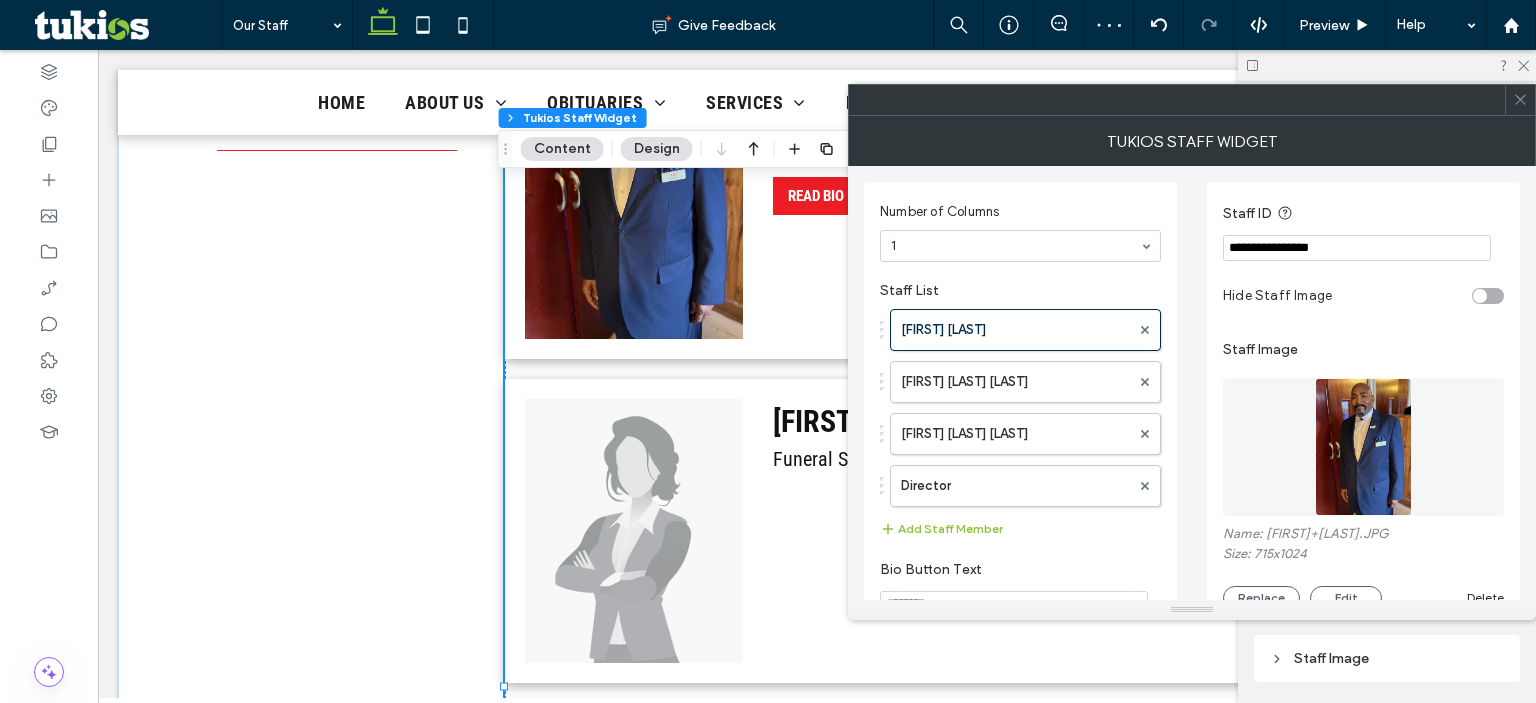 click 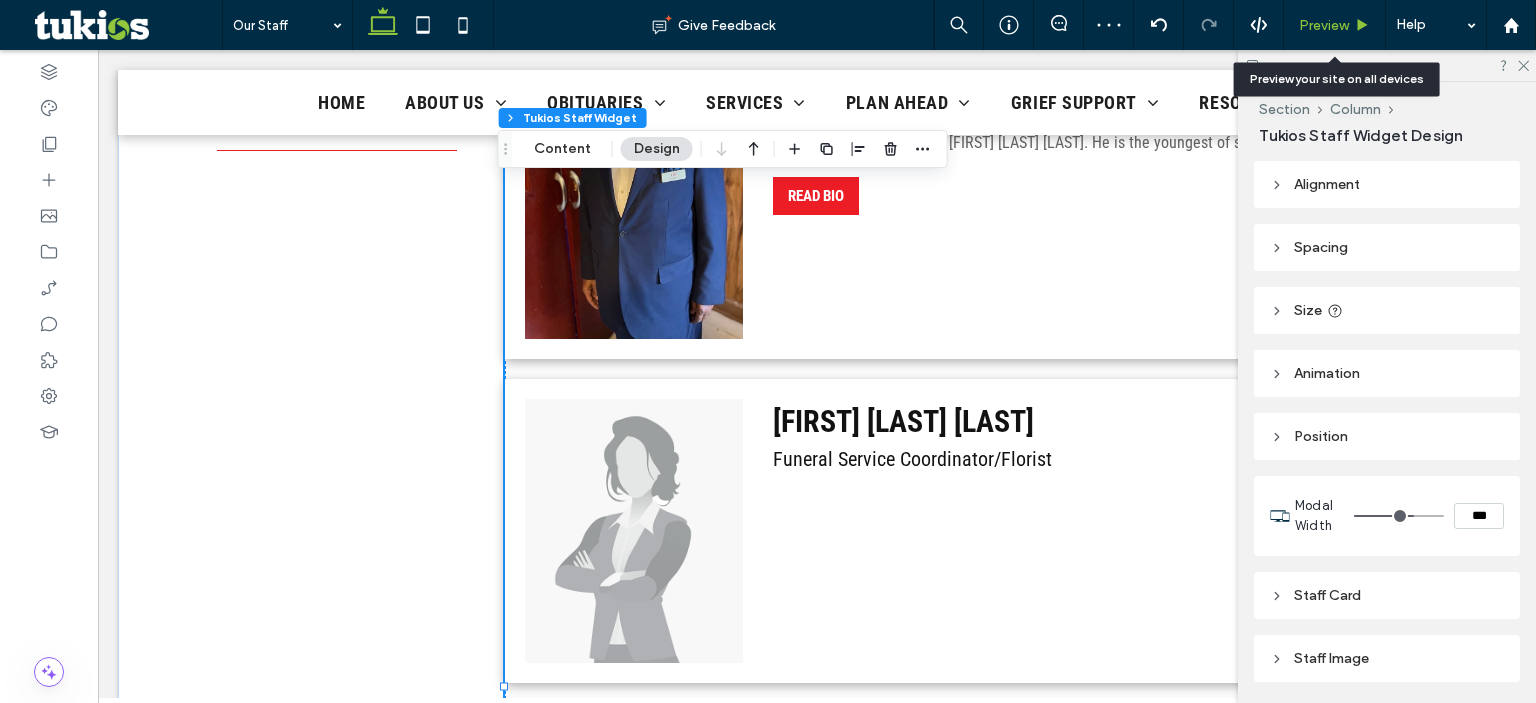 click on "Preview" at bounding box center [1335, 25] 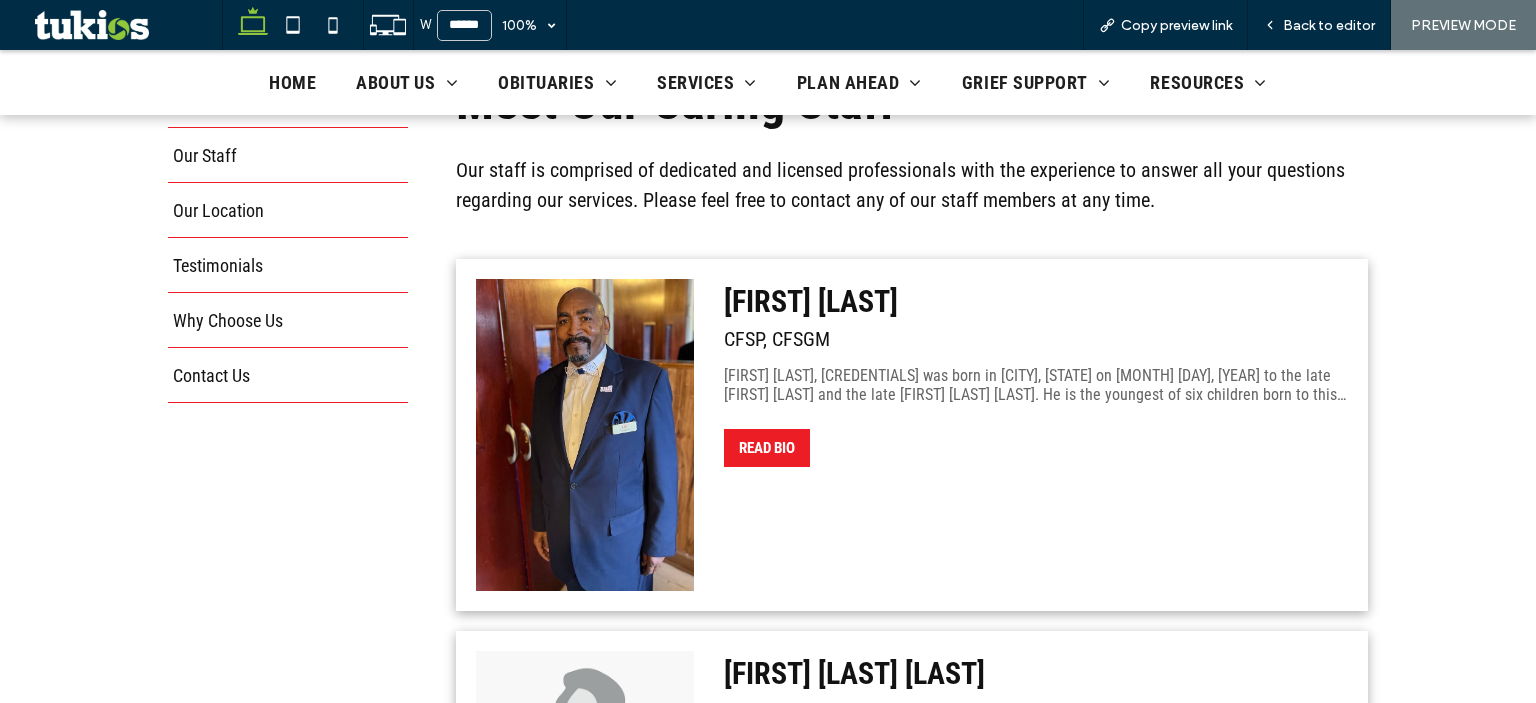 scroll, scrollTop: 540, scrollLeft: 0, axis: vertical 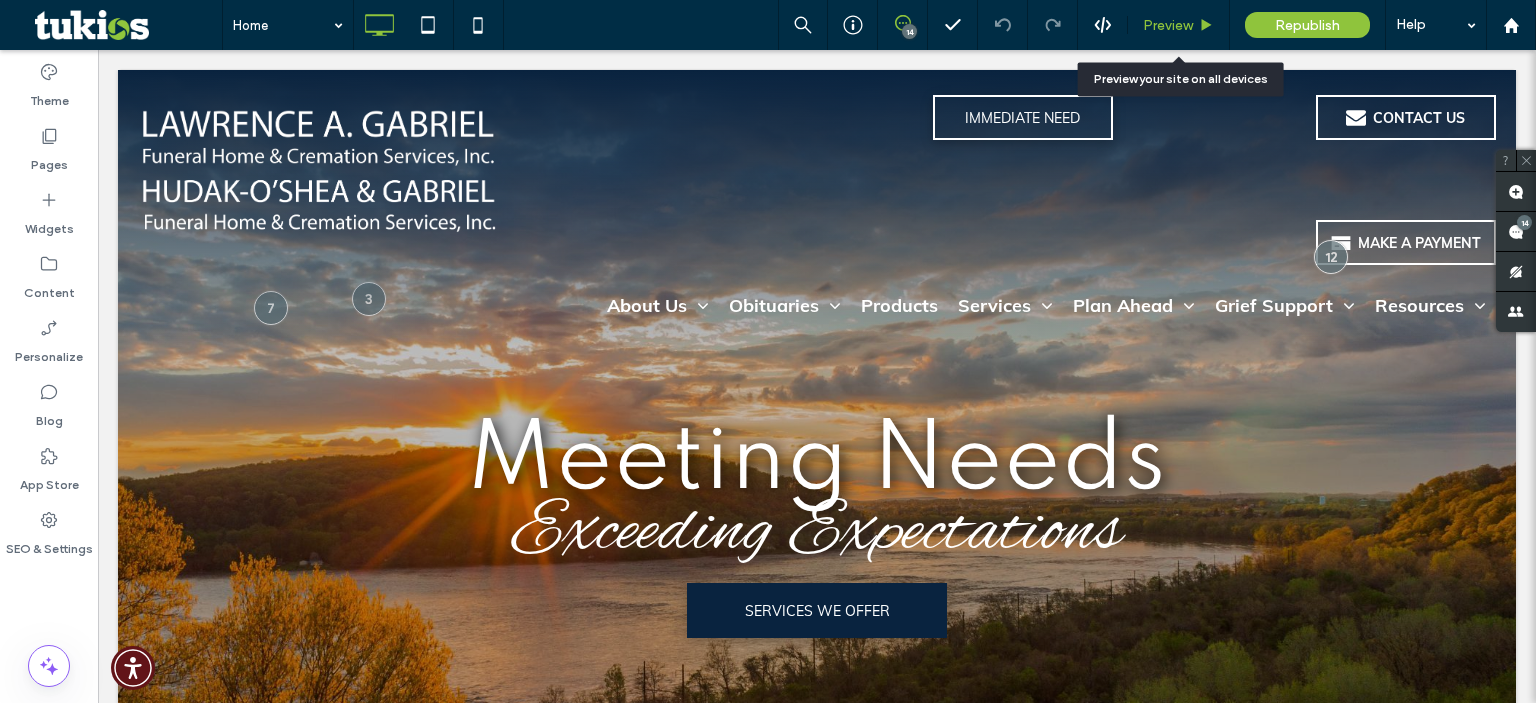 click on "Preview" at bounding box center [1168, 25] 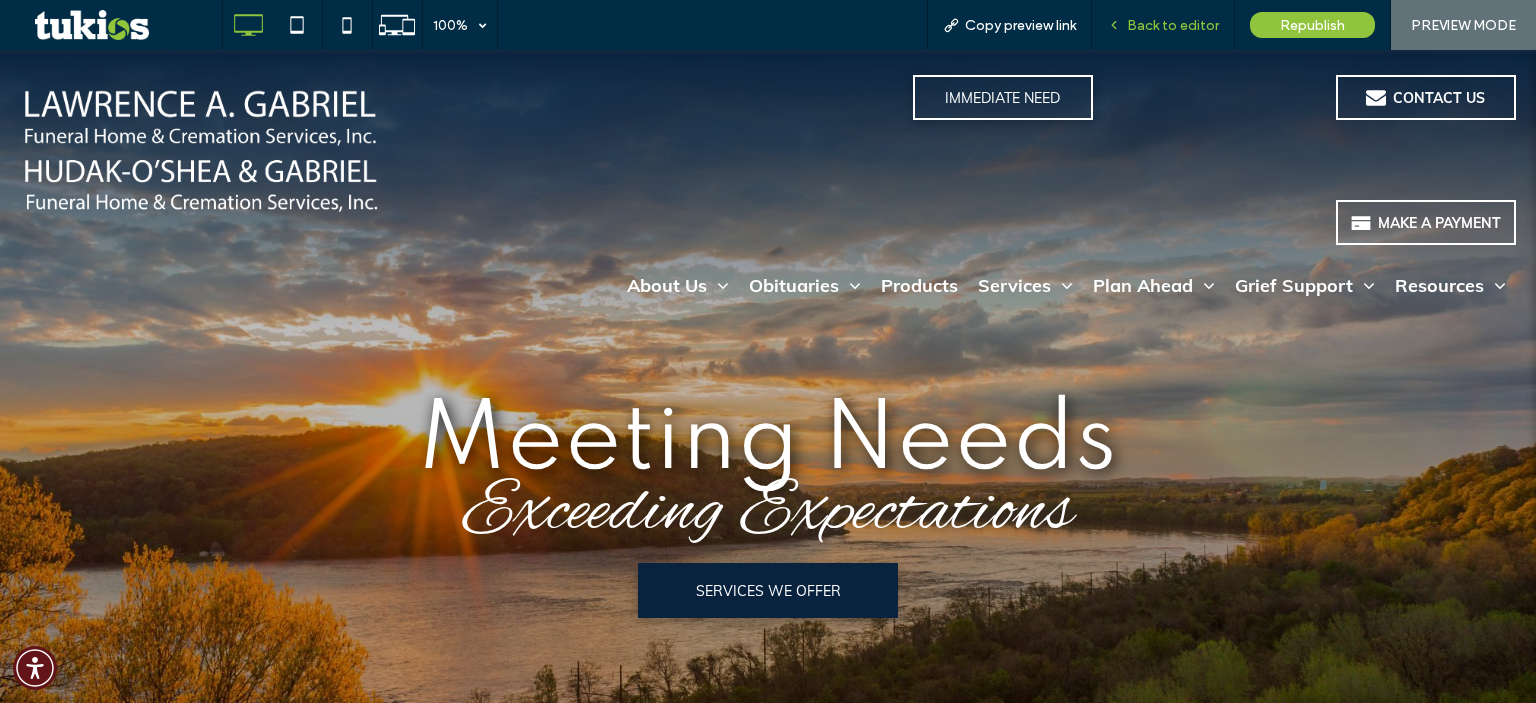 click on "Back to editor" at bounding box center (1173, 25) 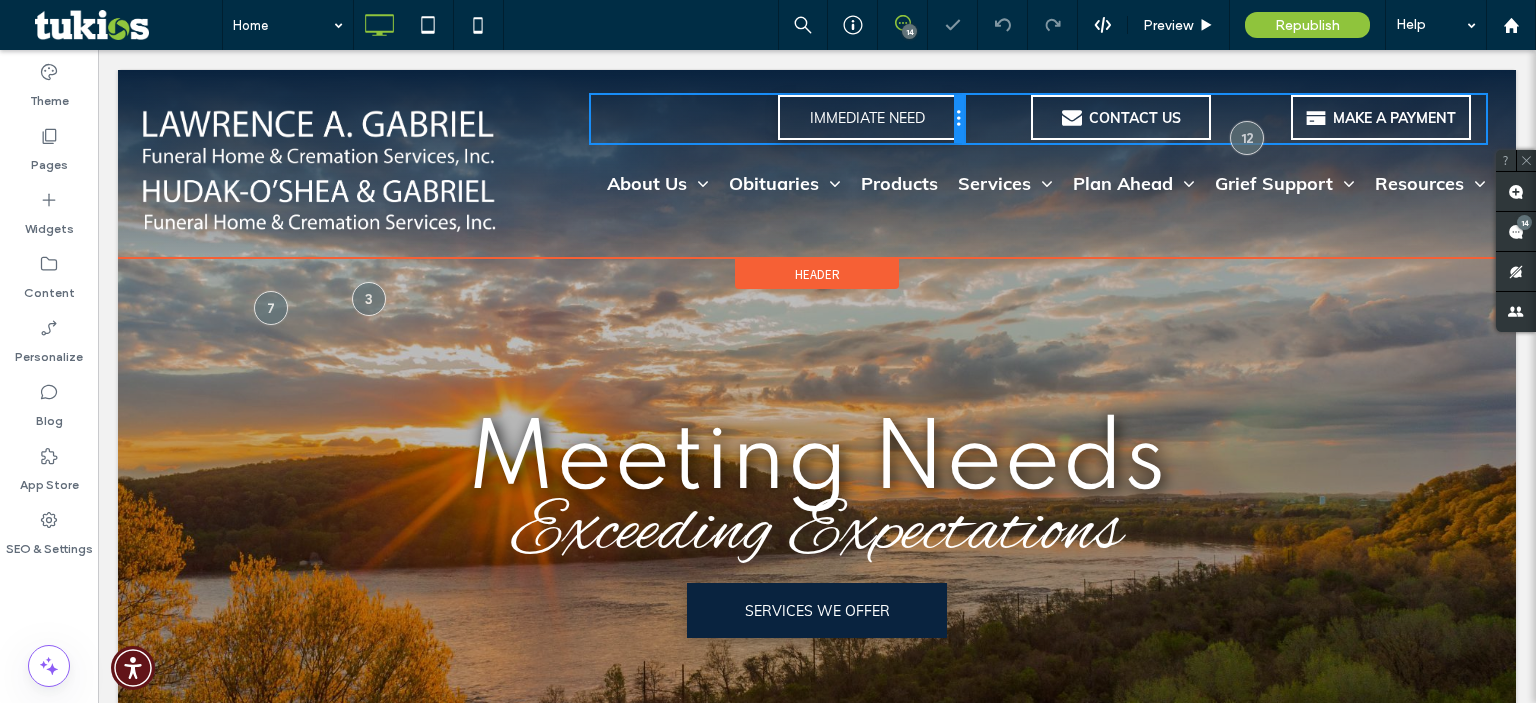 drag, startPoint x: 1102, startPoint y: 195, endPoint x: 936, endPoint y: 205, distance: 166.30093 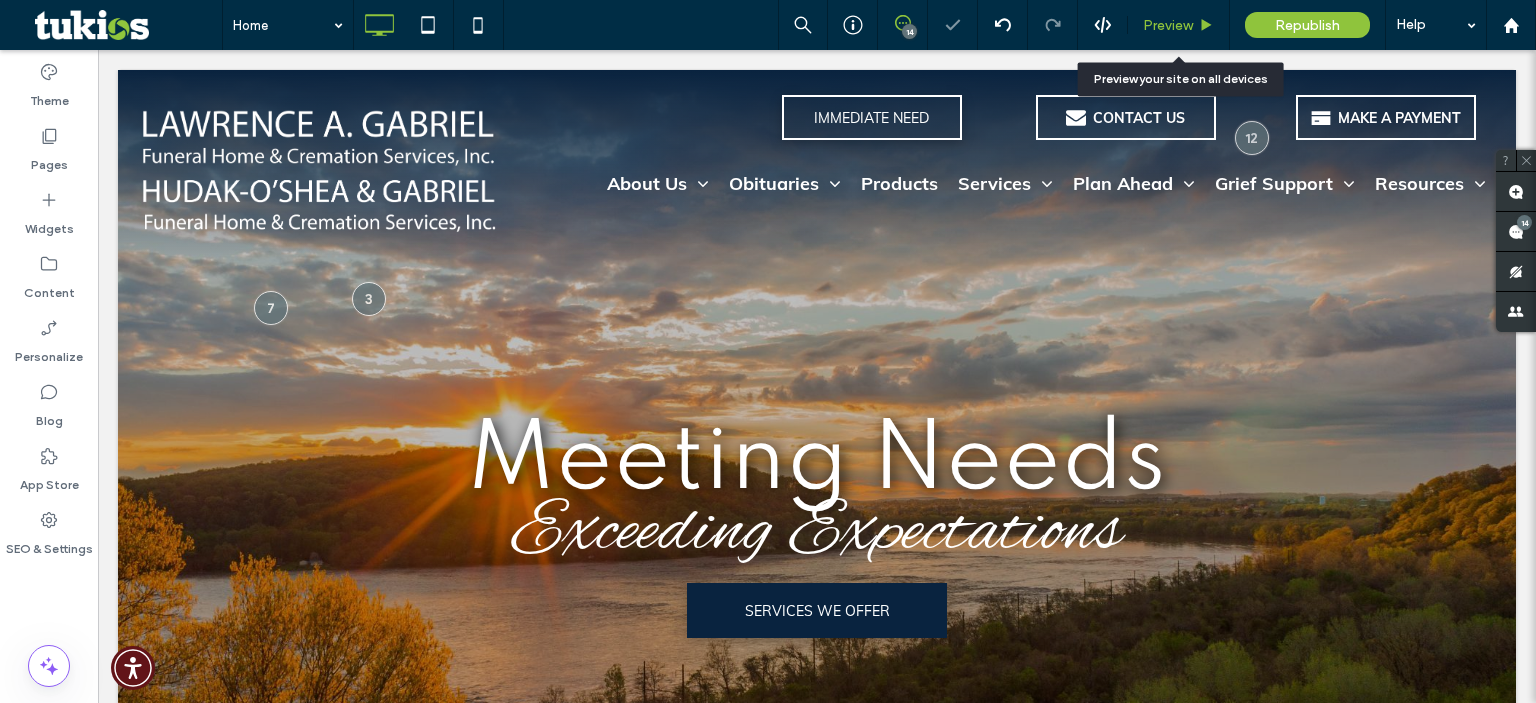 click on "Preview" at bounding box center (1178, 25) 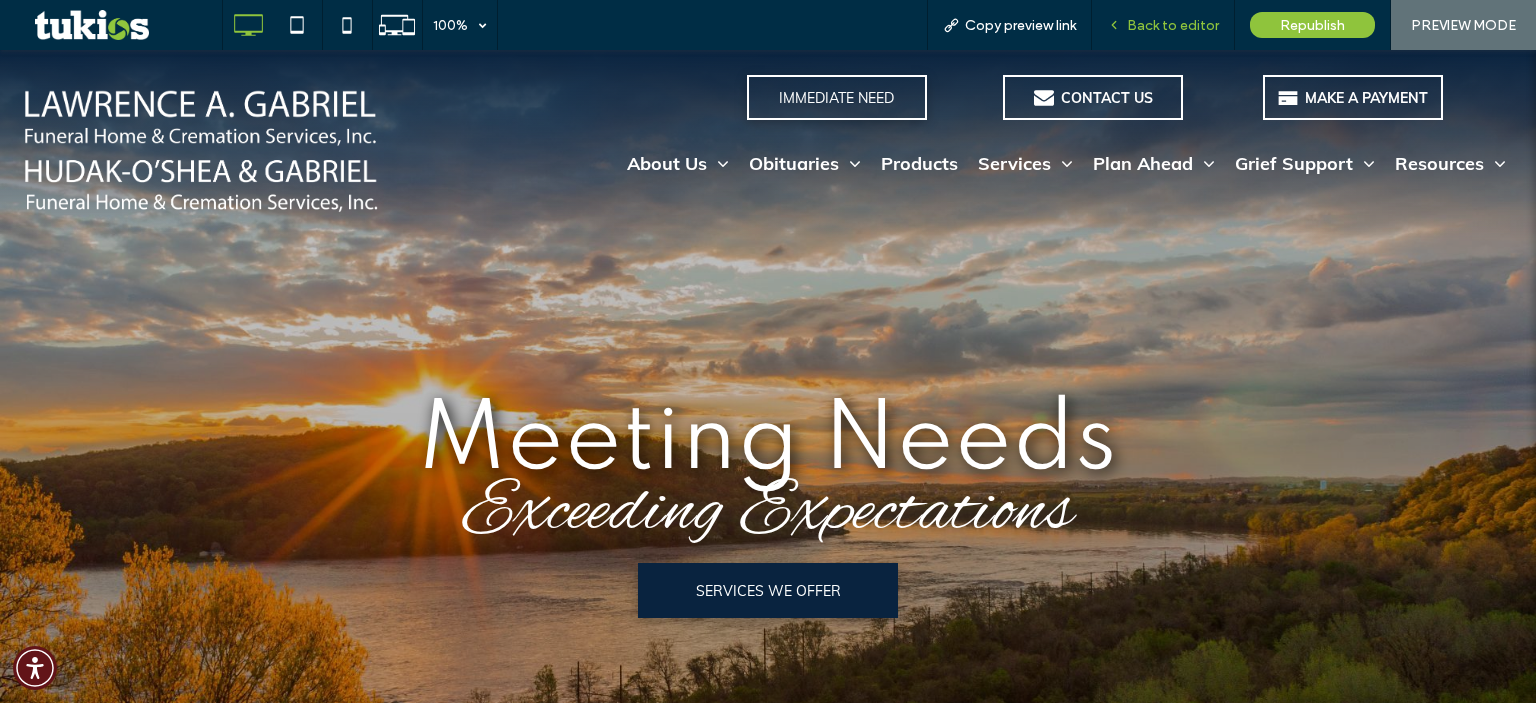 click on "Back to editor" at bounding box center (1173, 25) 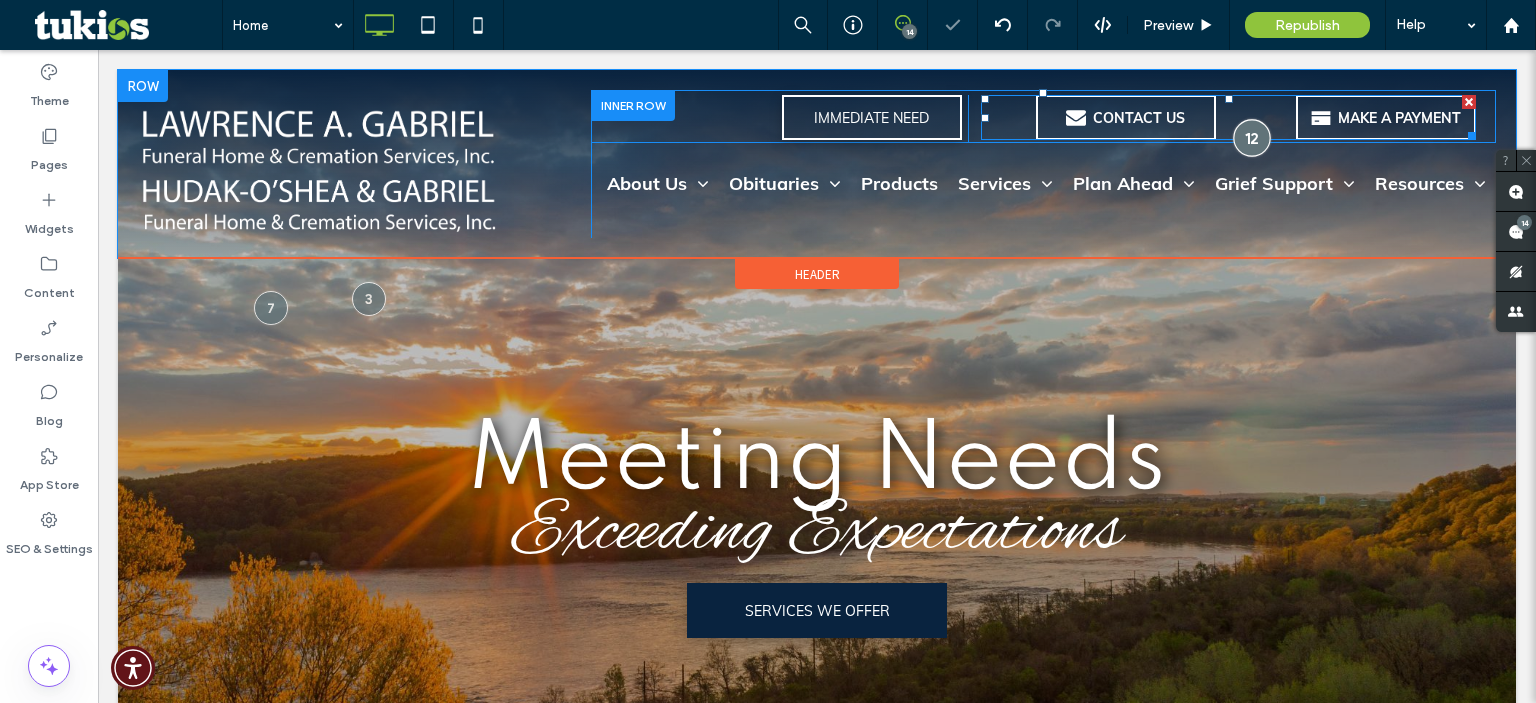 click at bounding box center (1251, 137) 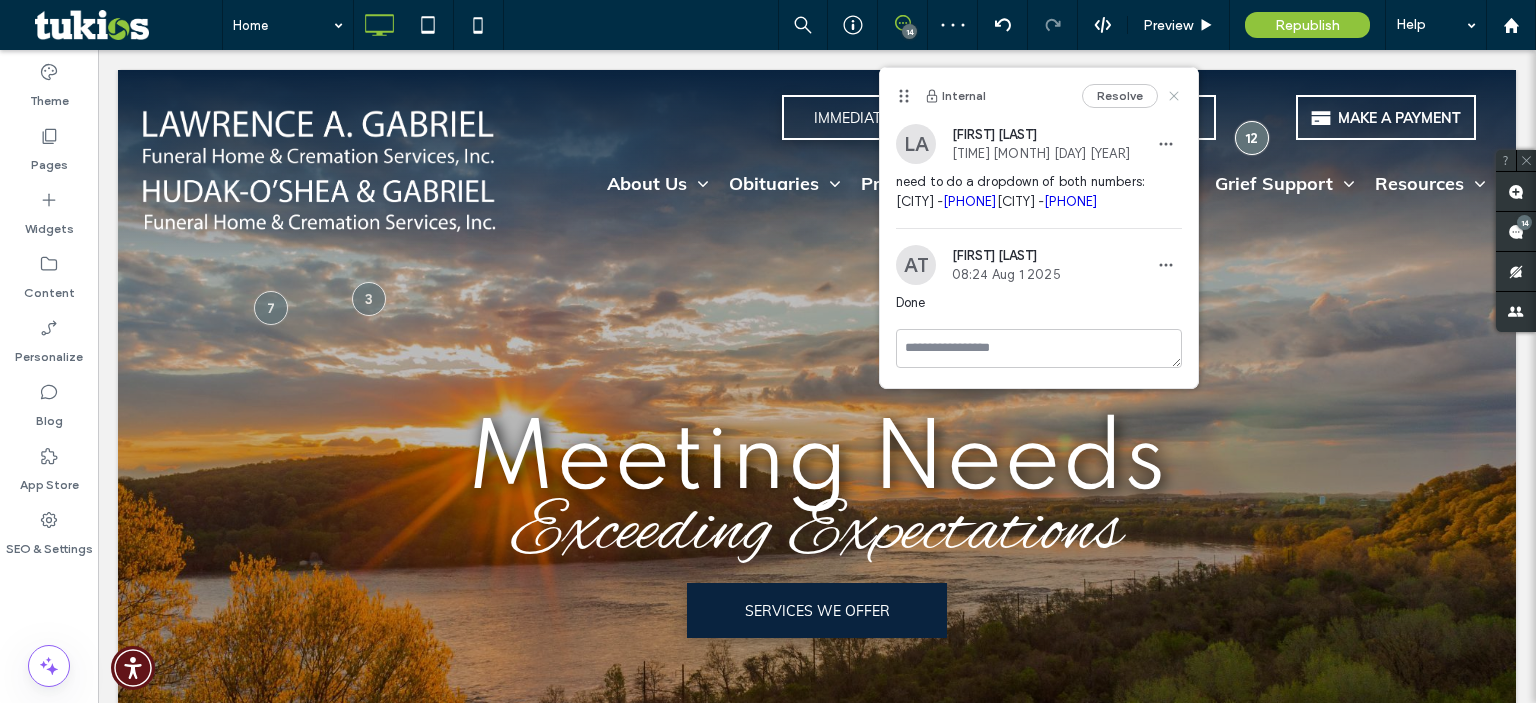 click 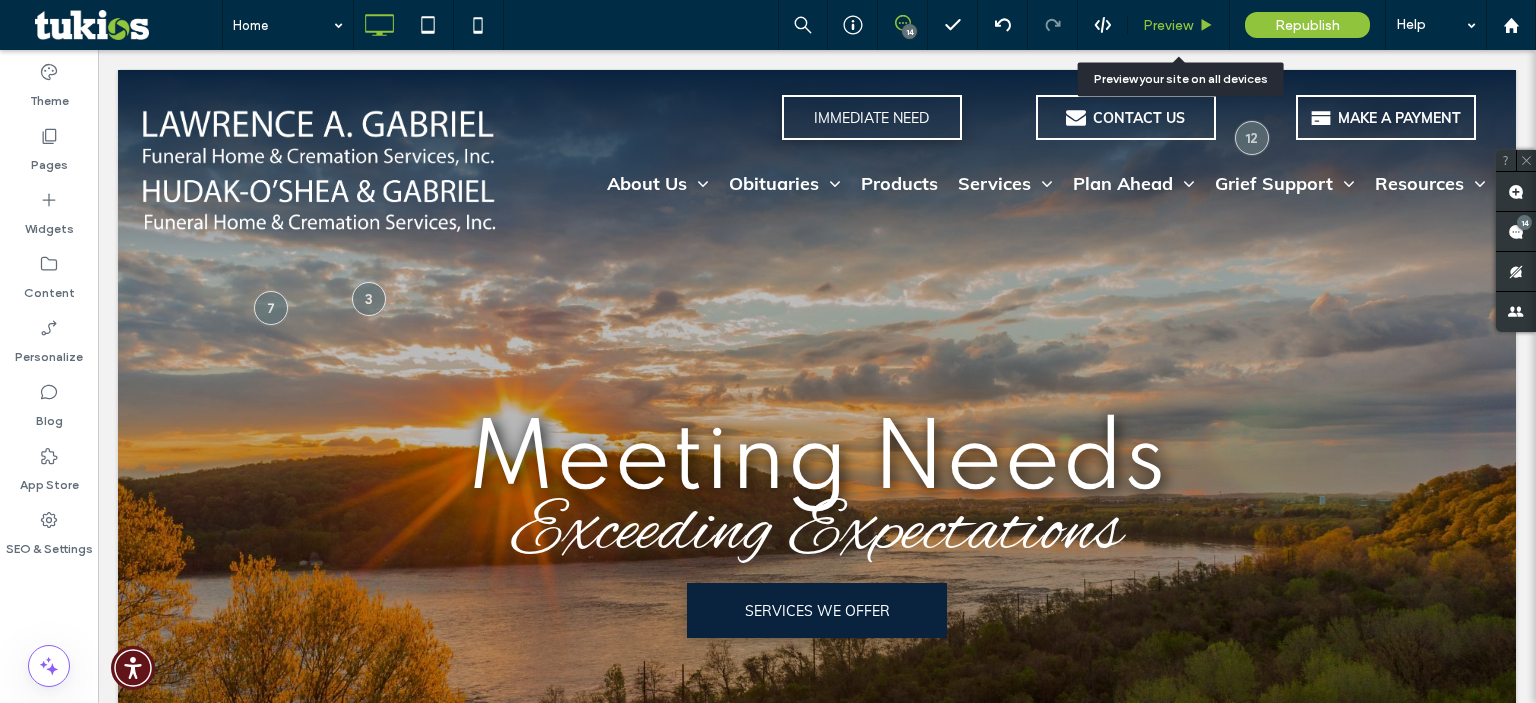 click on "Preview" at bounding box center [1168, 25] 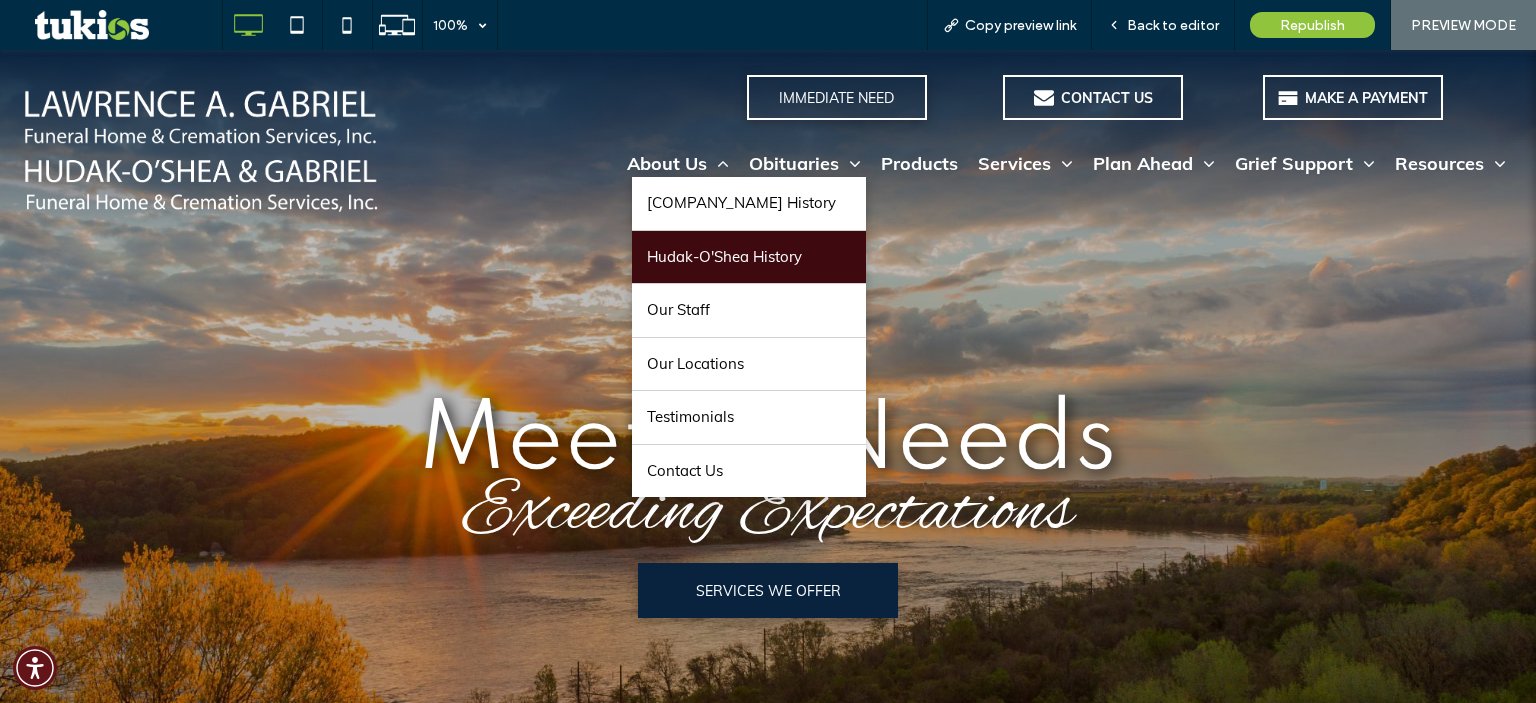 click on "Hudak-O'Shea History" at bounding box center (724, 257) 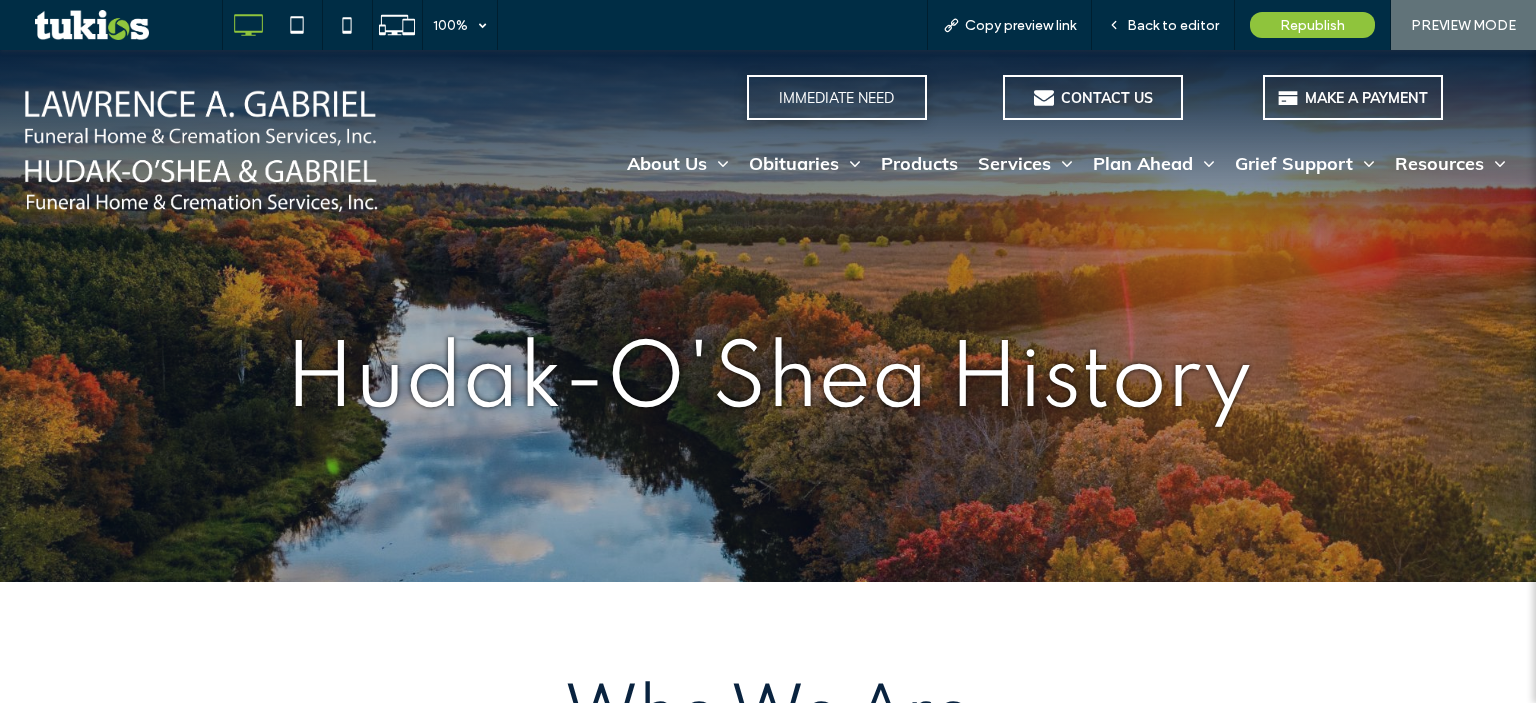scroll, scrollTop: 0, scrollLeft: 0, axis: both 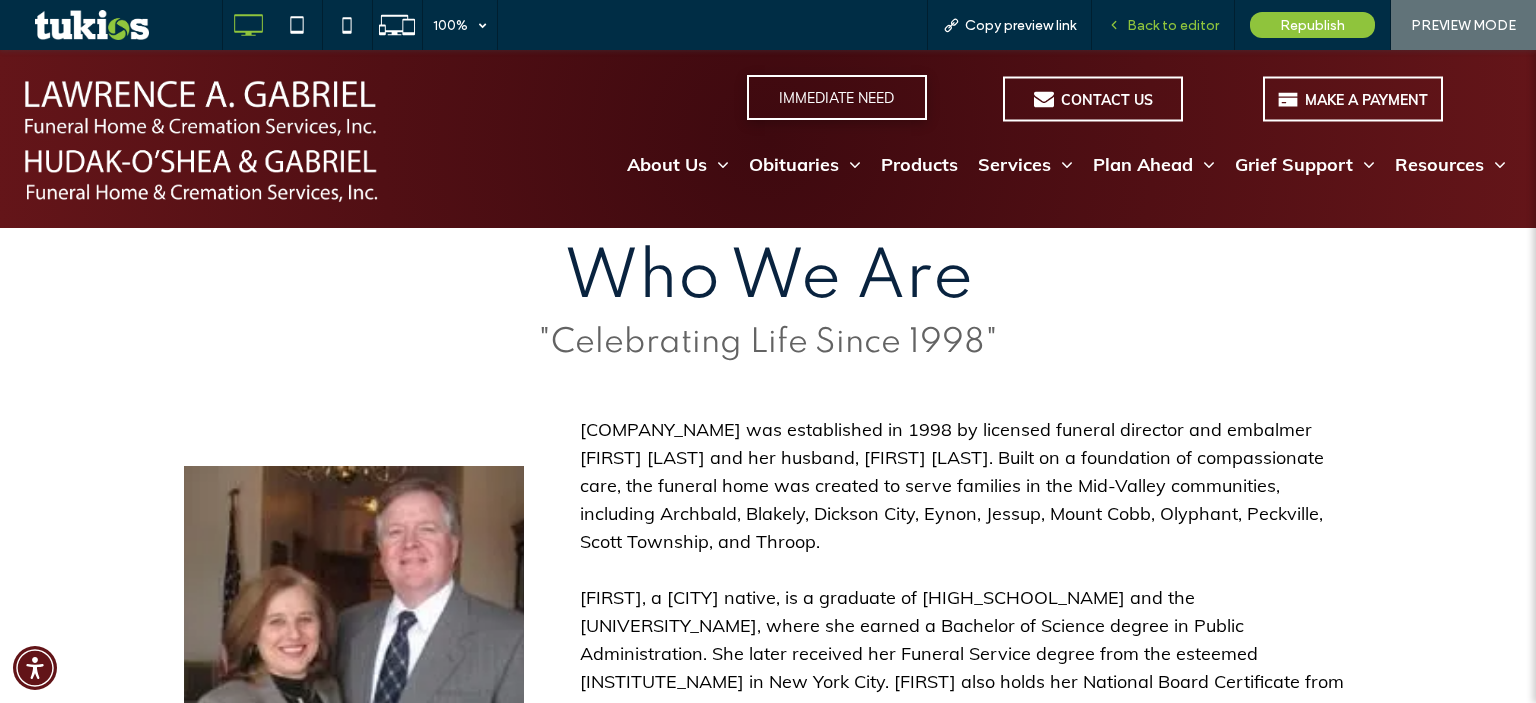 click on "Back to editor" at bounding box center [1173, 25] 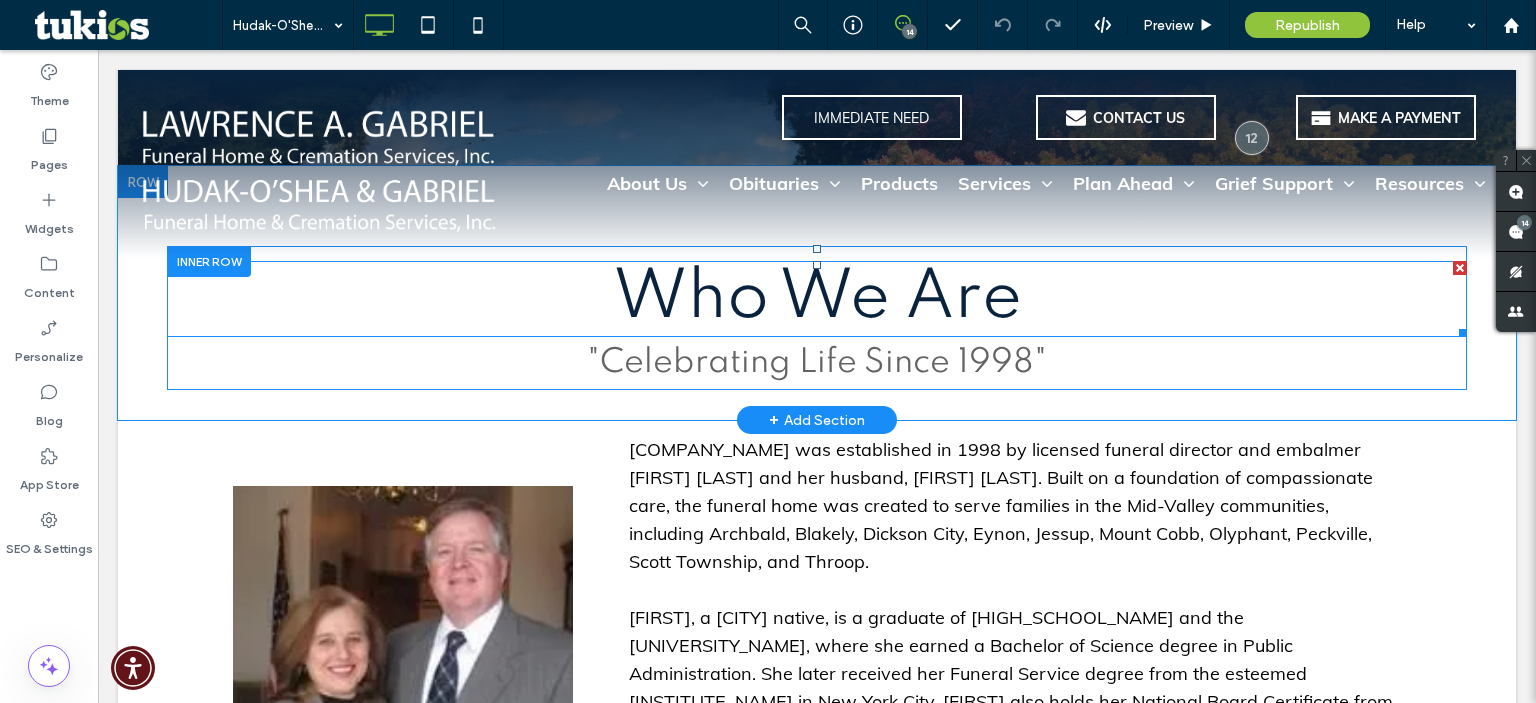 click on "Who We Are" at bounding box center (817, 299) 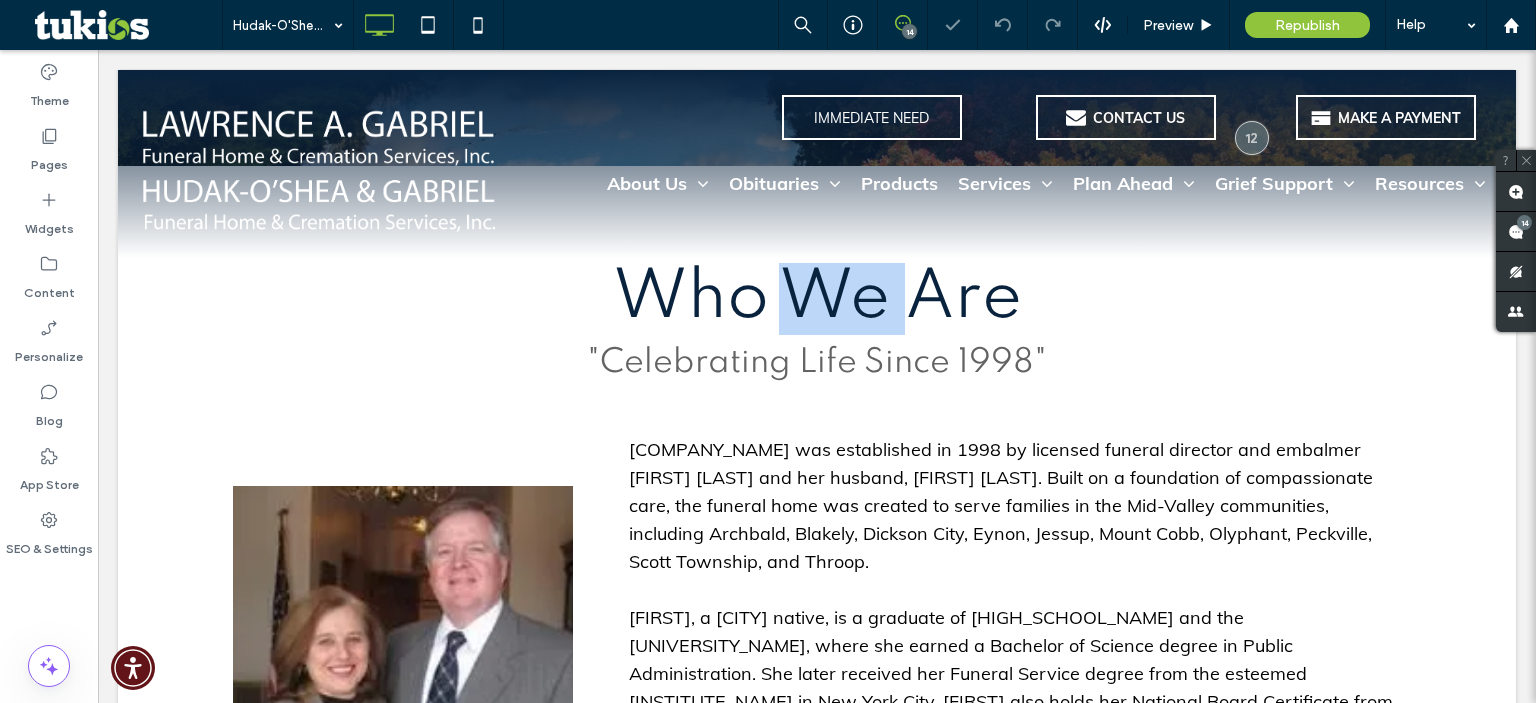 click on "Who We Are" at bounding box center (817, 299) 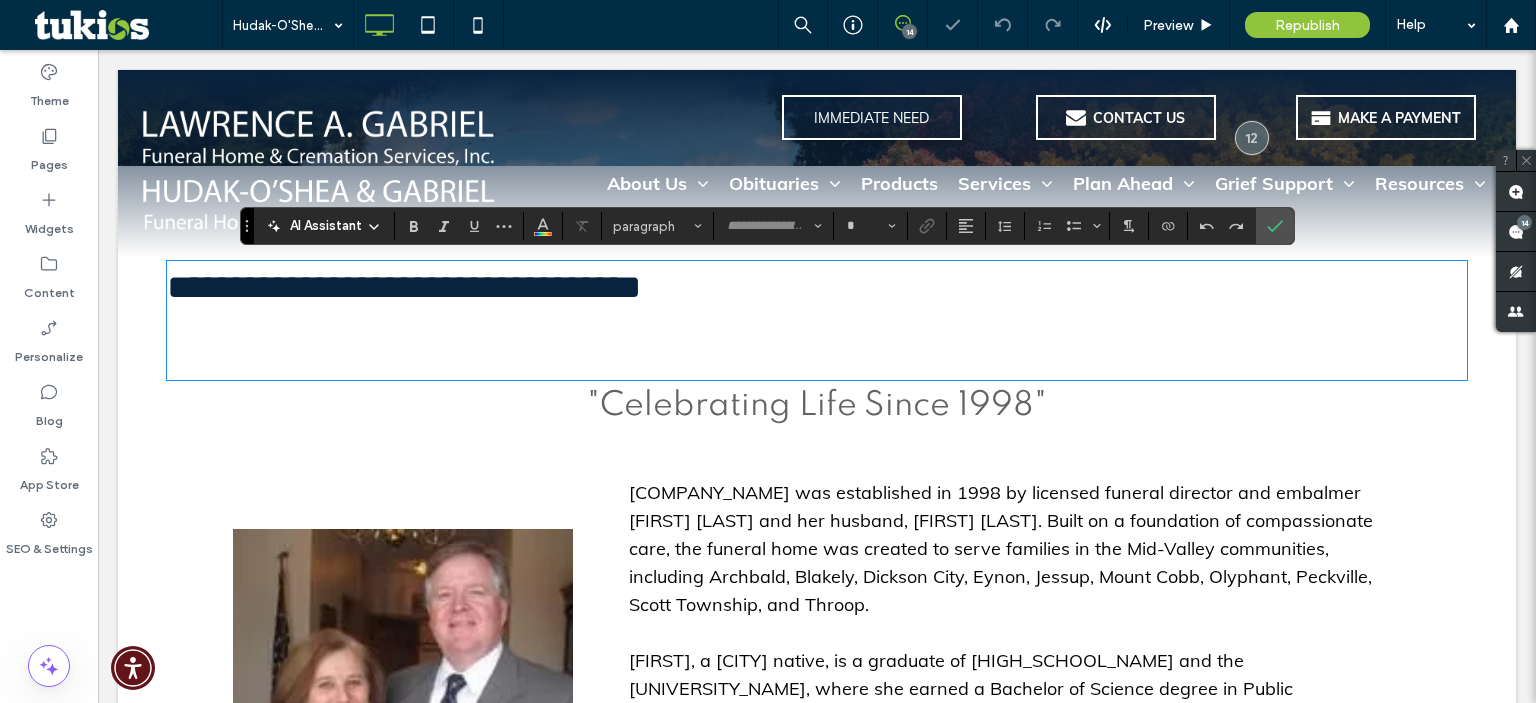 type on "*******" 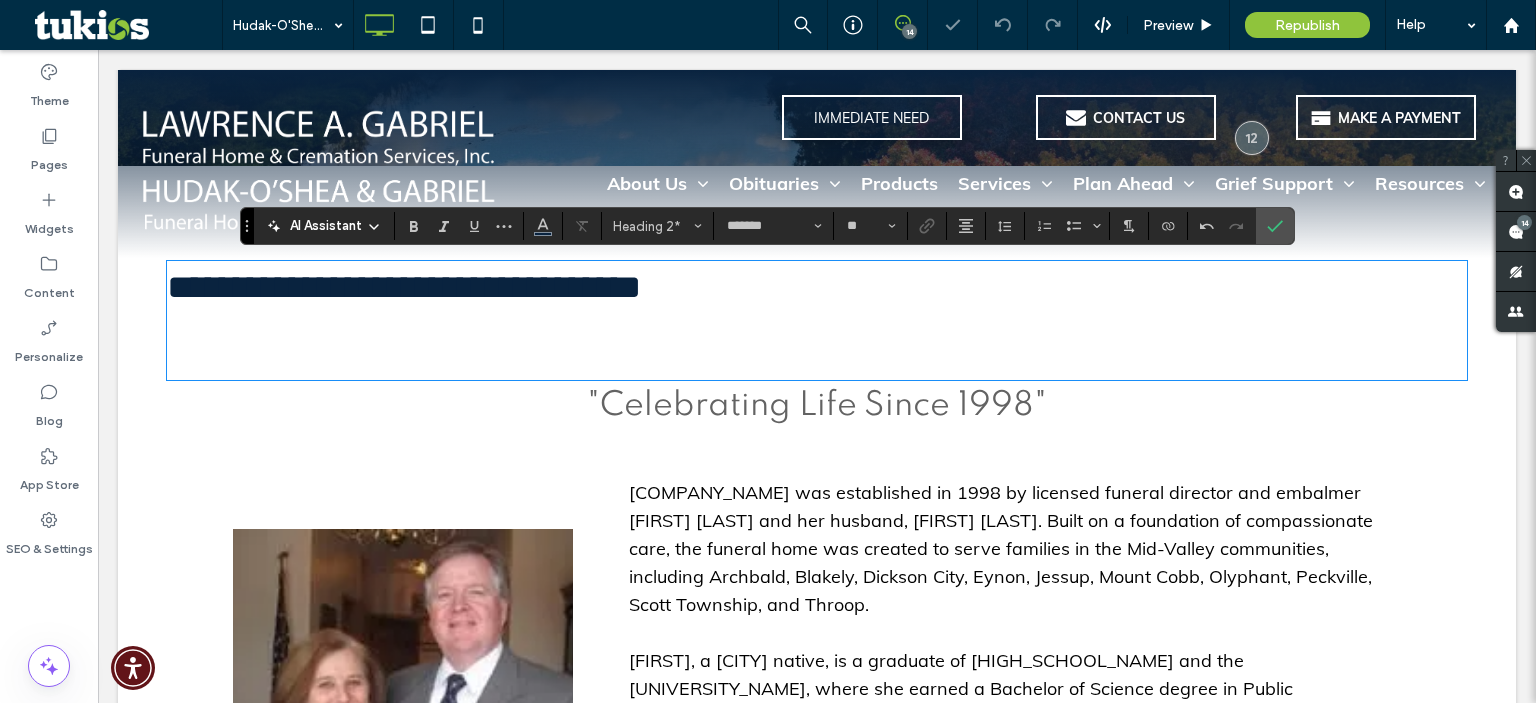 scroll, scrollTop: 0, scrollLeft: 0, axis: both 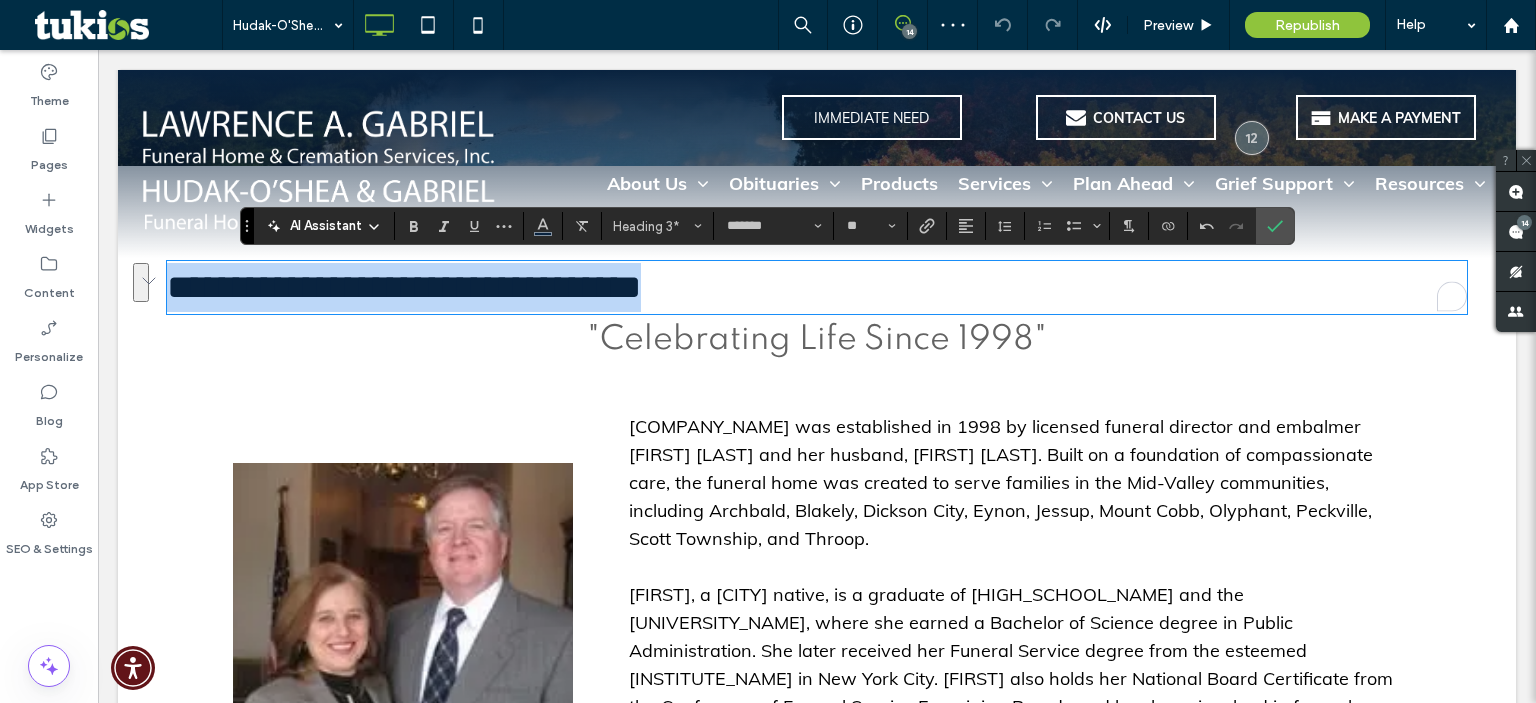 click on "**********" at bounding box center (817, 287) 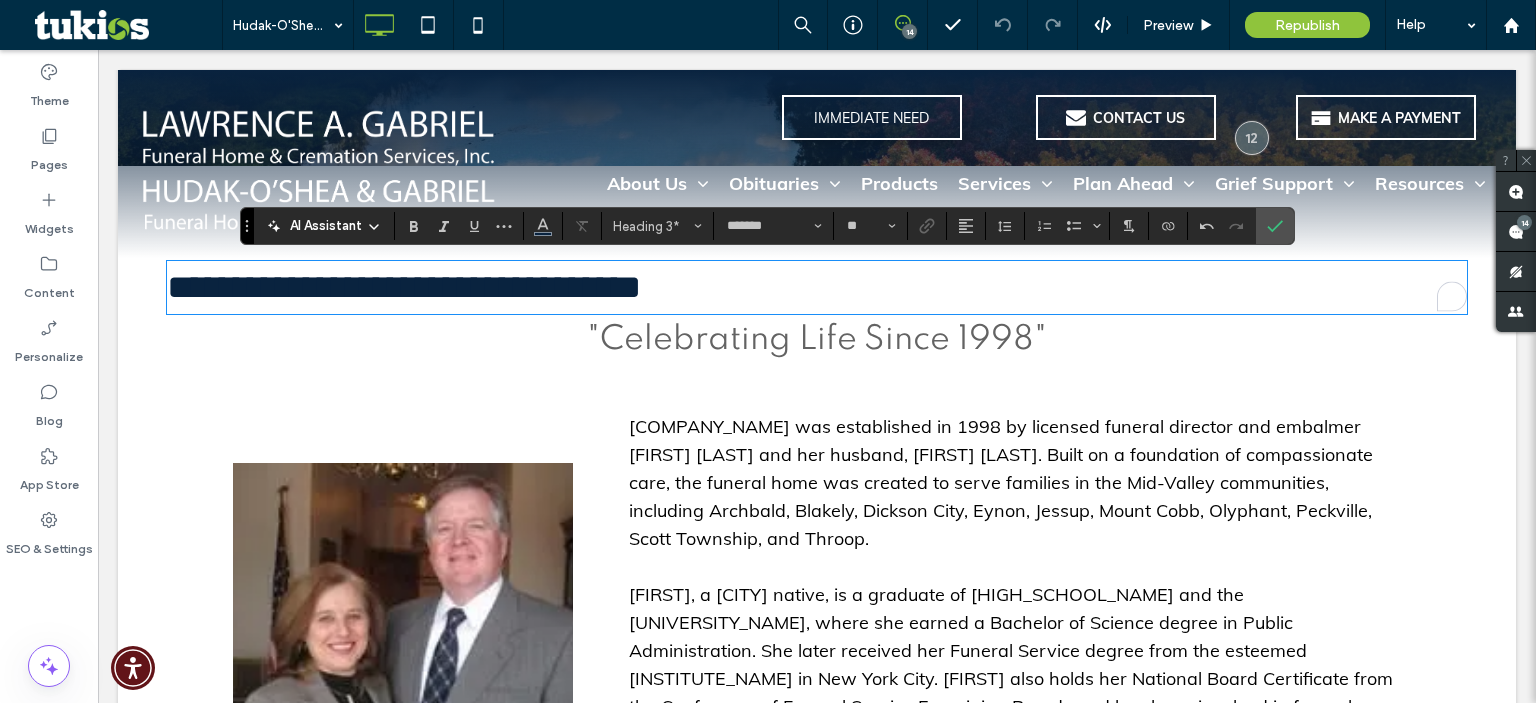 click on "**********" at bounding box center (817, 287) 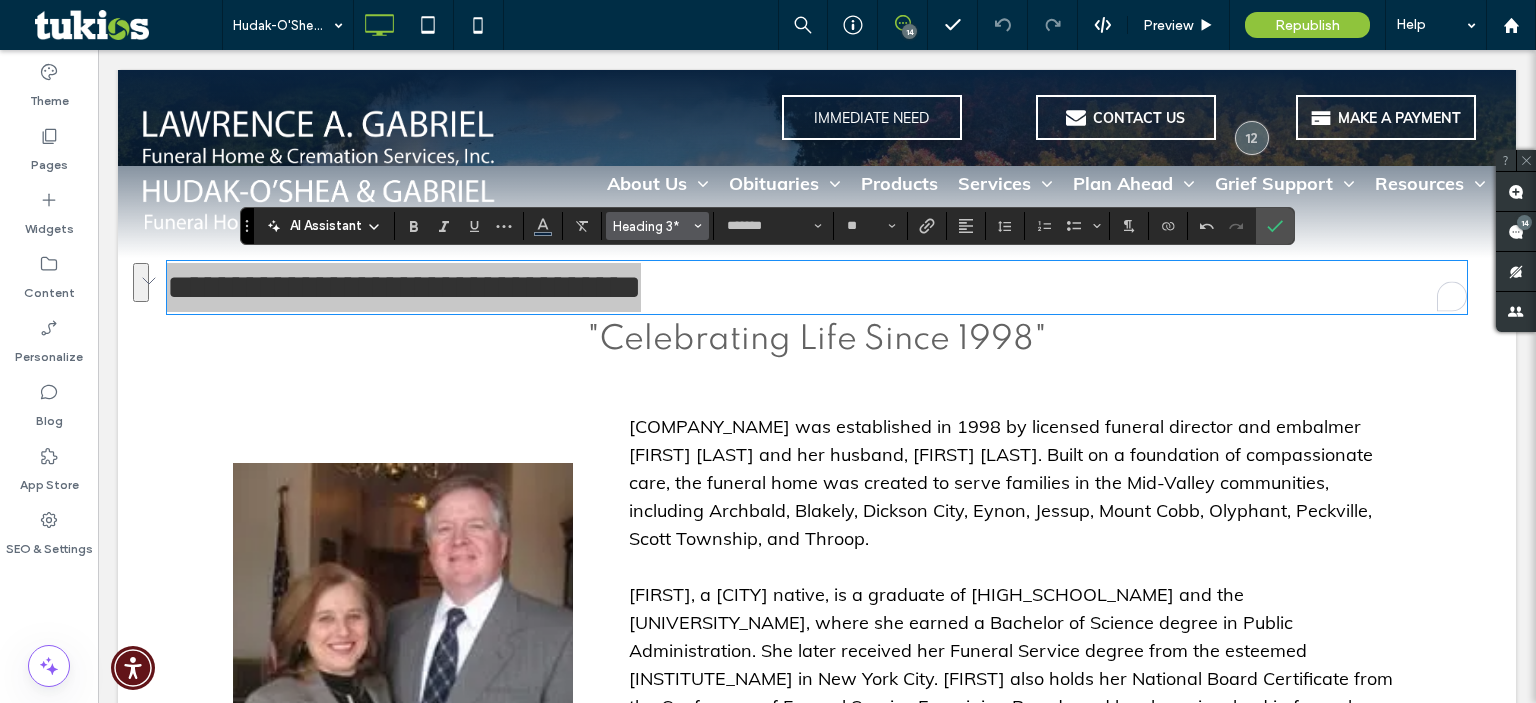 click on "Heading 3*" at bounding box center (652, 226) 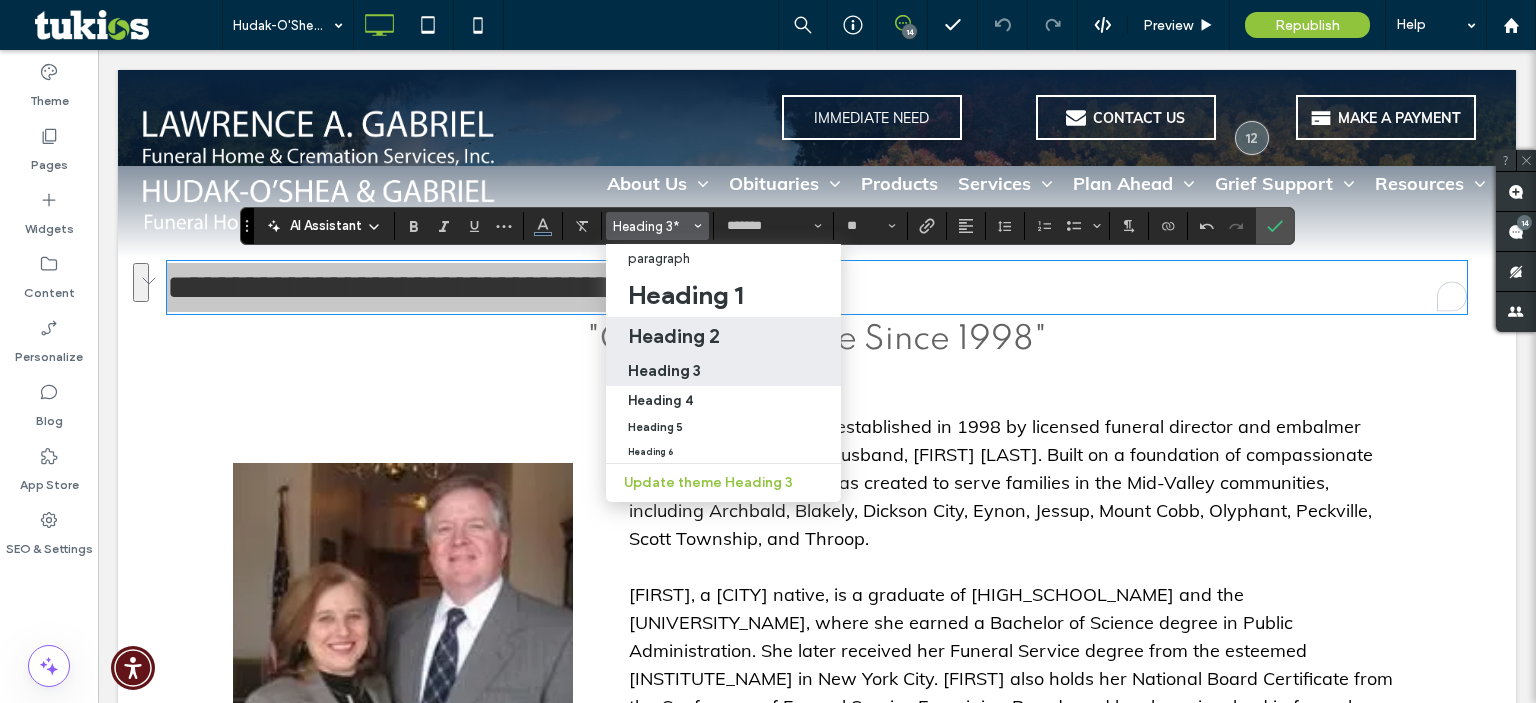 click on "Heading 2" at bounding box center (723, 335) 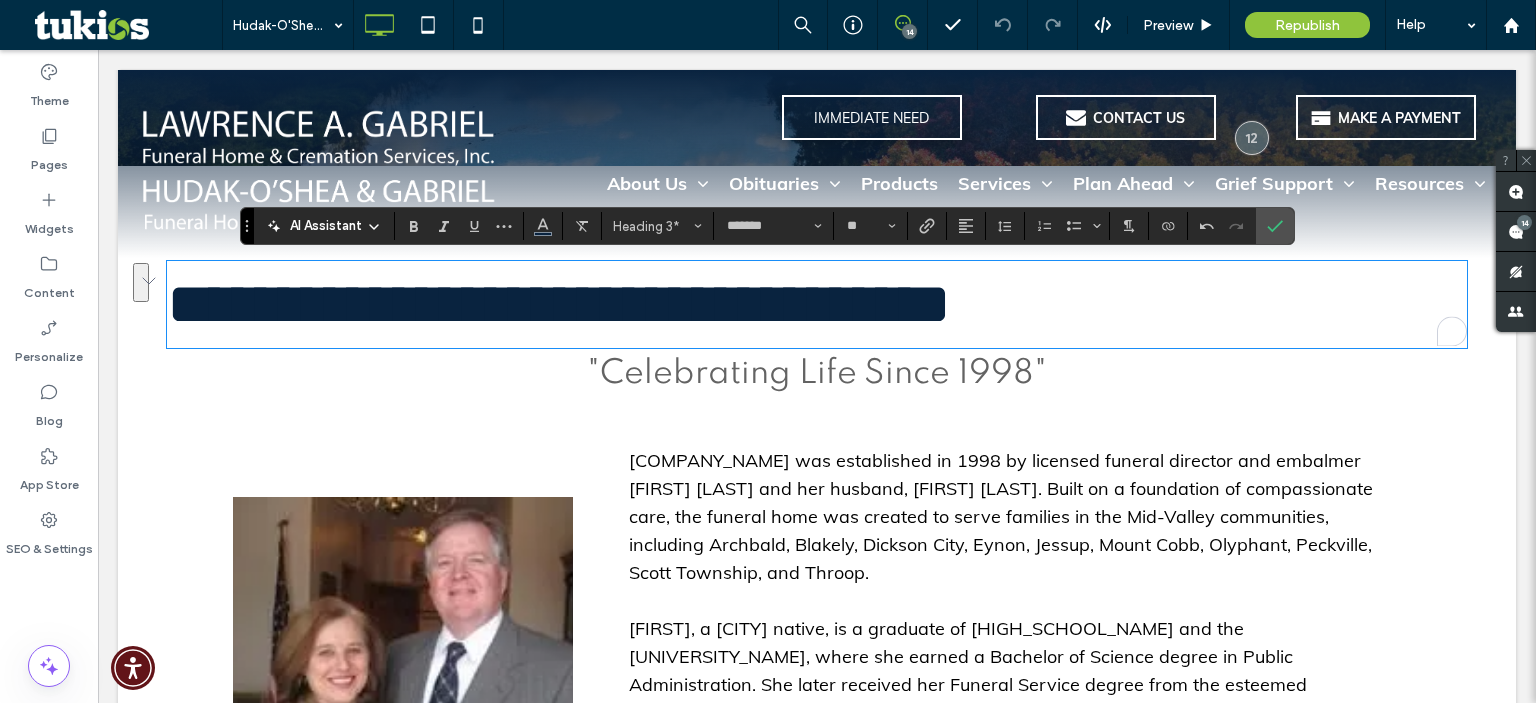 type on "**" 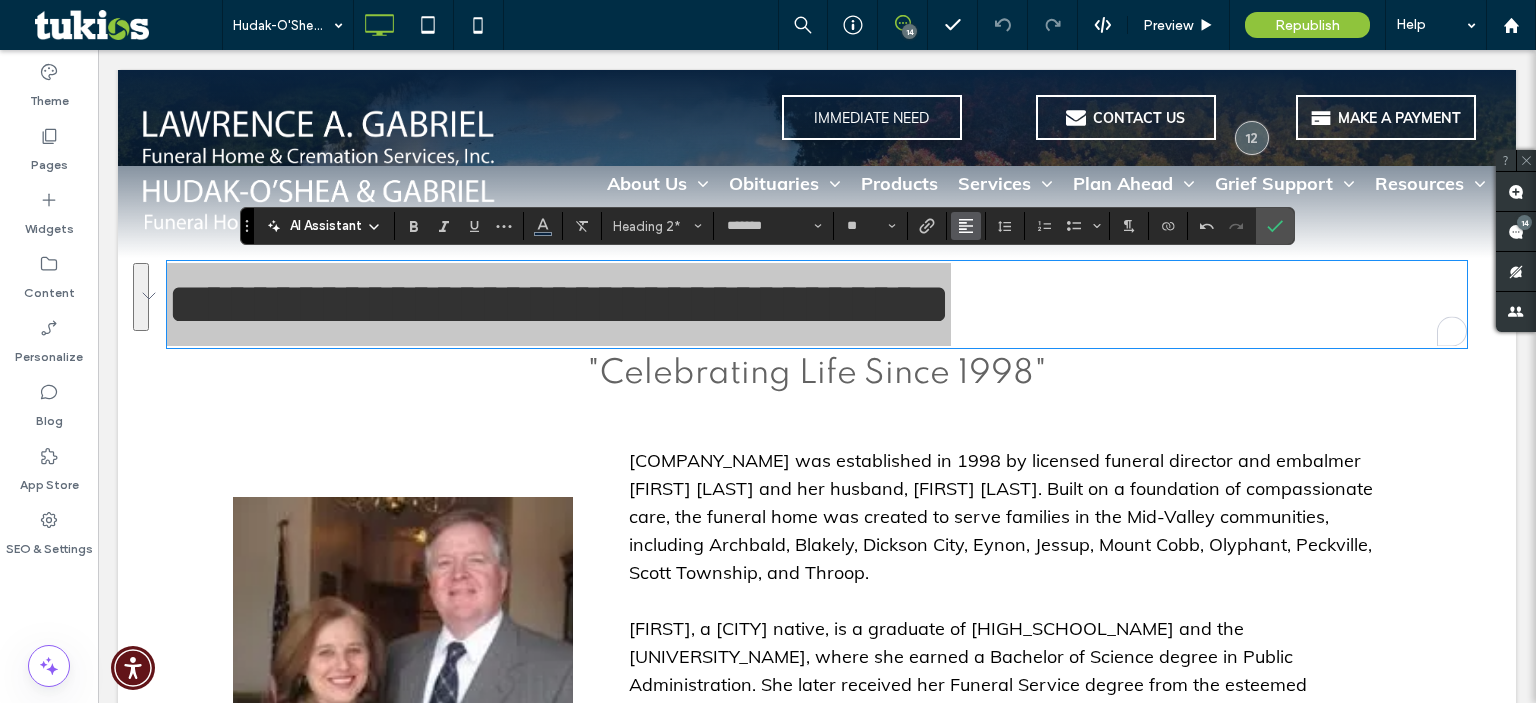 click 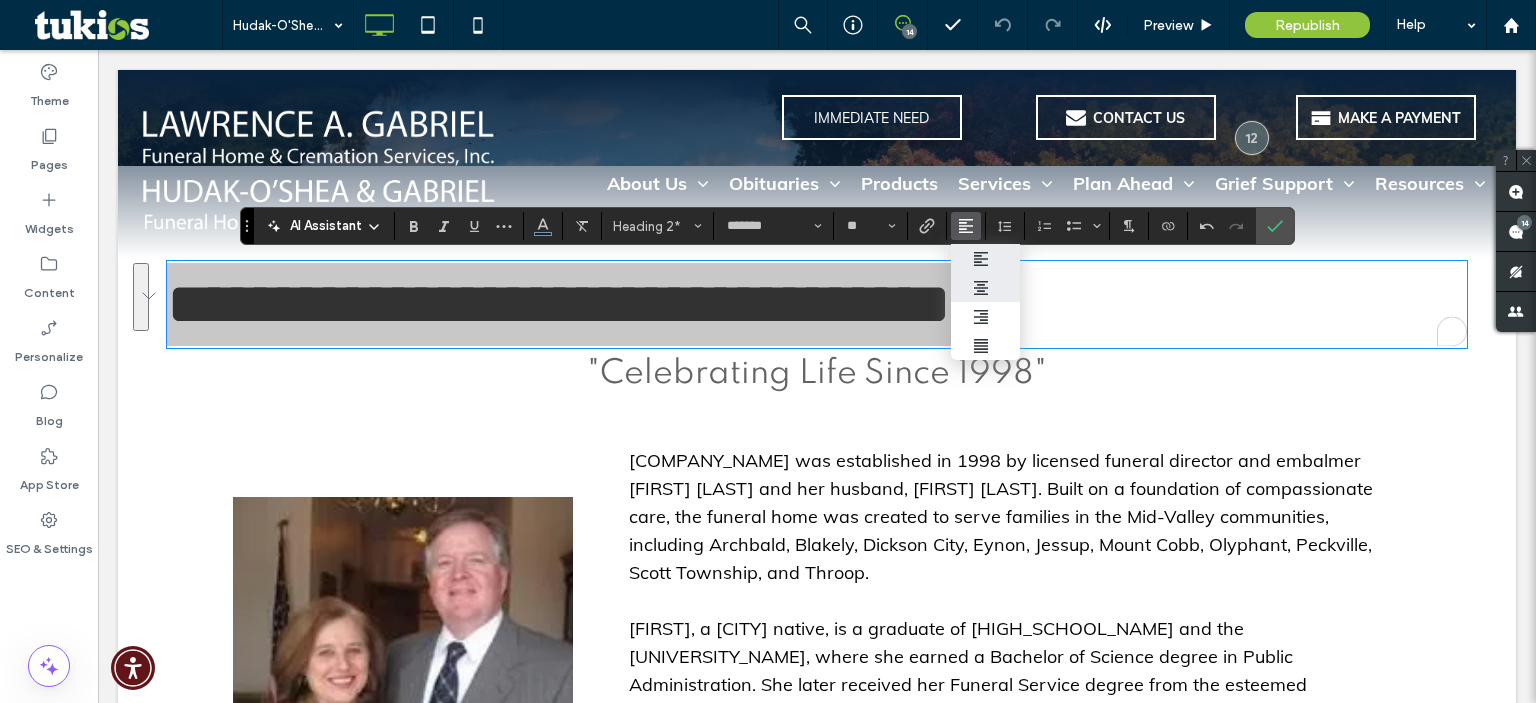 click 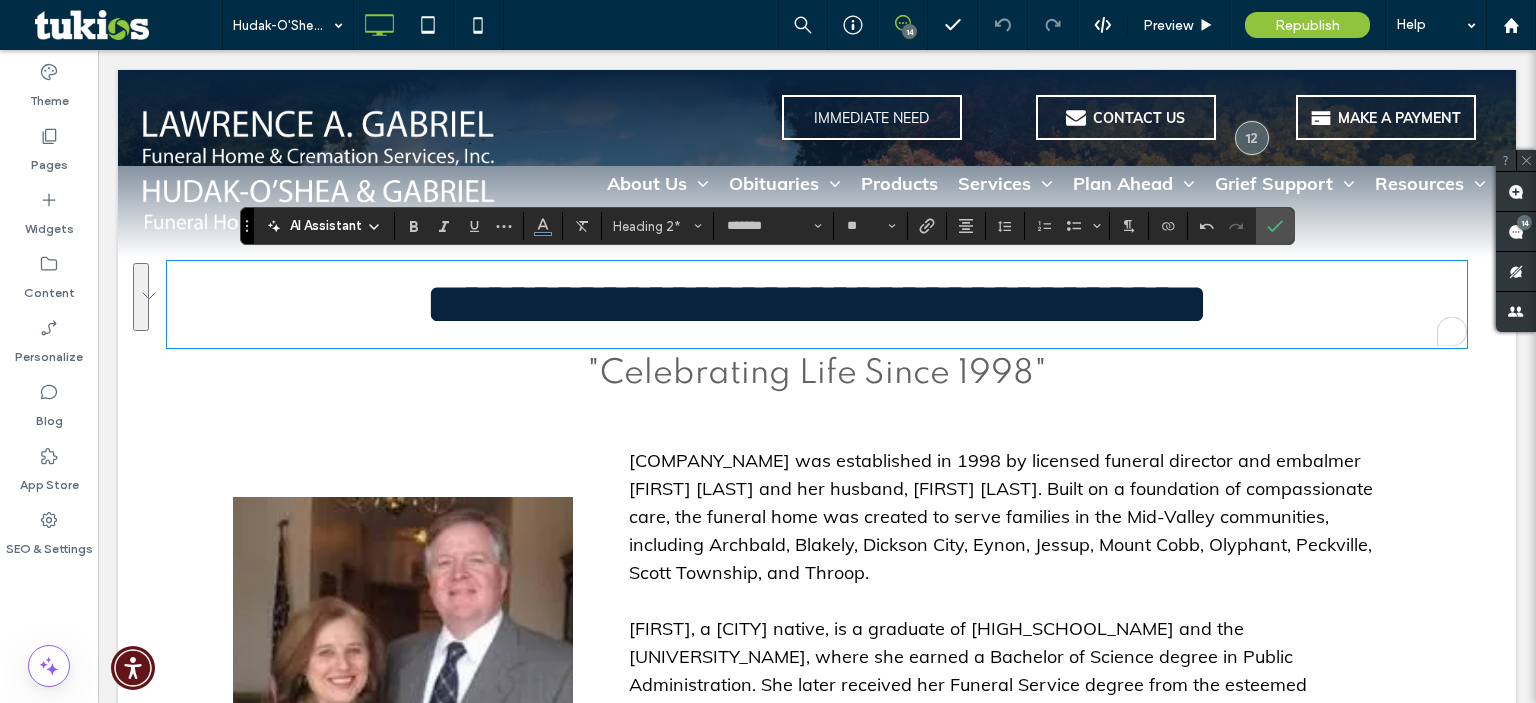 click on ""Celebrating Life Since 1998"" at bounding box center (817, 374) 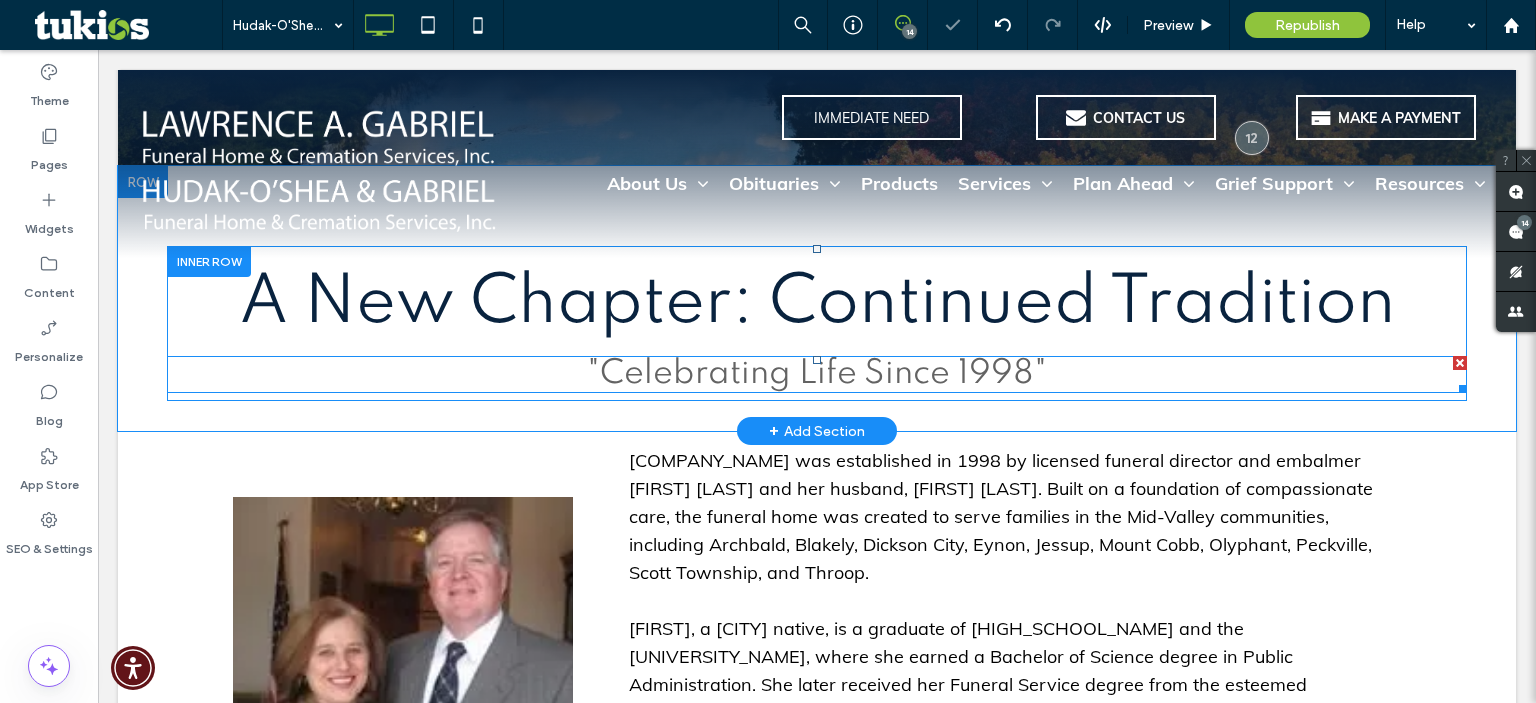 click on ""Celebrating Life Since 1998"" at bounding box center [817, 374] 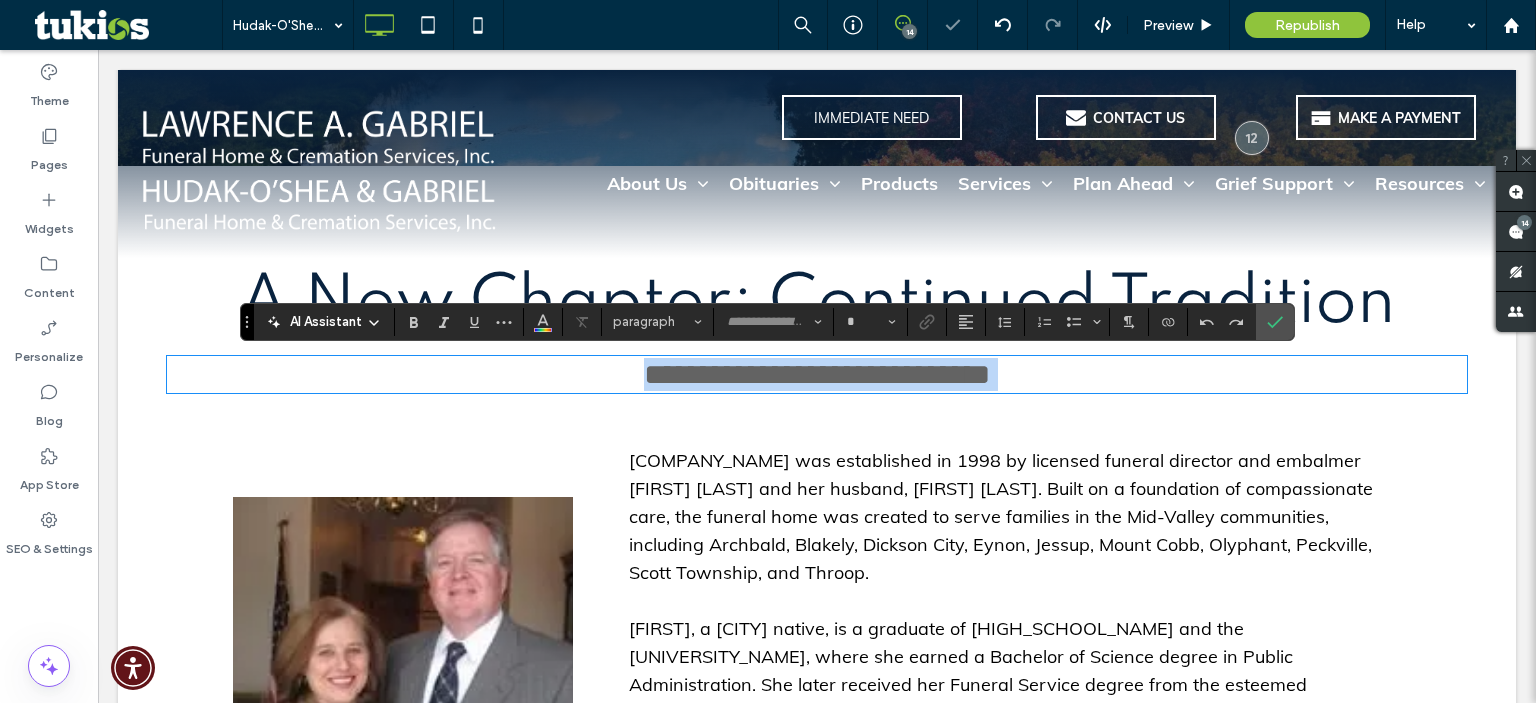 type on "*******" 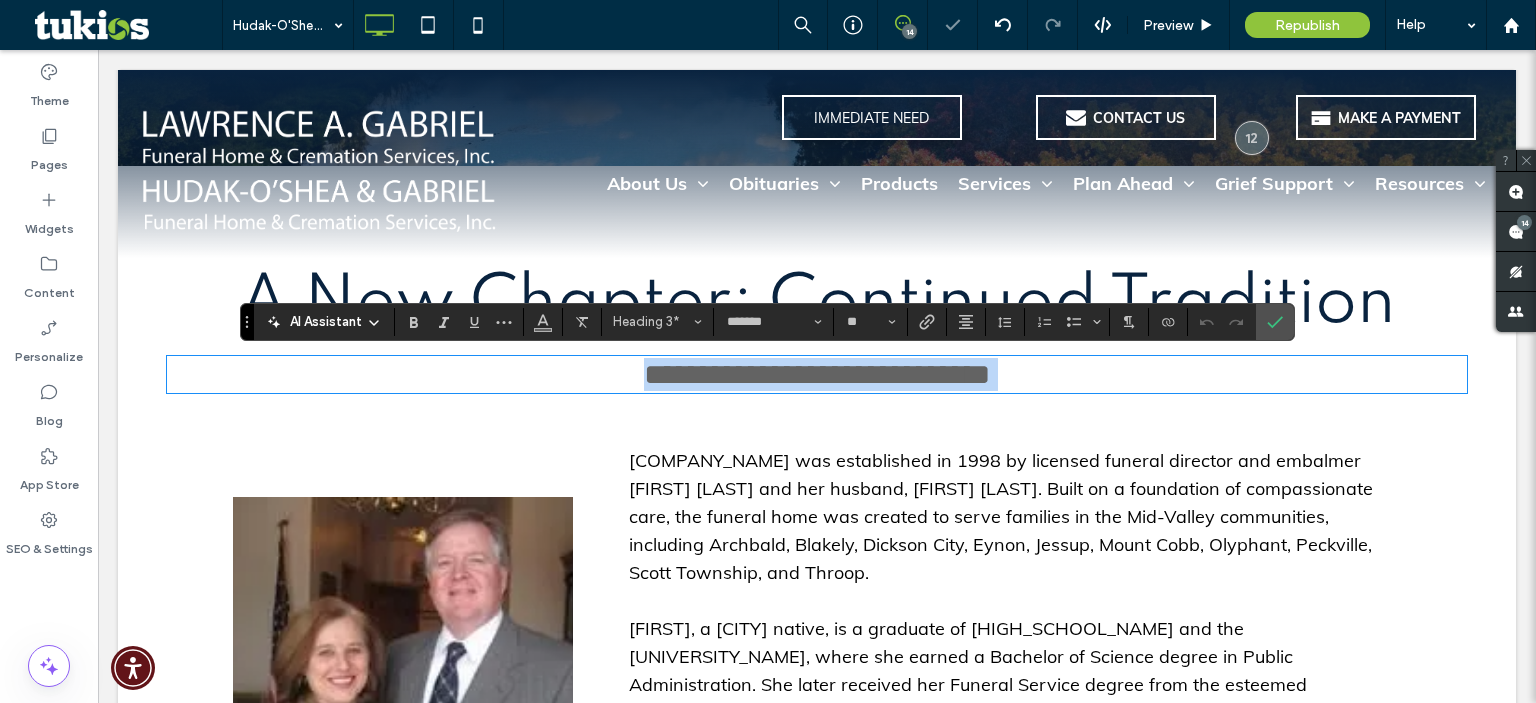 type on "**" 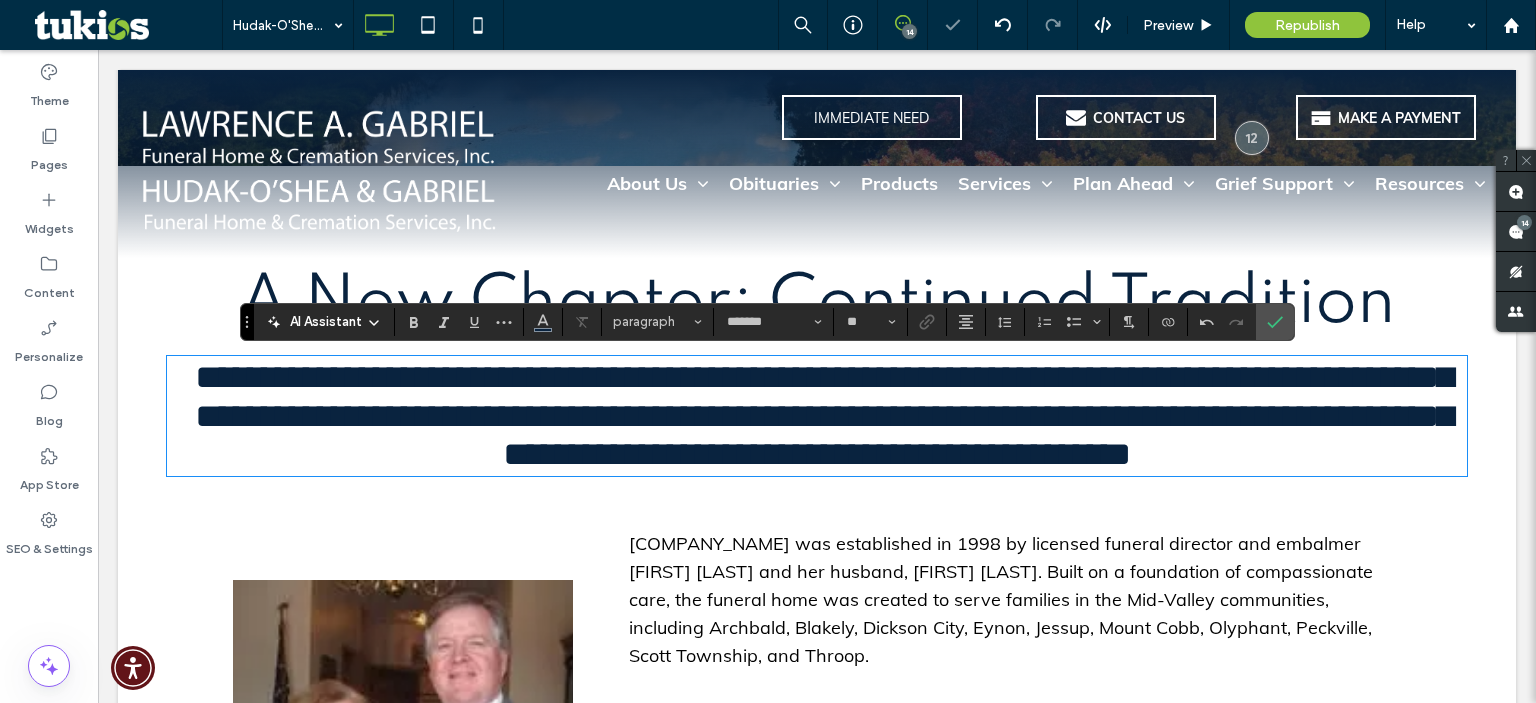 type on "****" 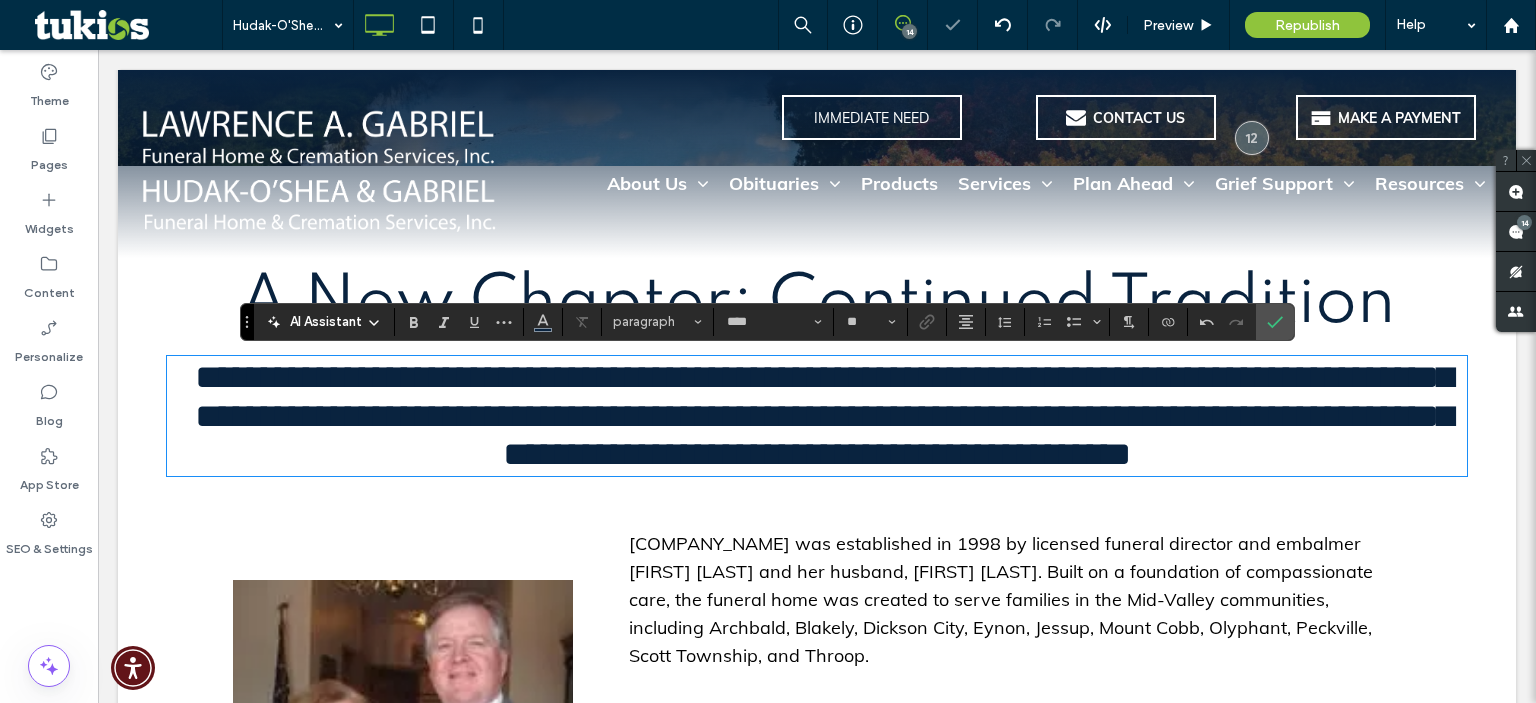 type on "*******" 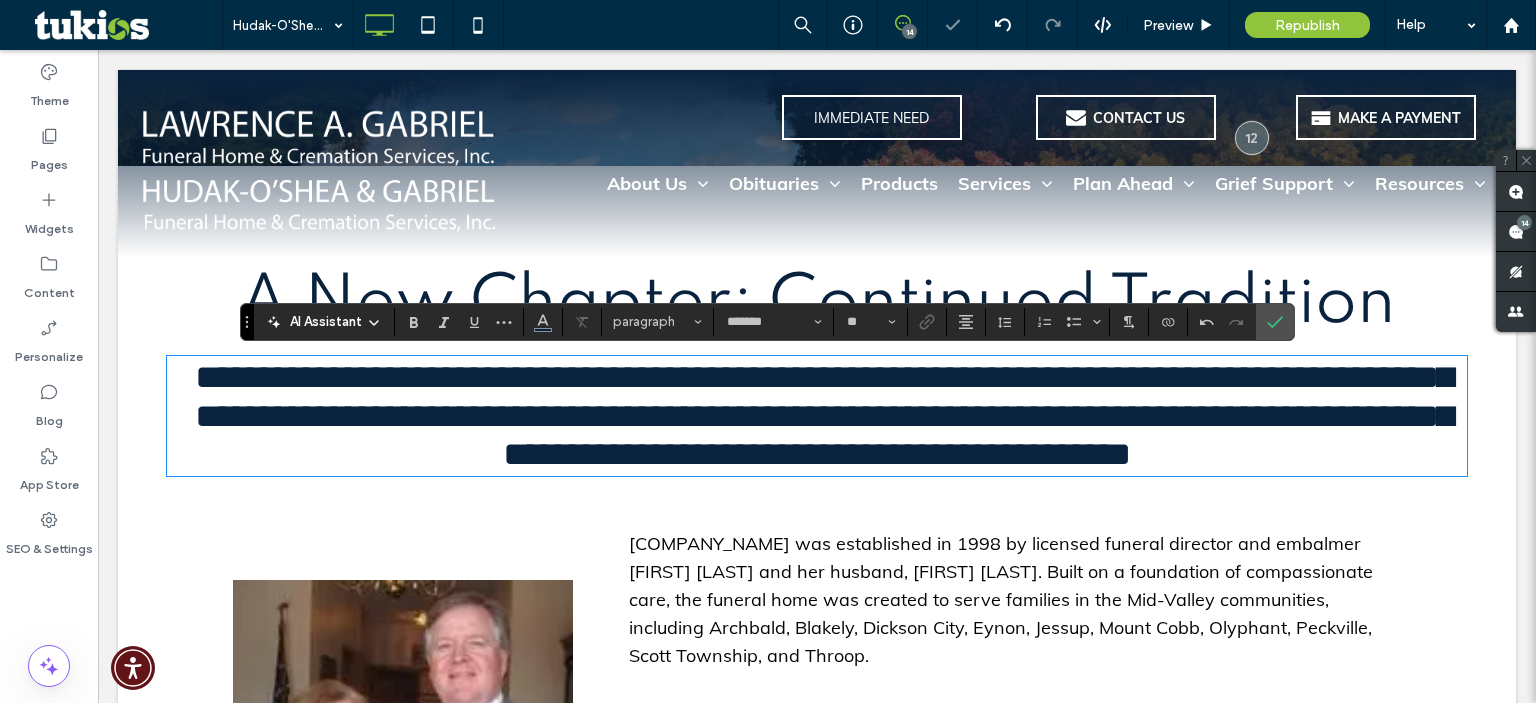 scroll, scrollTop: 0, scrollLeft: 0, axis: both 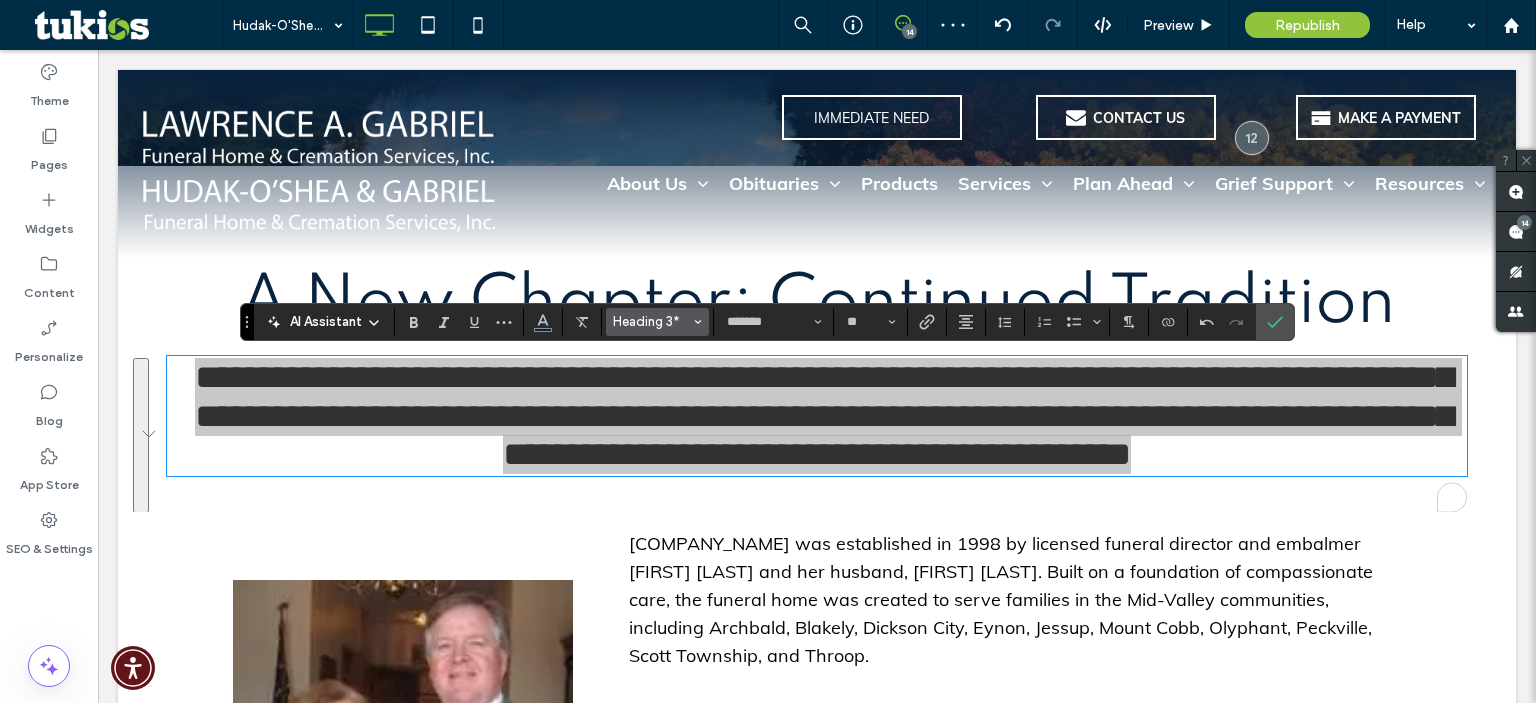 click on "Heading 3*" at bounding box center (652, 321) 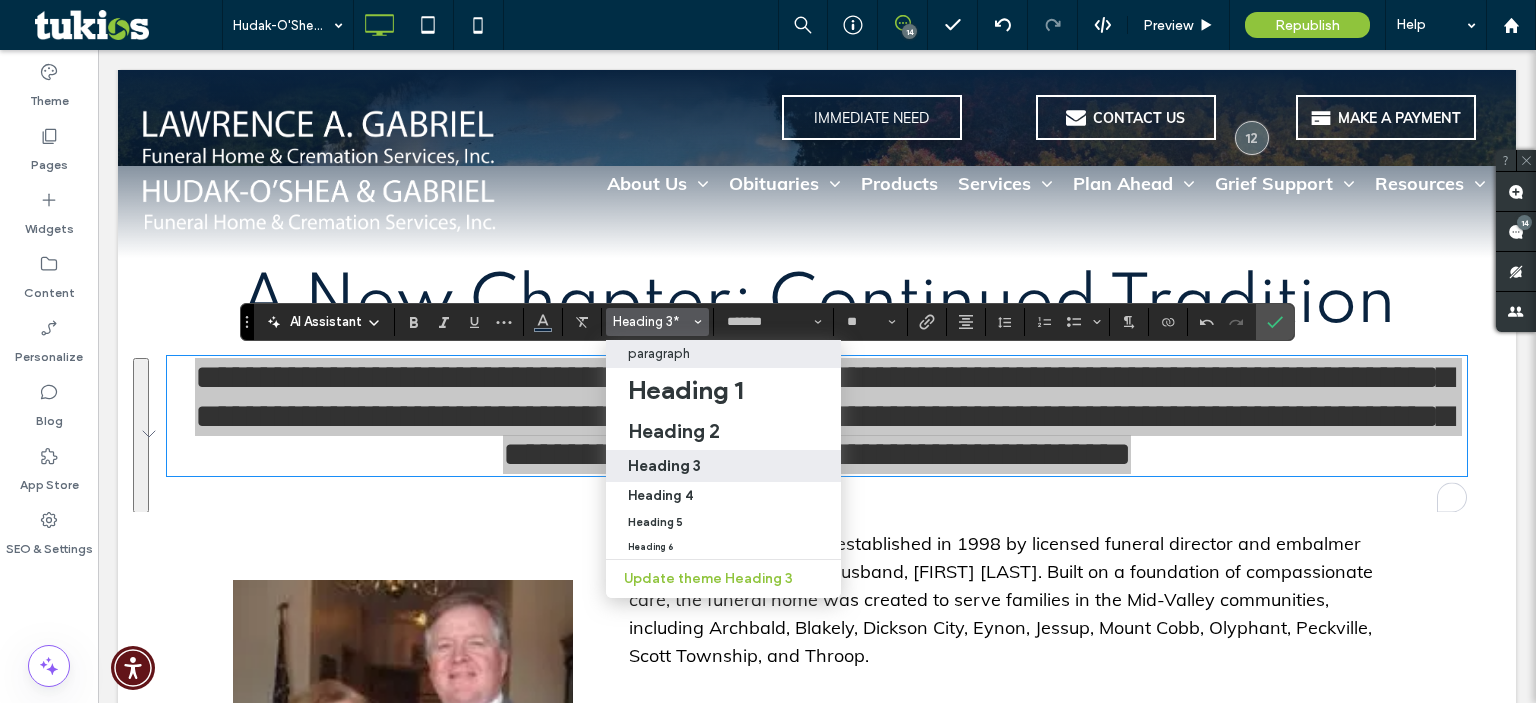 click on "paragraph" at bounding box center (659, 353) 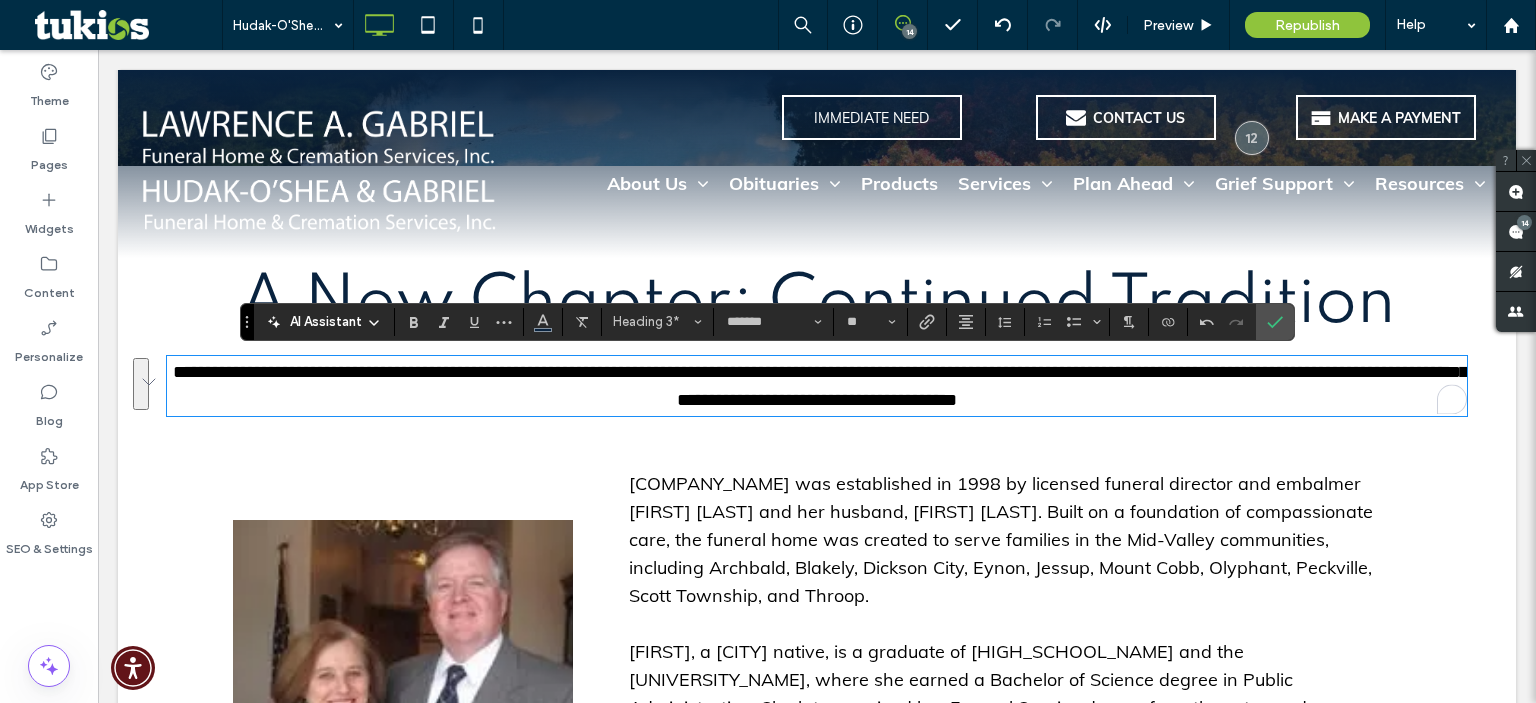 type on "****" 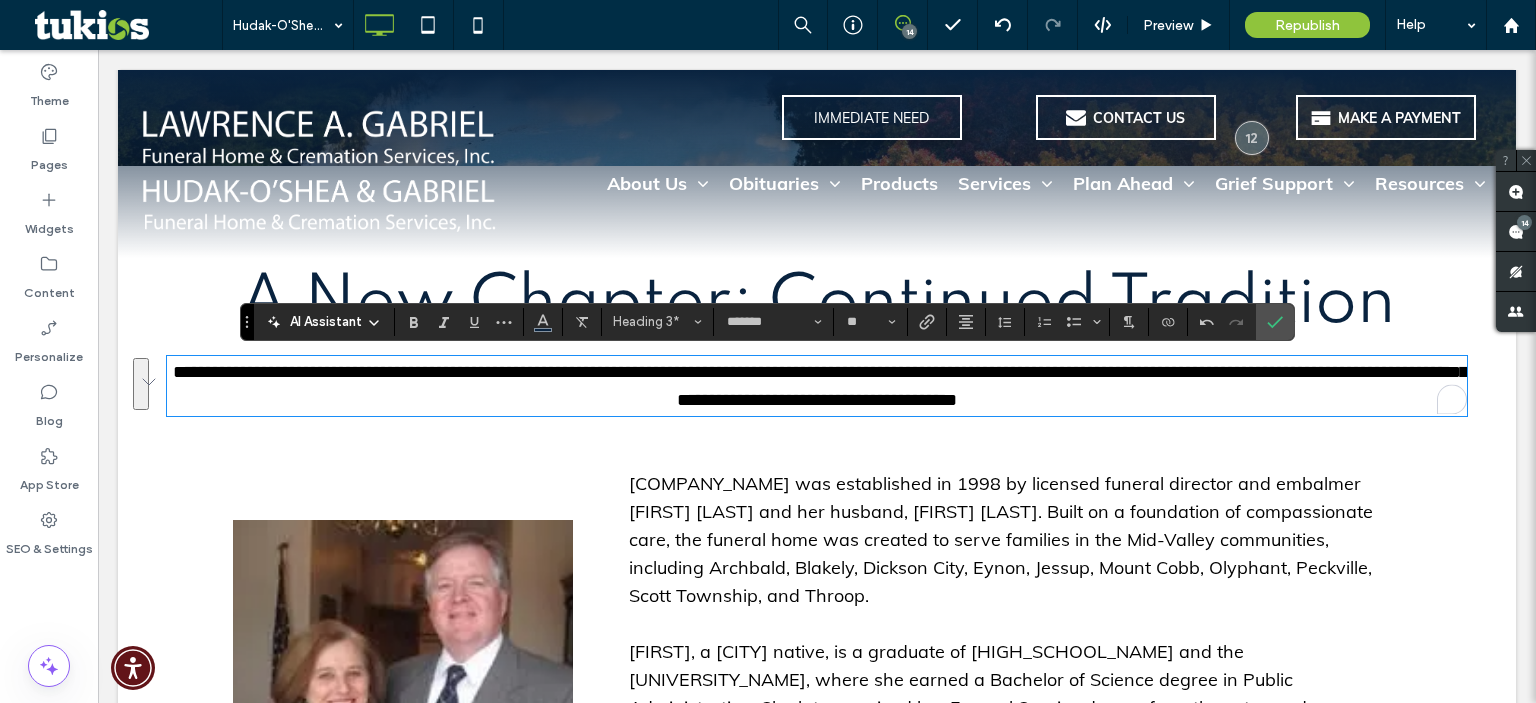 type on "**" 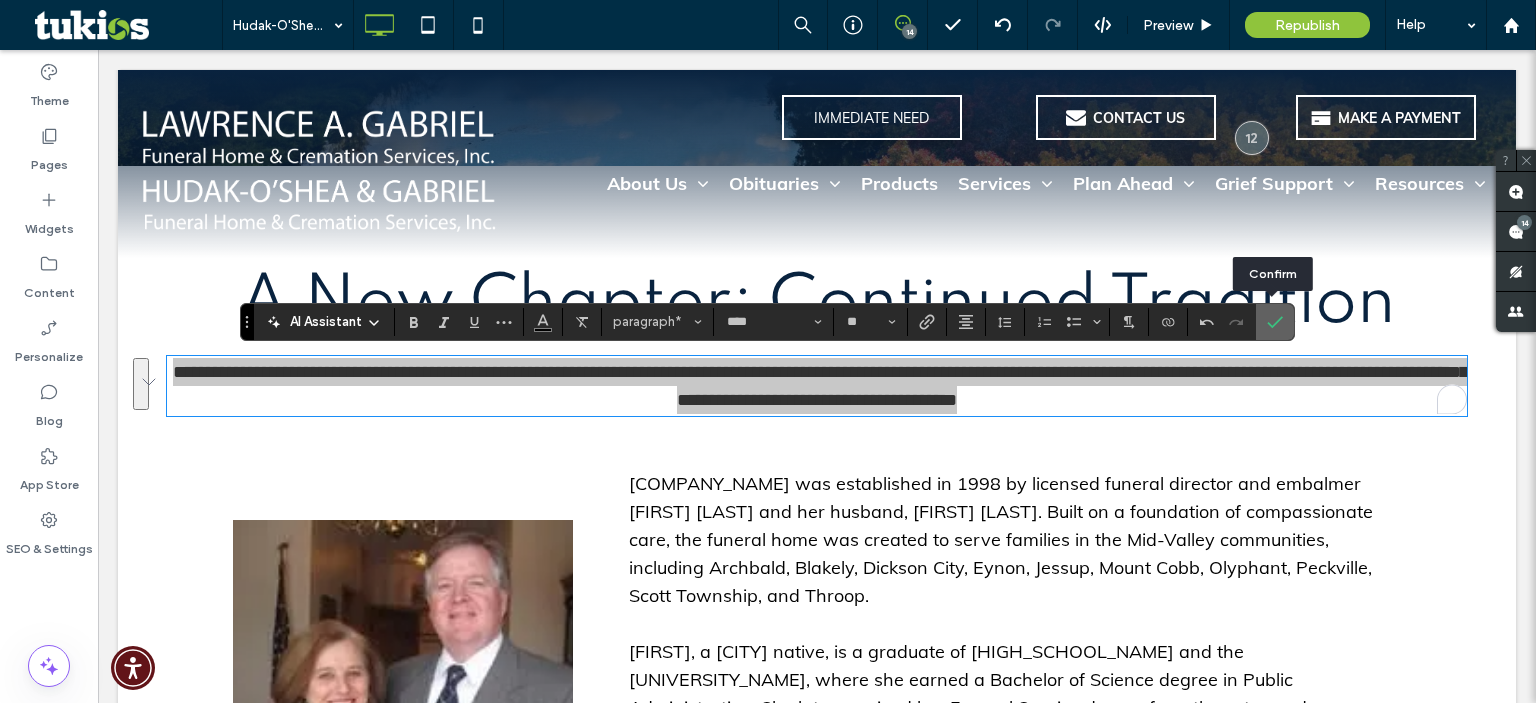 click 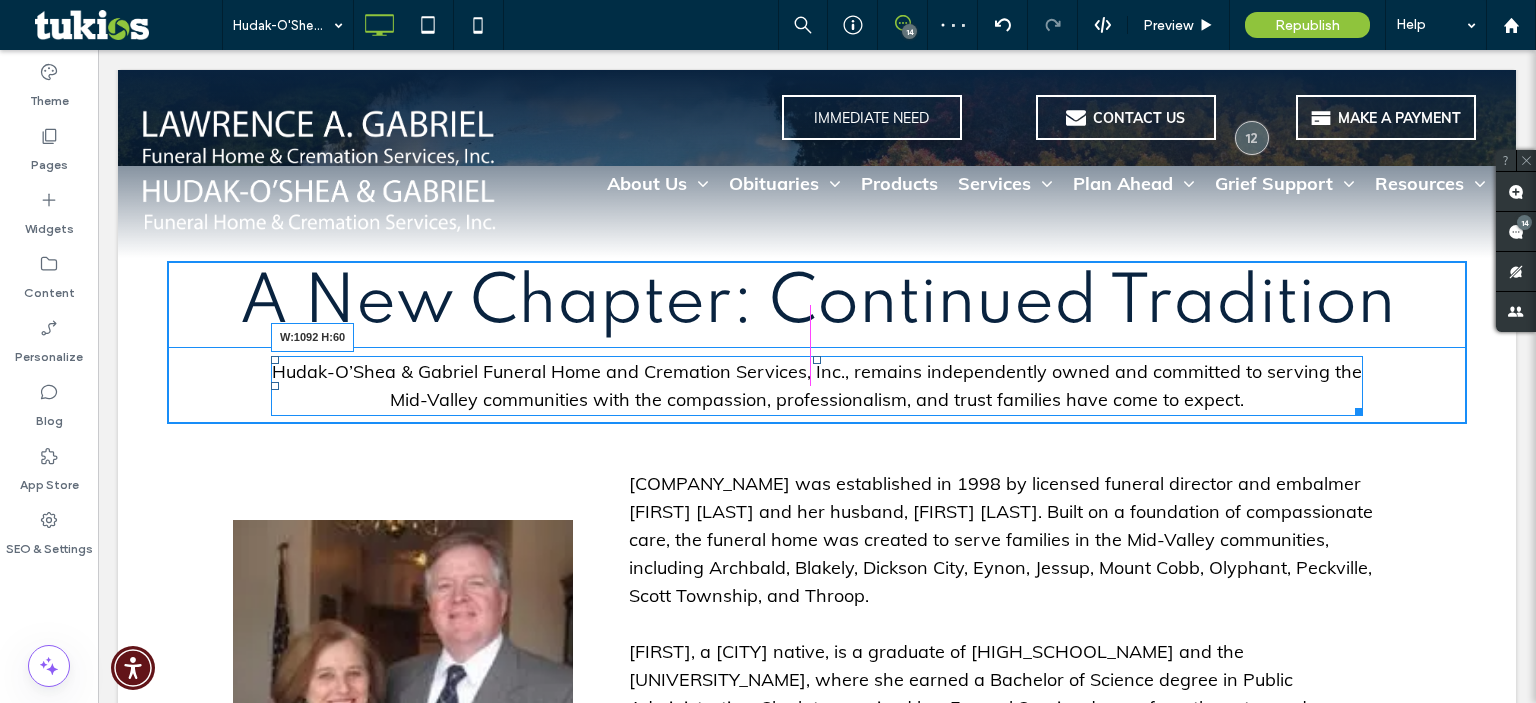 drag, startPoint x: 1455, startPoint y: 411, endPoint x: 1449, endPoint y: 461, distance: 50.358715 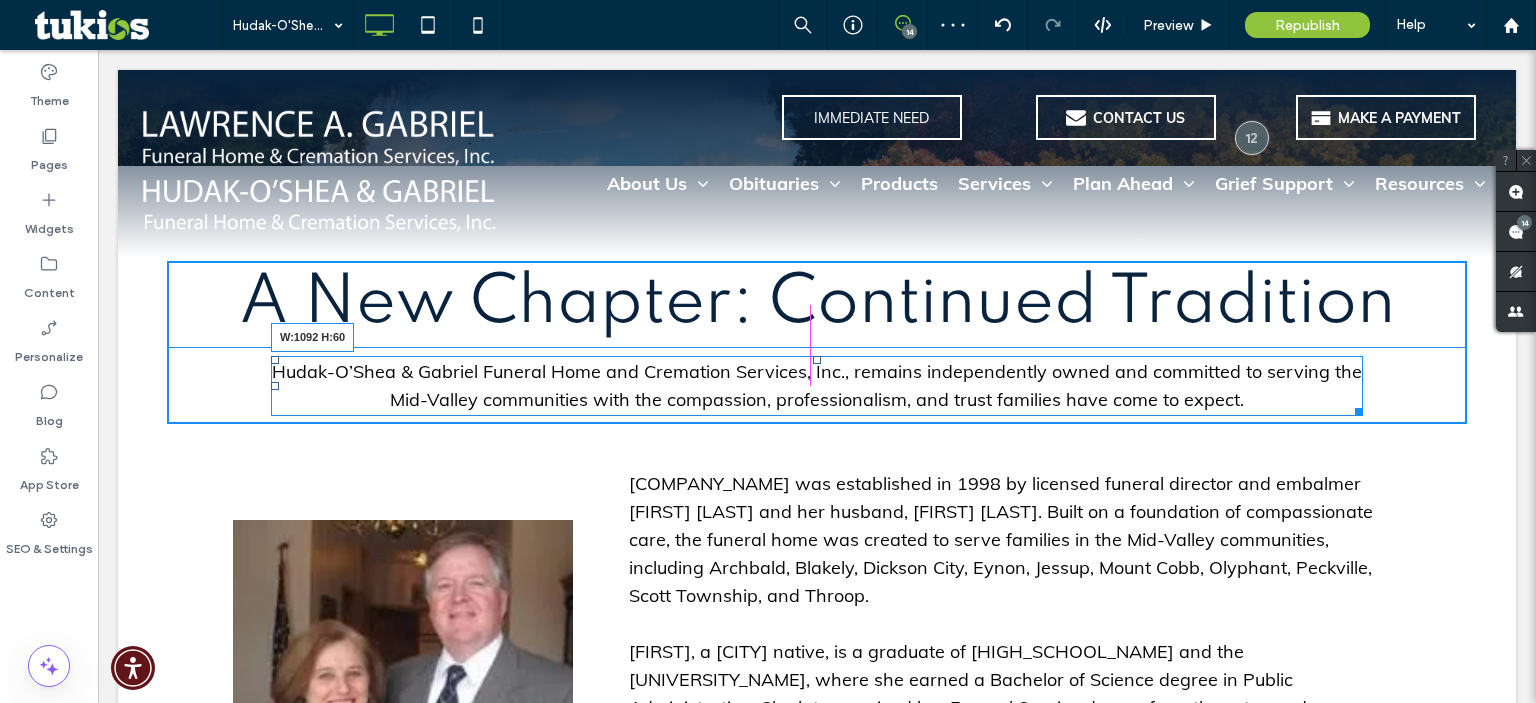 click at bounding box center [1355, 408] 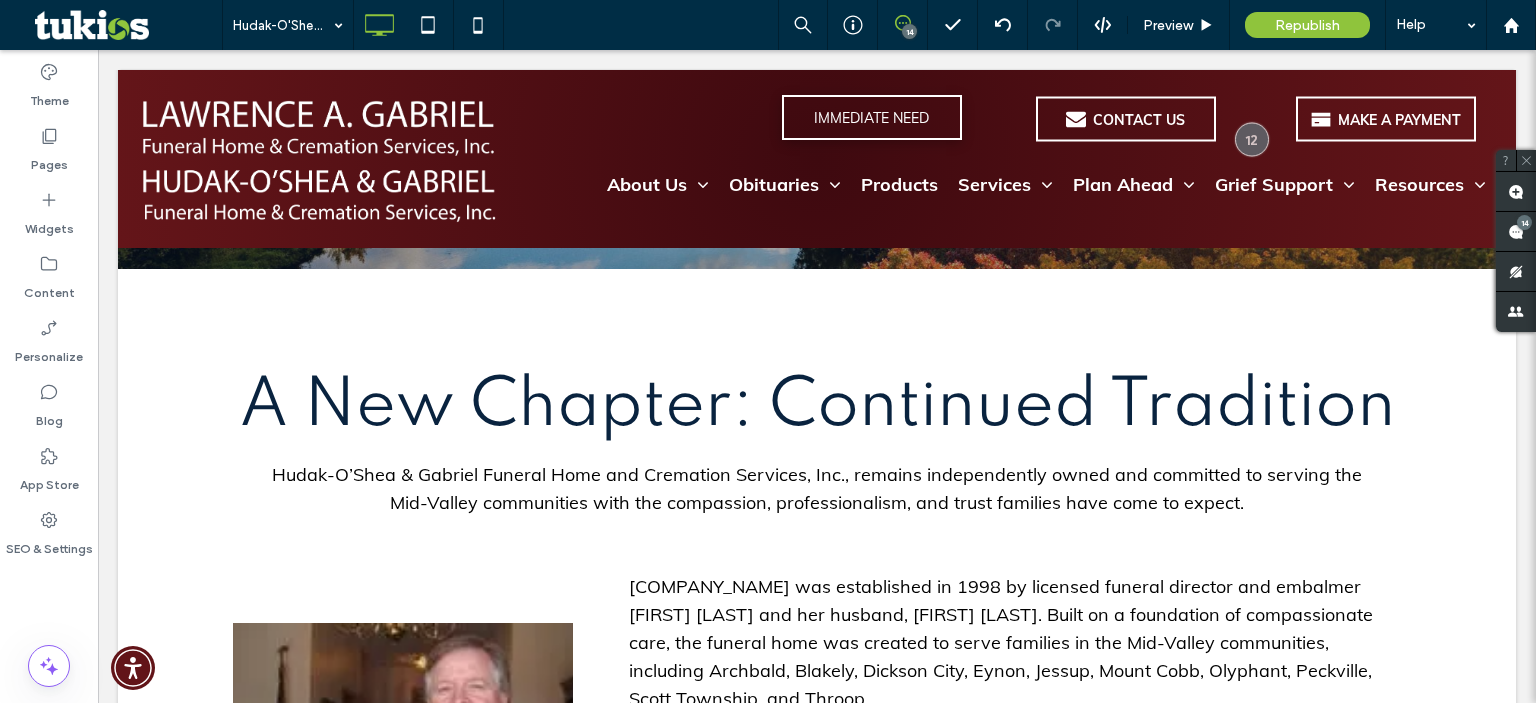 scroll, scrollTop: 344, scrollLeft: 0, axis: vertical 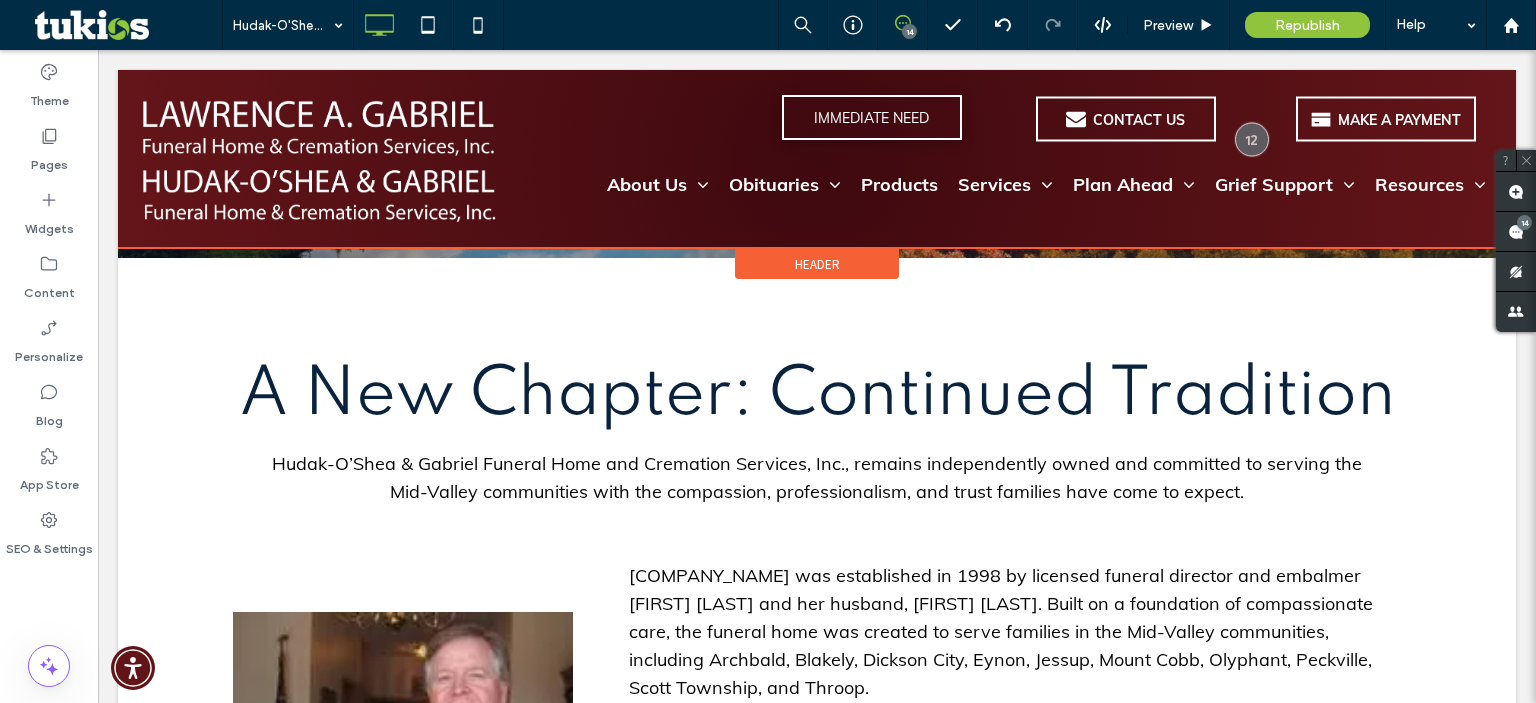 click on "Header" at bounding box center [817, 264] 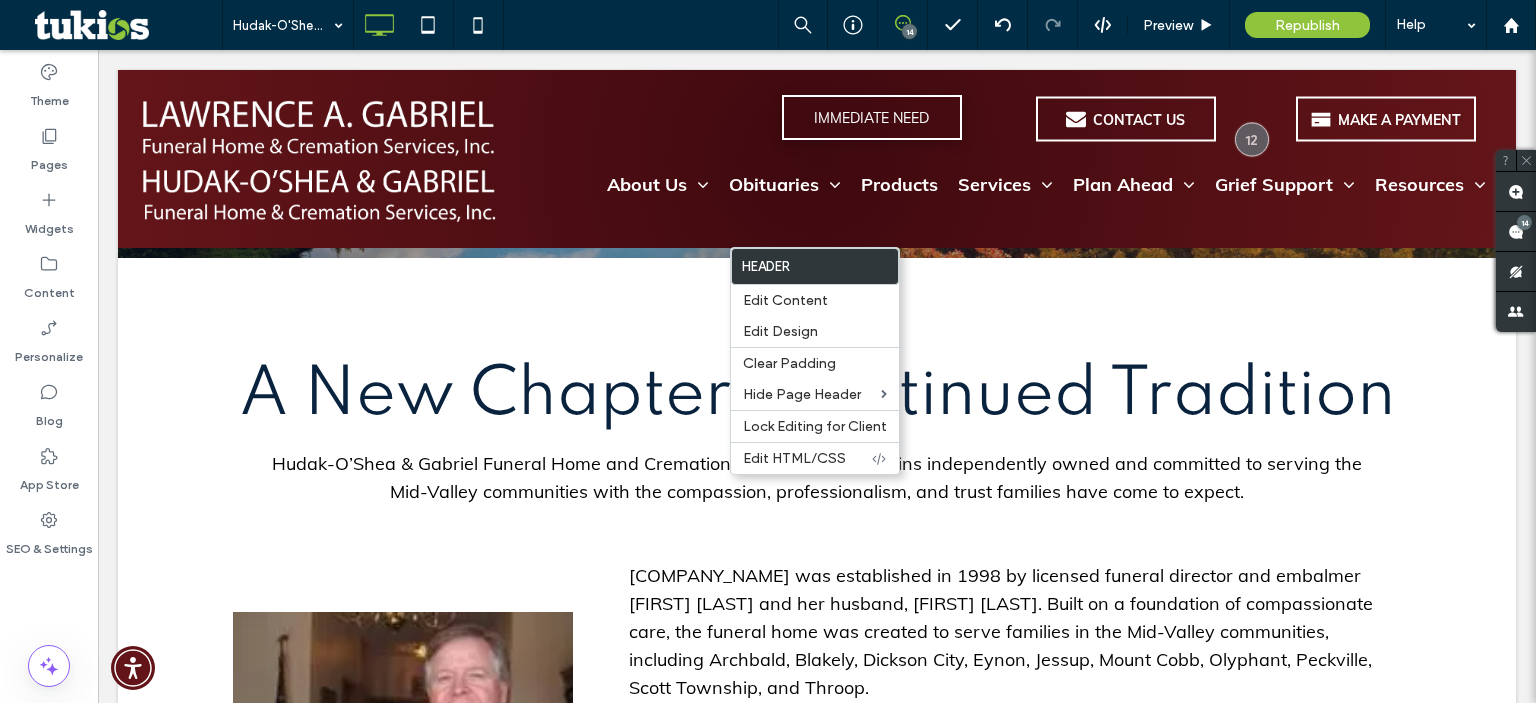 click on "A New Chapter: Continued Tradition" at bounding box center (817, 396) 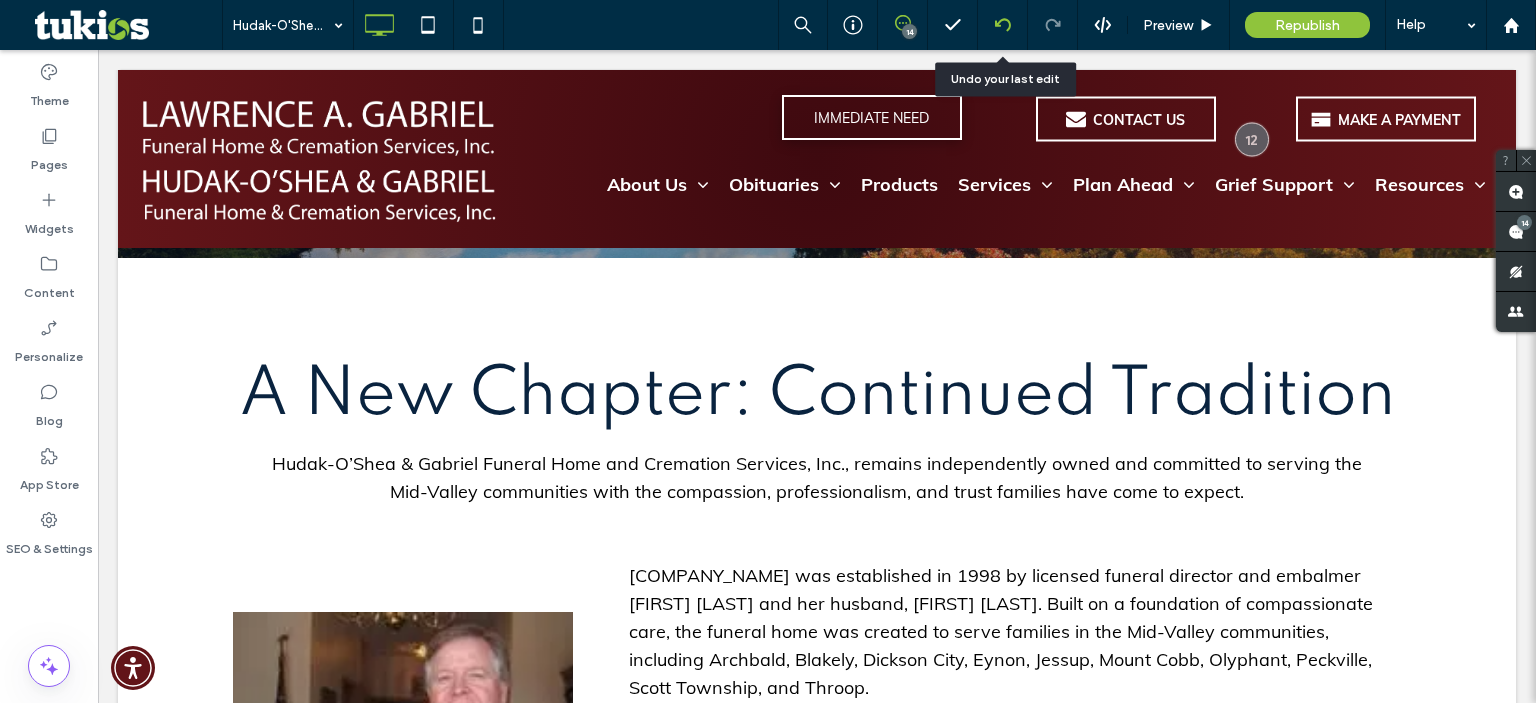 click 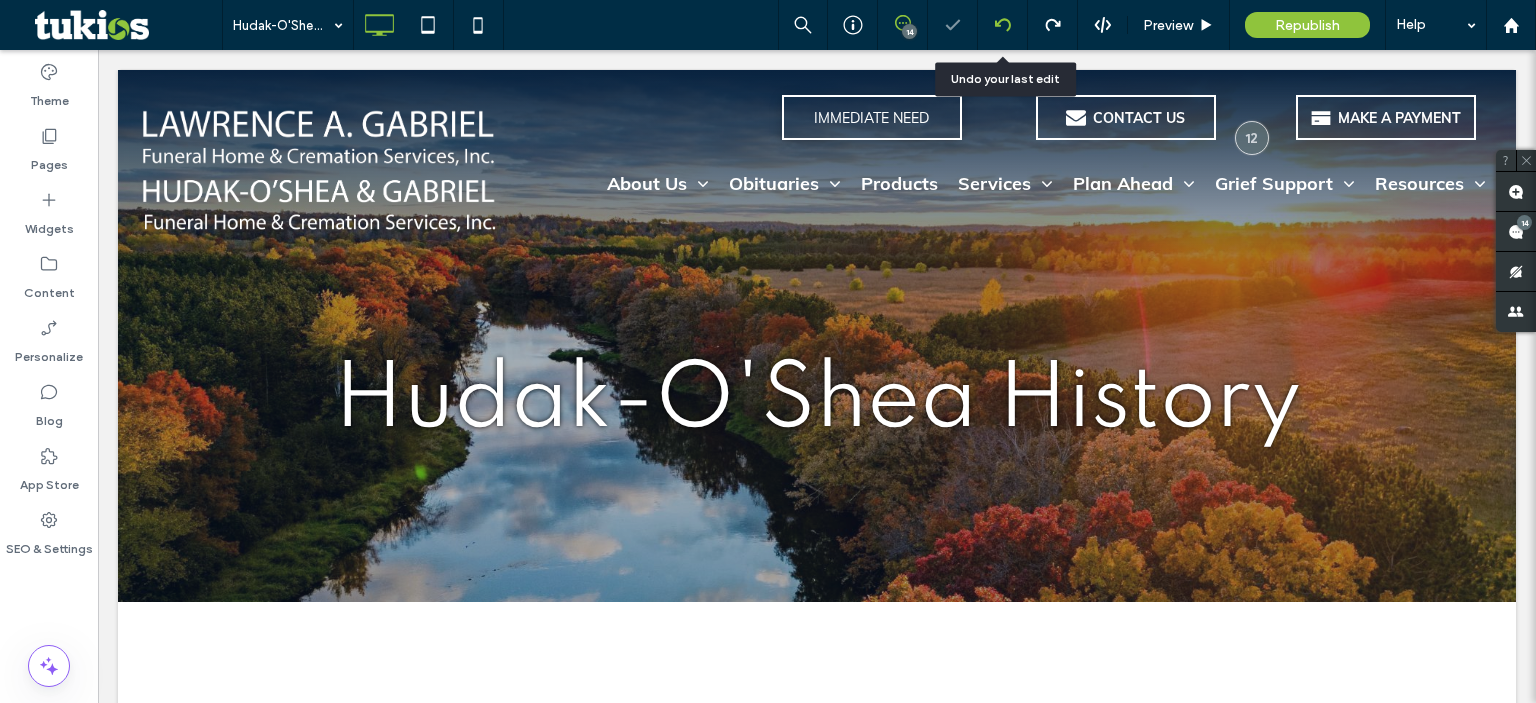 scroll, scrollTop: 0, scrollLeft: 0, axis: both 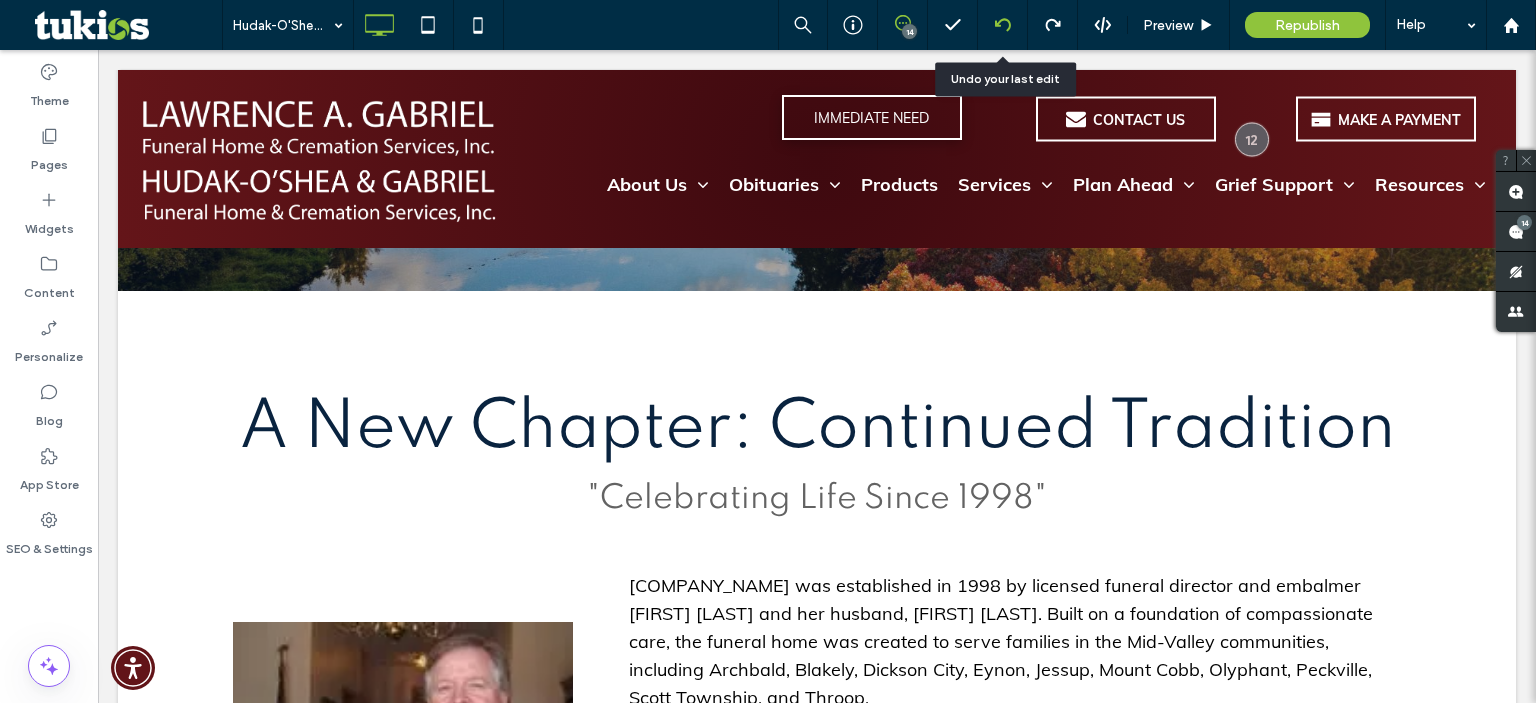 click 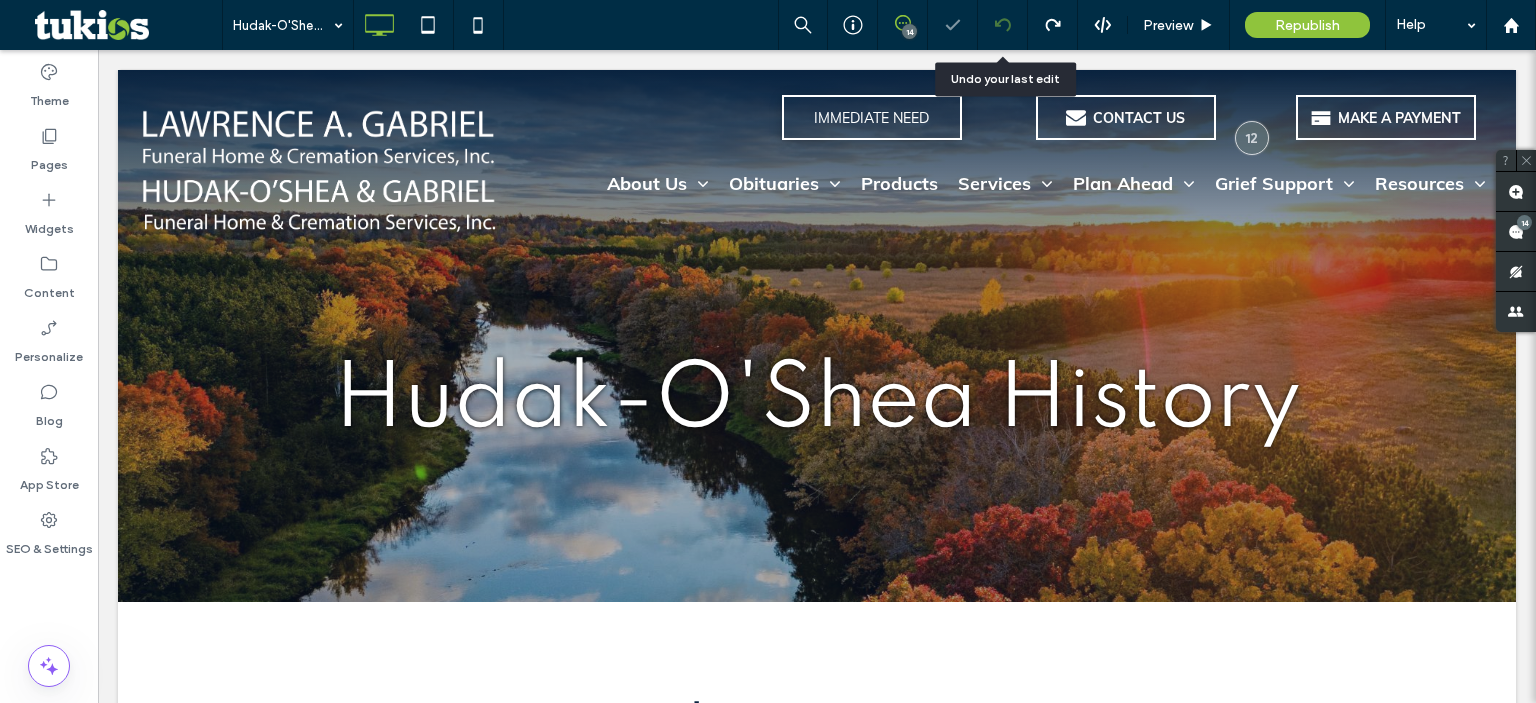 scroll, scrollTop: 0, scrollLeft: 0, axis: both 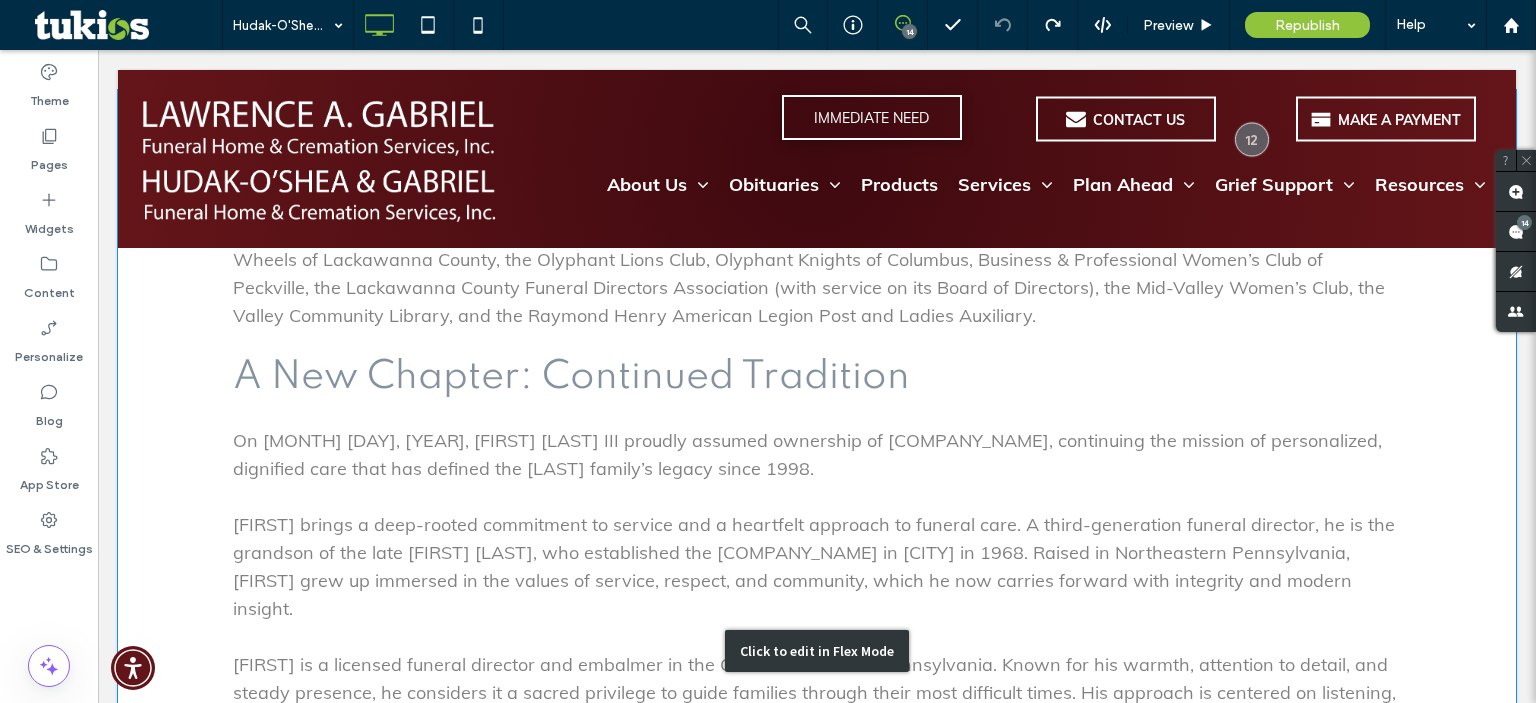 click on "Click to edit in Flex Mode" at bounding box center [817, 650] 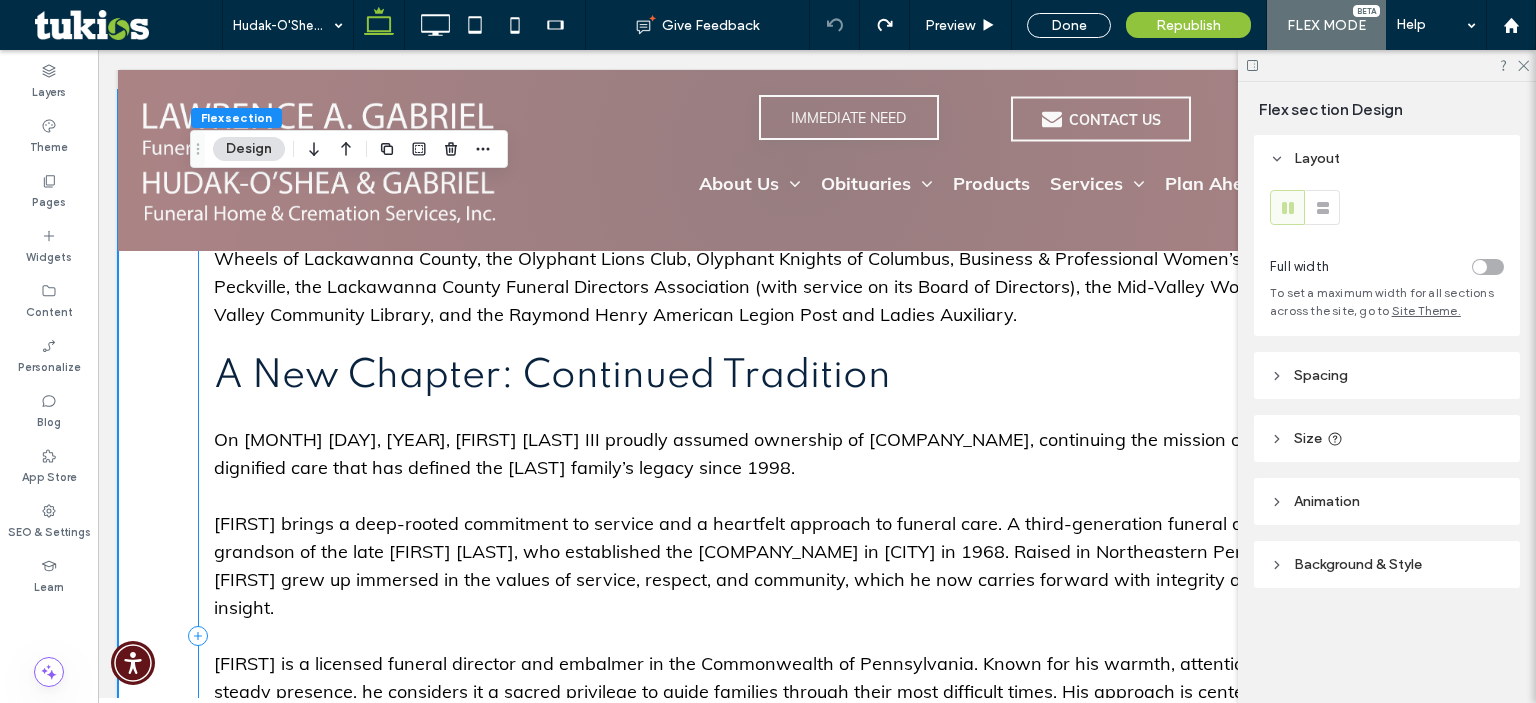 click on "Donna and P.J. currently reside in Olyphant and are the proud parents of two children: their daughter, Ashley Miranda, and her husband, Jonathan, along with their grandchildren, Nathan and Madeline; and their son, Patrick. ﻿ Over the years, the O’Shea family has been deeply involved in numerous civic, church, and charitable organizations, including Meals on Wheels of Lackawanna County, the Olyphant Lions Club, Olyphant Knights of Columbus, Business & Professional Women’s Club of Peckville, the Lackawanna County Funeral Directors Association (with service on its Board of Directors), the Mid-Valley Women’s Club, the Valley Community Library, and the Raymond Henry American Legion Post and Ladies Auxiliary.
A New Chapter: Continued Tradition
On June 16, 2025, Lawrence A. Gabriel III proudly assumed ownership of Hudak-O’Shea Funeral Home, continuing the mission of personalized, dignified care that has defined the O’Shea family’s legacy since 1998." at bounding box center [798, 635] 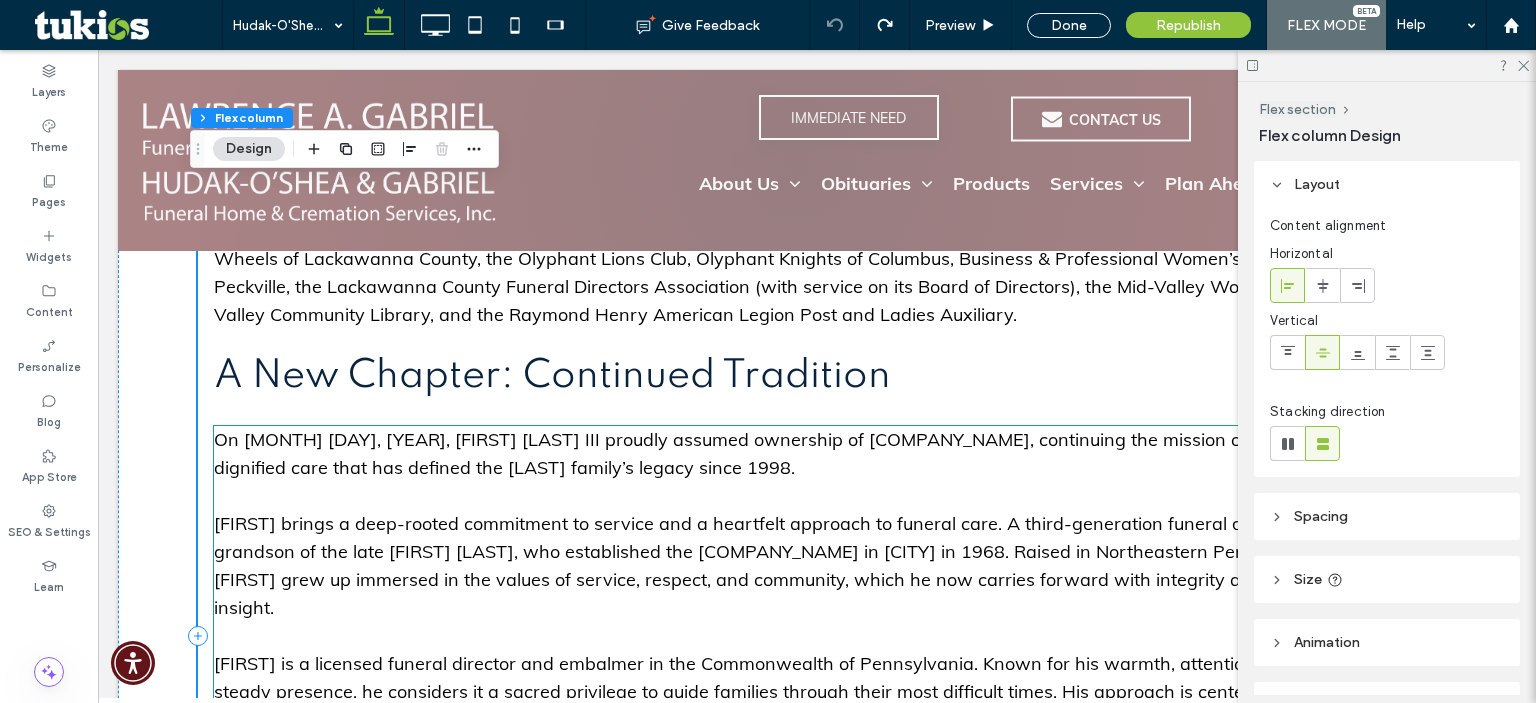 click on "On June 16, 2025, Lawrence A. Gabriel III proudly assumed ownership of Hudak-O’Shea Funeral Home, continuing the mission of personalized, dignified care that has defined the O’Shea family’s legacy since 1998." at bounding box center (788, 453) 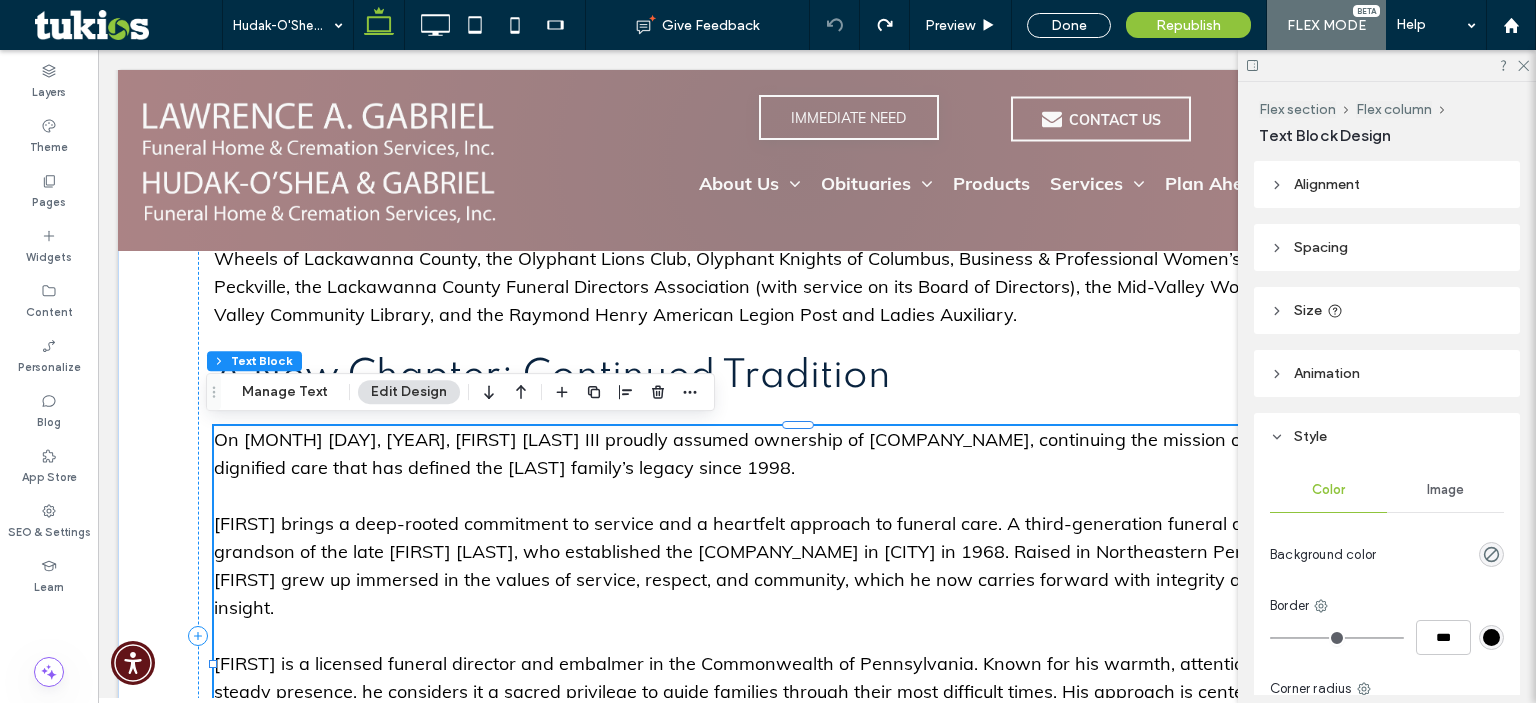 click on "On June 16, 2025, Lawrence A. Gabriel III proudly assumed ownership of Hudak-O’Shea Funeral Home, continuing the mission of personalized, dignified care that has defined the O’Shea family’s legacy since 1998." at bounding box center (788, 453) 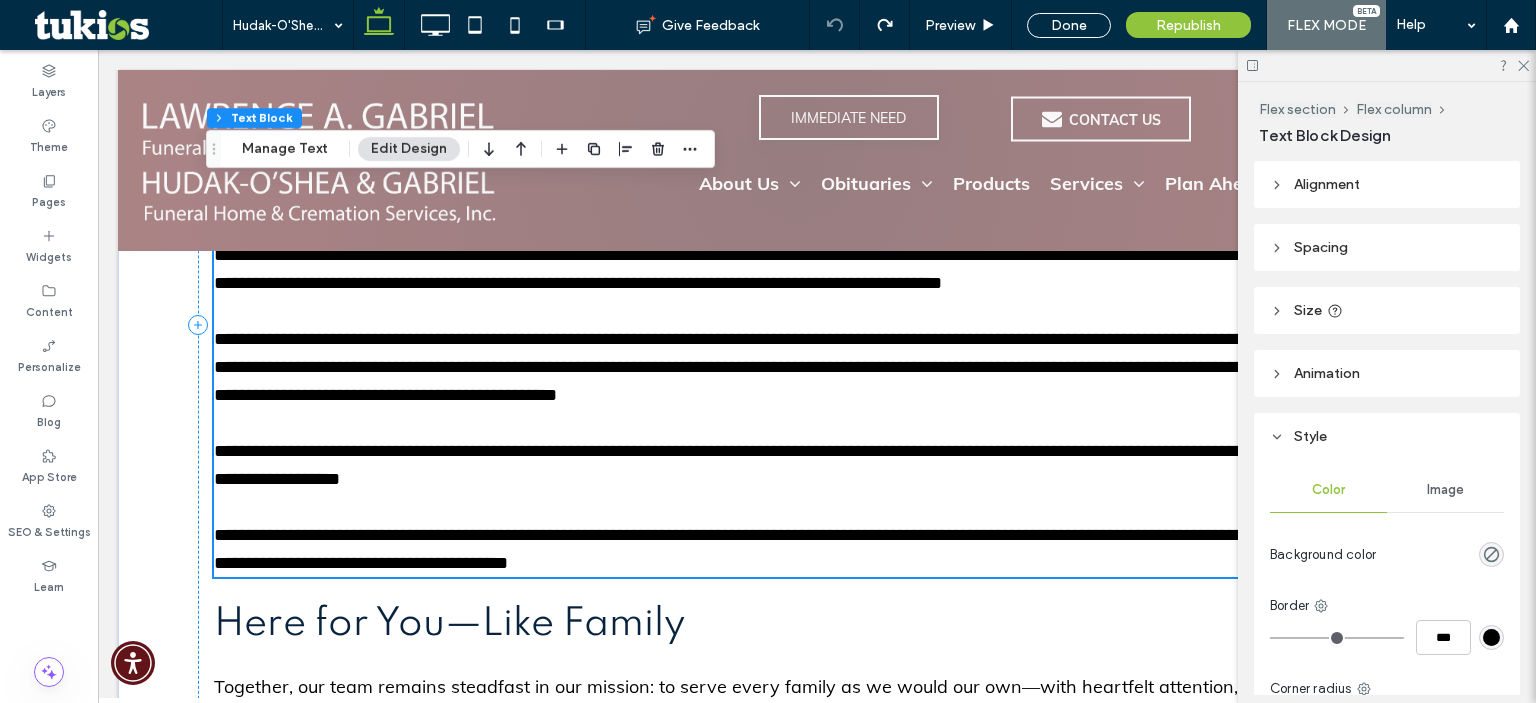 type on "****" 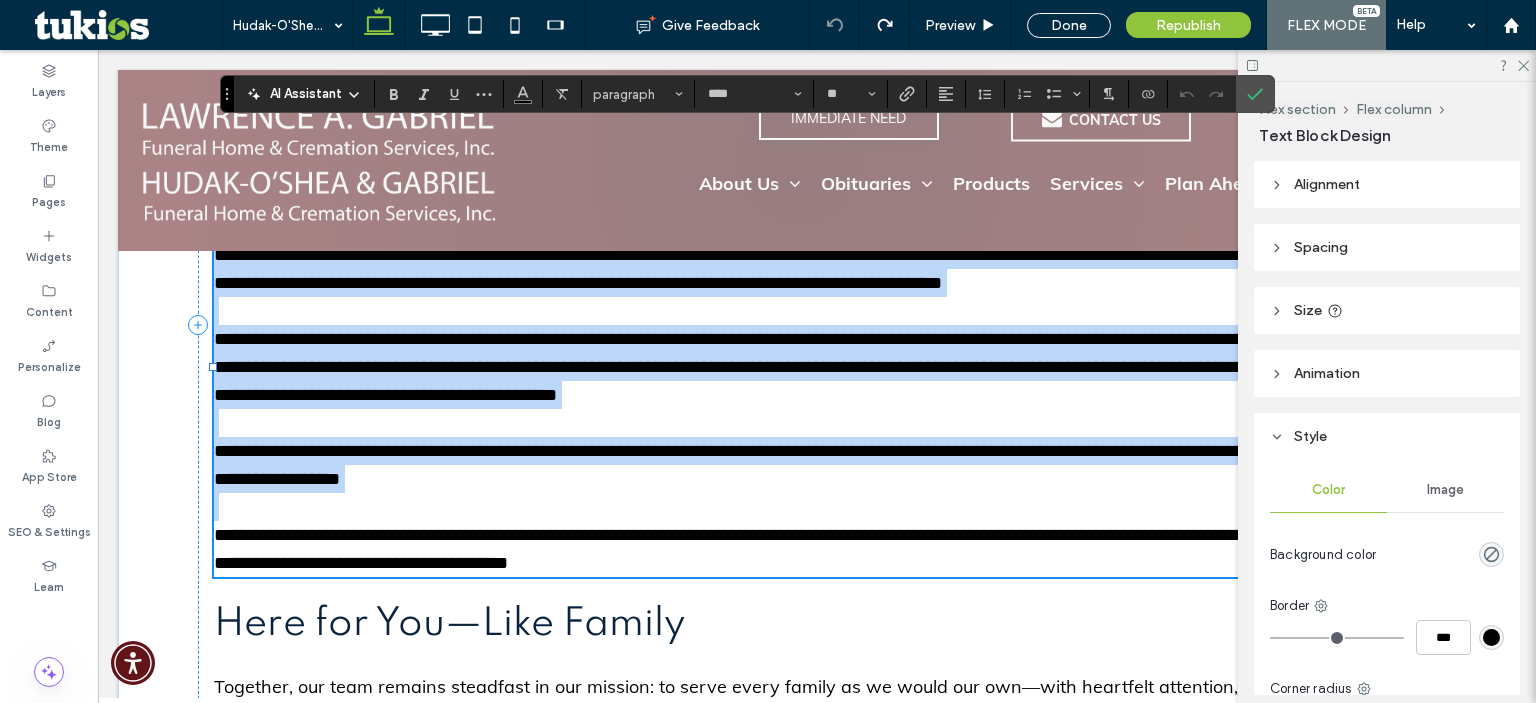 click on "**********" at bounding box center (791, 367) 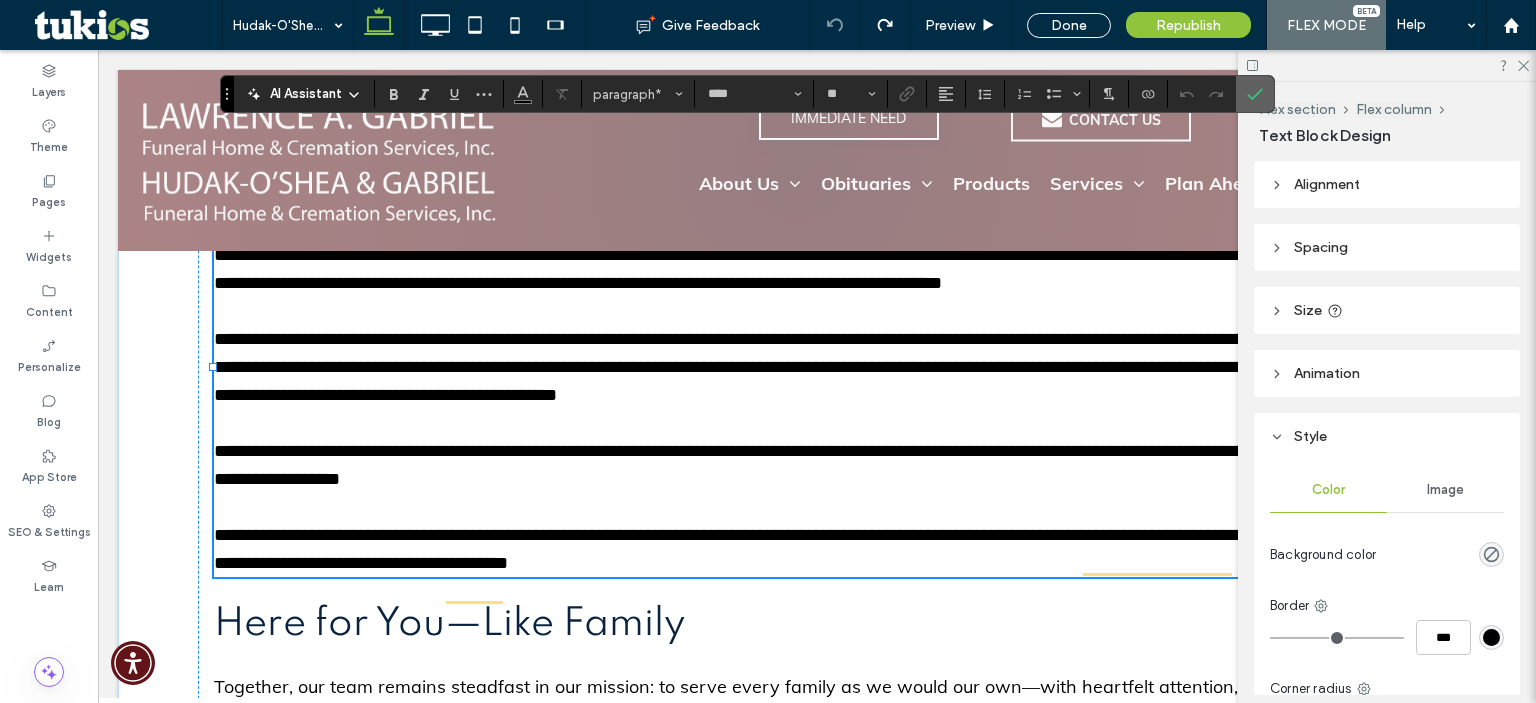 click at bounding box center (1251, 94) 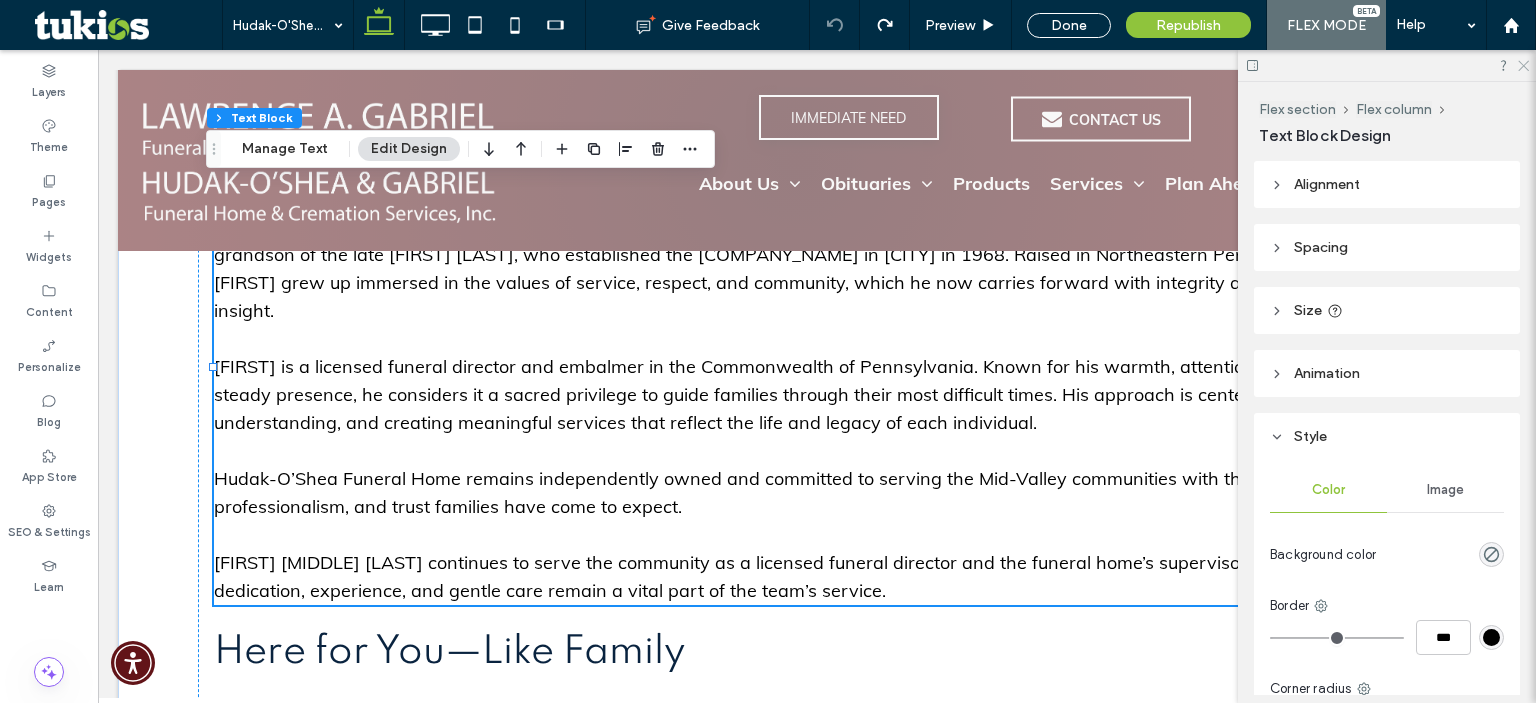 click 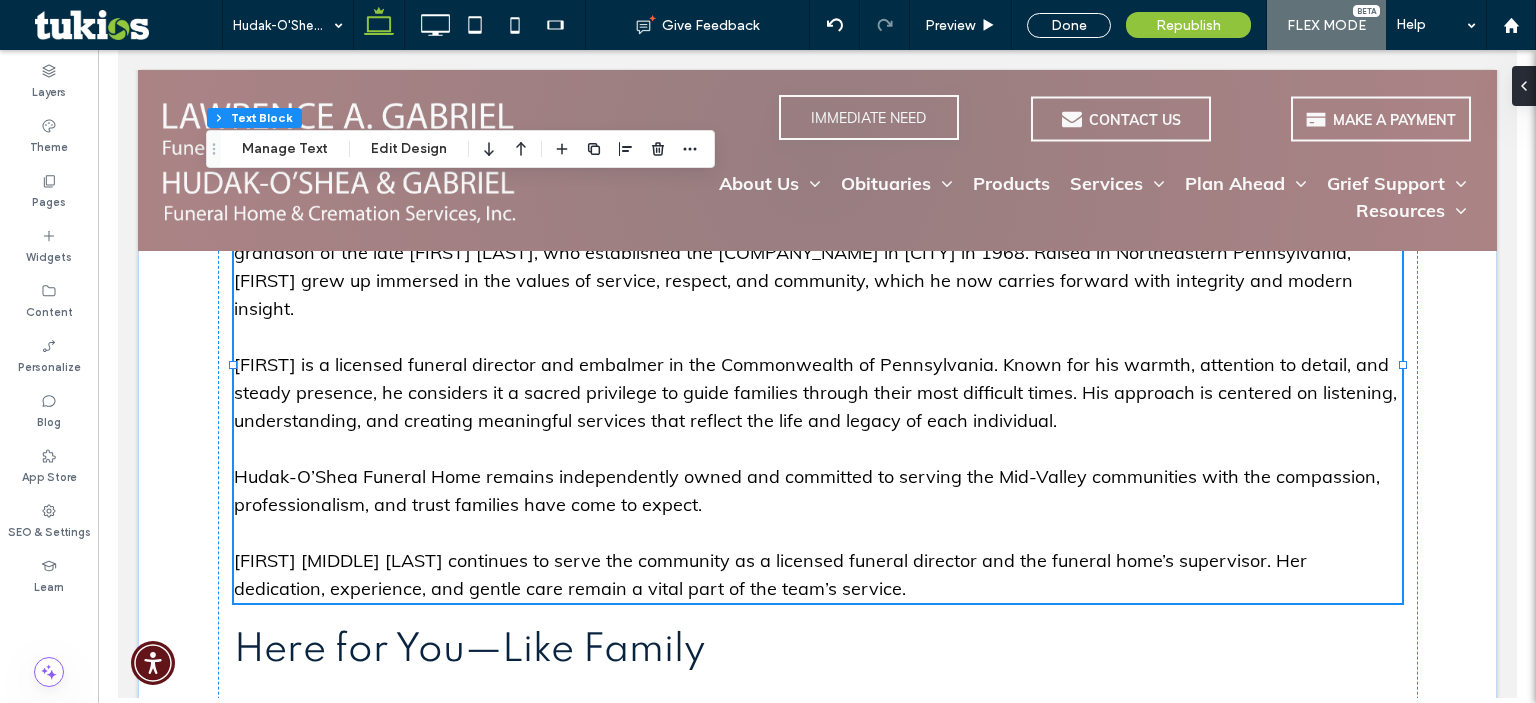 drag, startPoint x: 1625, startPoint y: 381, endPoint x: 1509, endPoint y: 223, distance: 196.01021 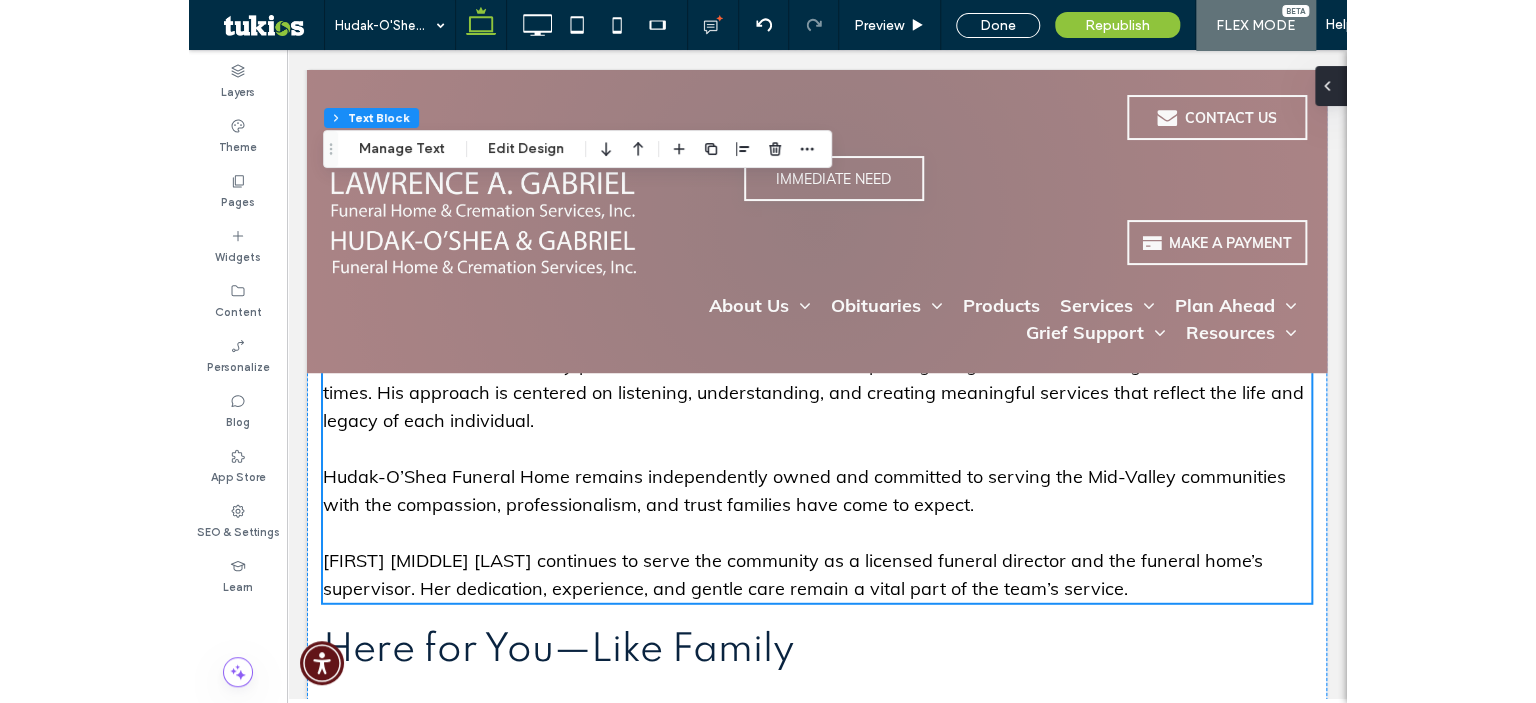 scroll, scrollTop: 1543, scrollLeft: 0, axis: vertical 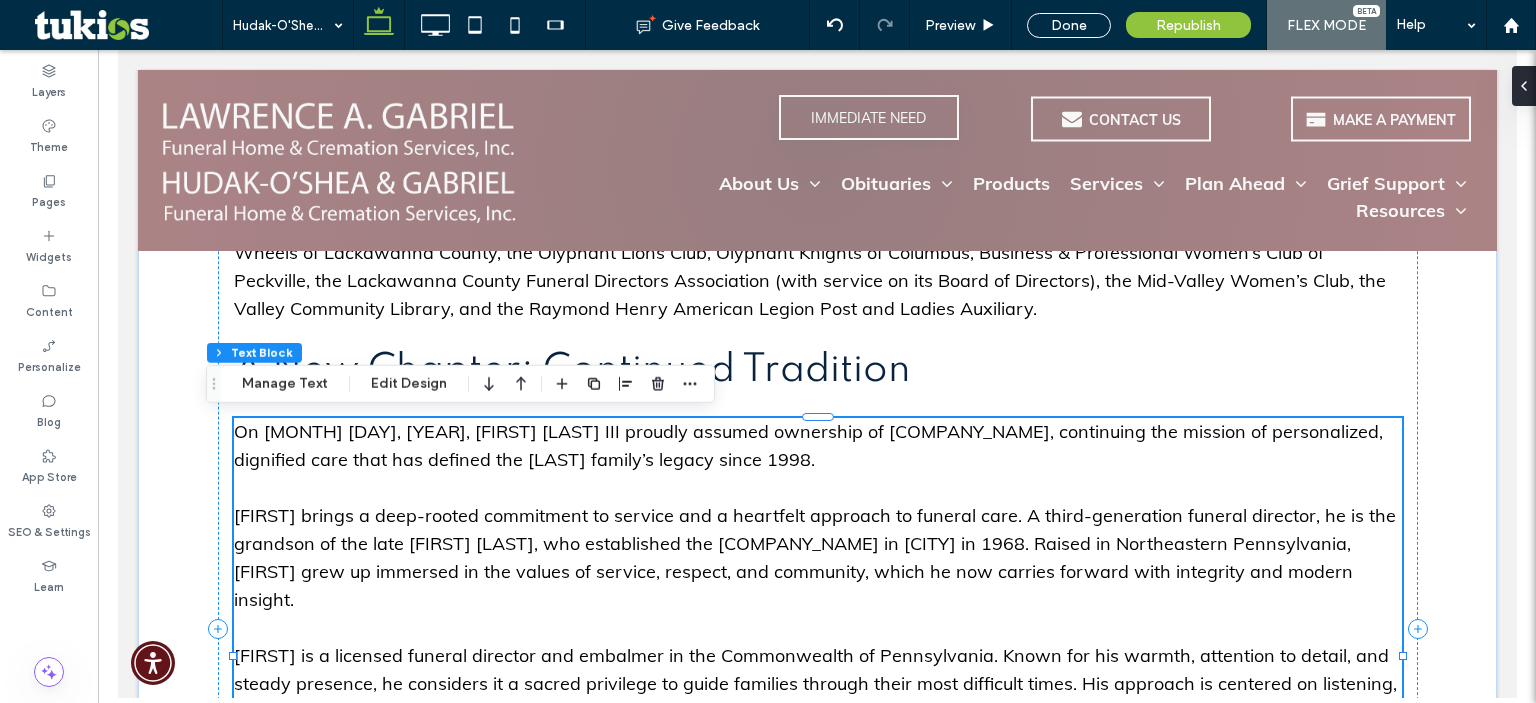 click on "On June 16, 2025, Lawrence A. Gabriel III proudly assumed ownership of Hudak-O’Shea Funeral Home, continuing the mission of personalized, dignified care that has defined the O’Shea family’s legacy since 1998." at bounding box center [807, 445] 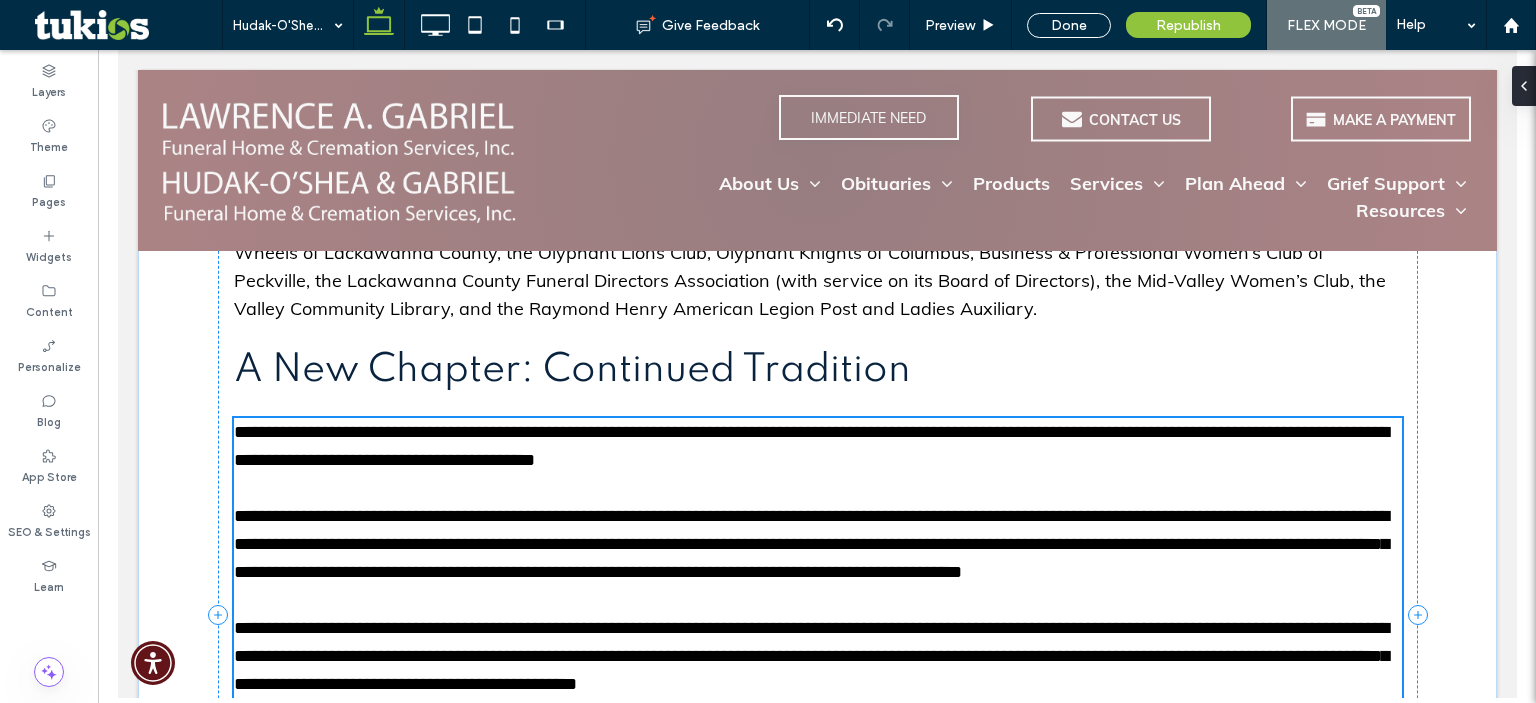 scroll, scrollTop: 1533, scrollLeft: 0, axis: vertical 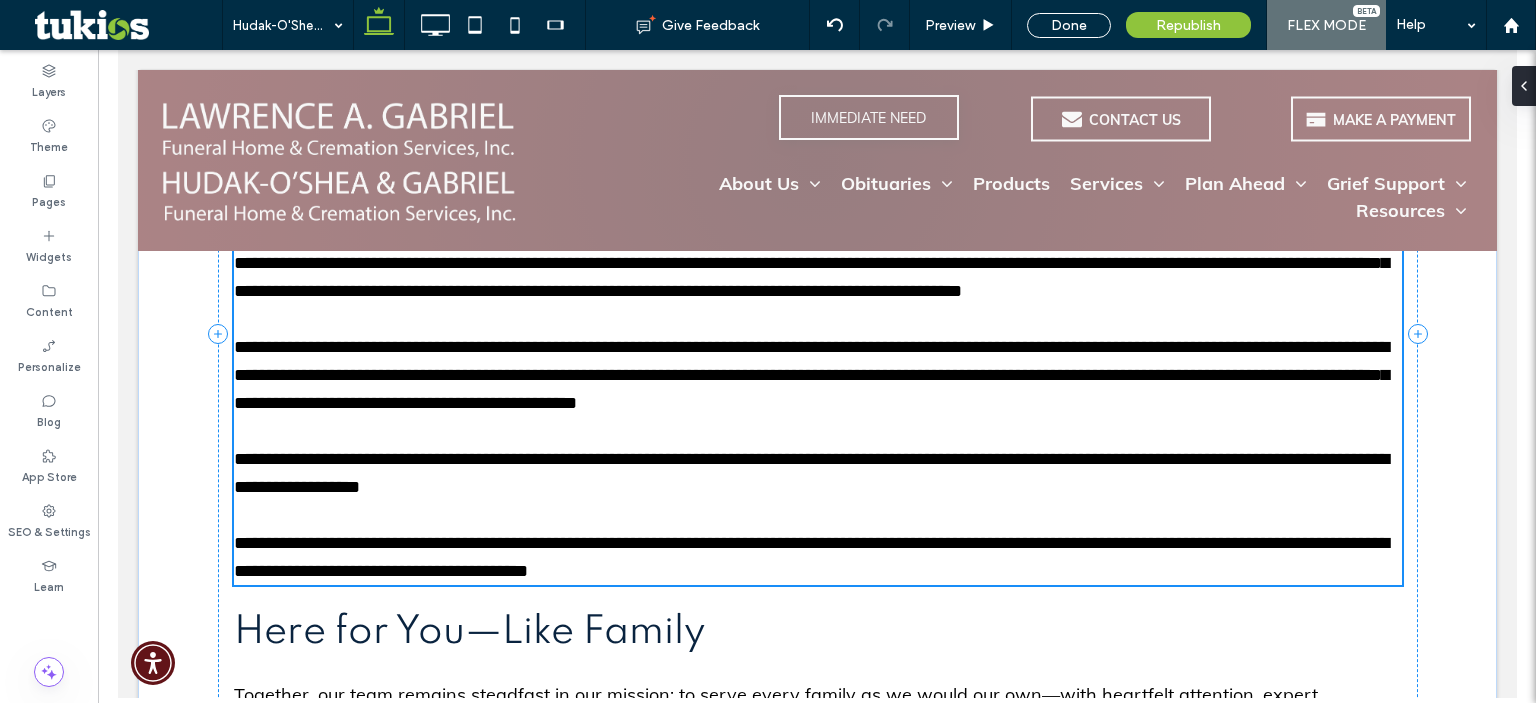 type on "****" 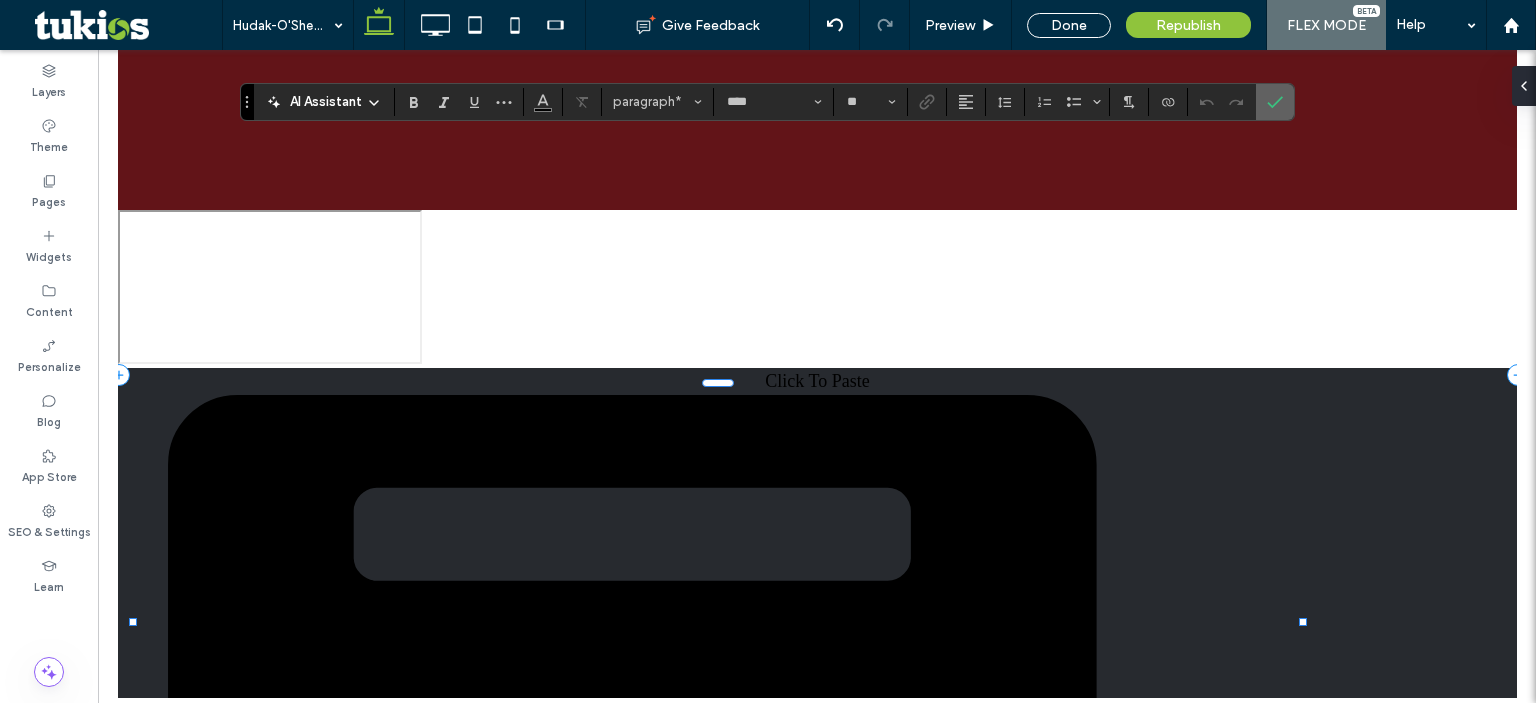 scroll, scrollTop: 1533, scrollLeft: 0, axis: vertical 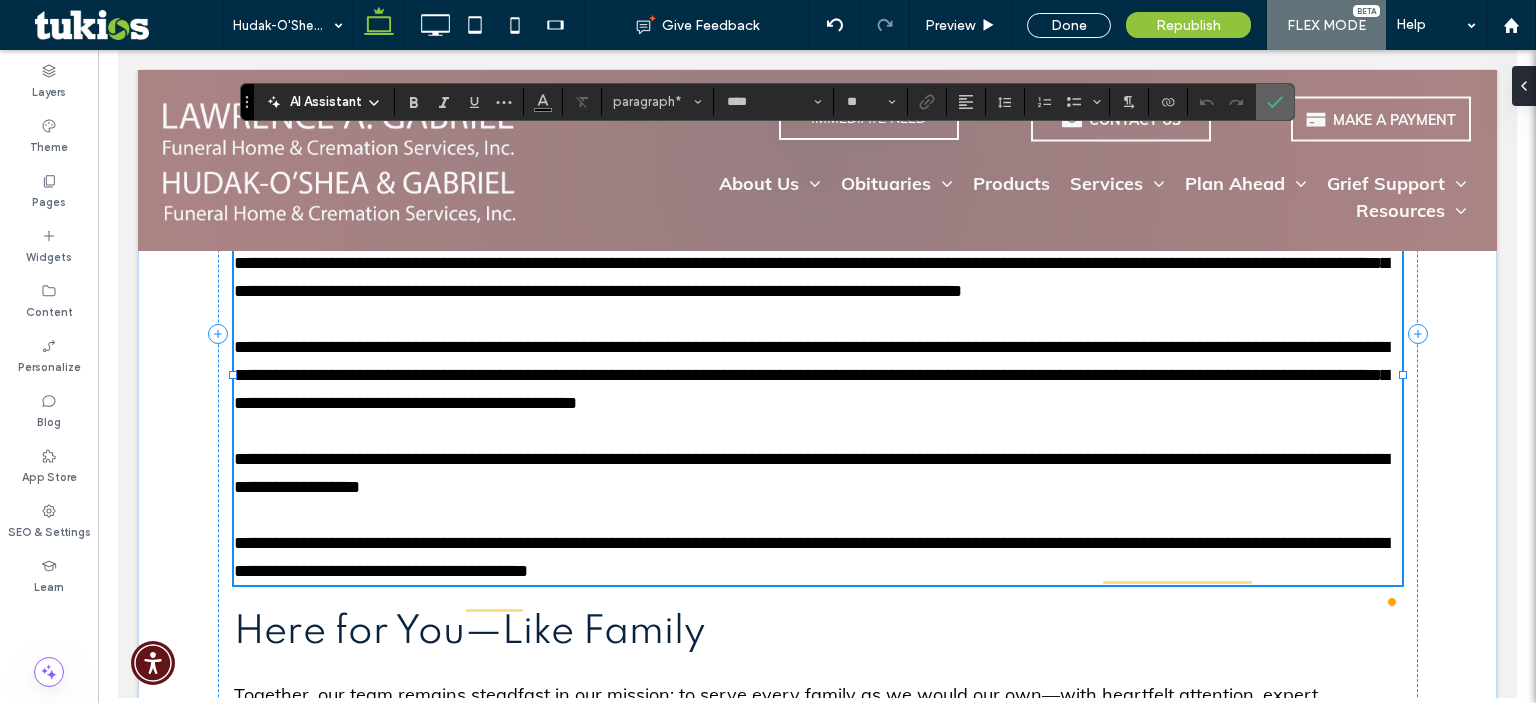 drag, startPoint x: 1275, startPoint y: 103, endPoint x: 1339, endPoint y: 177, distance: 97.8366 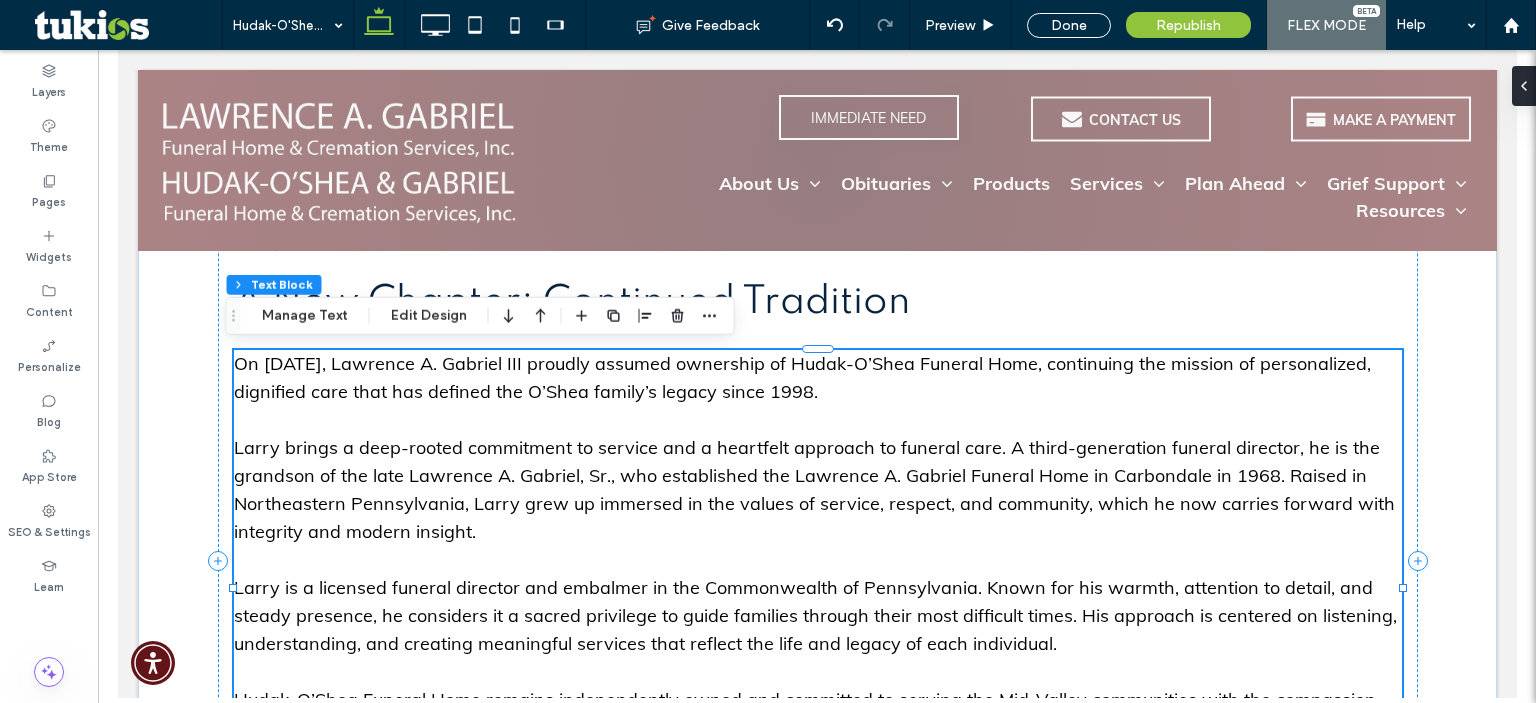 scroll, scrollTop: 1325, scrollLeft: 0, axis: vertical 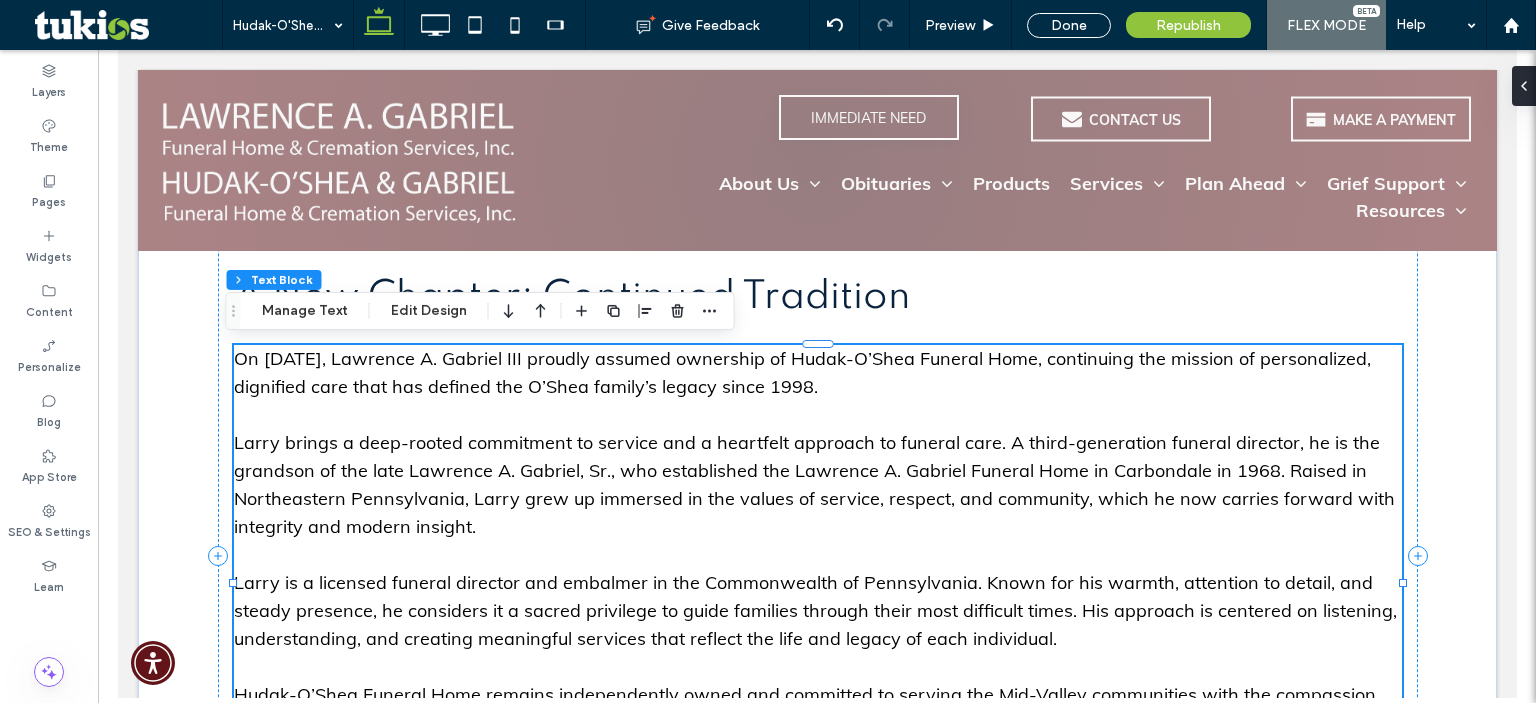 click on "On [DATE], Lawrence A. Gabriel III proudly assumed ownership of Hudak-O’Shea Funeral Home, continuing the mission of personalized, dignified care that has defined the O’Shea family’s legacy since 1998." at bounding box center (801, 372) 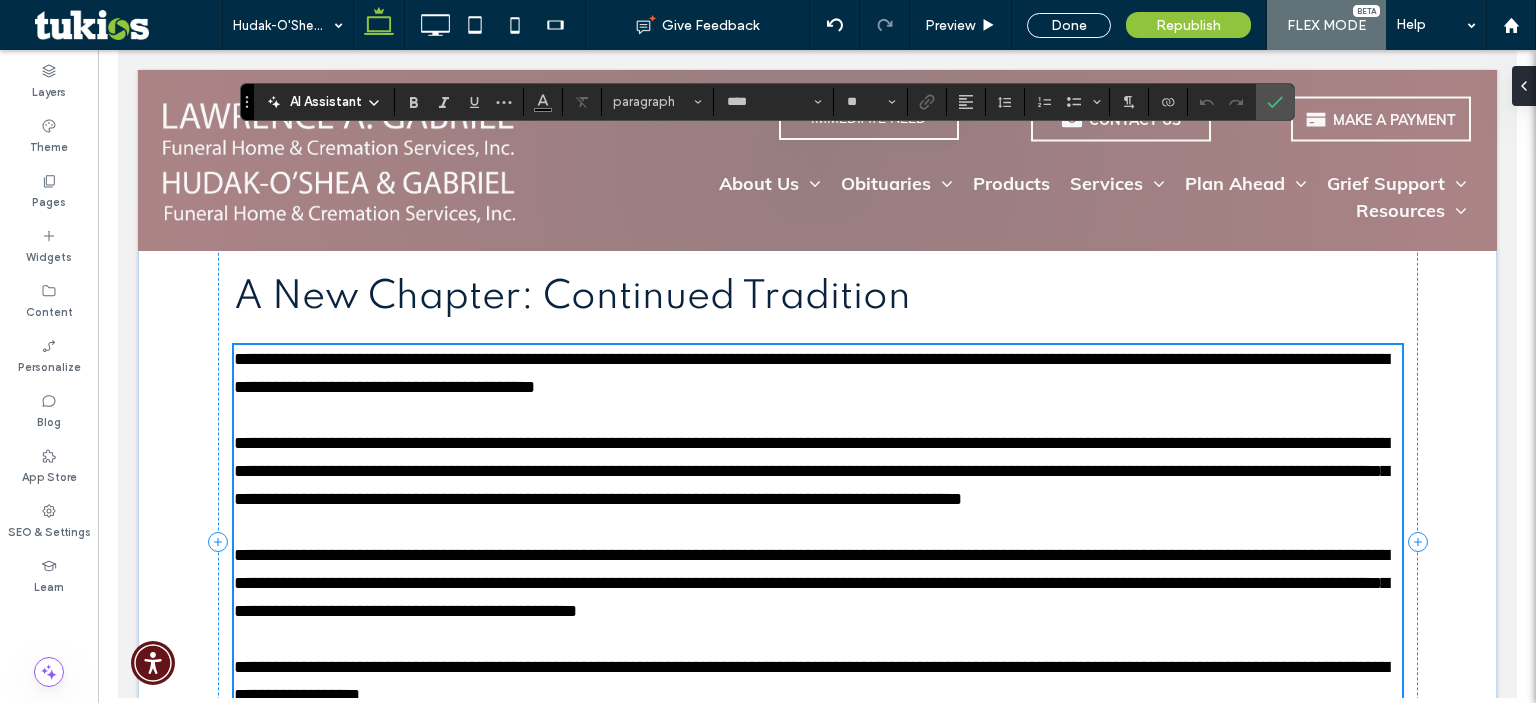 scroll, scrollTop: 1533, scrollLeft: 0, axis: vertical 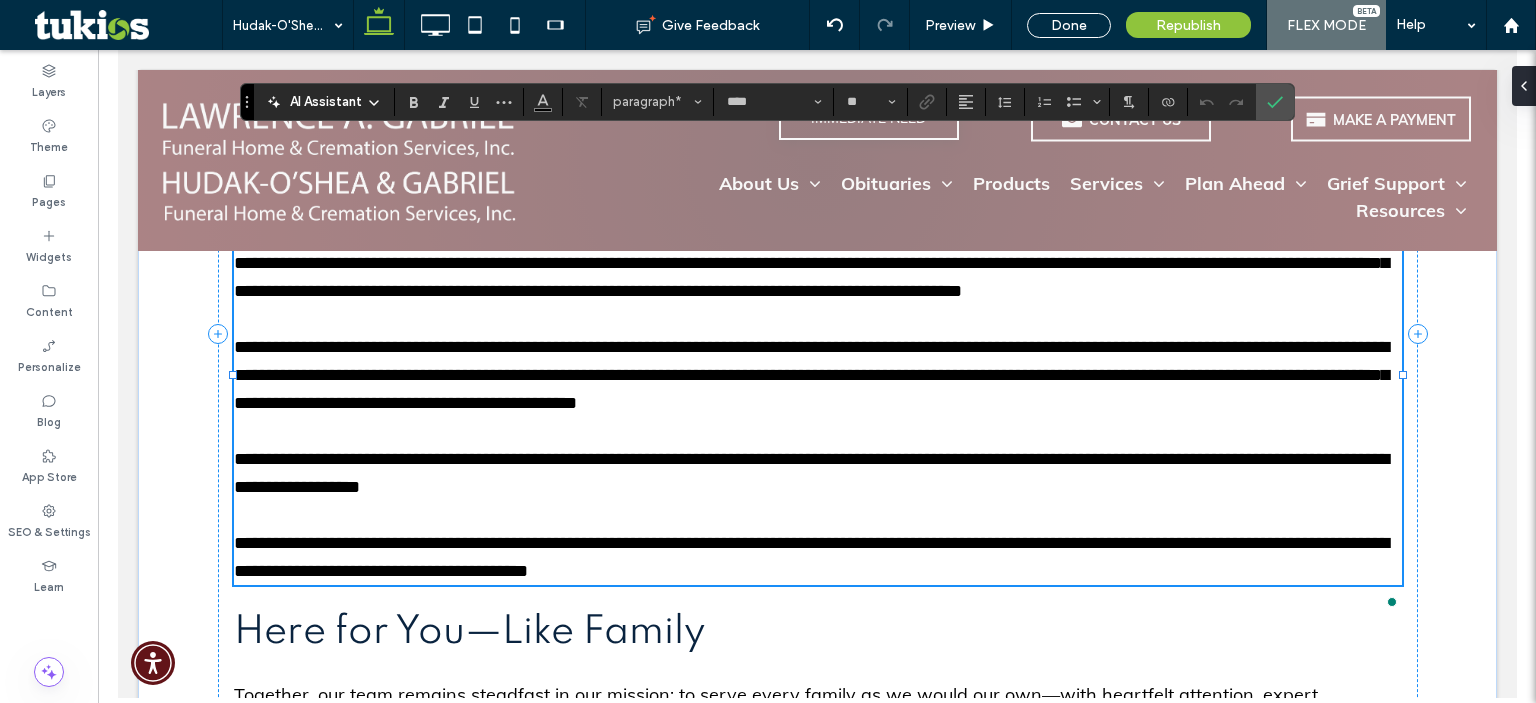 click on "**********" at bounding box center [810, 375] 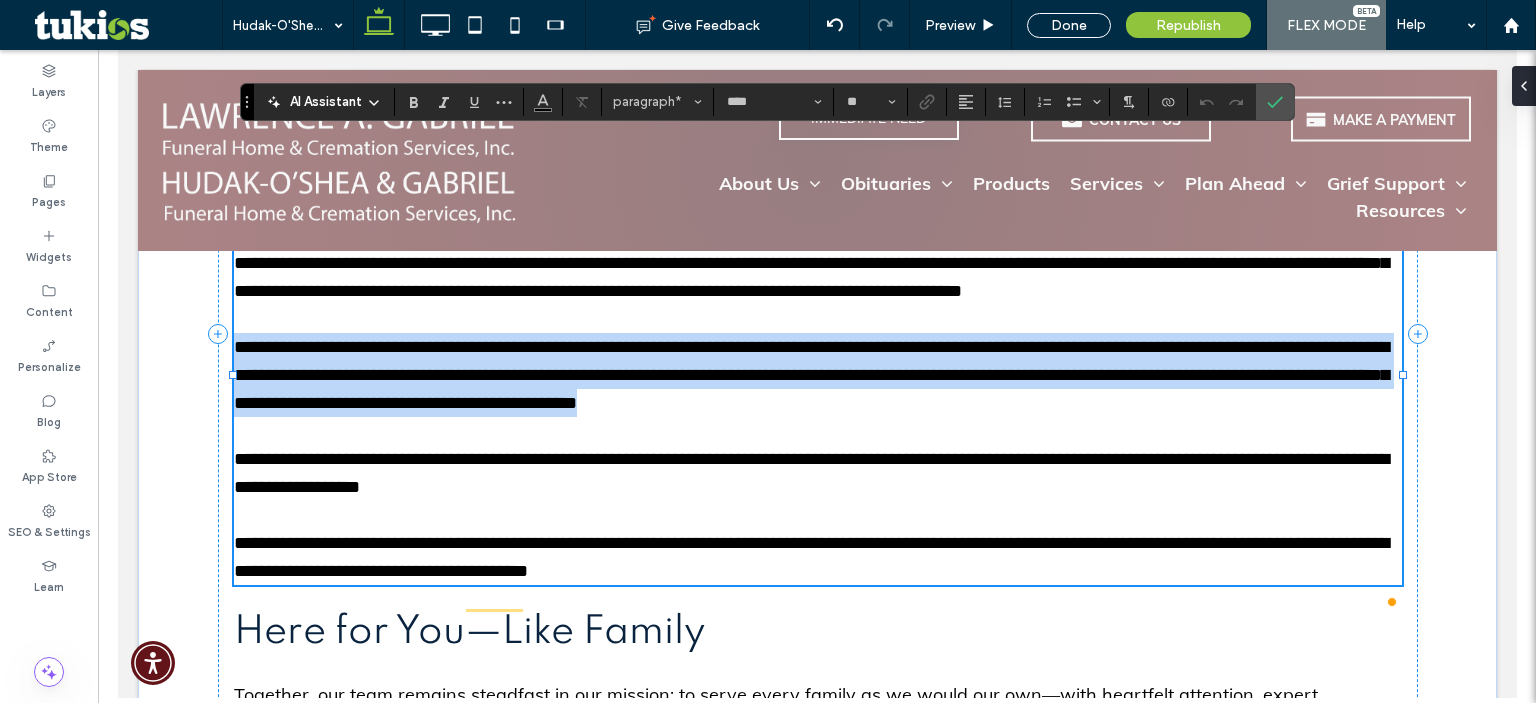 click on "**********" at bounding box center (810, 375) 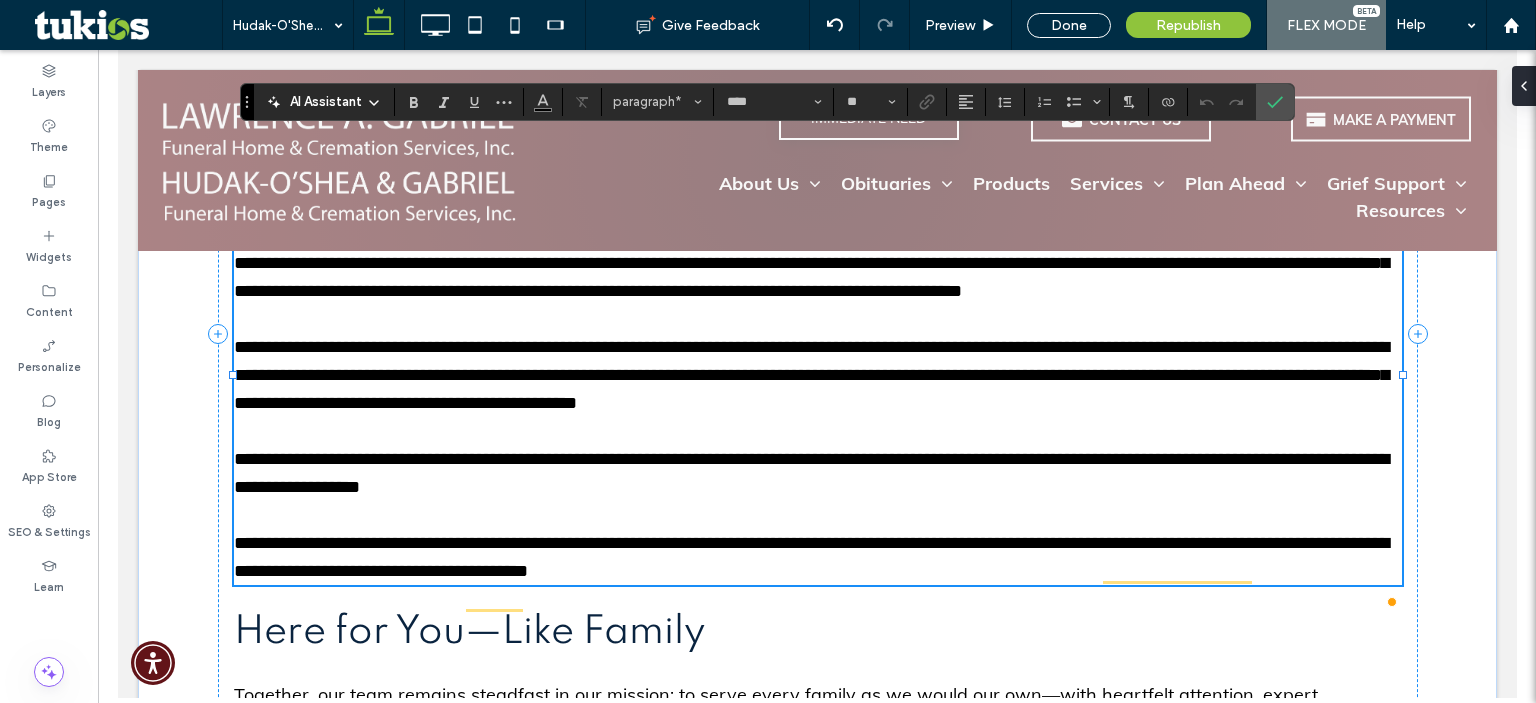 drag, startPoint x: 800, startPoint y: 595, endPoint x: 409, endPoint y: 435, distance: 422.47012 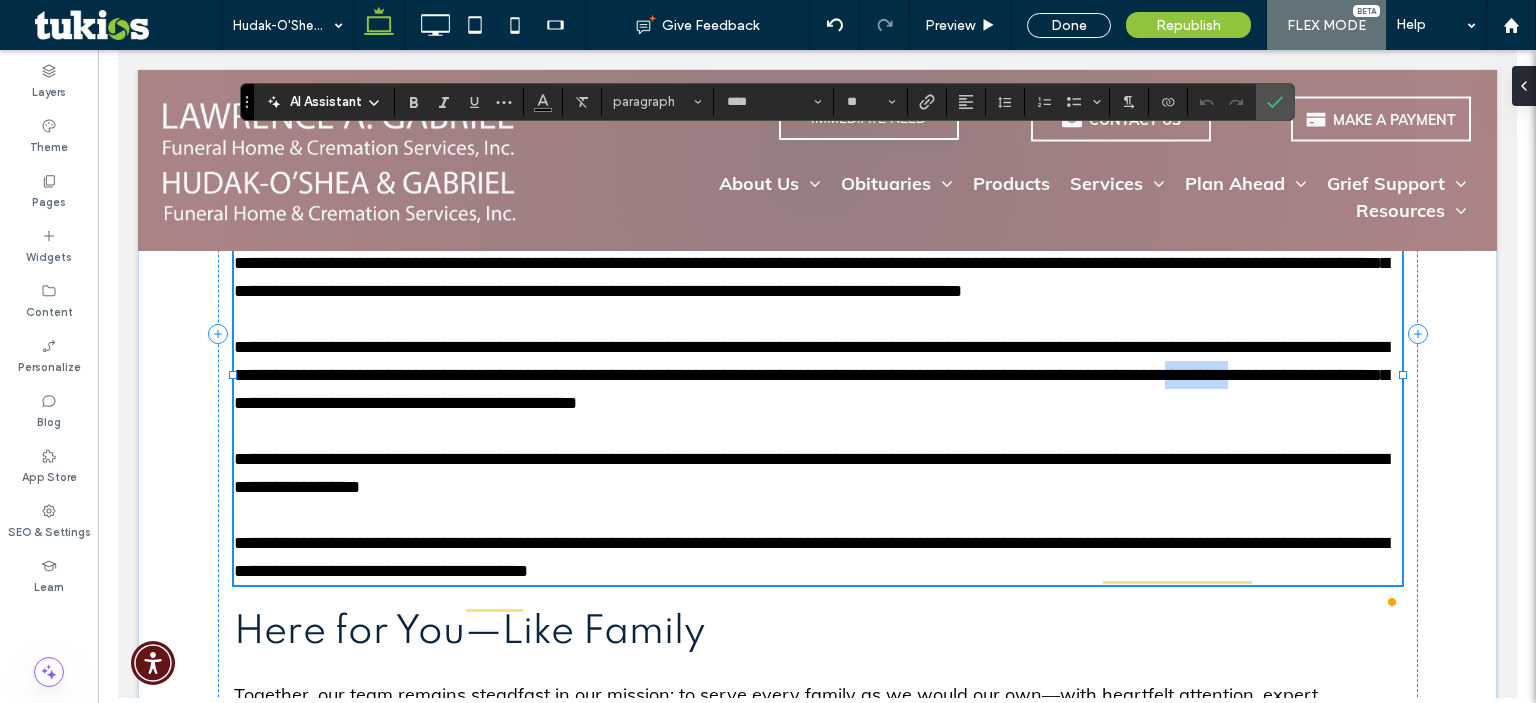 click on "**********" at bounding box center (810, 375) 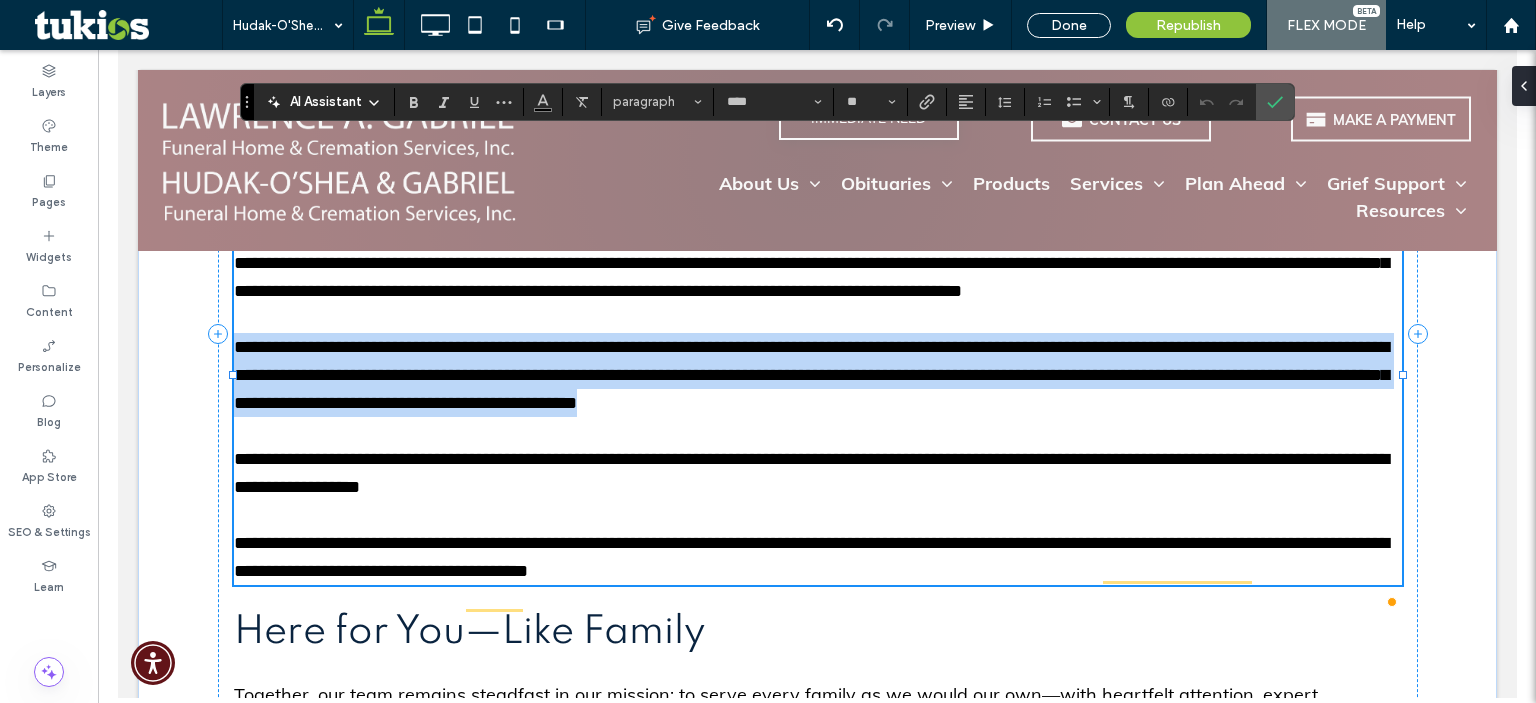 click on "**********" at bounding box center [810, 375] 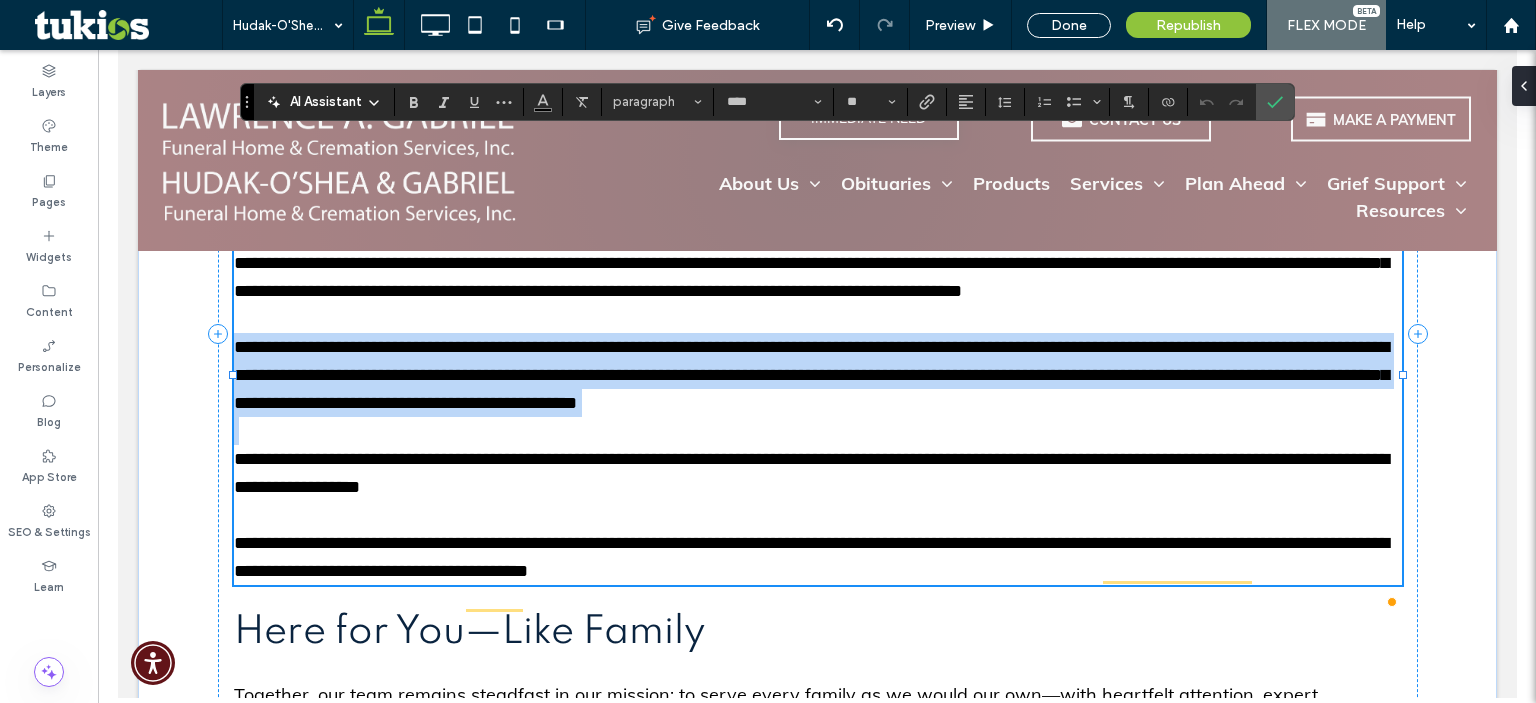 click on "**********" at bounding box center [810, 375] 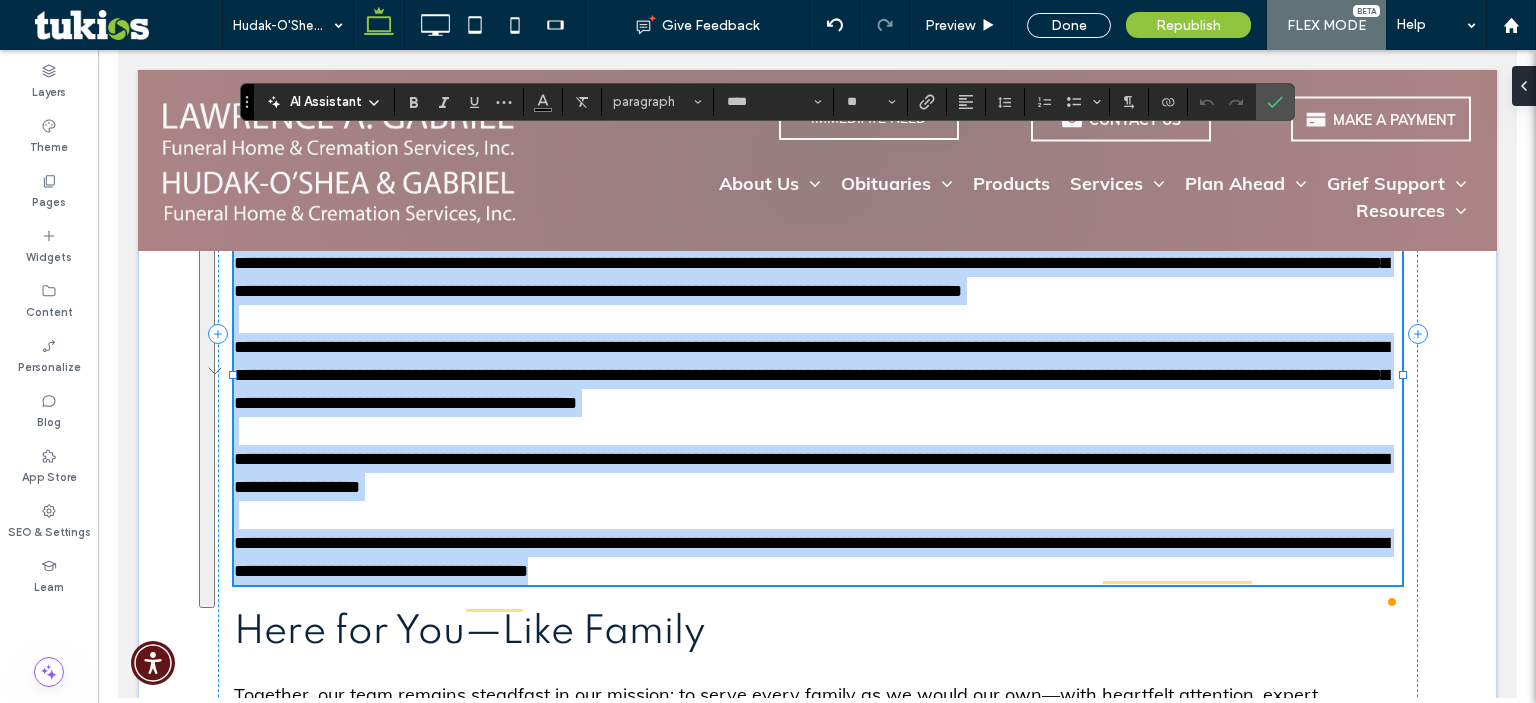 copy on "**********" 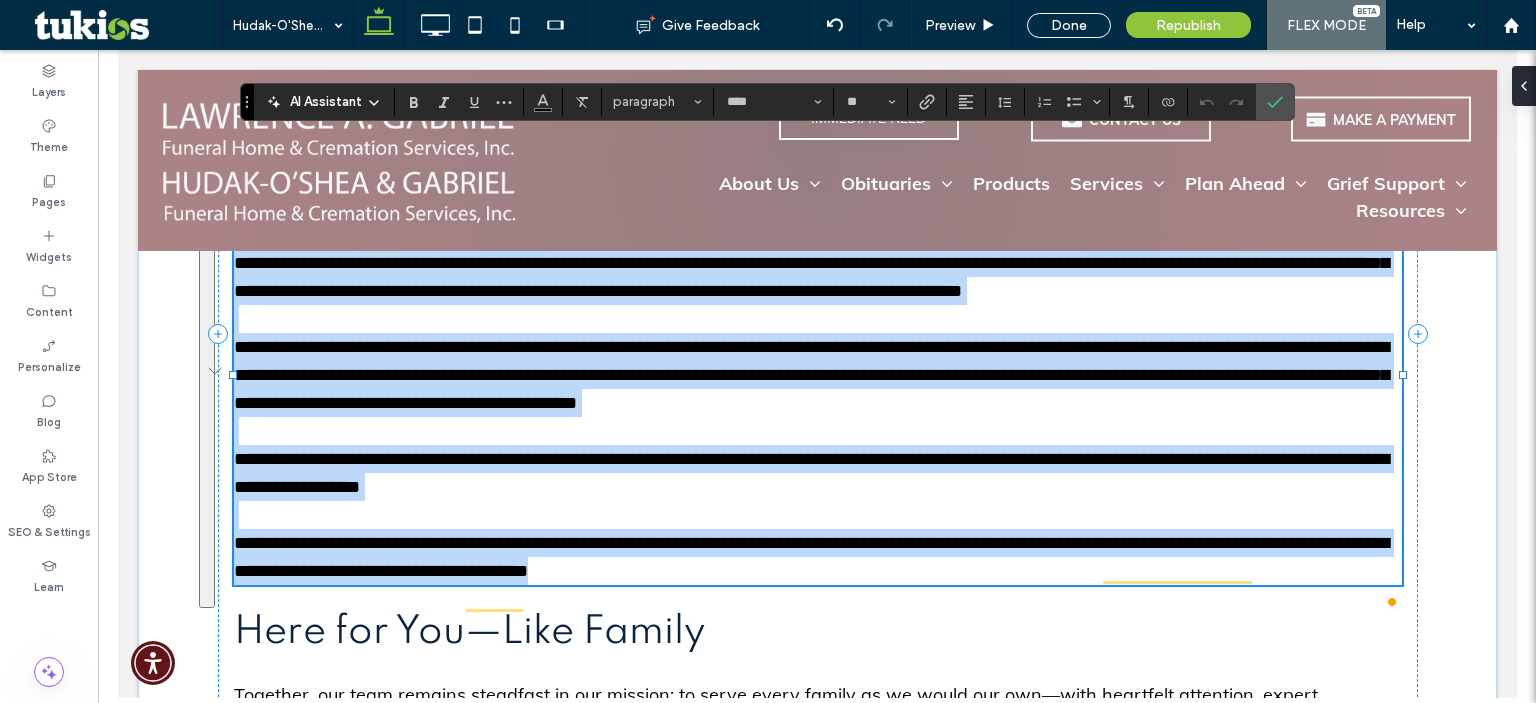 click on "**********" at bounding box center [817, 557] 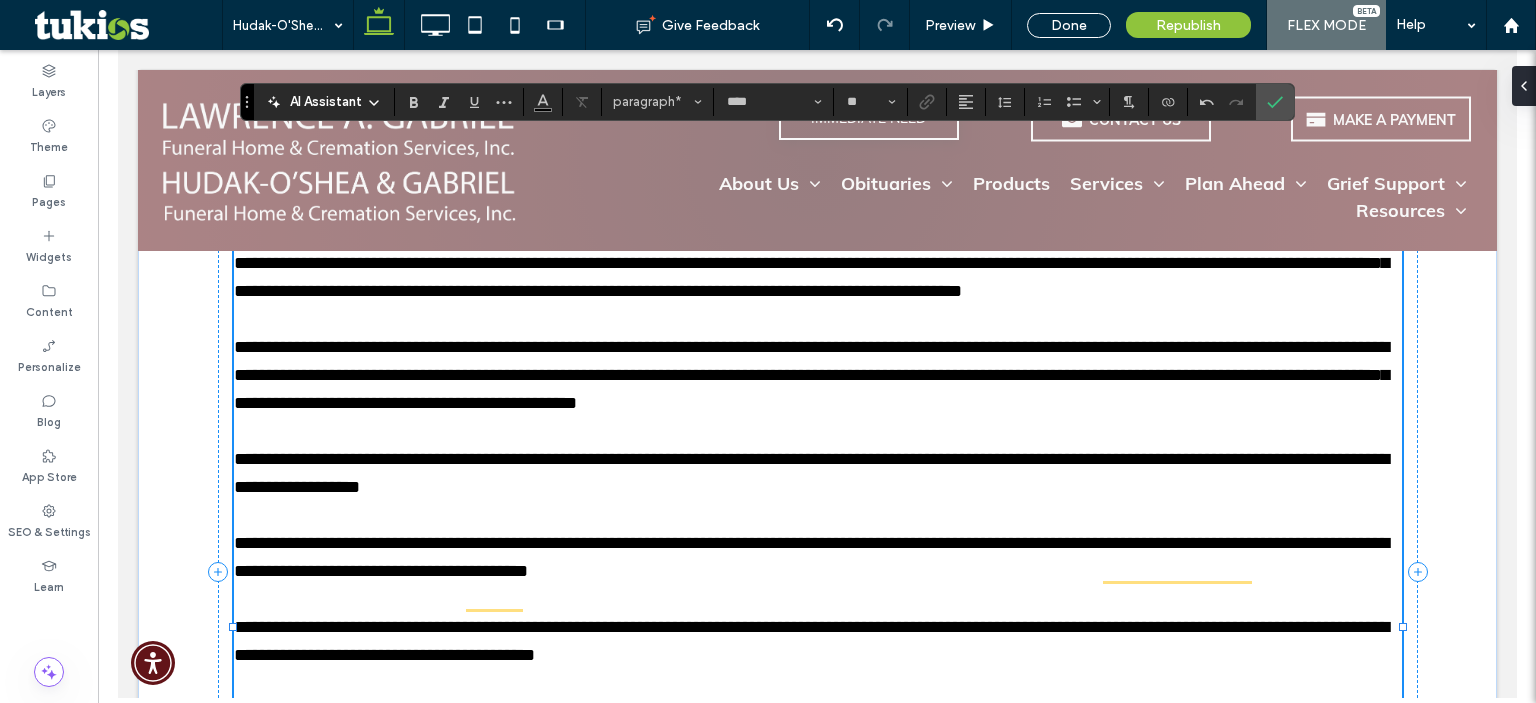 scroll, scrollTop: 0, scrollLeft: 0, axis: both 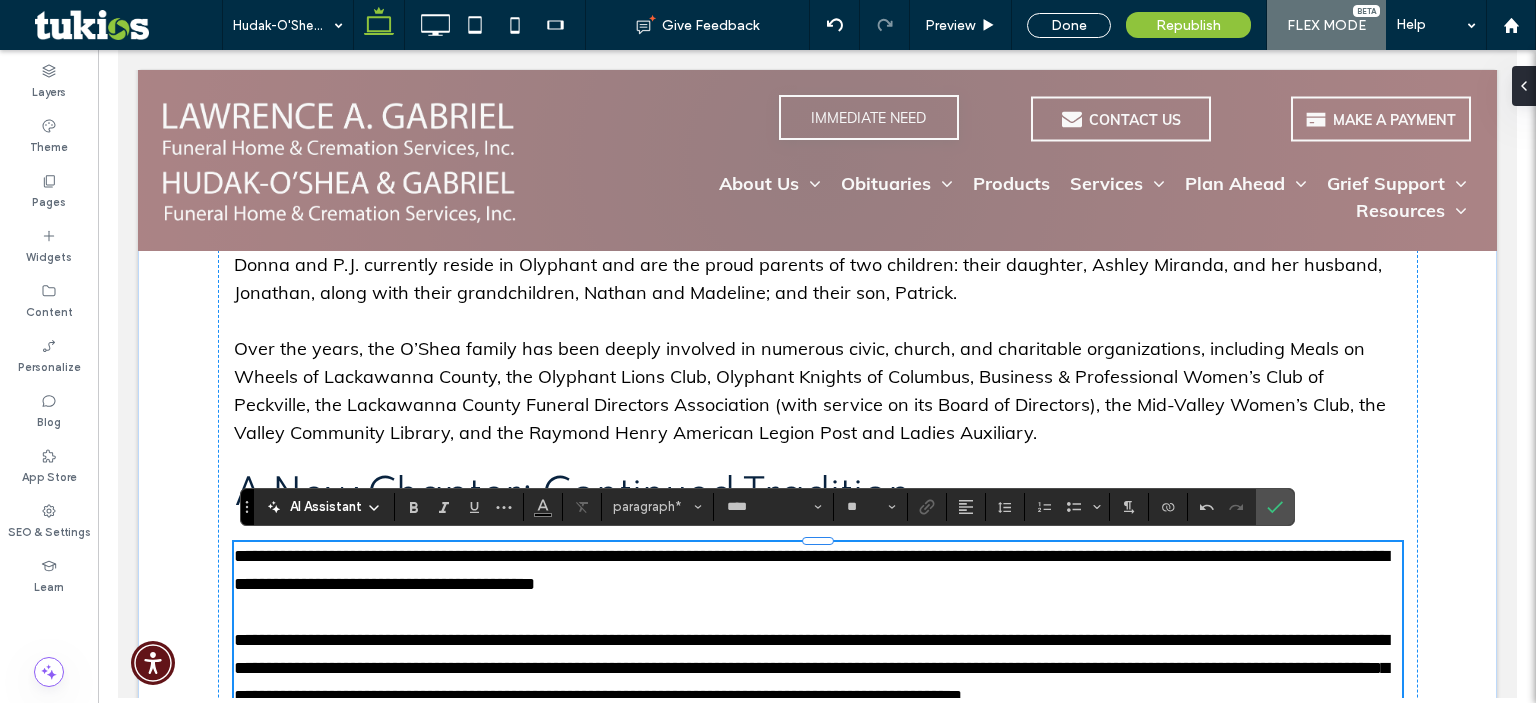click on "**********" at bounding box center [810, 570] 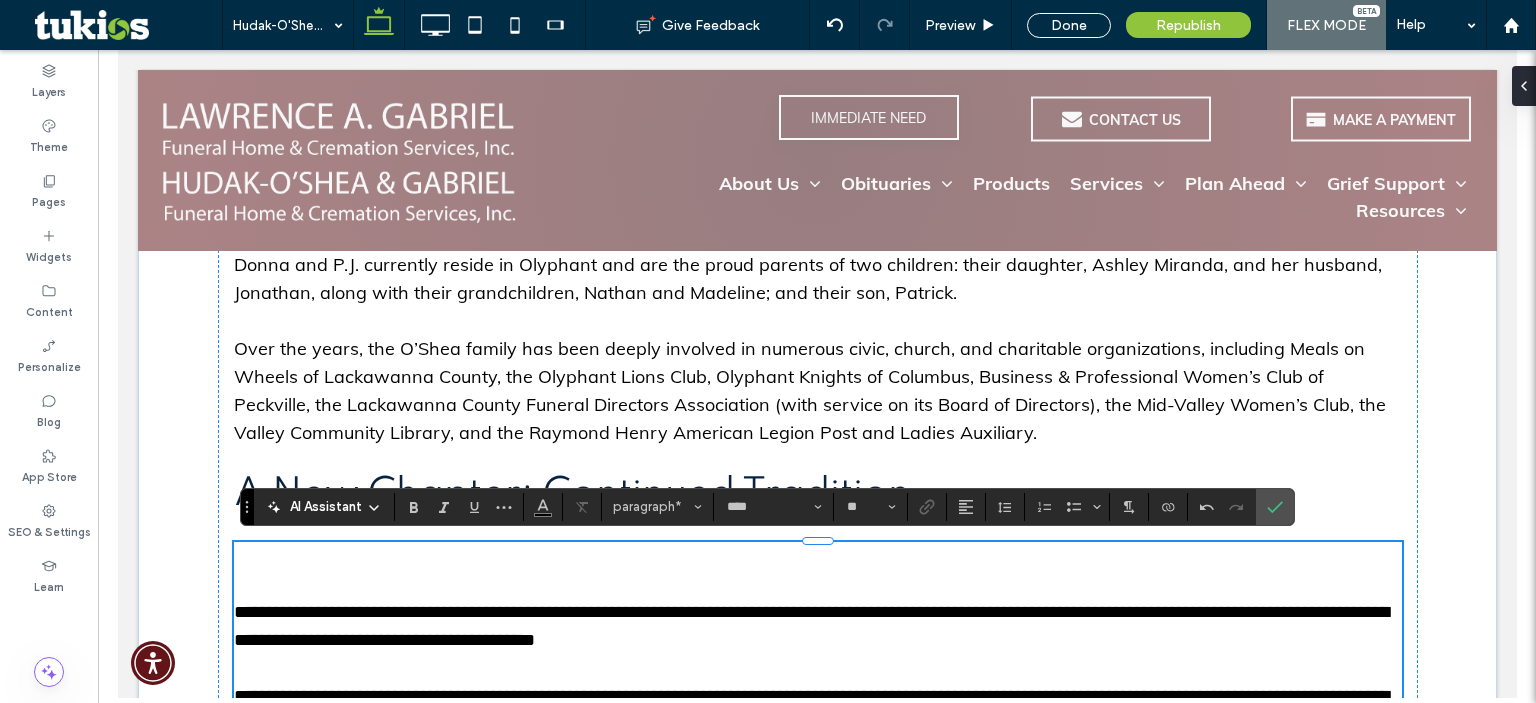 click at bounding box center (817, 556) 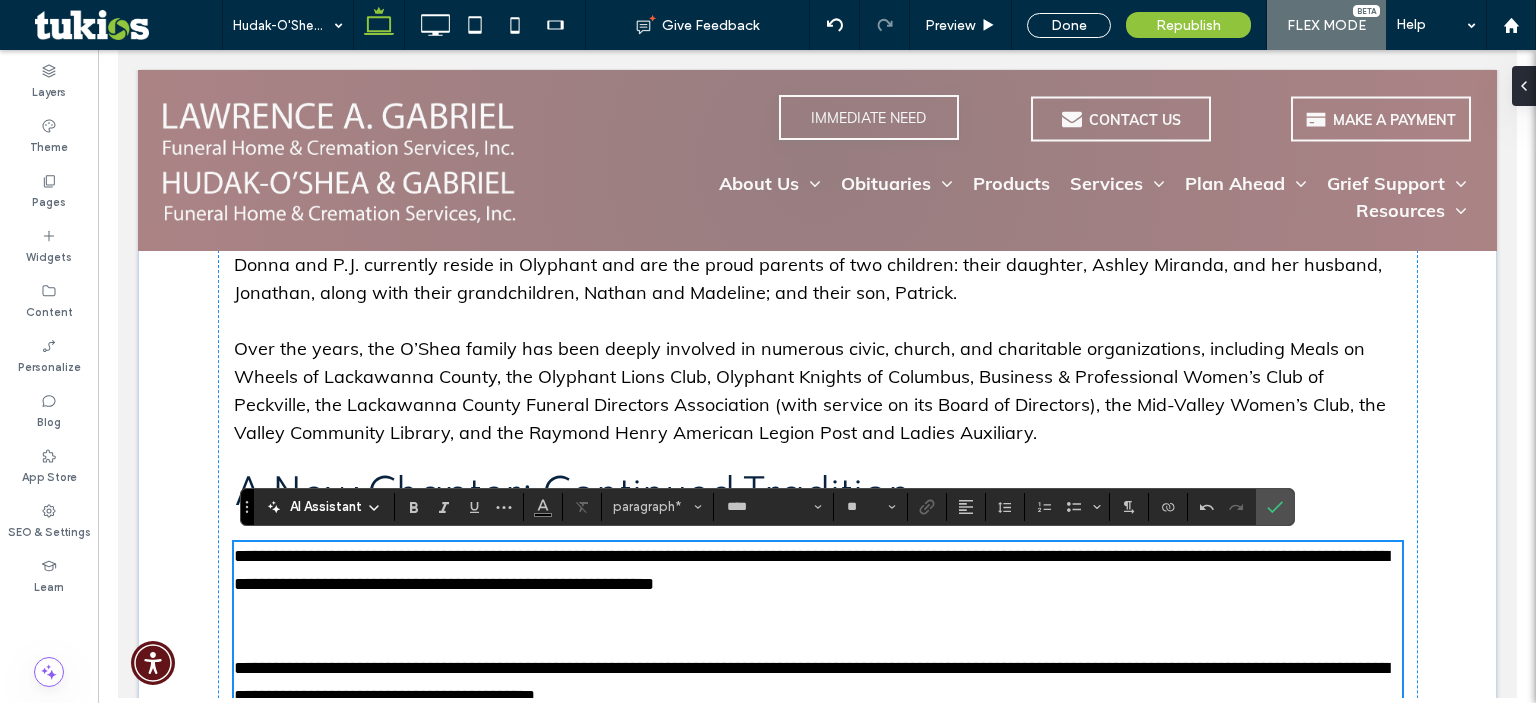 scroll, scrollTop: 0, scrollLeft: 0, axis: both 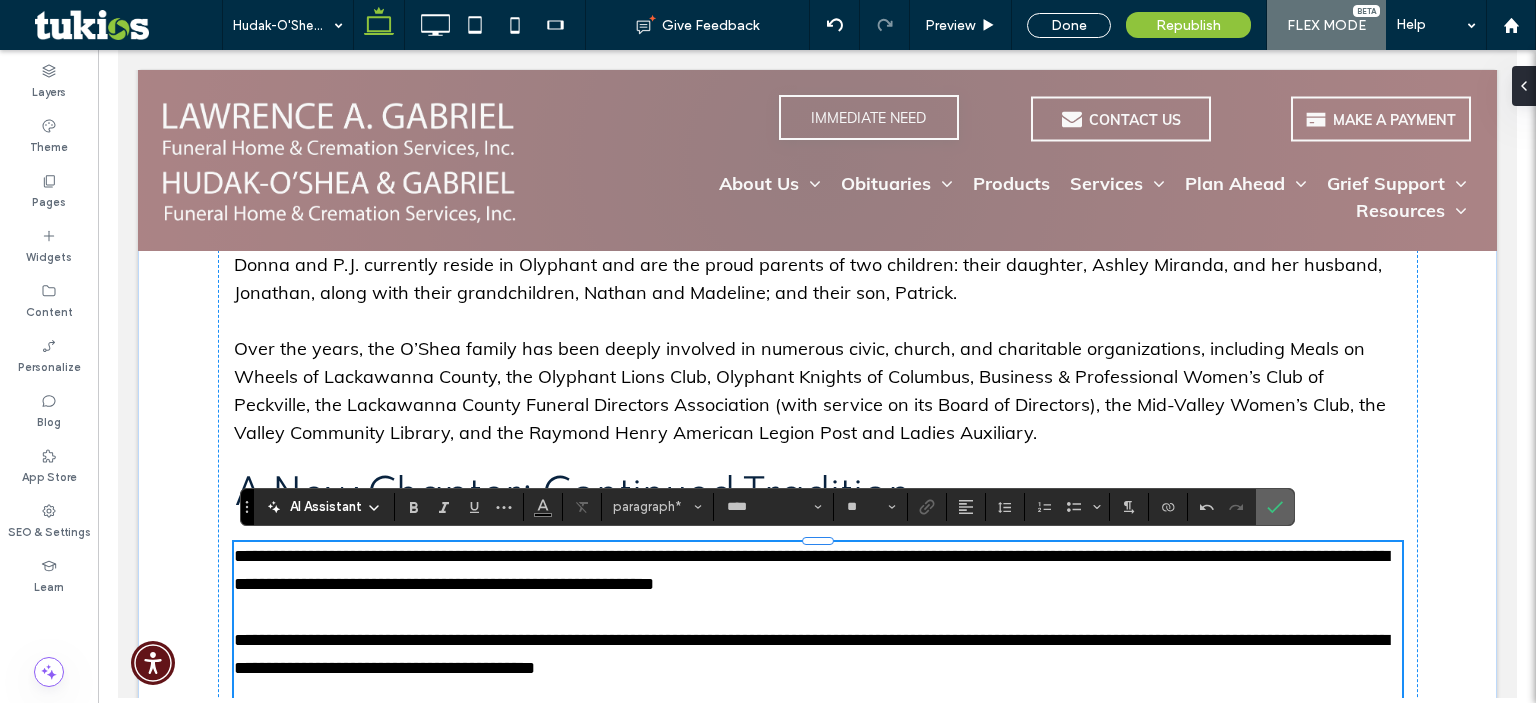click 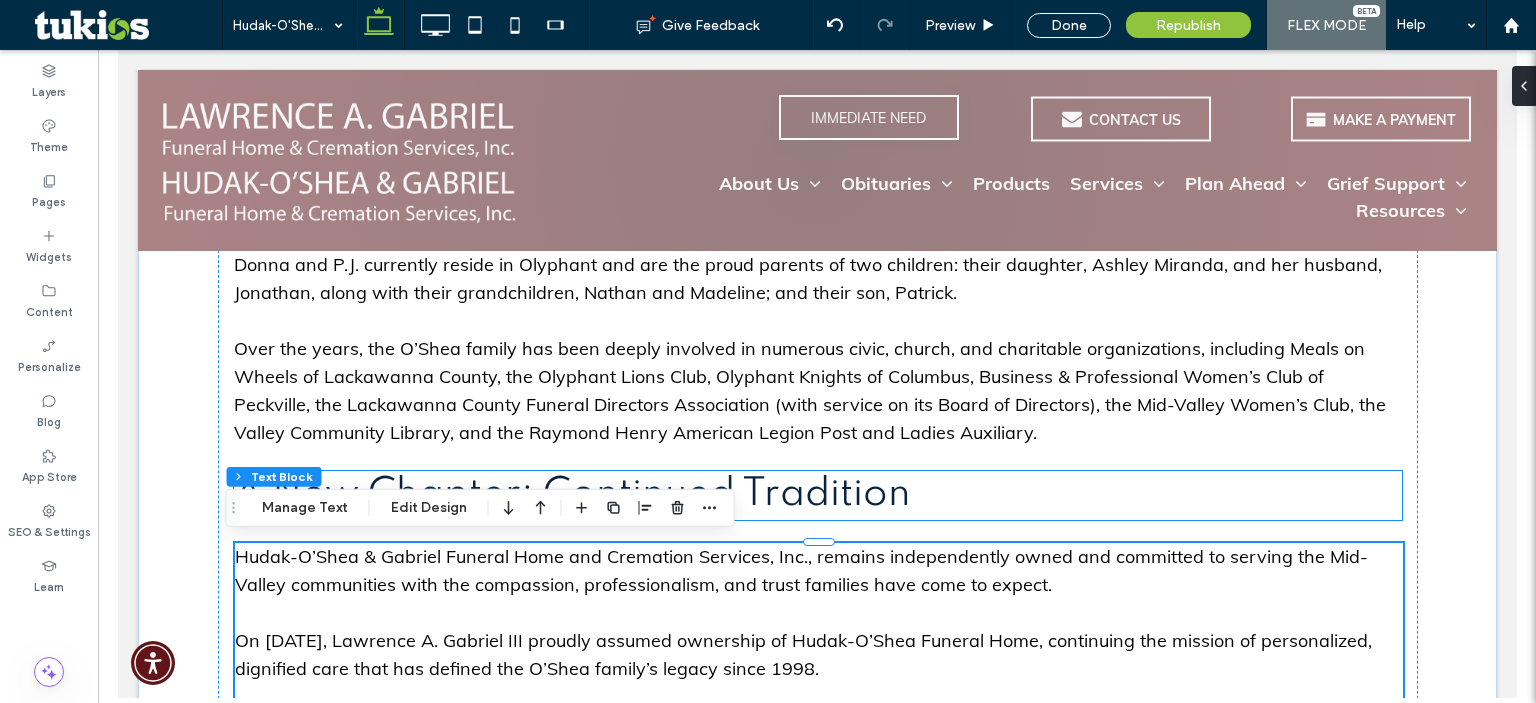 click on "A New Chapter: Continued Tradition" at bounding box center (817, 495) 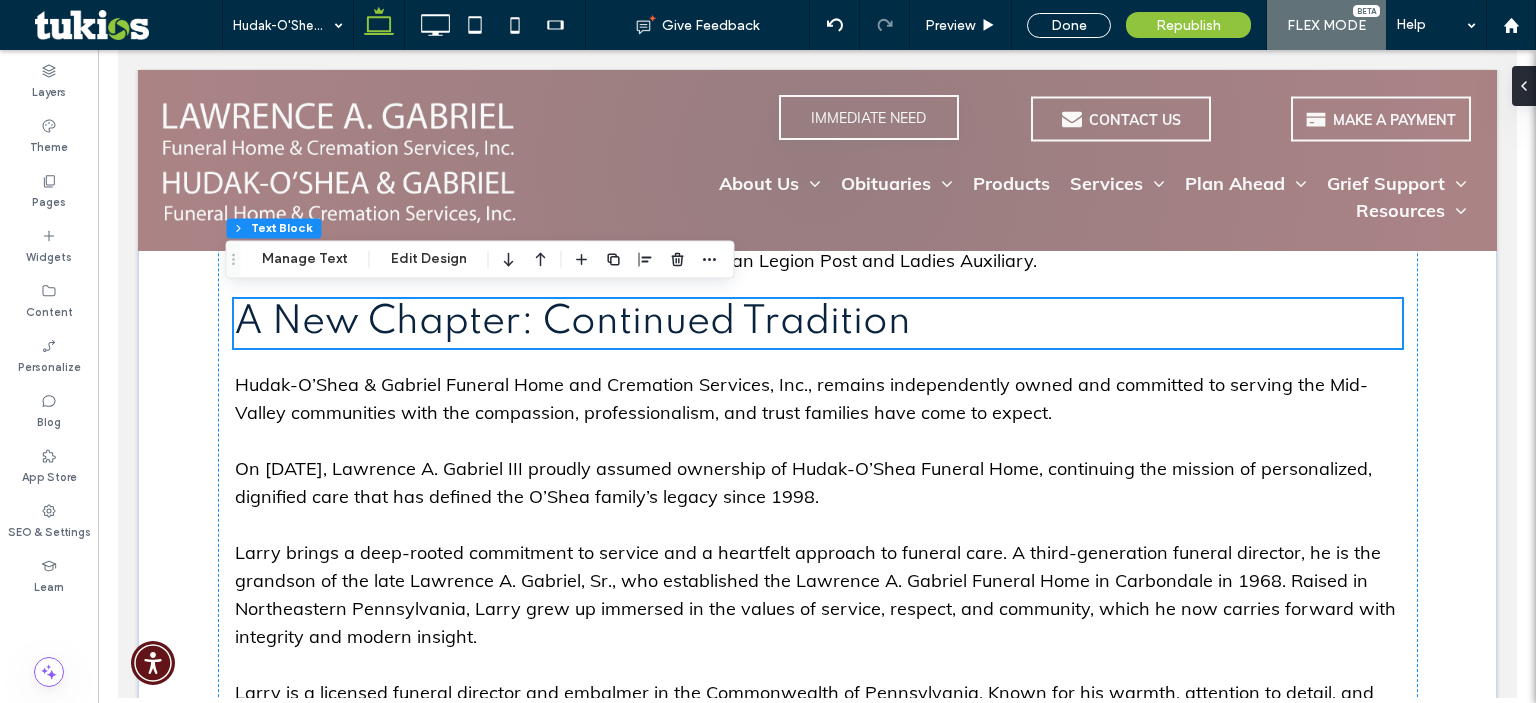 scroll, scrollTop: 1284, scrollLeft: 0, axis: vertical 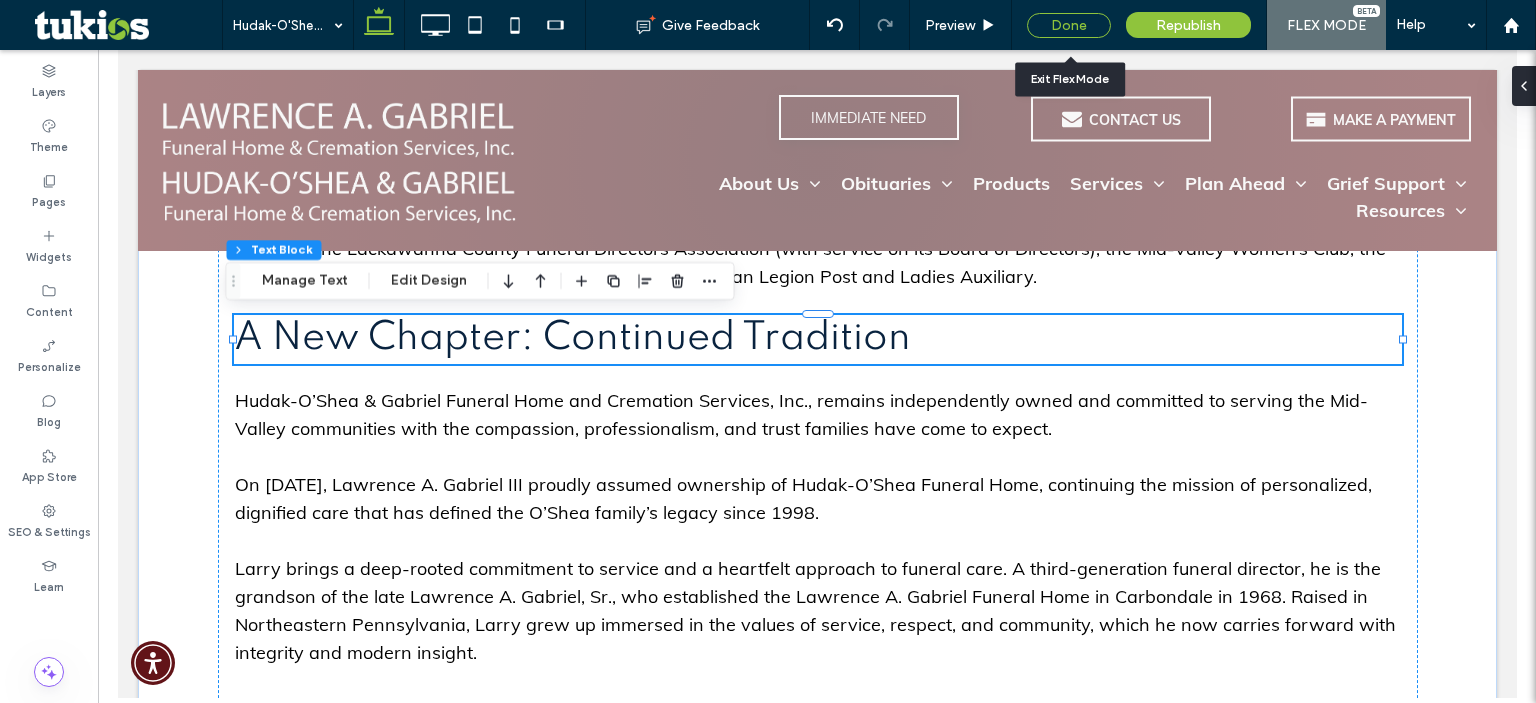 click on "Done" at bounding box center [1069, 25] 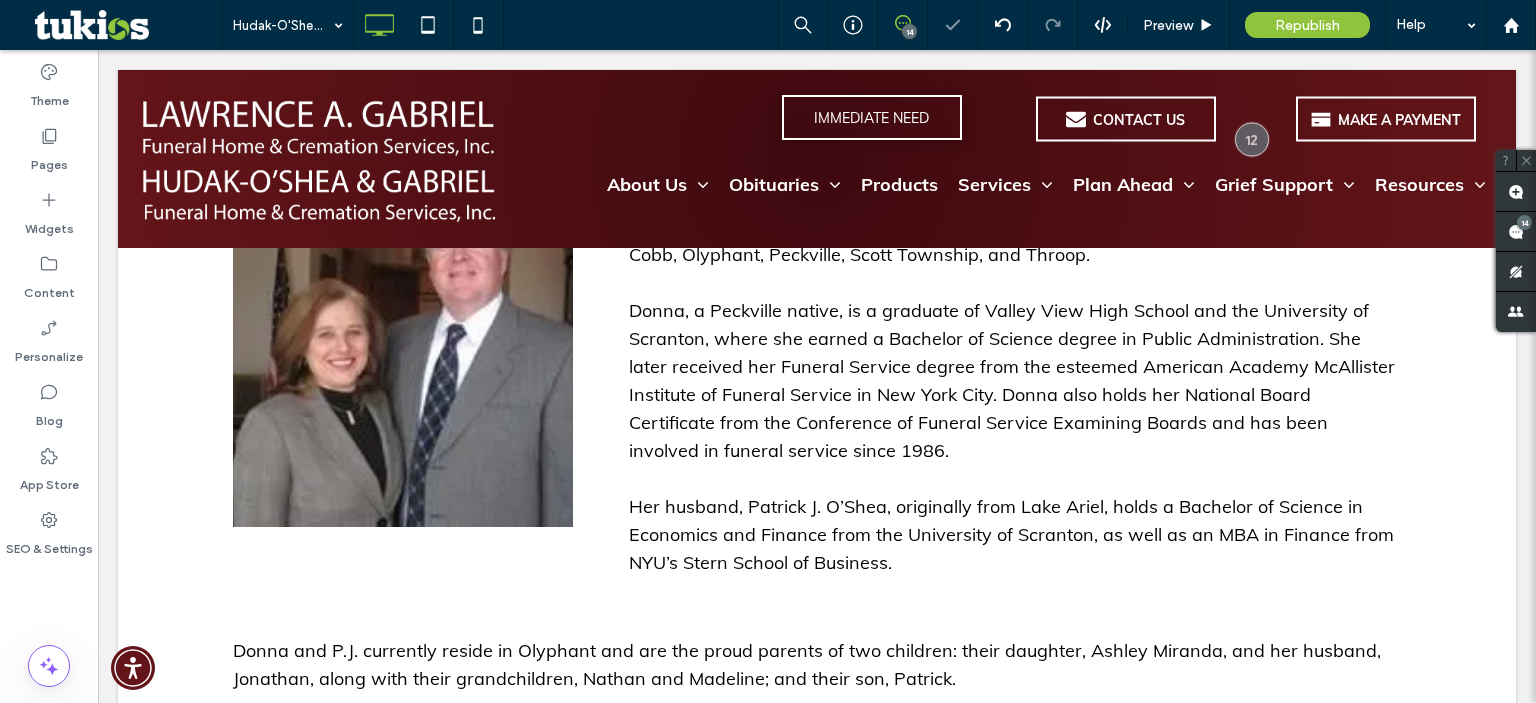 scroll, scrollTop: 0, scrollLeft: 0, axis: both 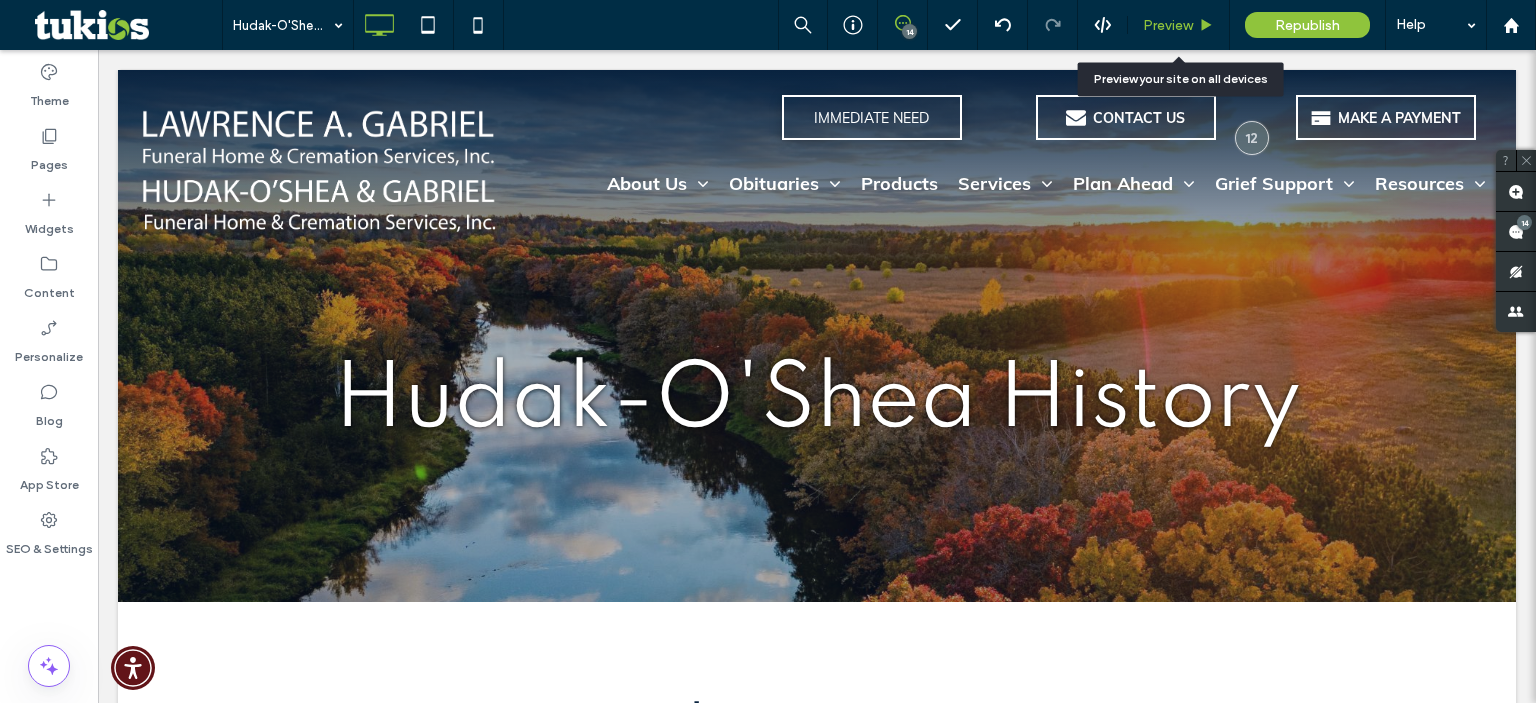 click on "Preview" at bounding box center [1179, 25] 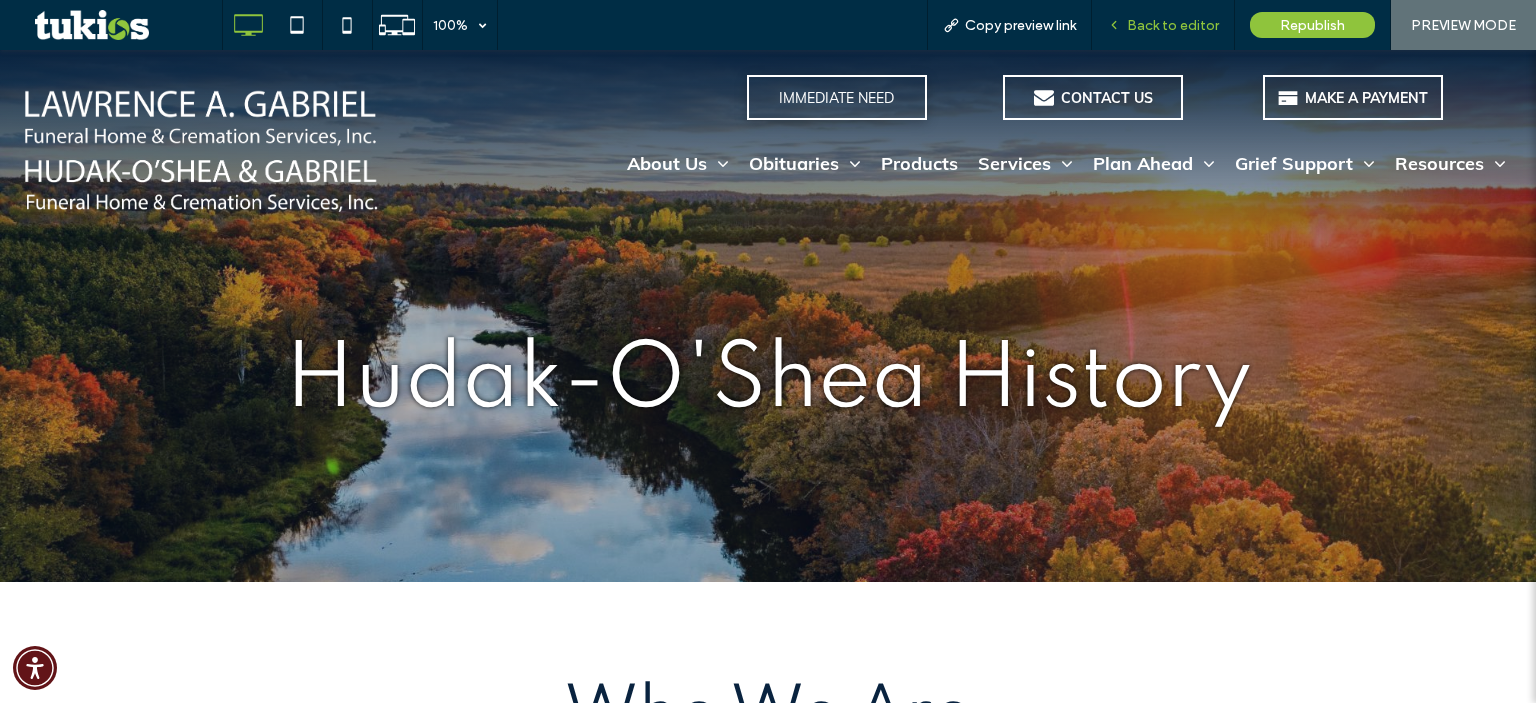 drag, startPoint x: 1181, startPoint y: 26, endPoint x: 945, endPoint y: 1, distance: 237.32047 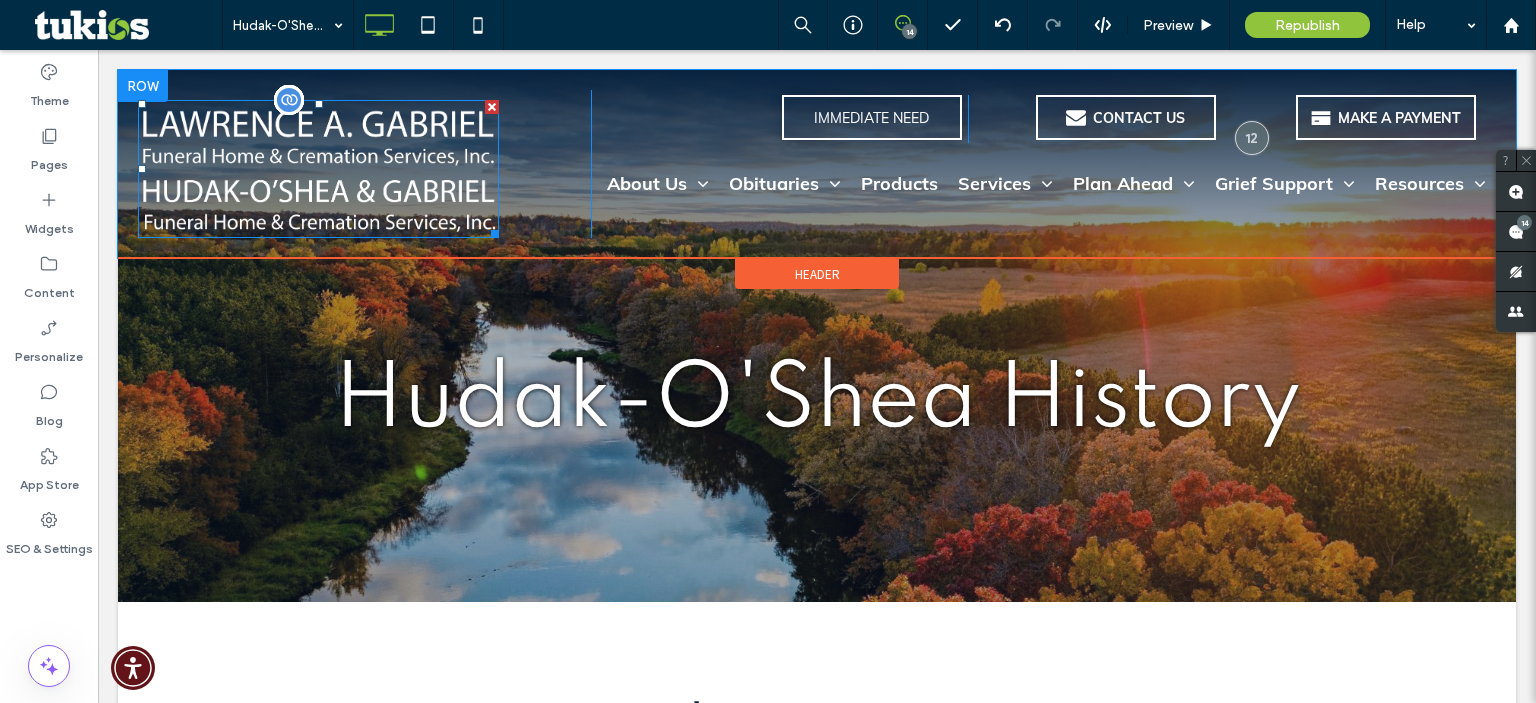 click at bounding box center [318, 169] 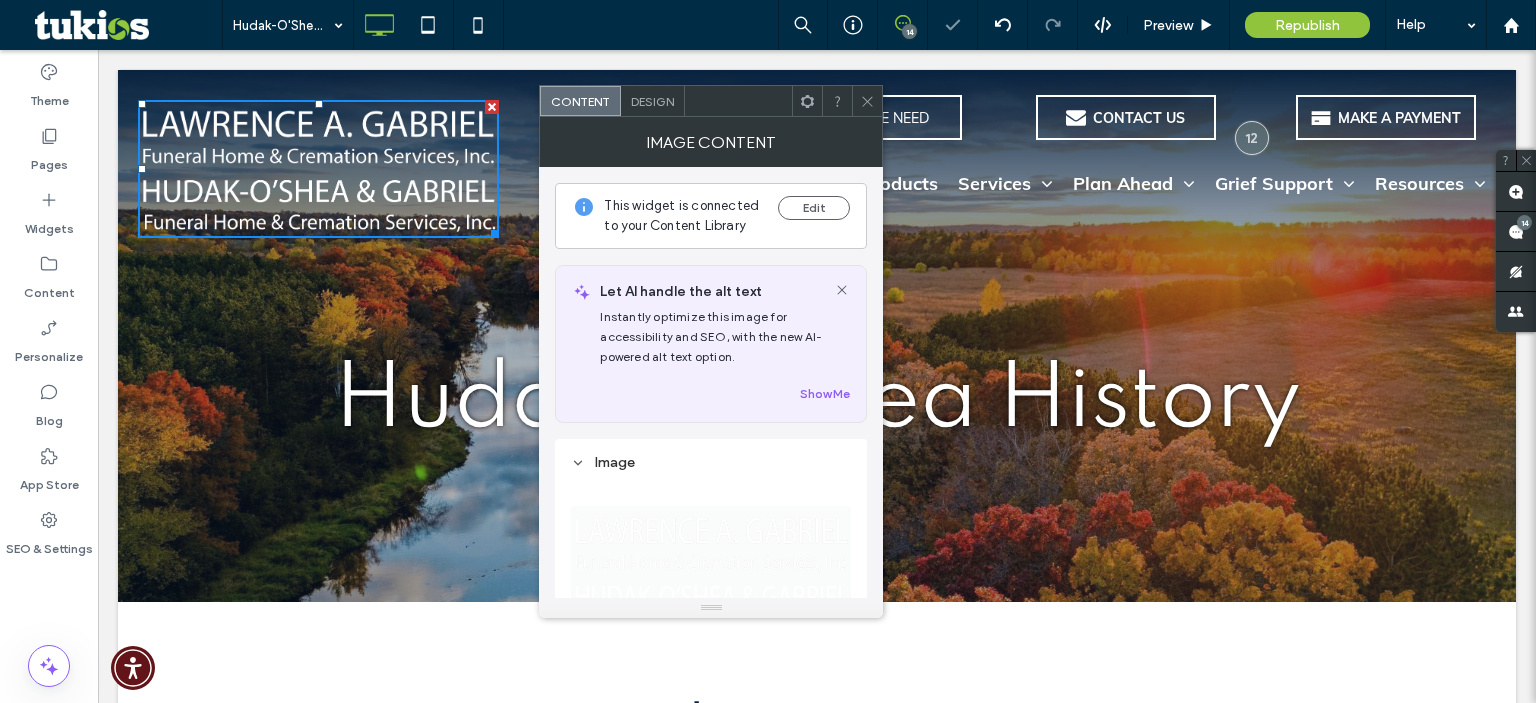 click on "Design" at bounding box center [652, 101] 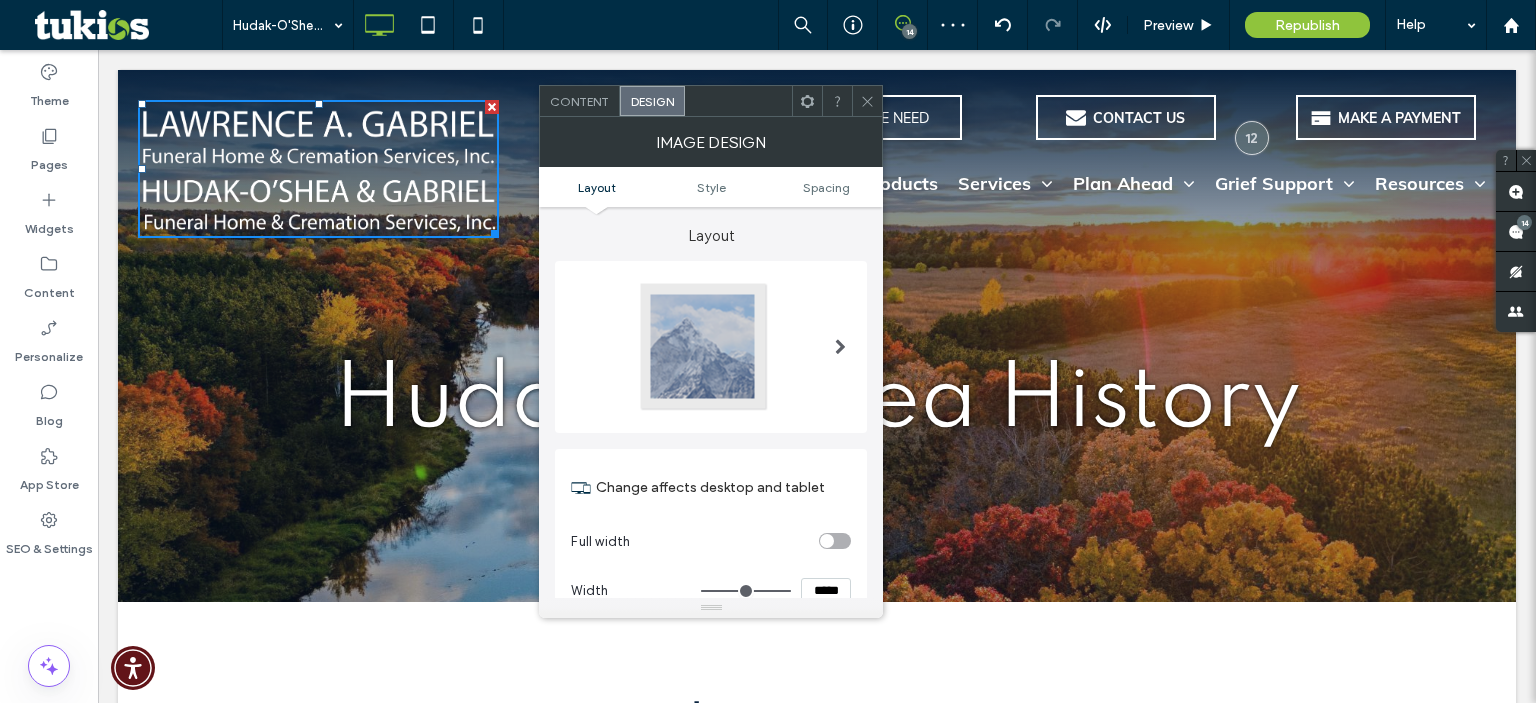 click on "Content" at bounding box center (579, 101) 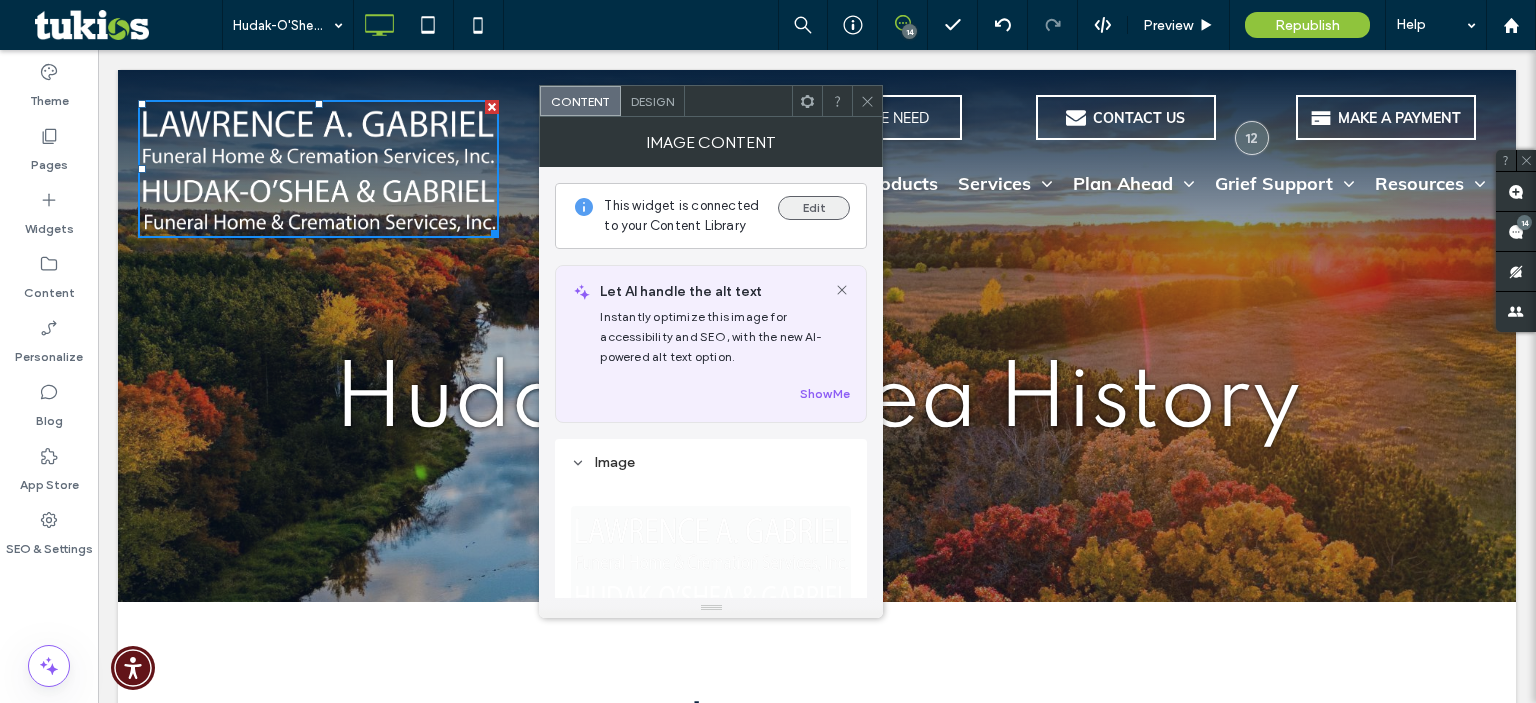 click on "Edit" at bounding box center (814, 208) 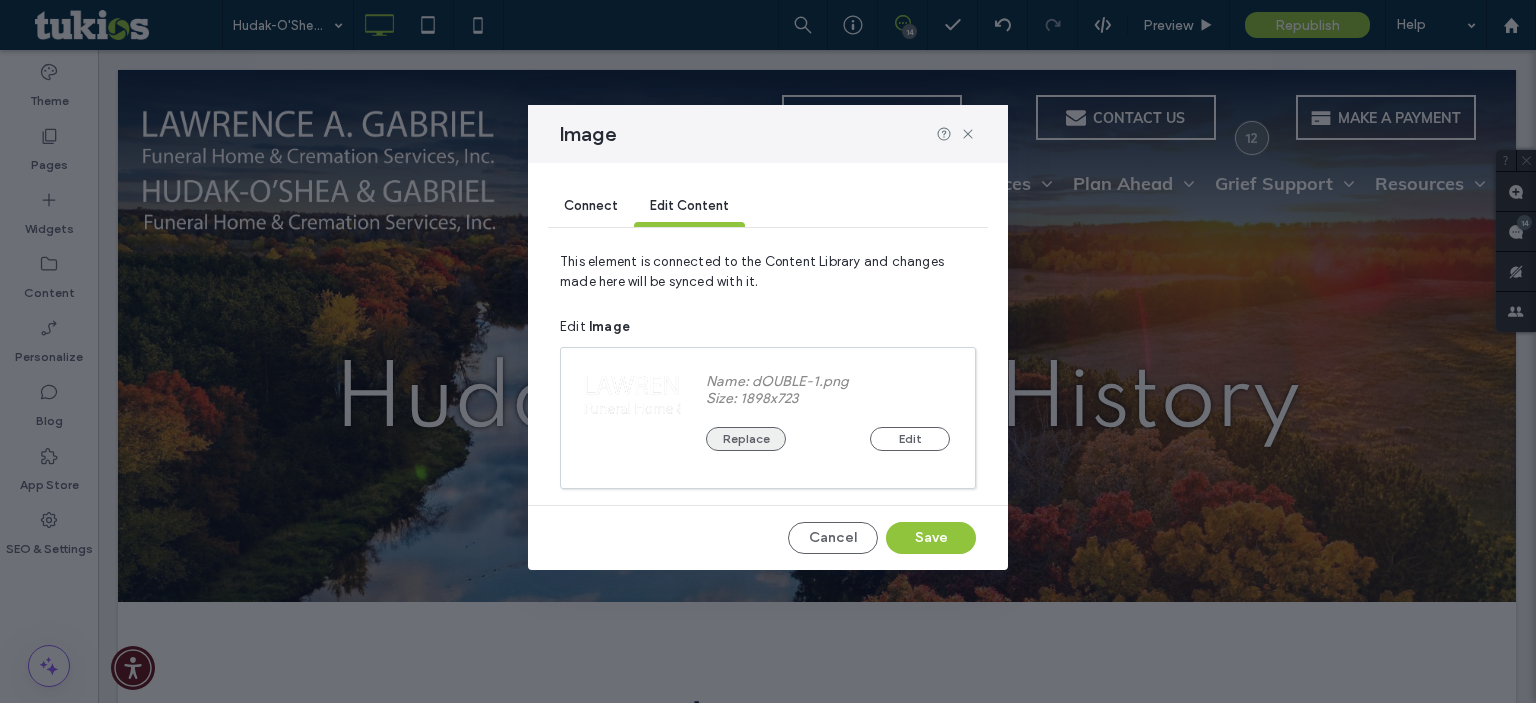 click on "Replace" at bounding box center (746, 439) 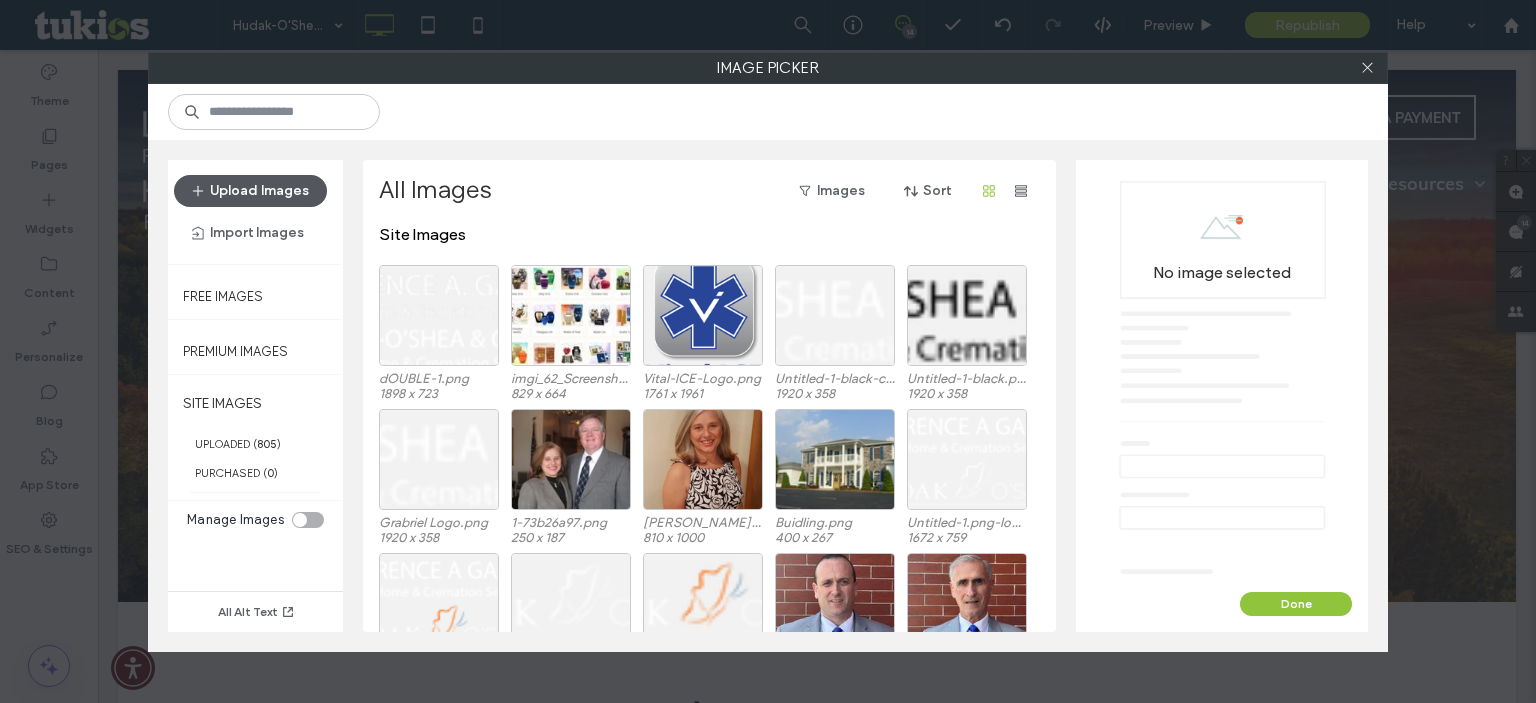 click on "Upload Images" at bounding box center [250, 191] 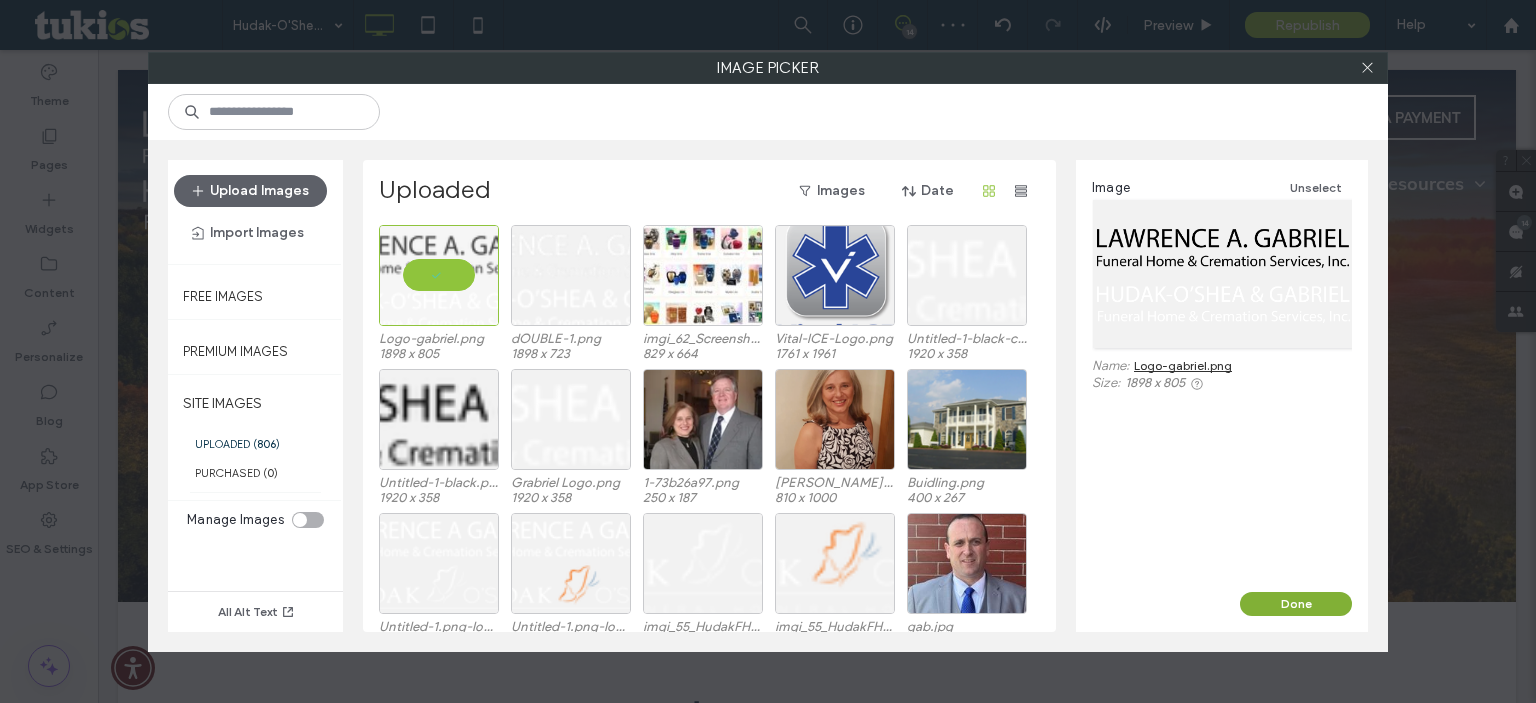 click on "Done" at bounding box center [1296, 604] 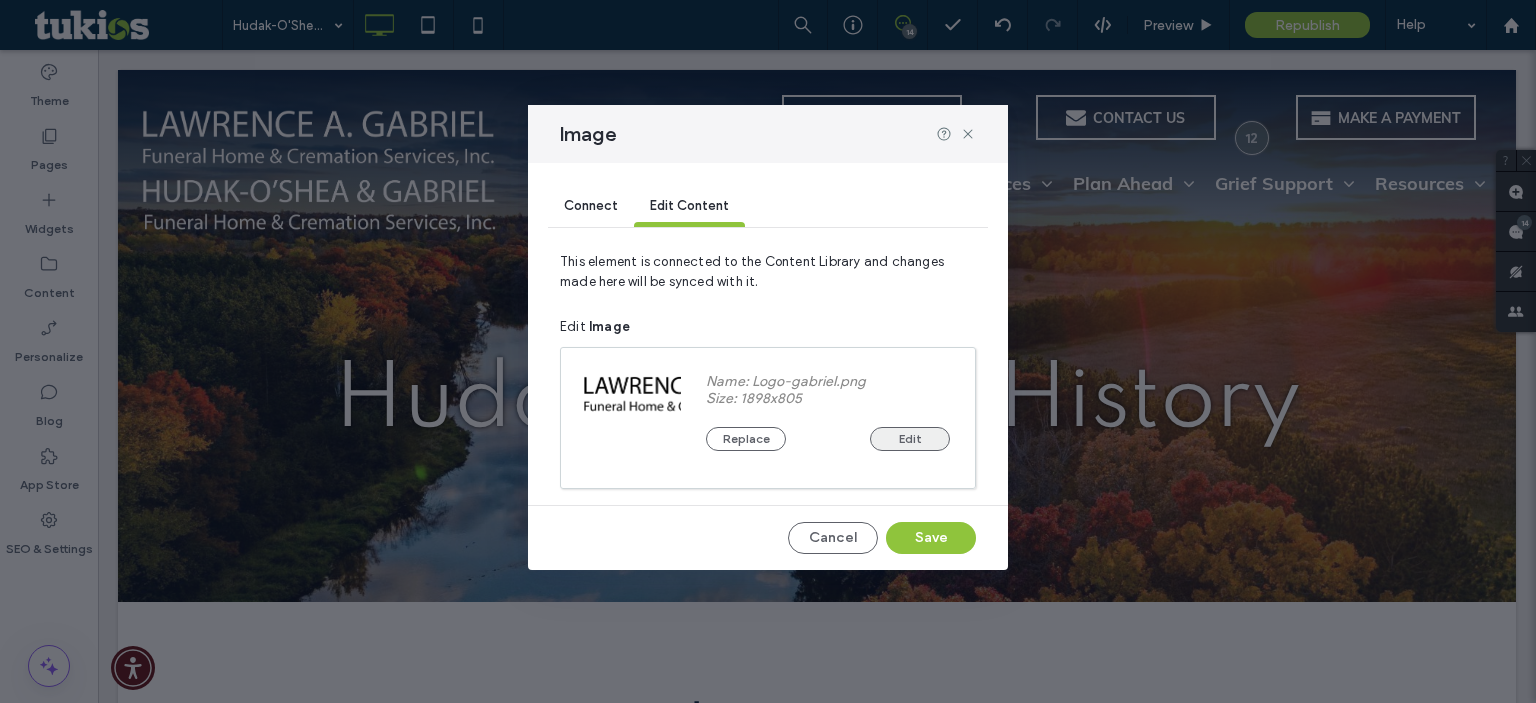 click on "Edit" at bounding box center (910, 439) 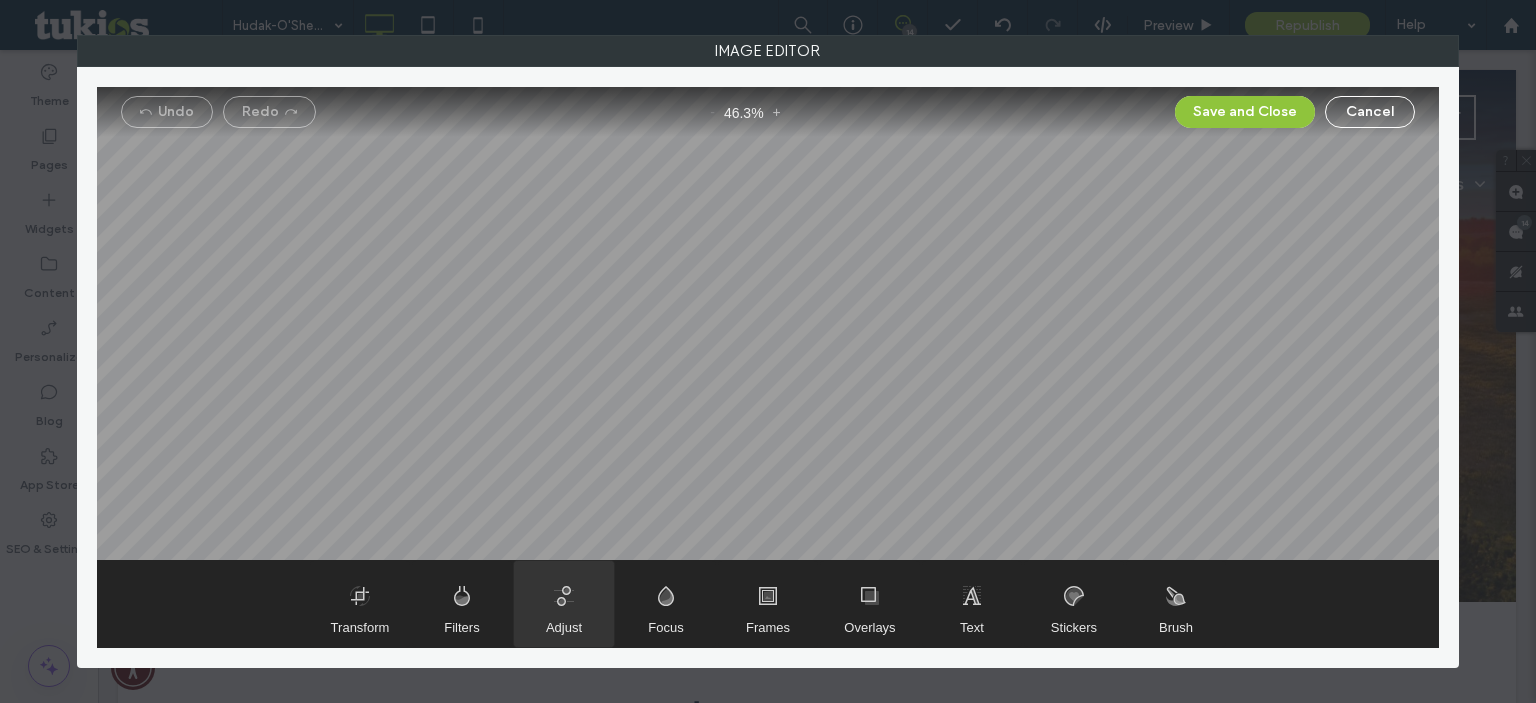 click at bounding box center [564, 604] 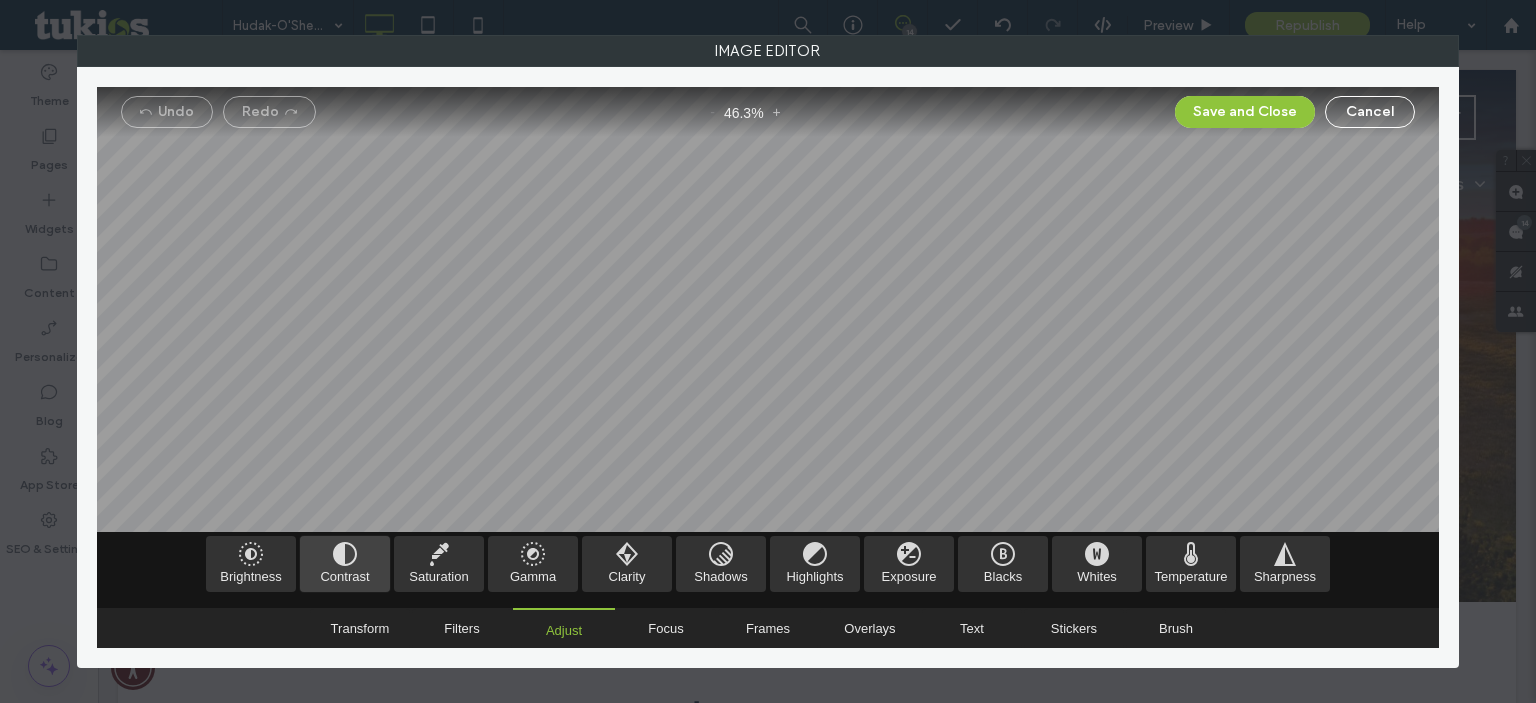 click at bounding box center (345, 564) 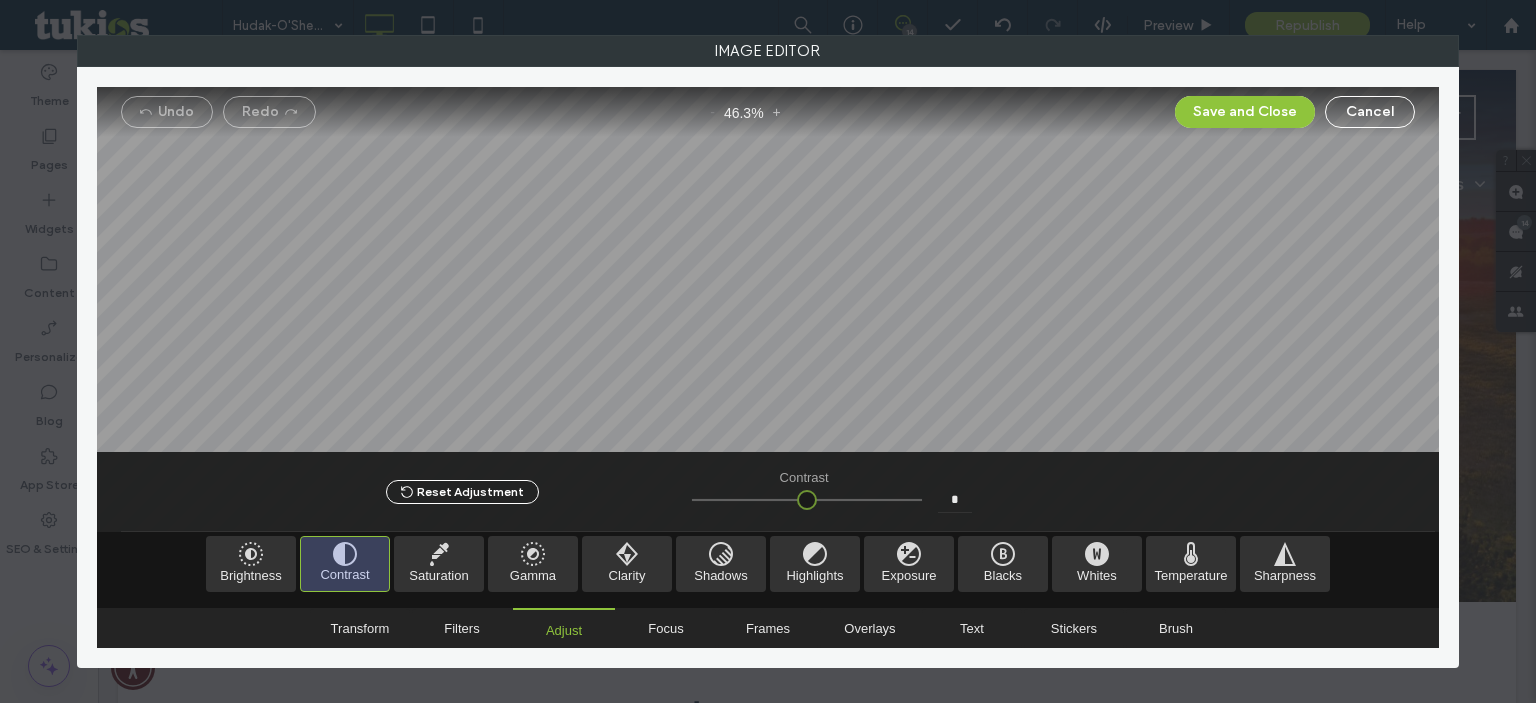 type on "*" 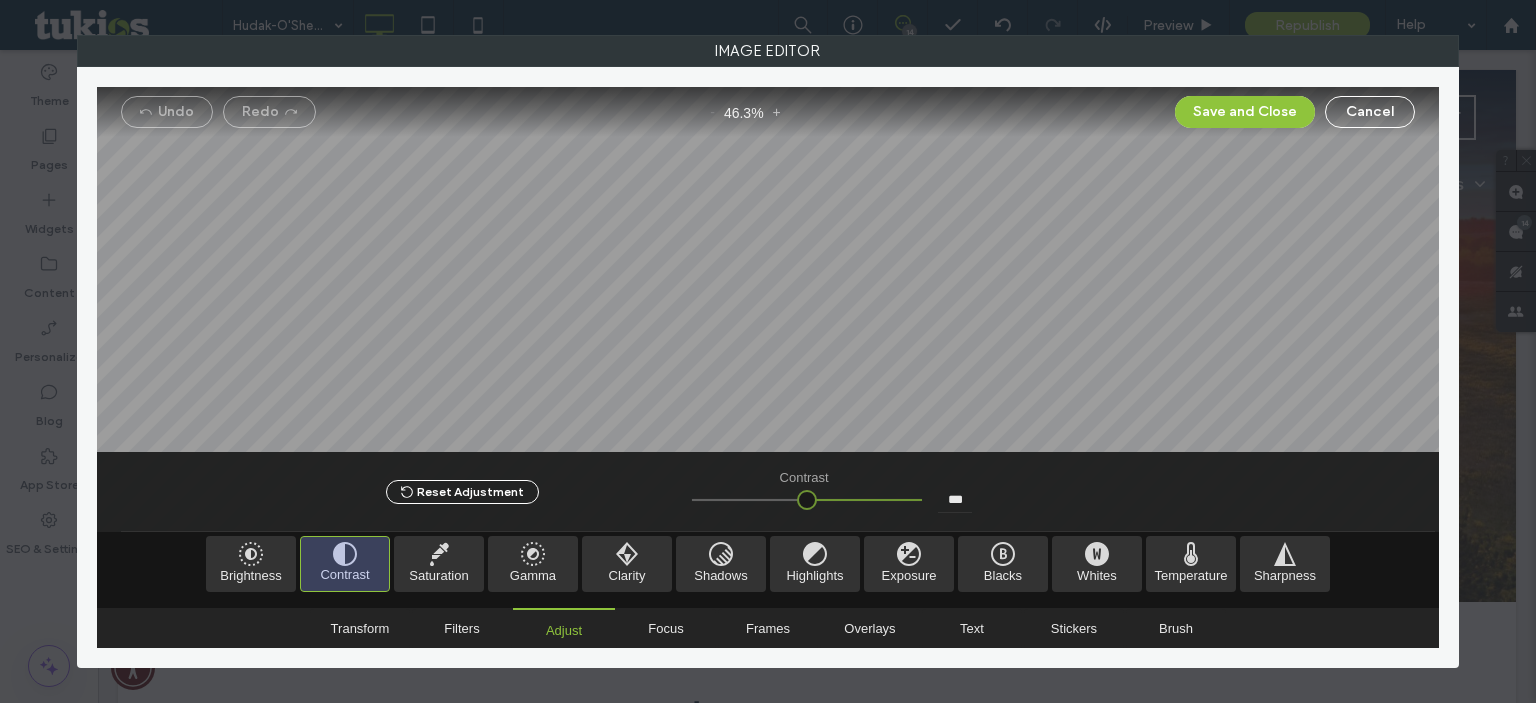drag, startPoint x: 808, startPoint y: 495, endPoint x: 944, endPoint y: 459, distance: 140.68404 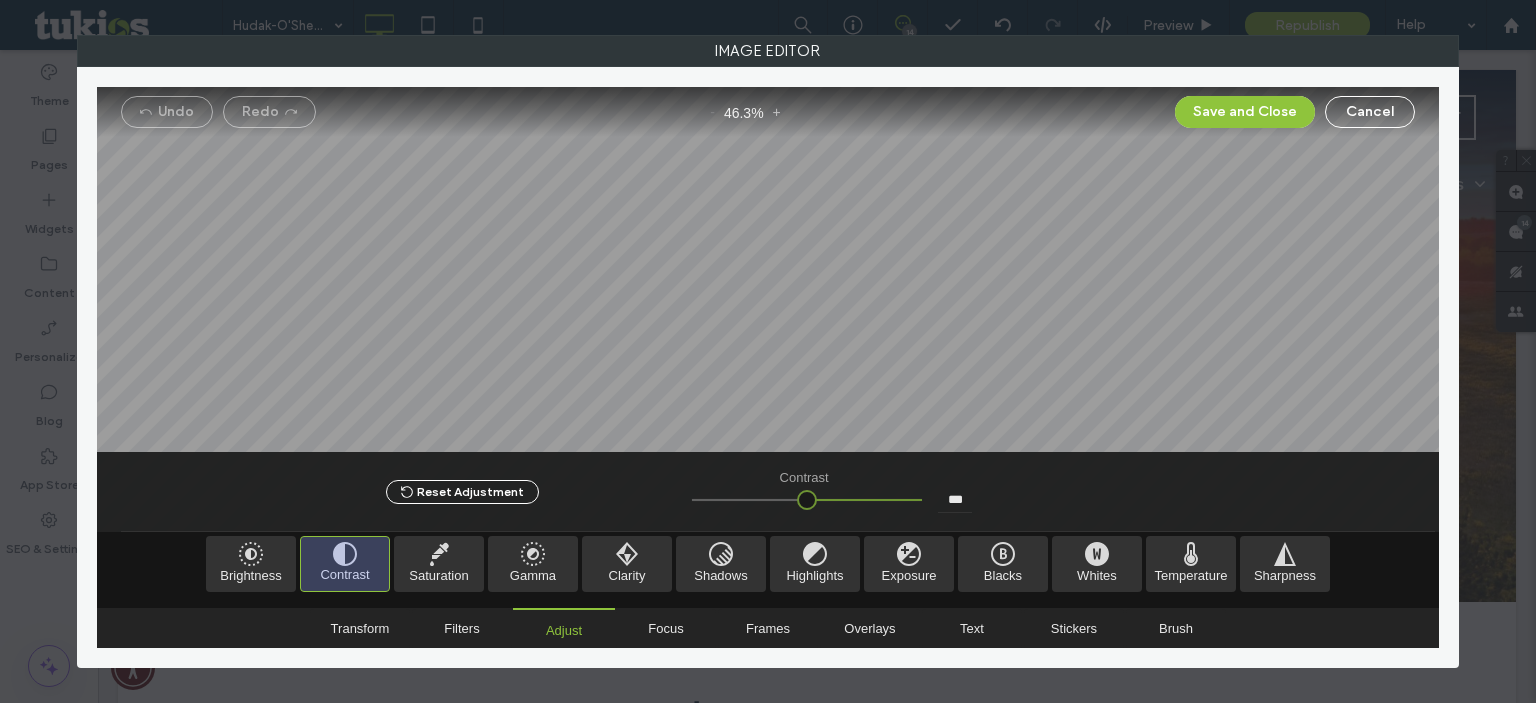 click at bounding box center [807, 500] 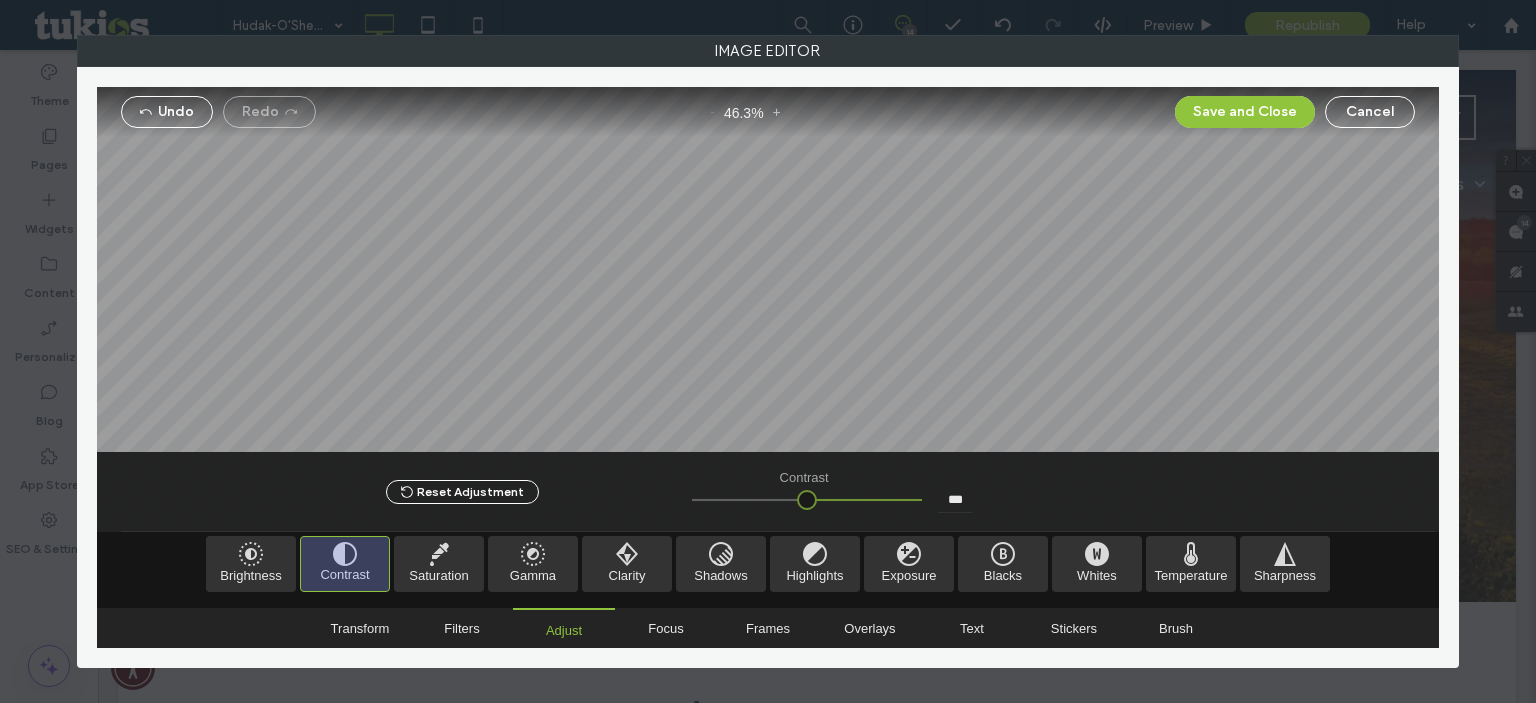 type on "****" 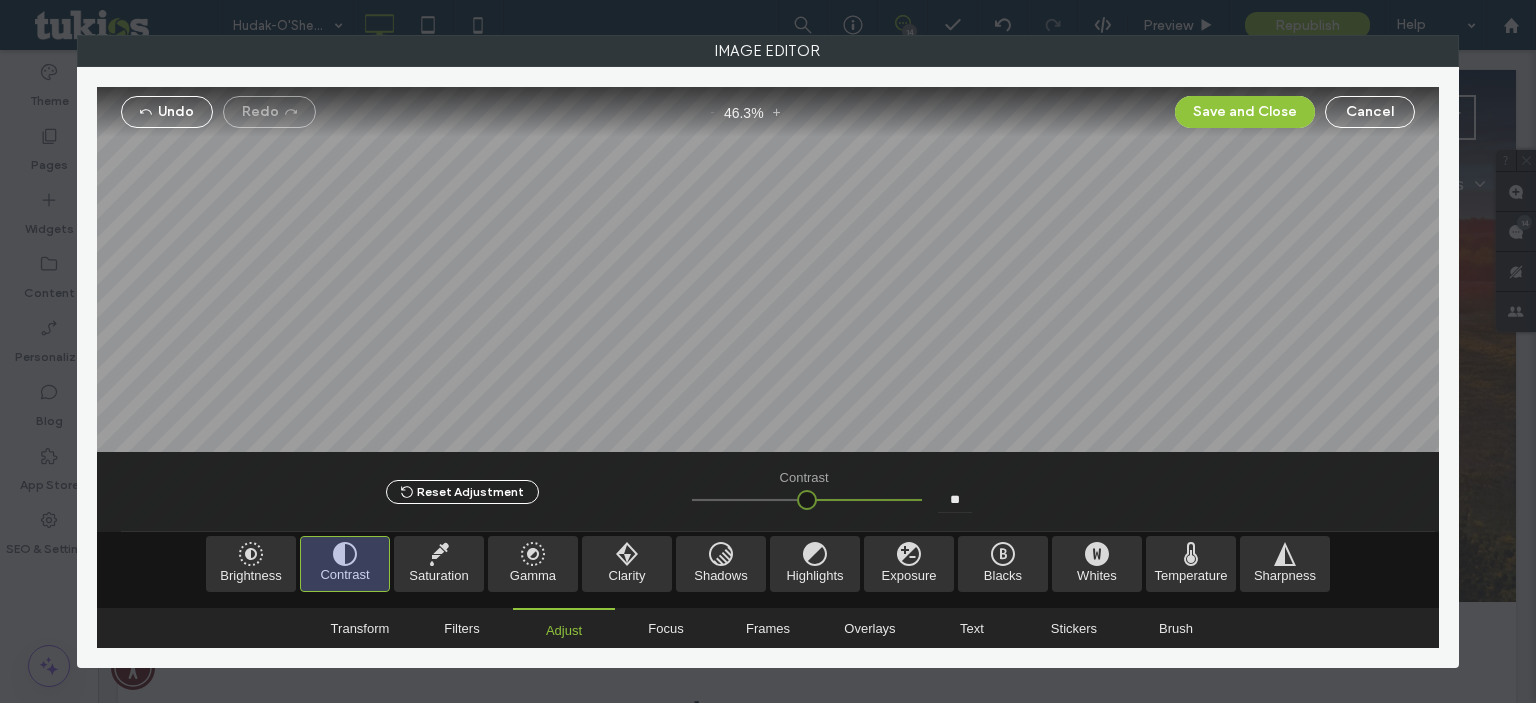 type on "**" 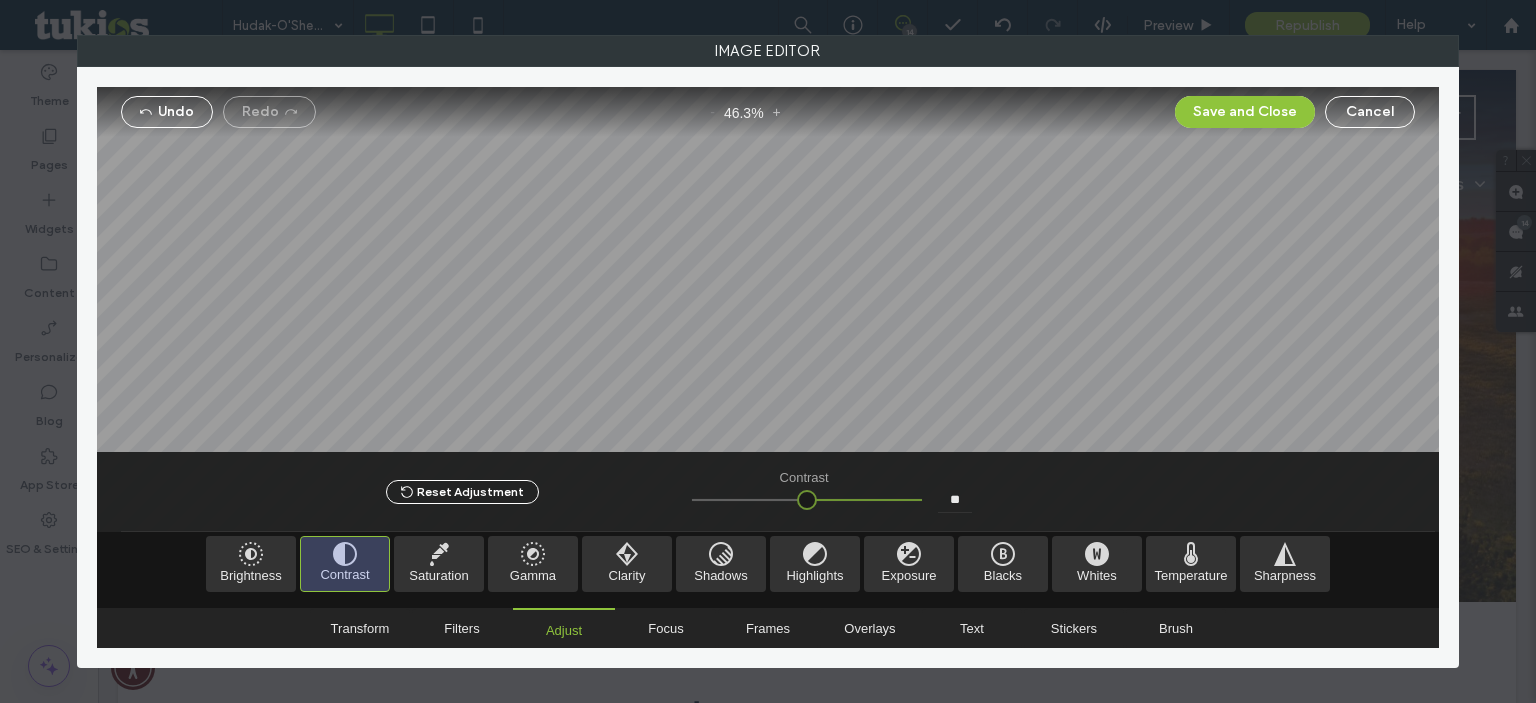 type on "****" 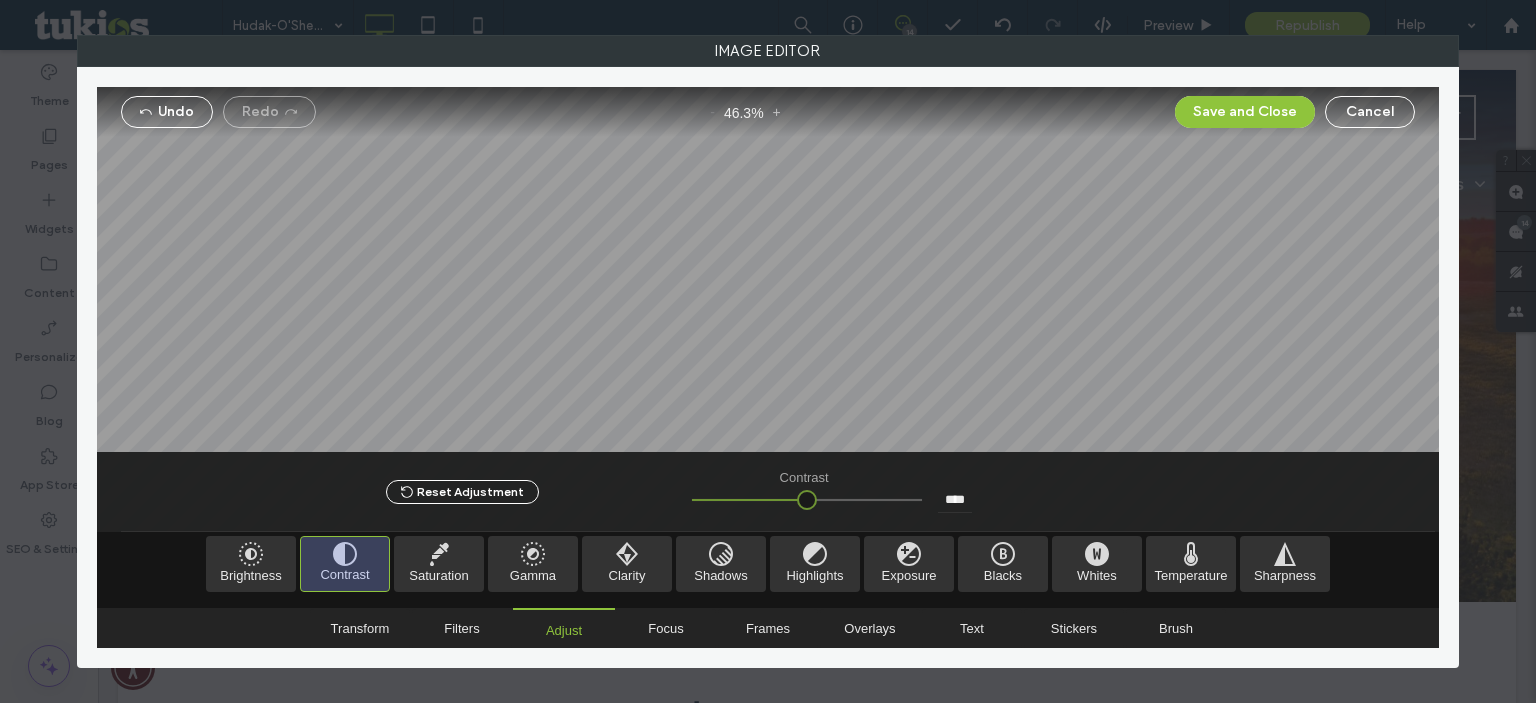 drag, startPoint x: 914, startPoint y: 495, endPoint x: 475, endPoint y: 522, distance: 439.8295 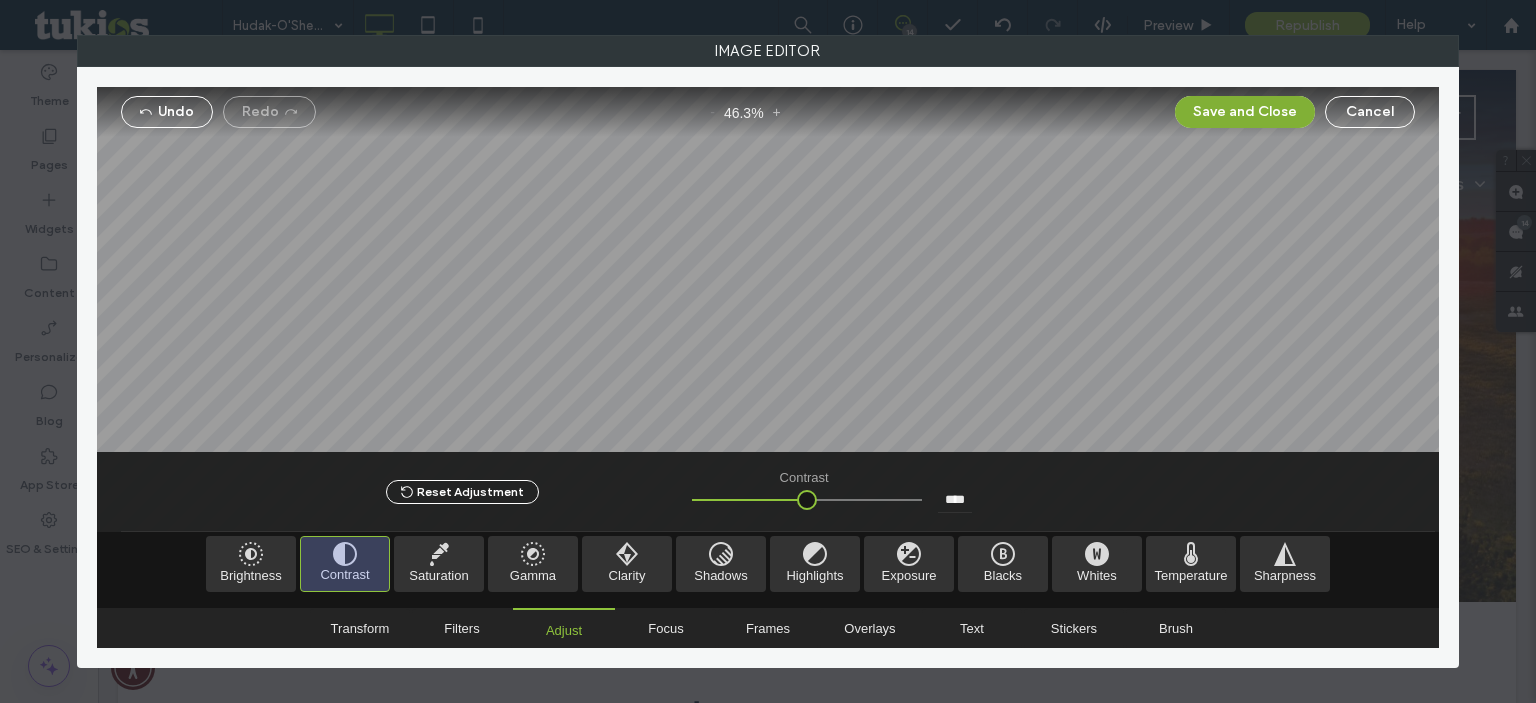 click on "Save and Close" at bounding box center (1245, 112) 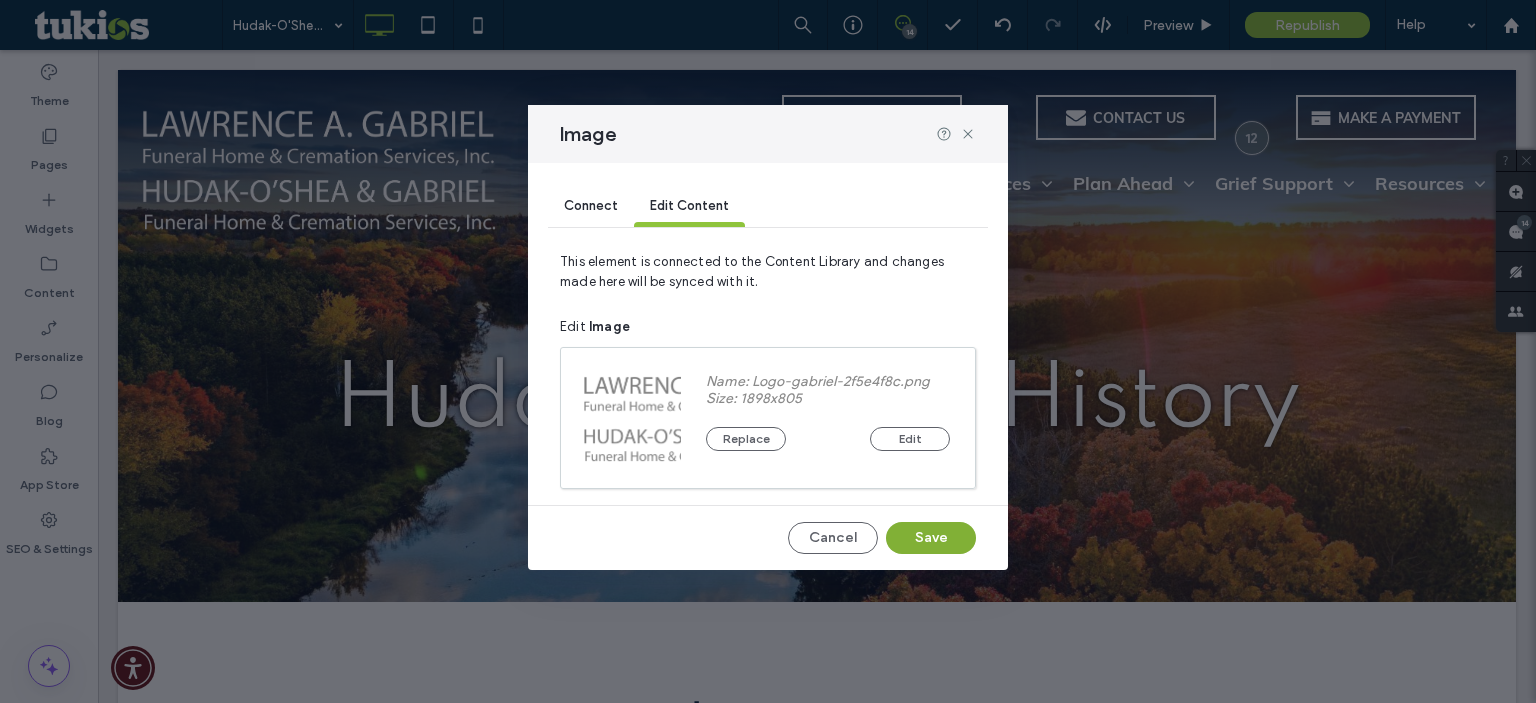 click on "Save" at bounding box center (931, 538) 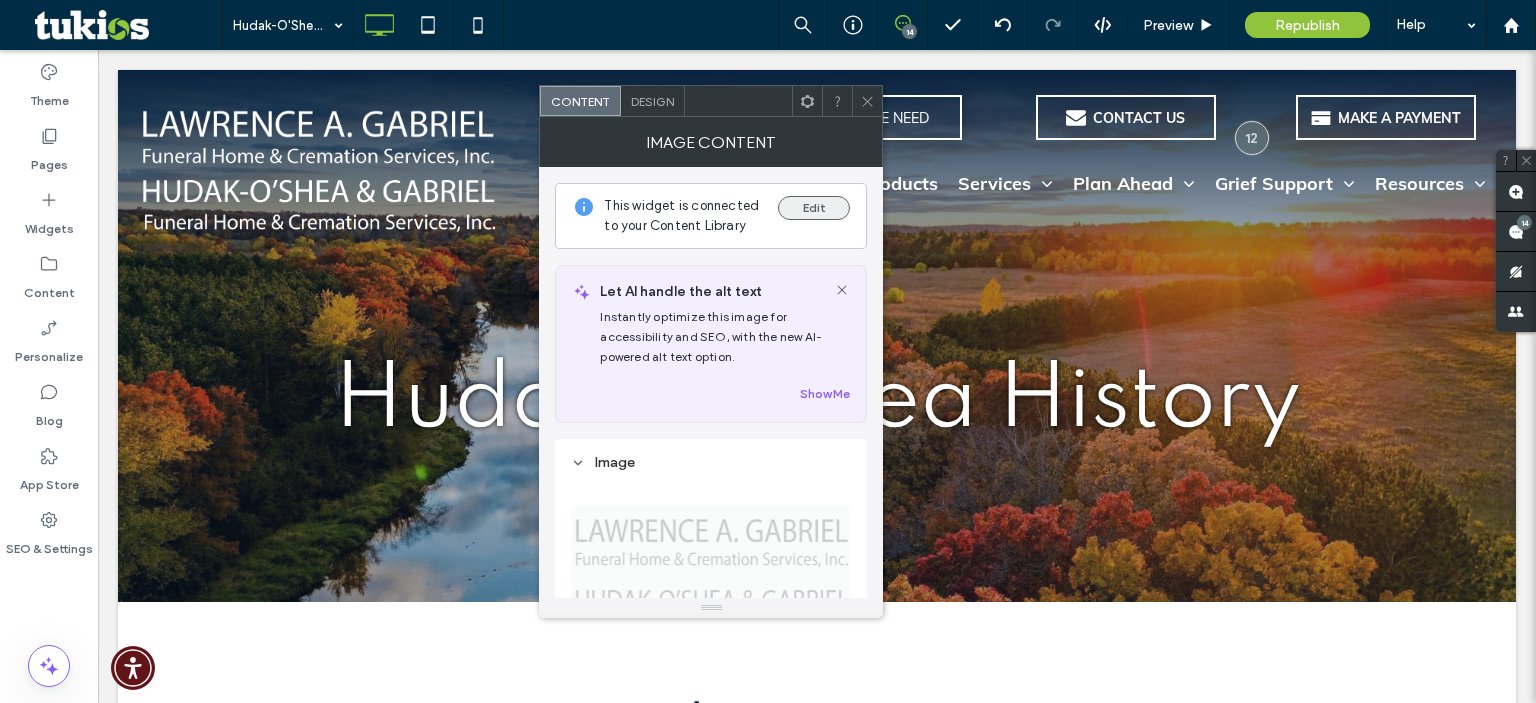 click on "Edit" at bounding box center [814, 208] 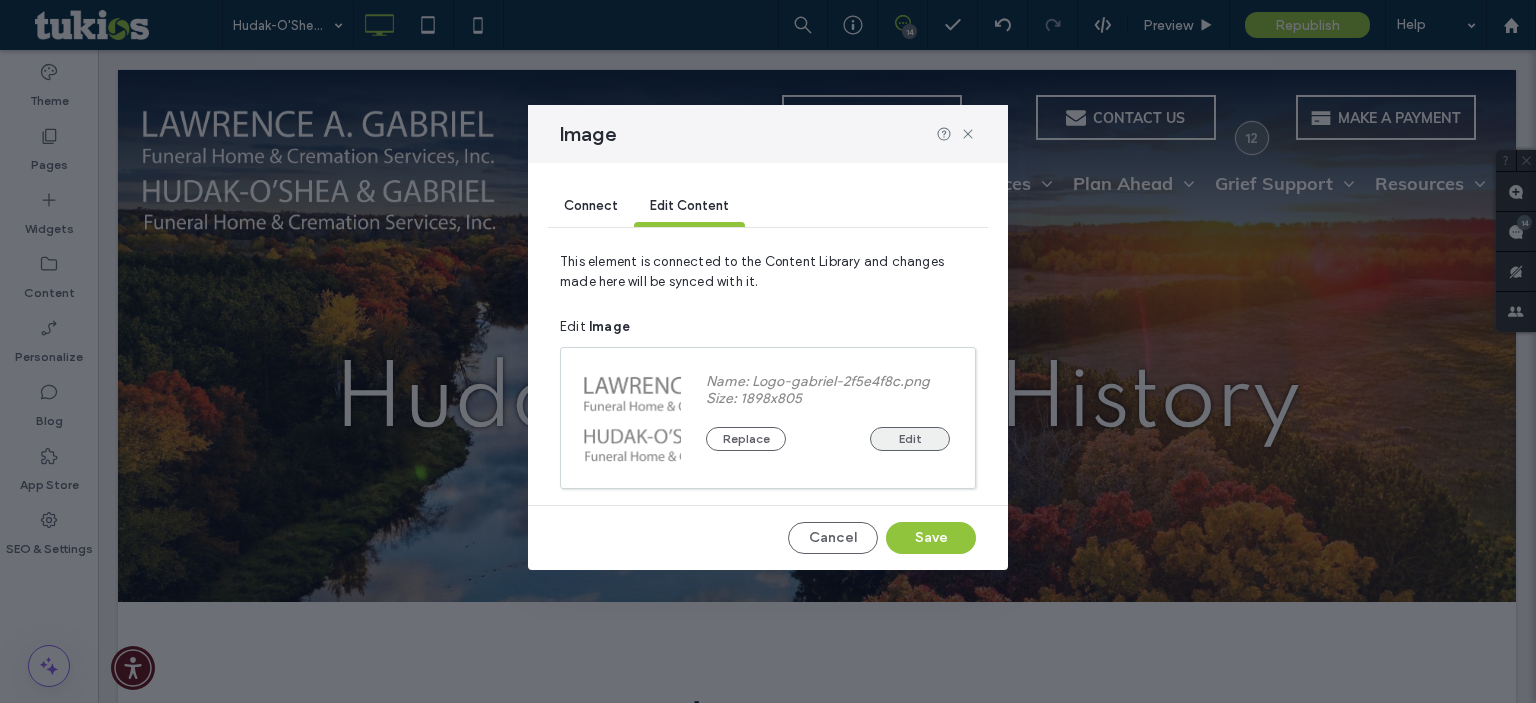 click on "Edit" at bounding box center (910, 439) 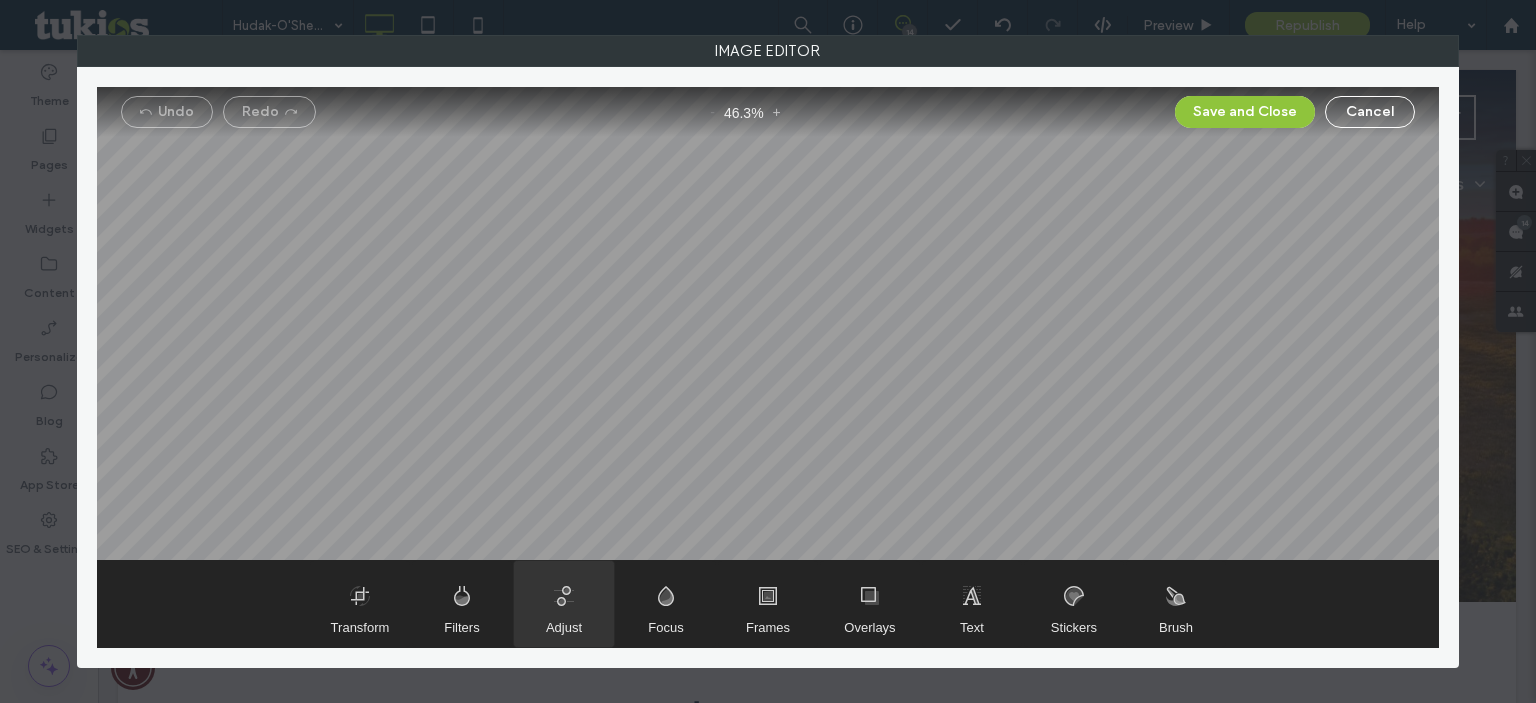 click at bounding box center [564, 604] 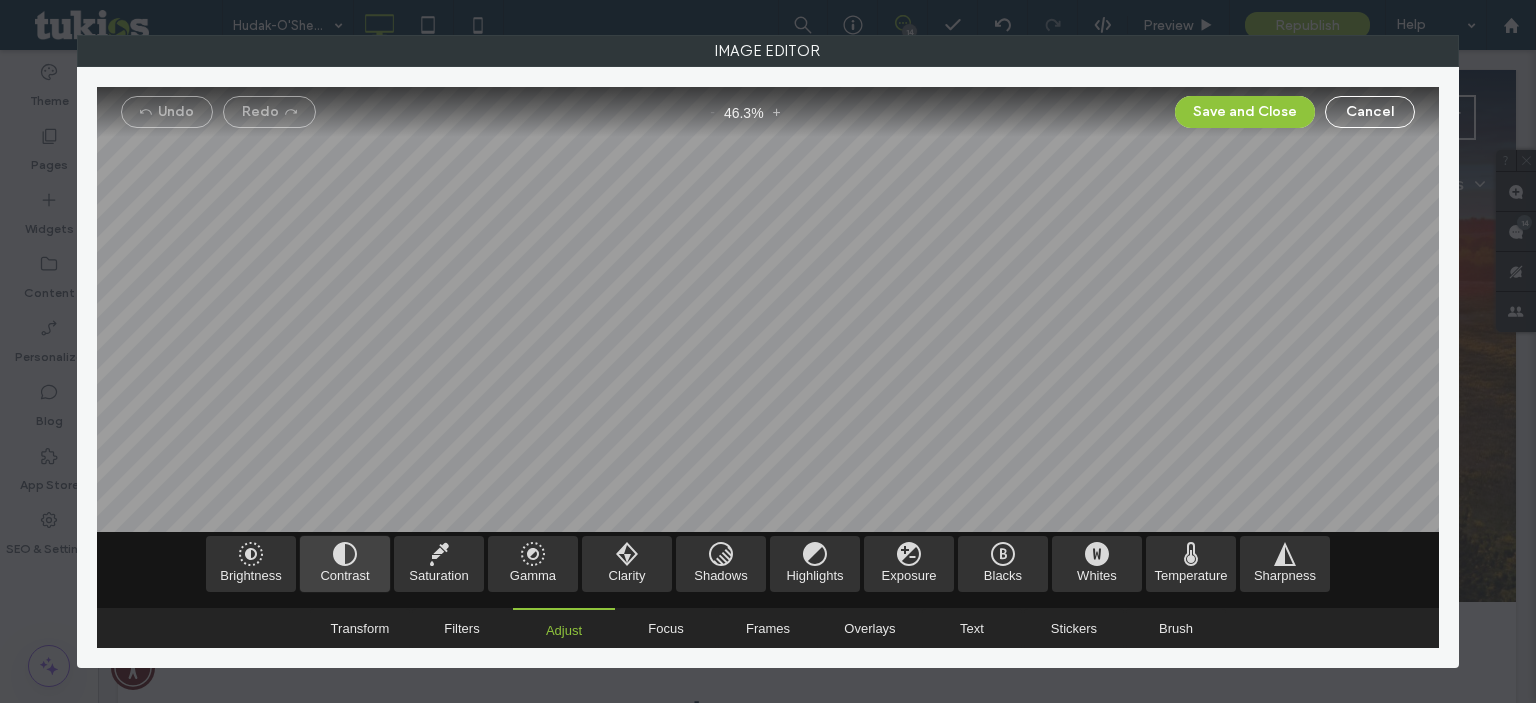 click at bounding box center (345, 564) 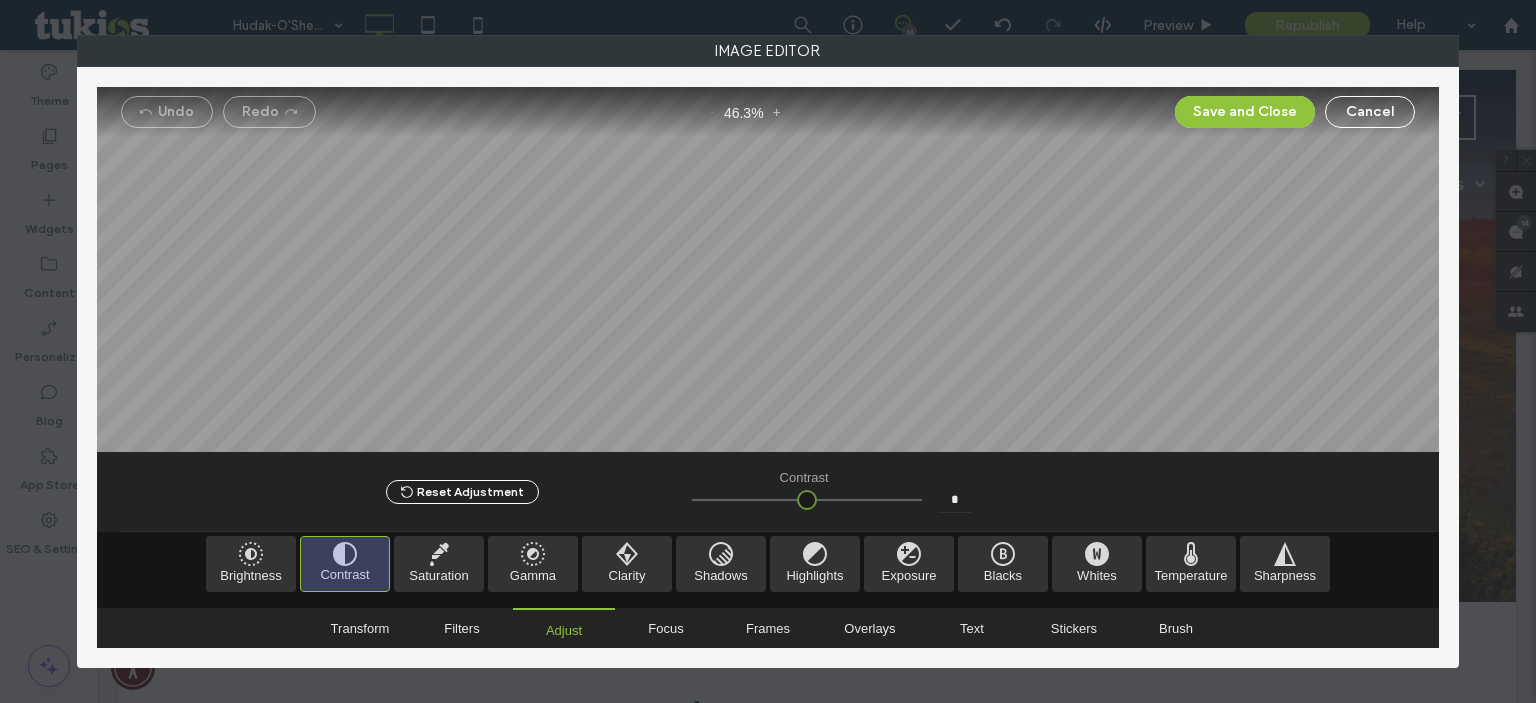 type on "*" 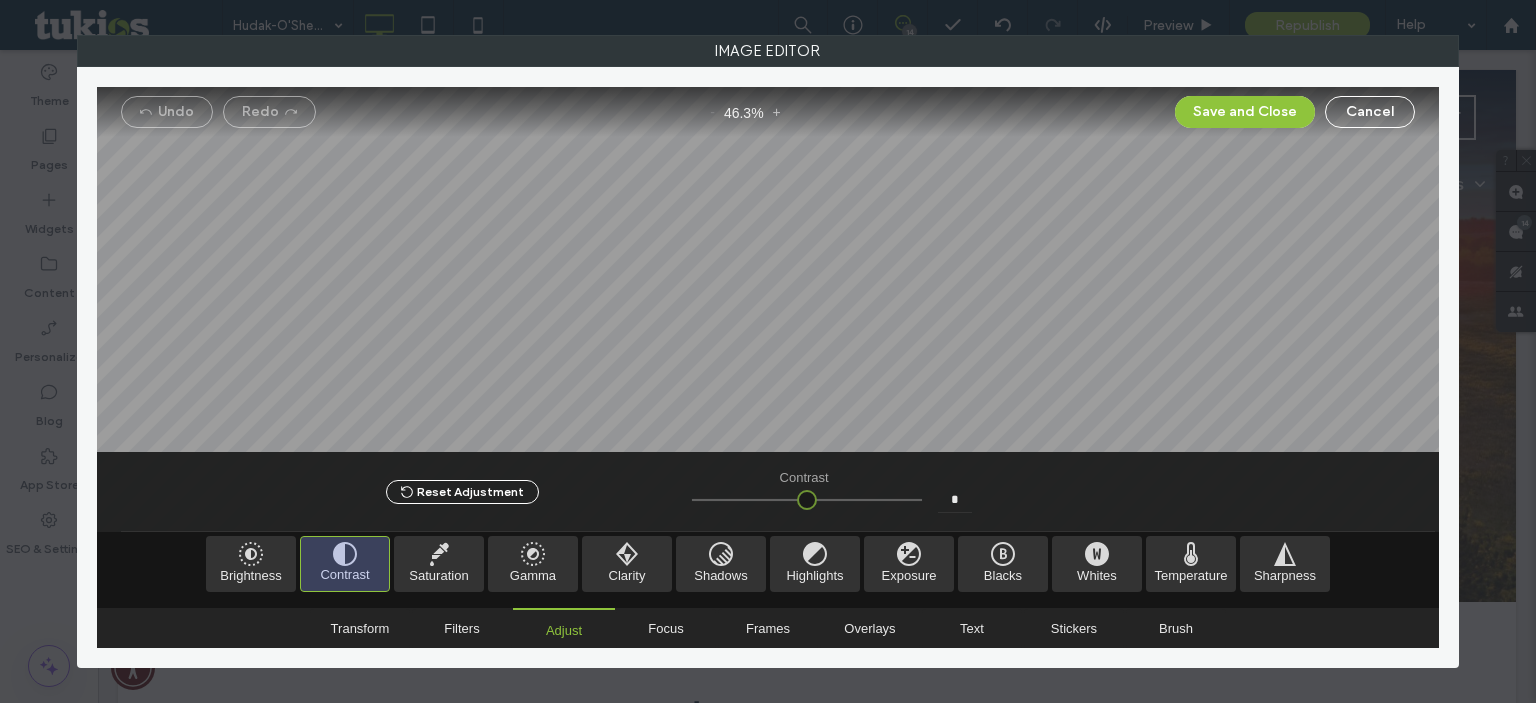 type on "***" 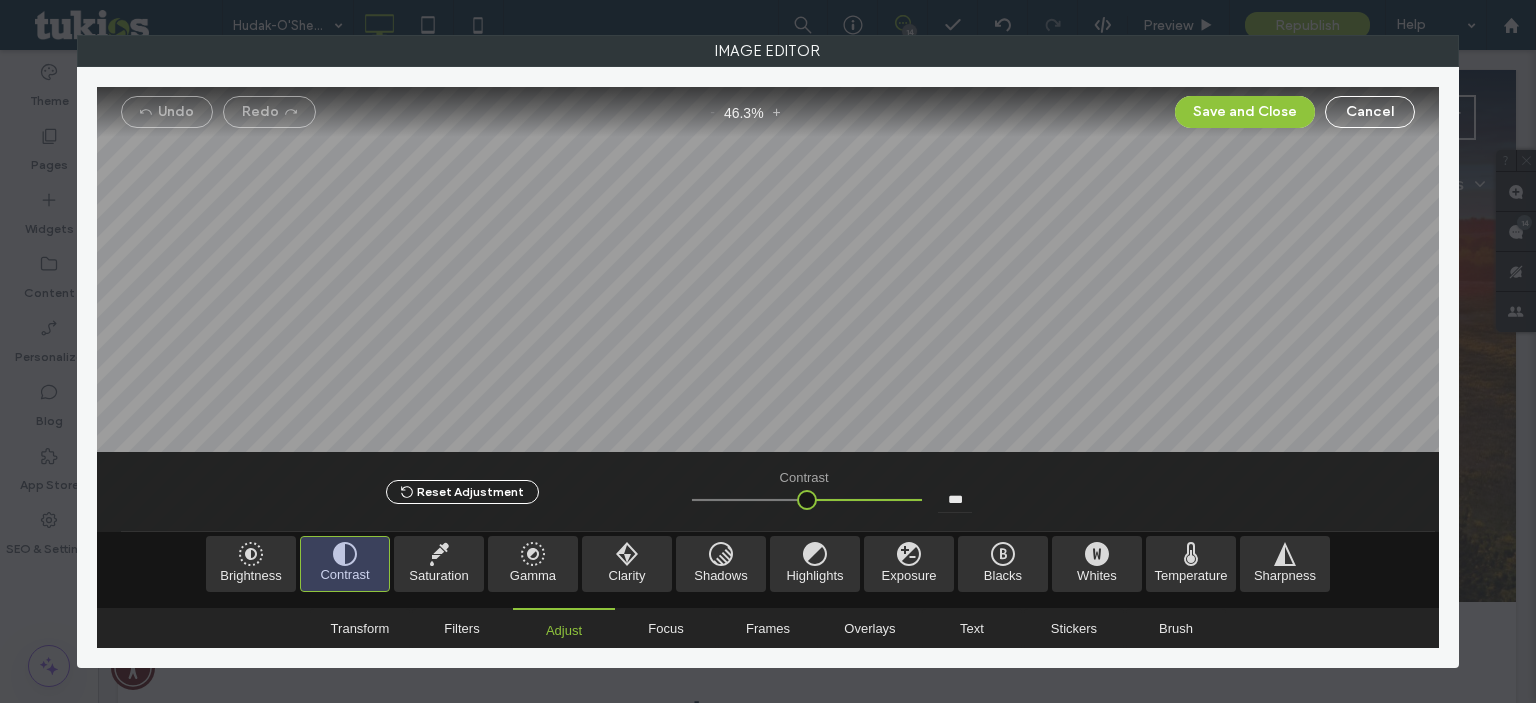 drag, startPoint x: 799, startPoint y: 499, endPoint x: 1081, endPoint y: 459, distance: 284.82275 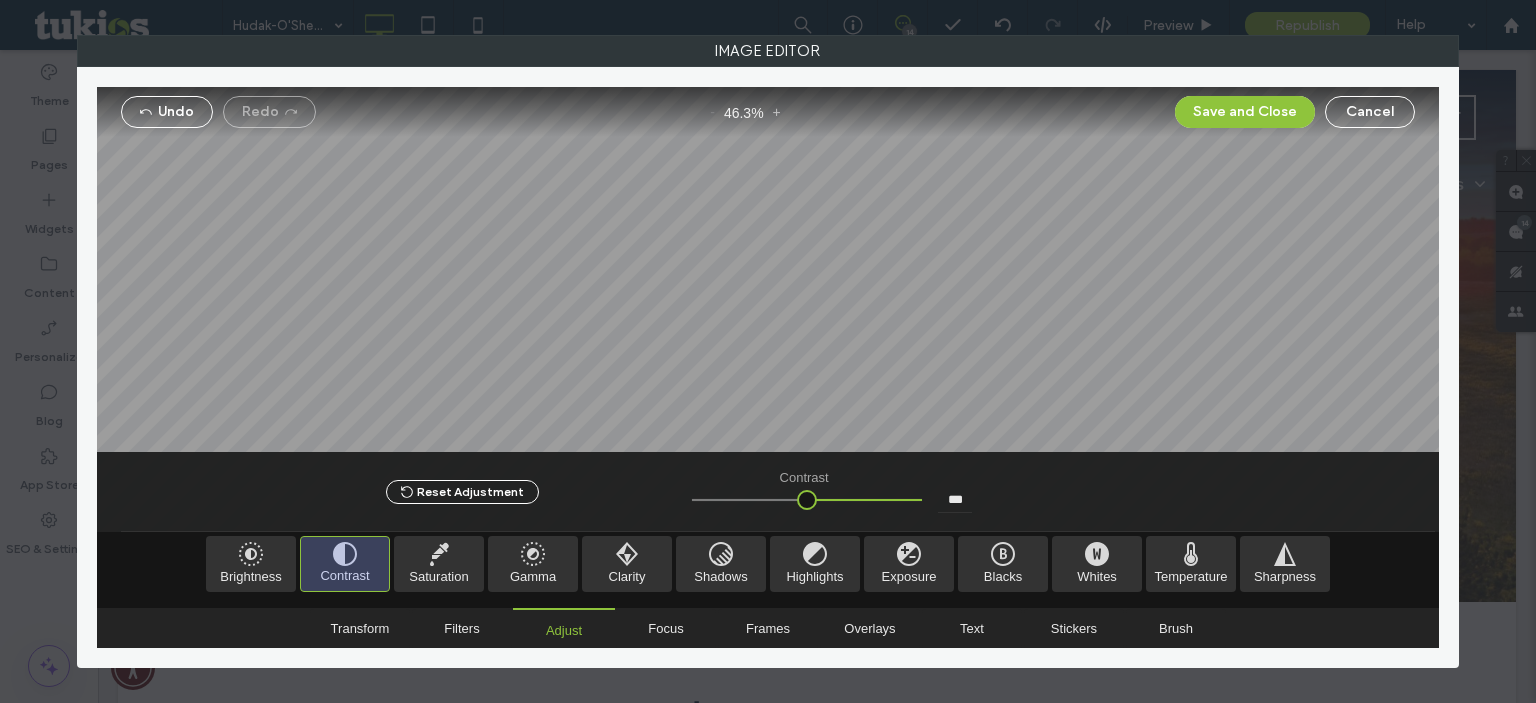 click at bounding box center [768, 309] 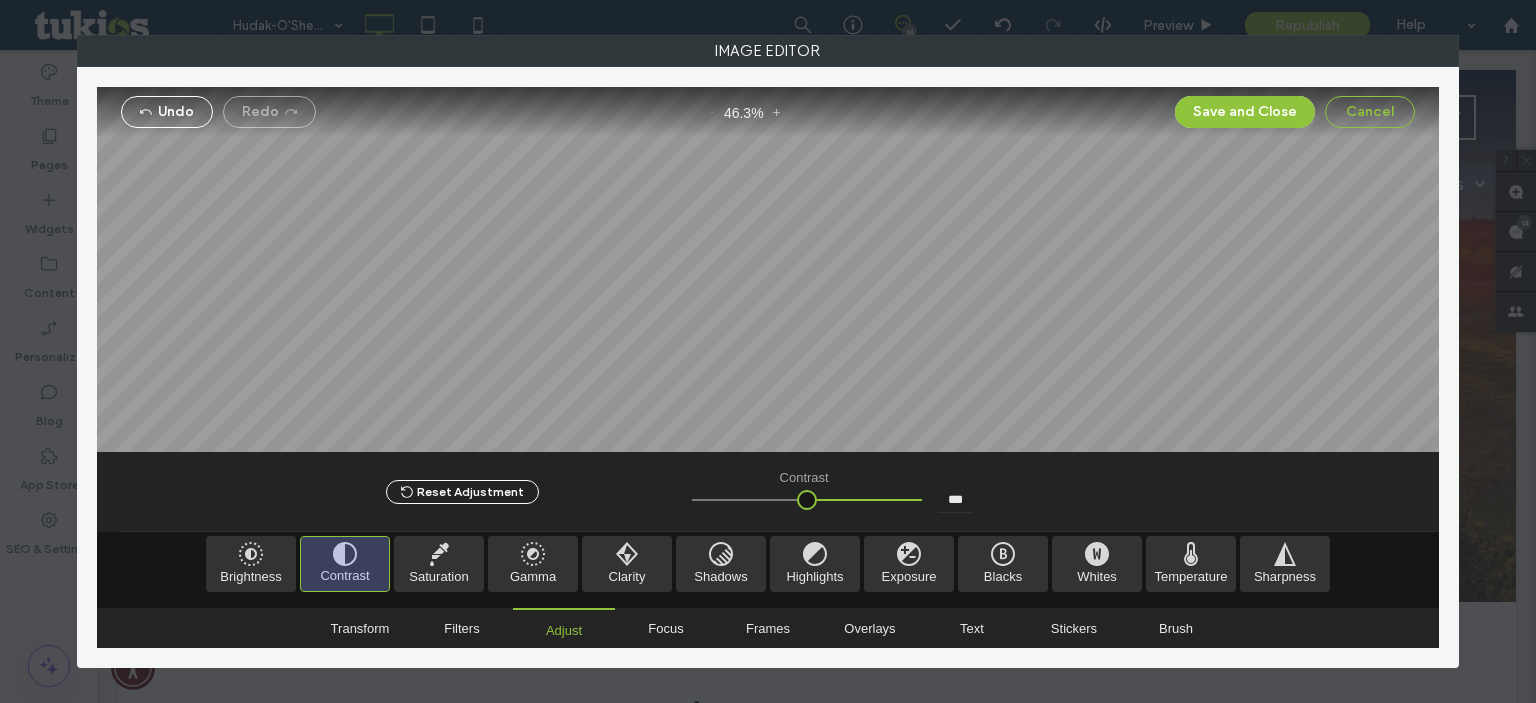 click on "Cancel" at bounding box center (1370, 112) 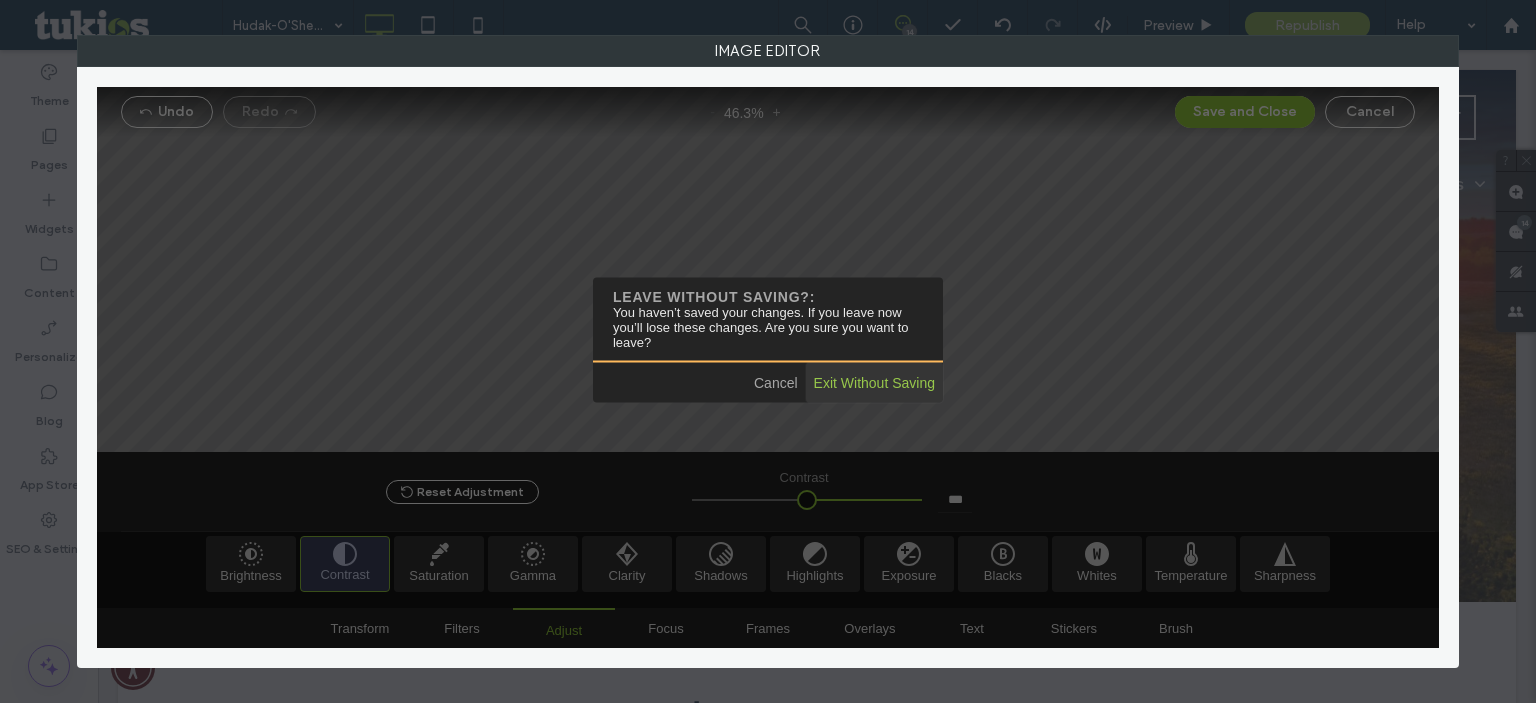 click at bounding box center (874, 382) 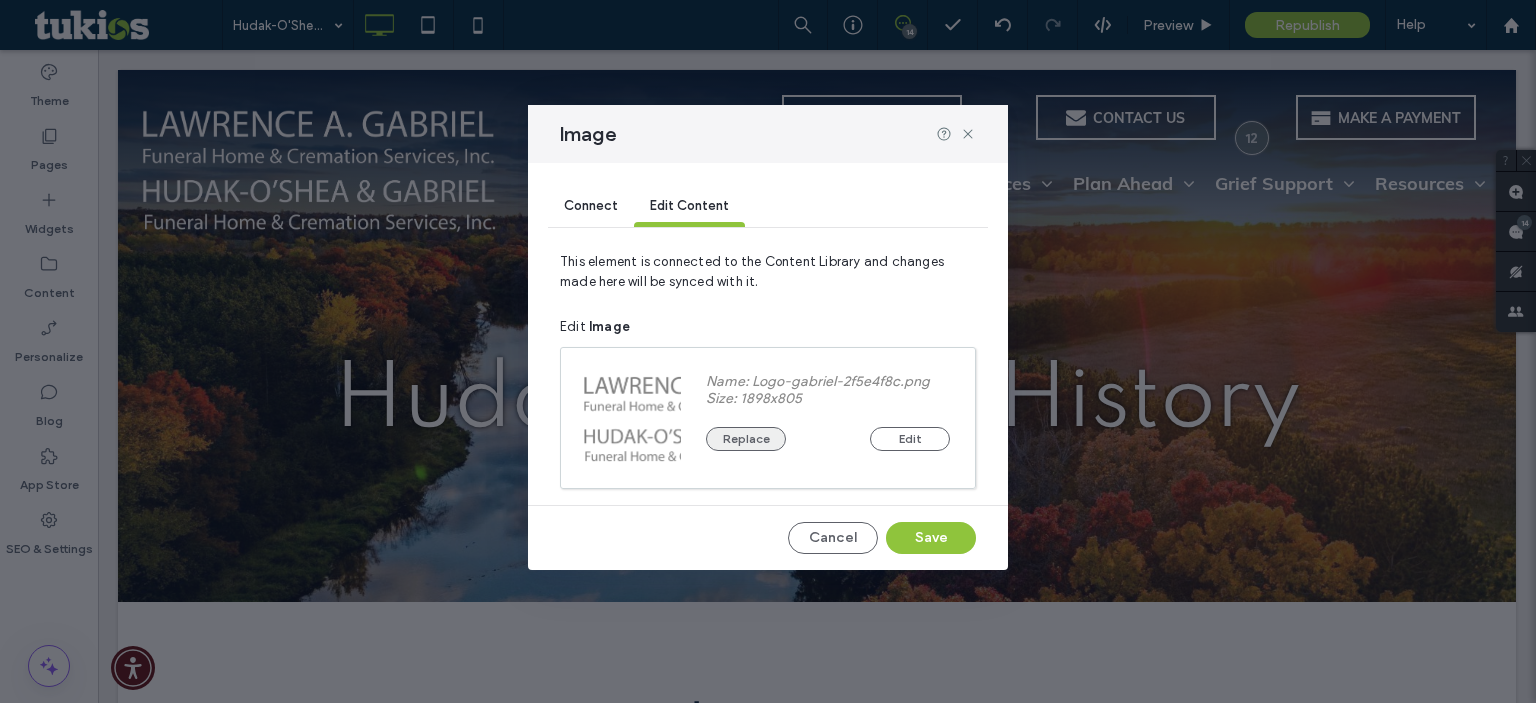 click on "Replace" at bounding box center (746, 439) 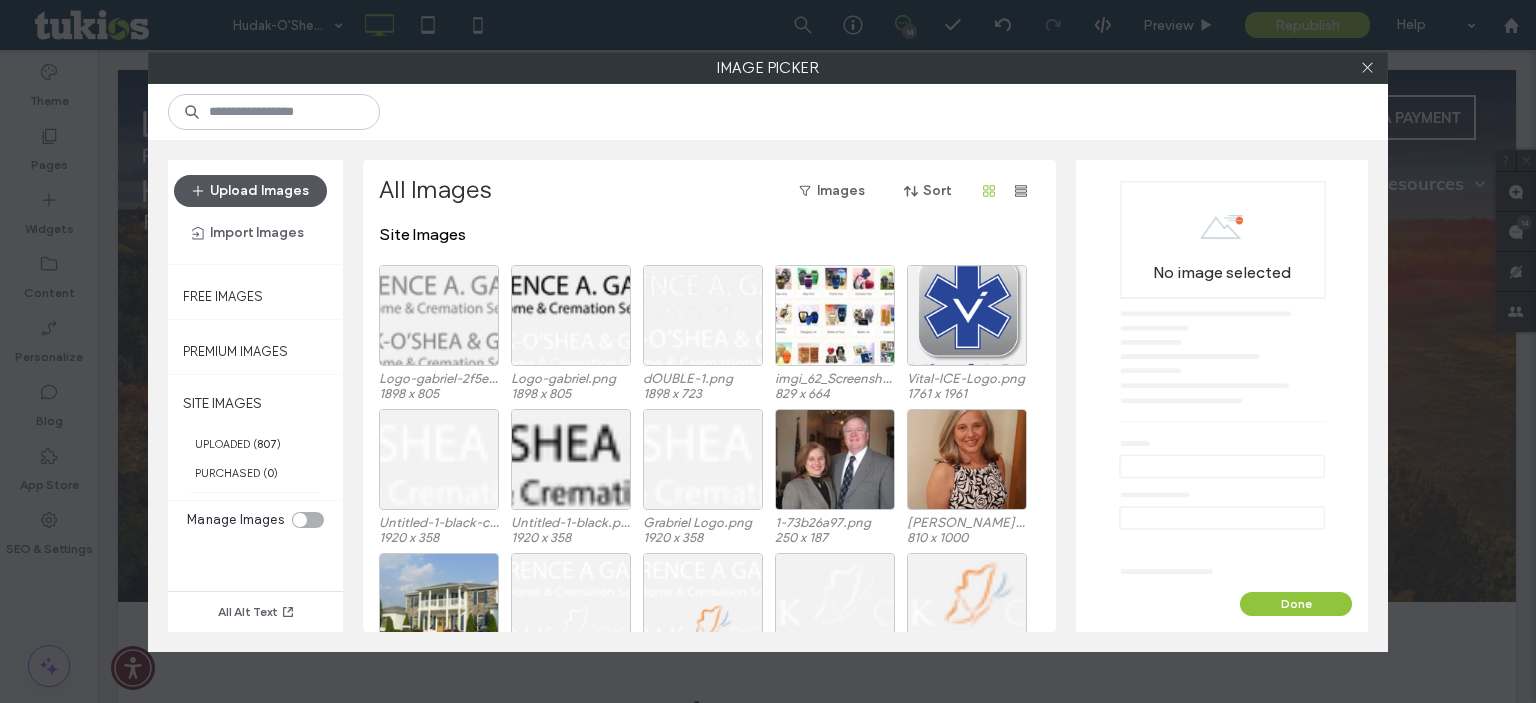 click on "Upload Images" at bounding box center (250, 191) 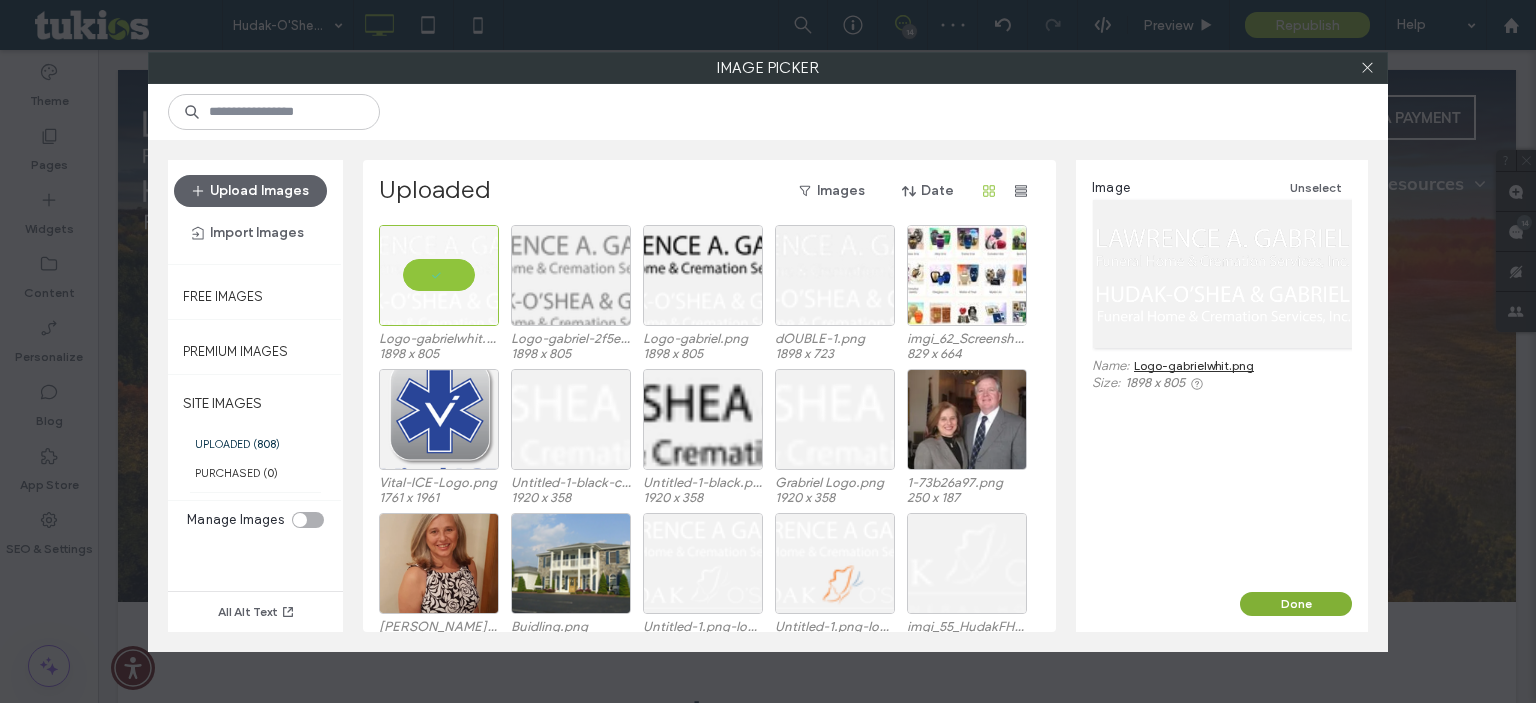 click on "Done" at bounding box center [1296, 604] 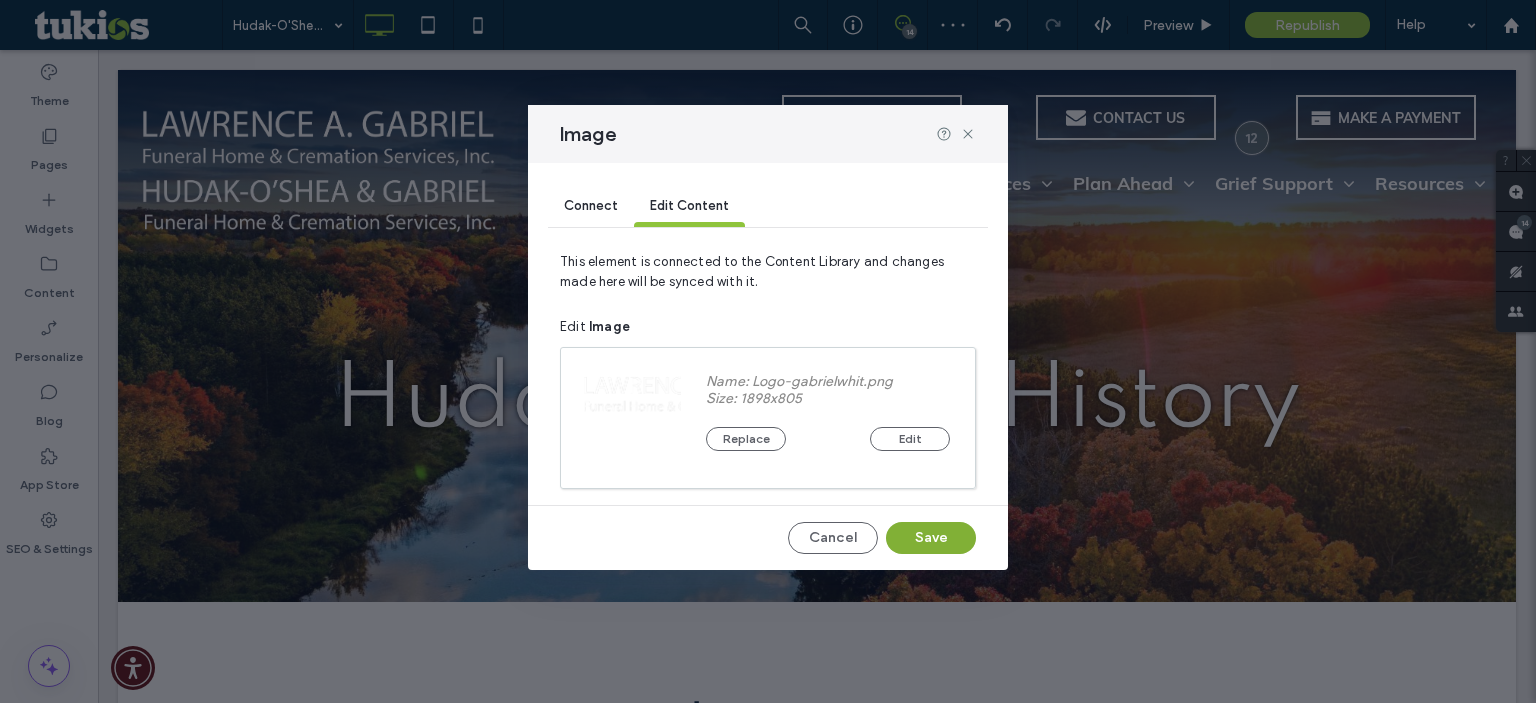 click on "Save" at bounding box center (931, 538) 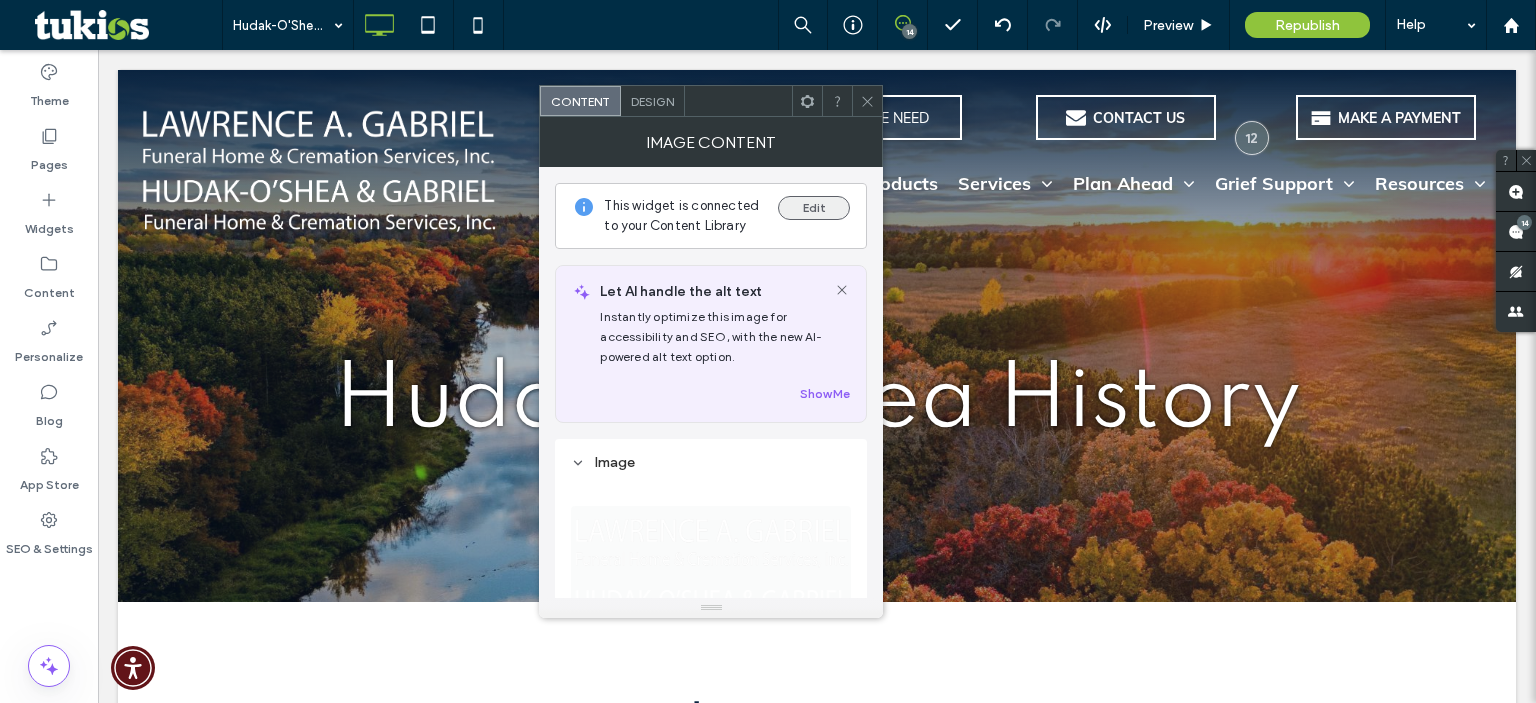 click on "Edit" at bounding box center [814, 208] 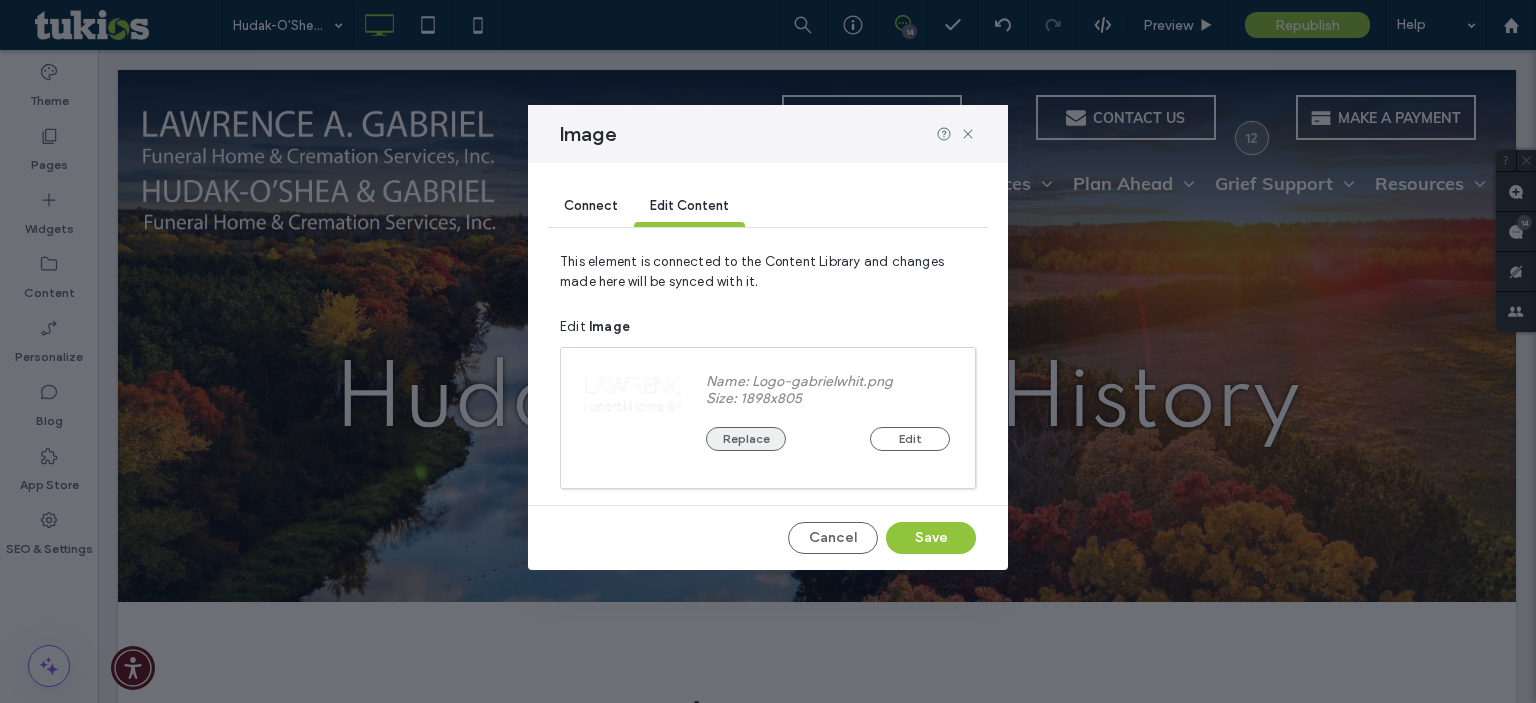 click on "Replace" at bounding box center (746, 439) 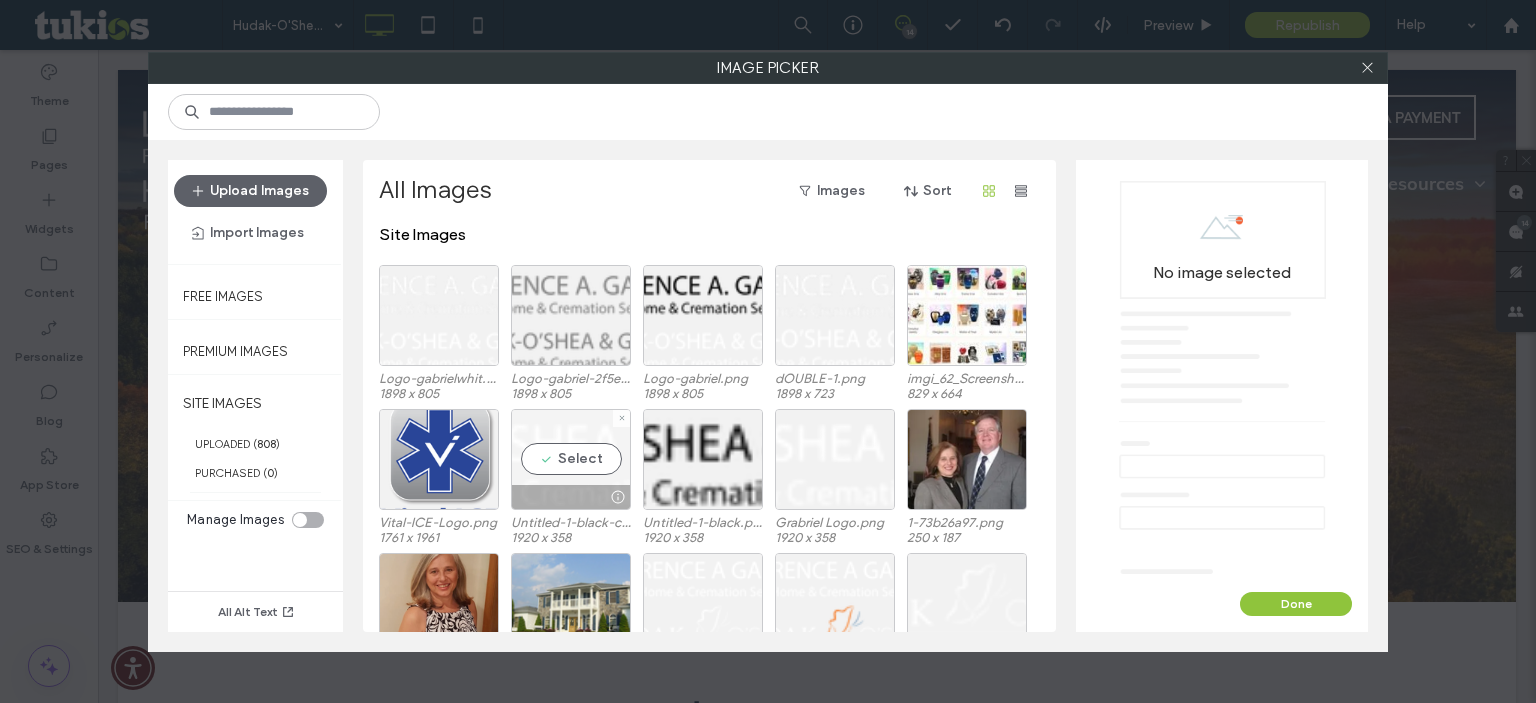 click at bounding box center (571, 497) 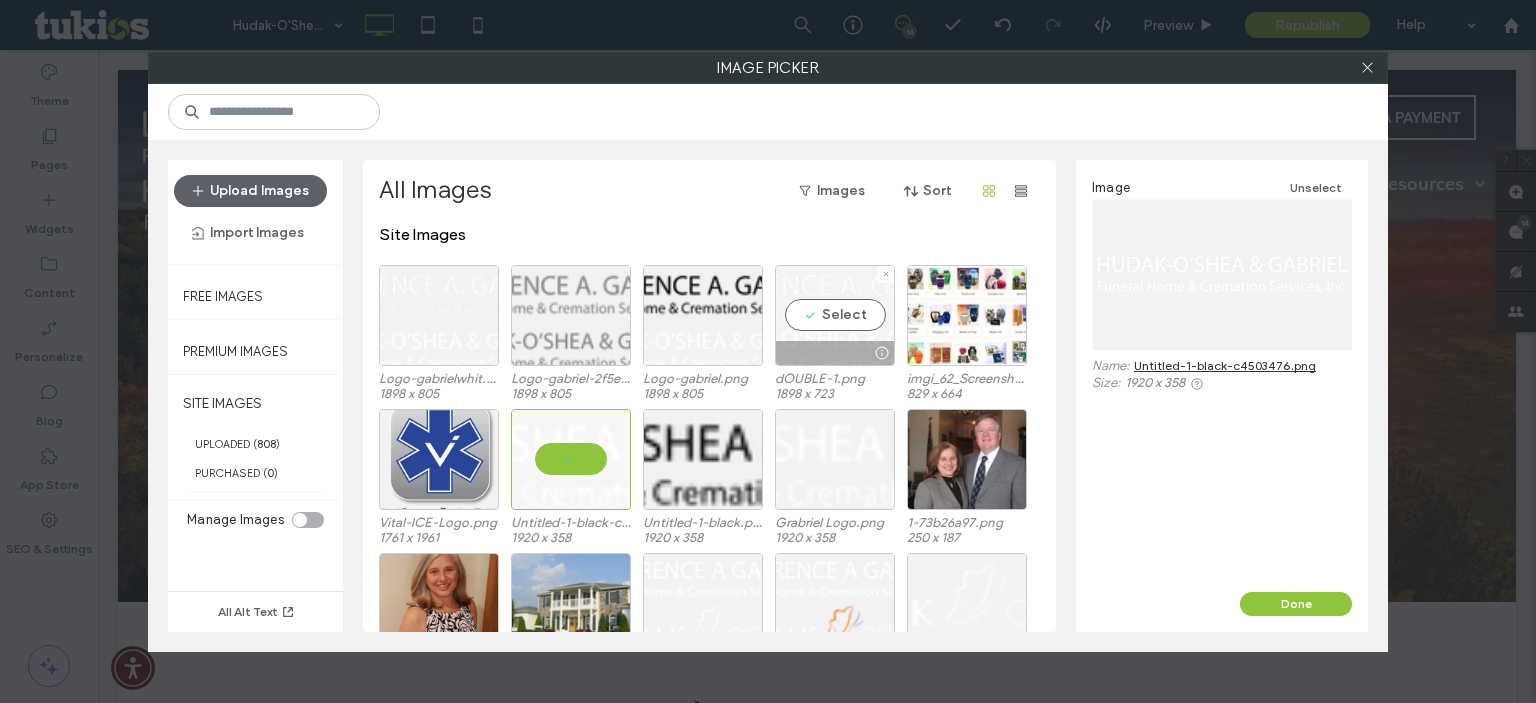 click at bounding box center [835, 353] 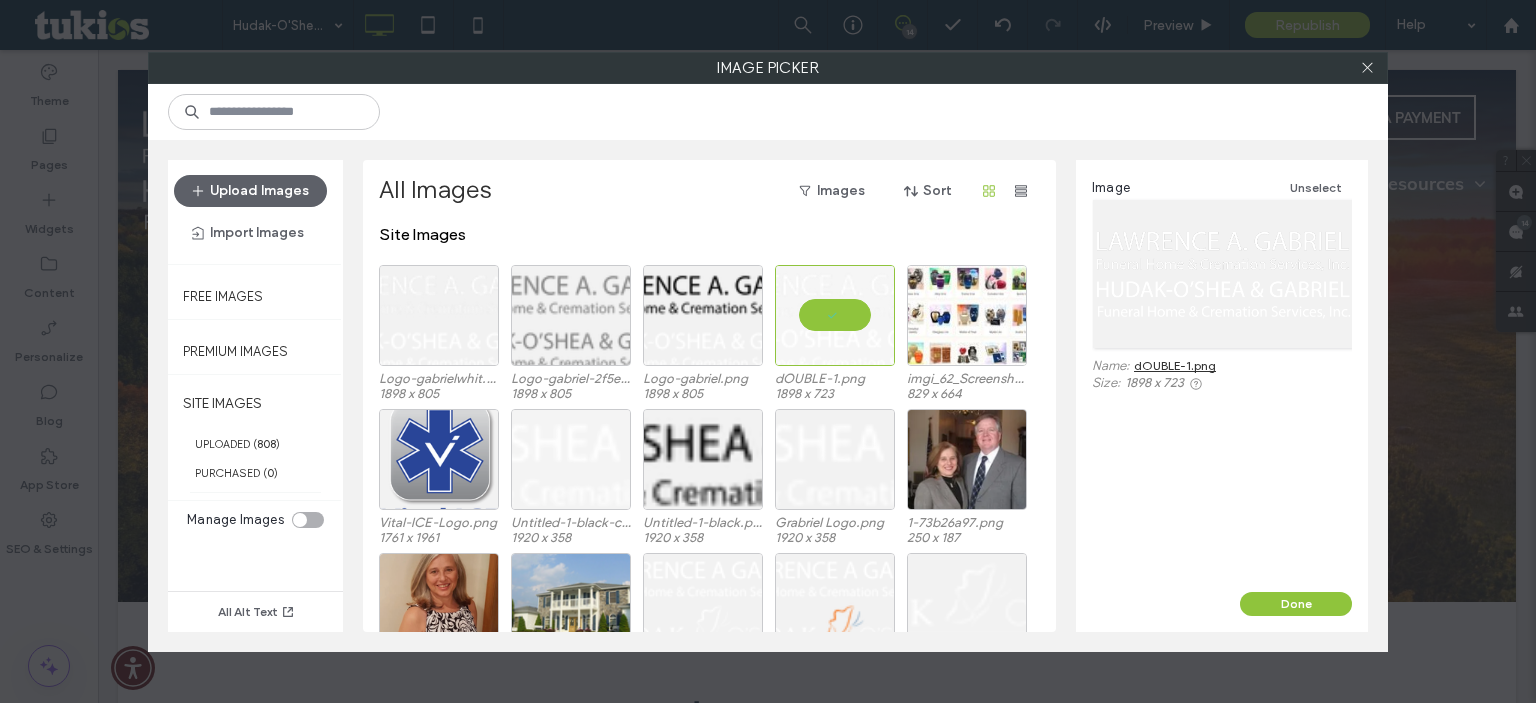 click on "Image Unselect Name: dOUBLE-1.png Size: 1898 x 723" at bounding box center (1222, 376) 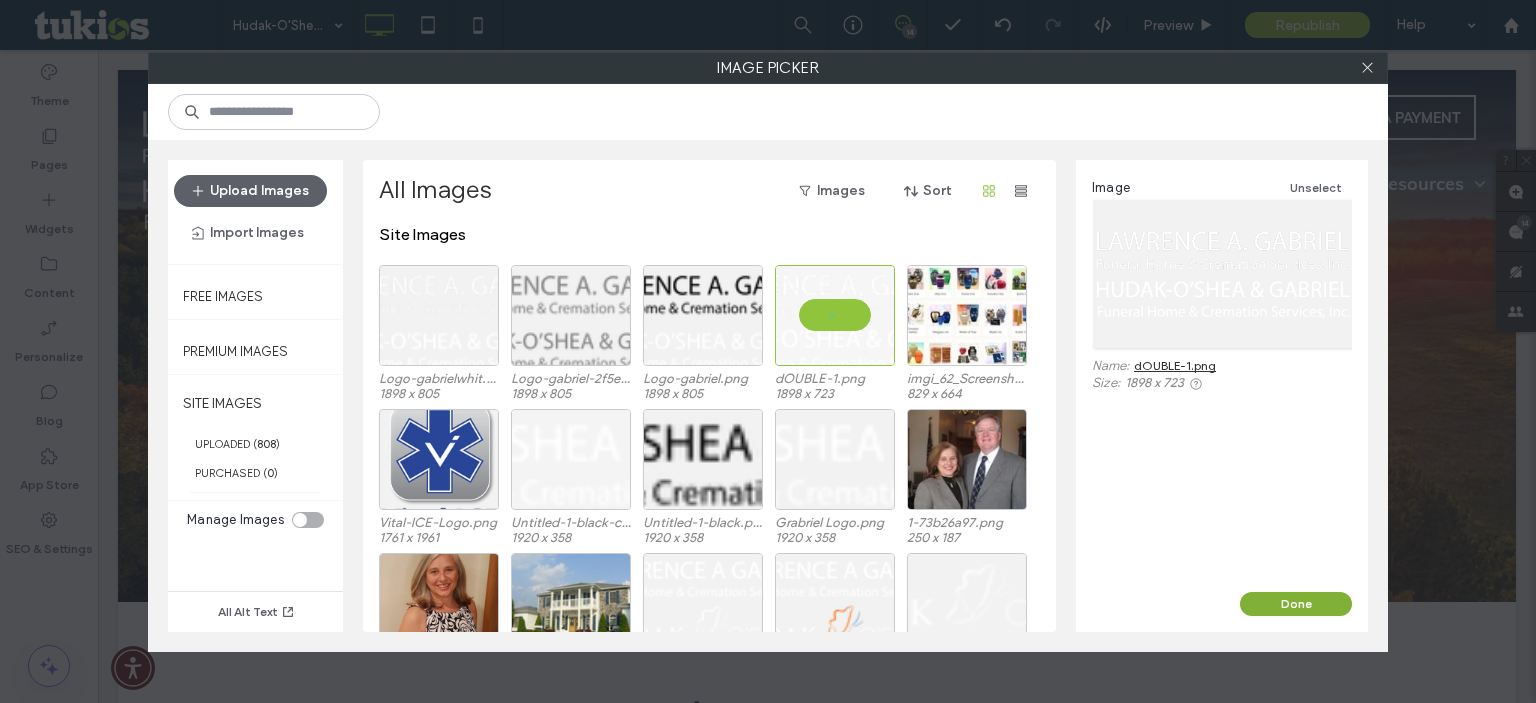 click on "Done" at bounding box center (1296, 604) 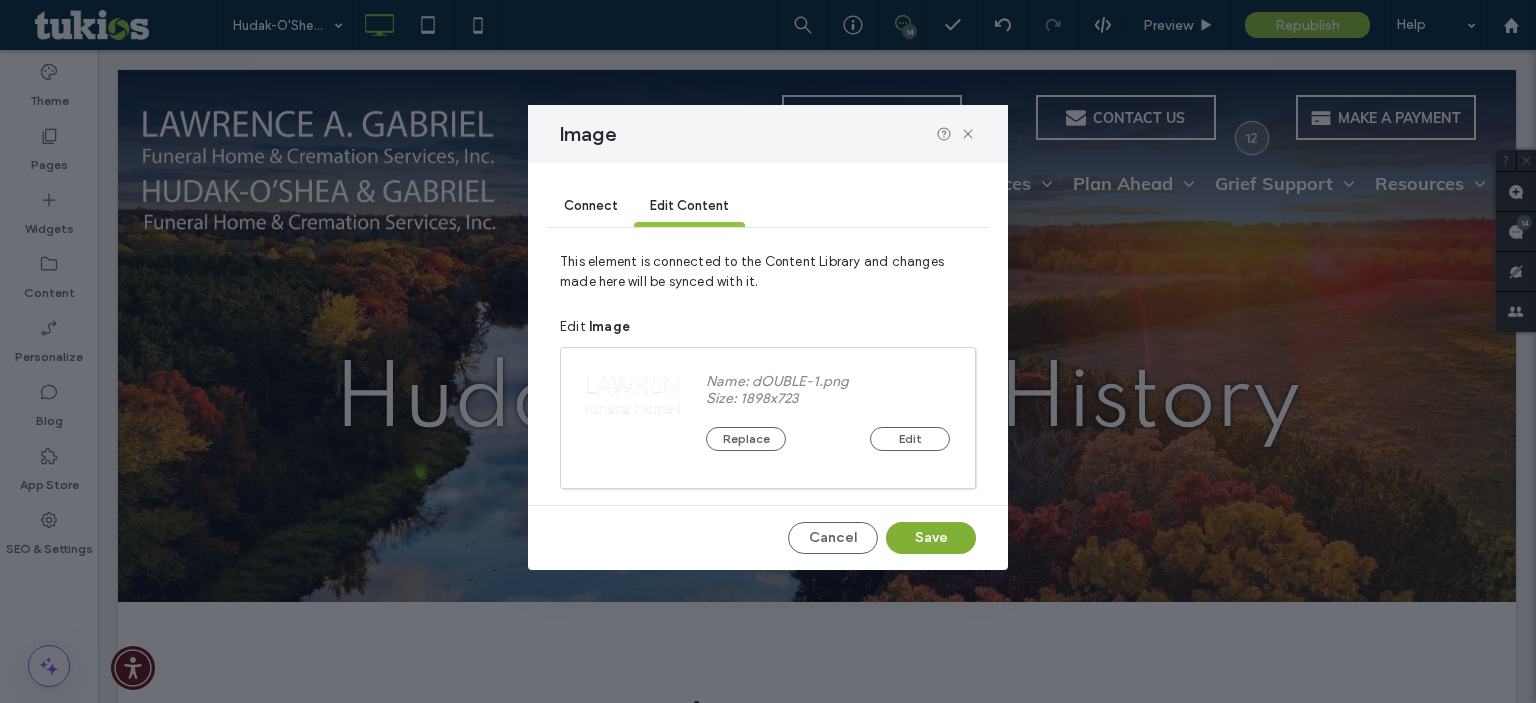 click on "Save" at bounding box center [931, 538] 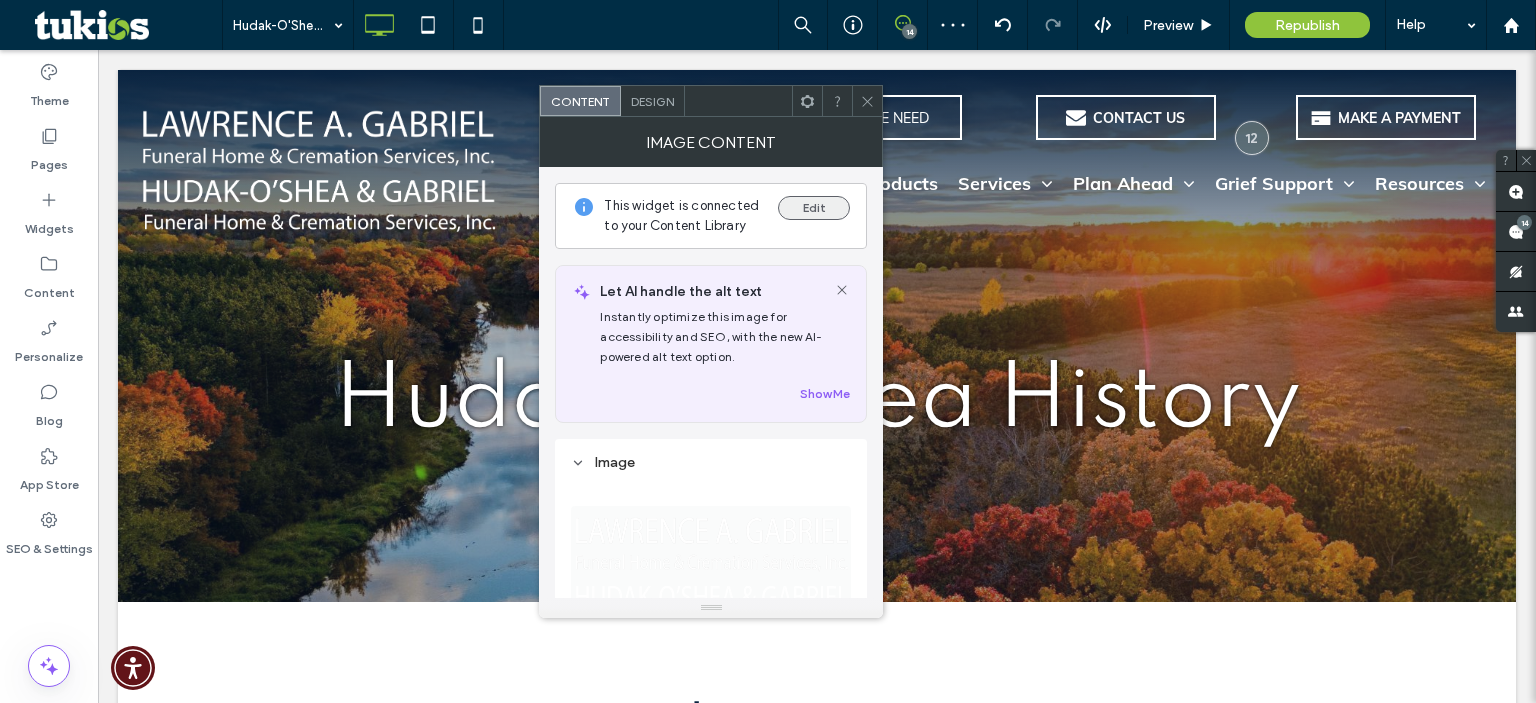 click on "Edit" at bounding box center (814, 208) 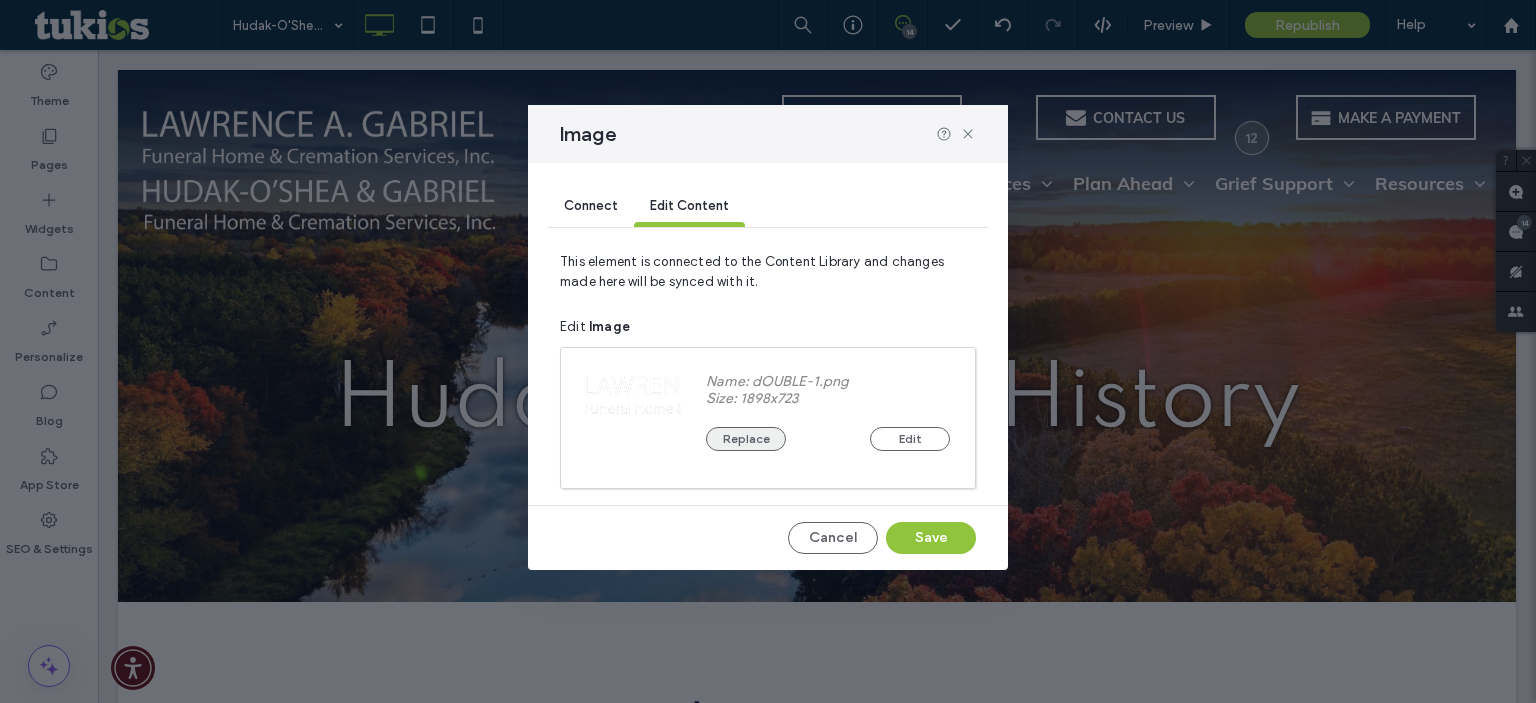 click on "Replace" at bounding box center [746, 439] 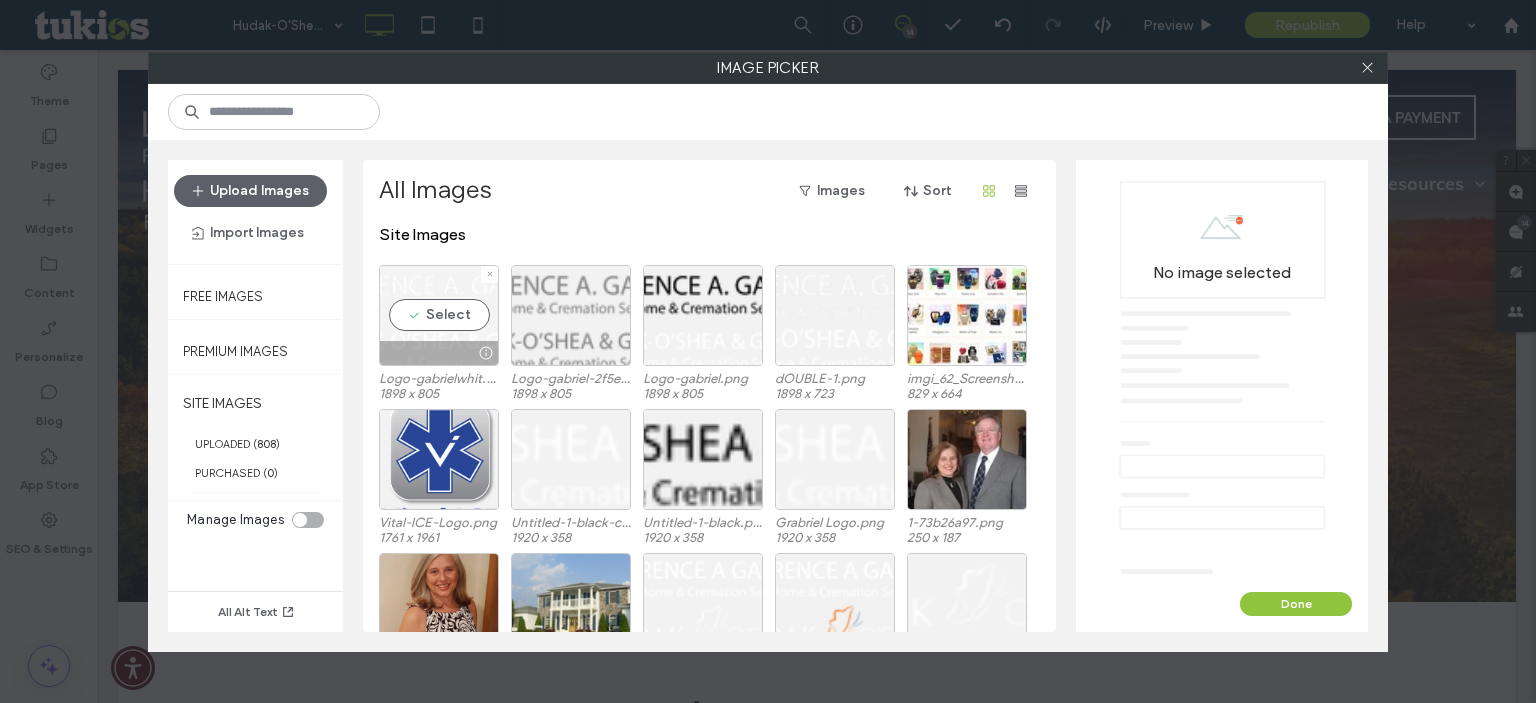 click on "Select" at bounding box center (439, 315) 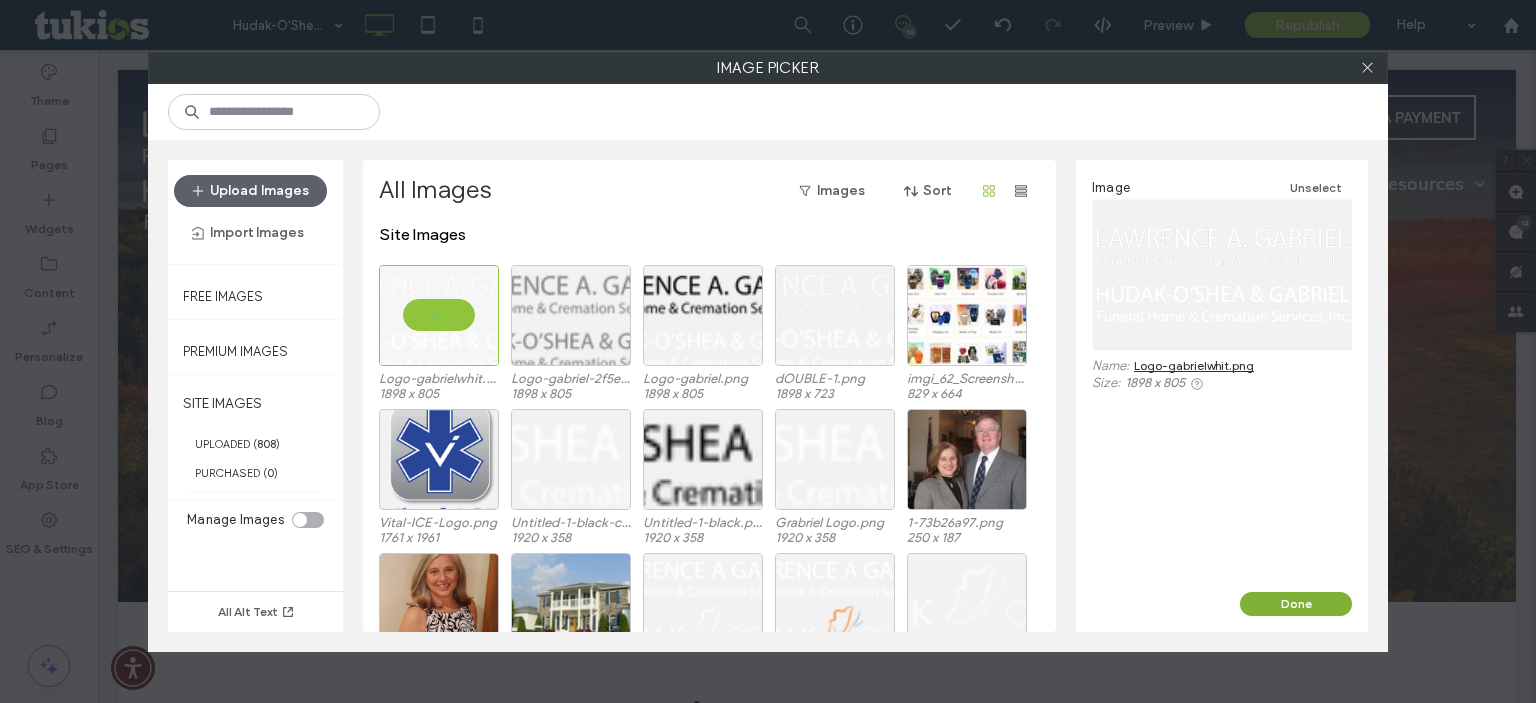 click on "Done" at bounding box center [1296, 604] 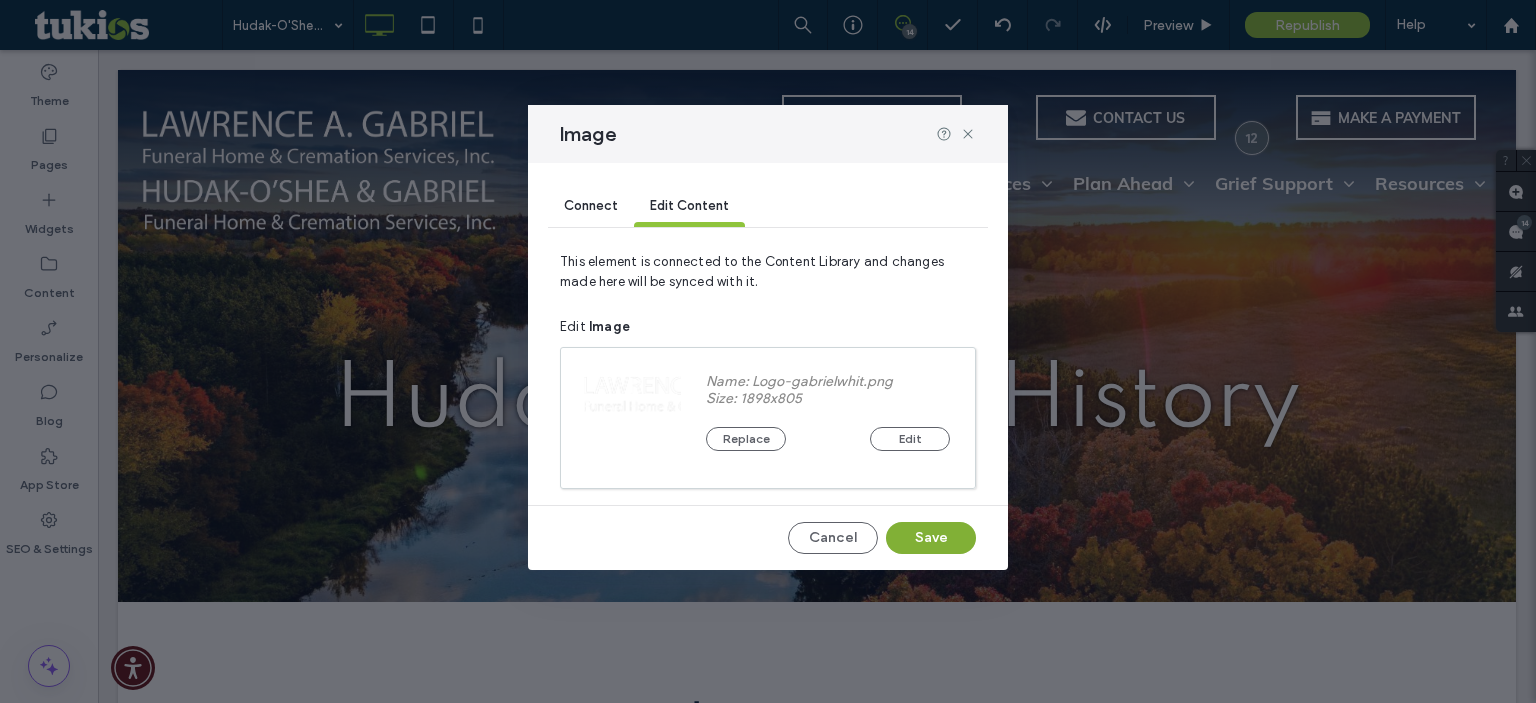 click on "Save" at bounding box center [931, 538] 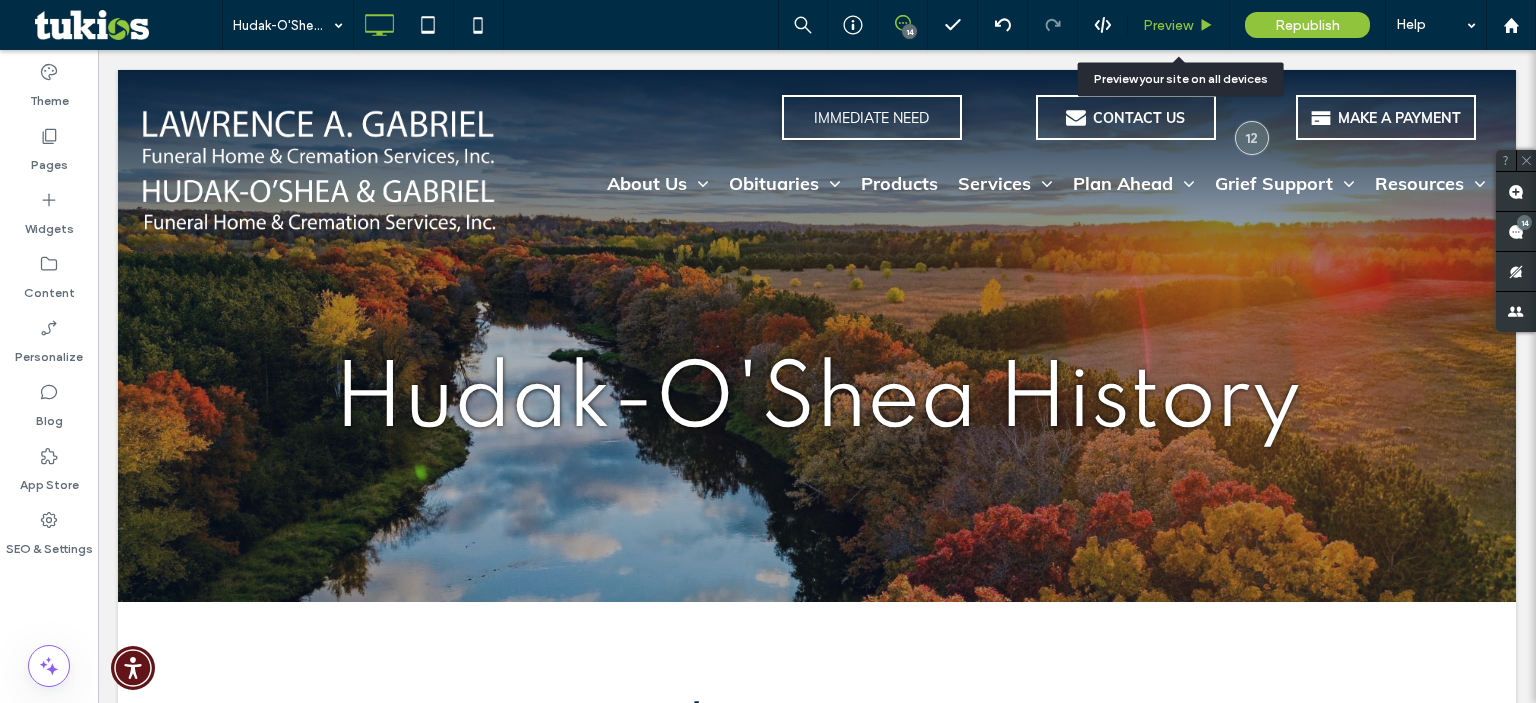 click on "Preview" at bounding box center (1179, 25) 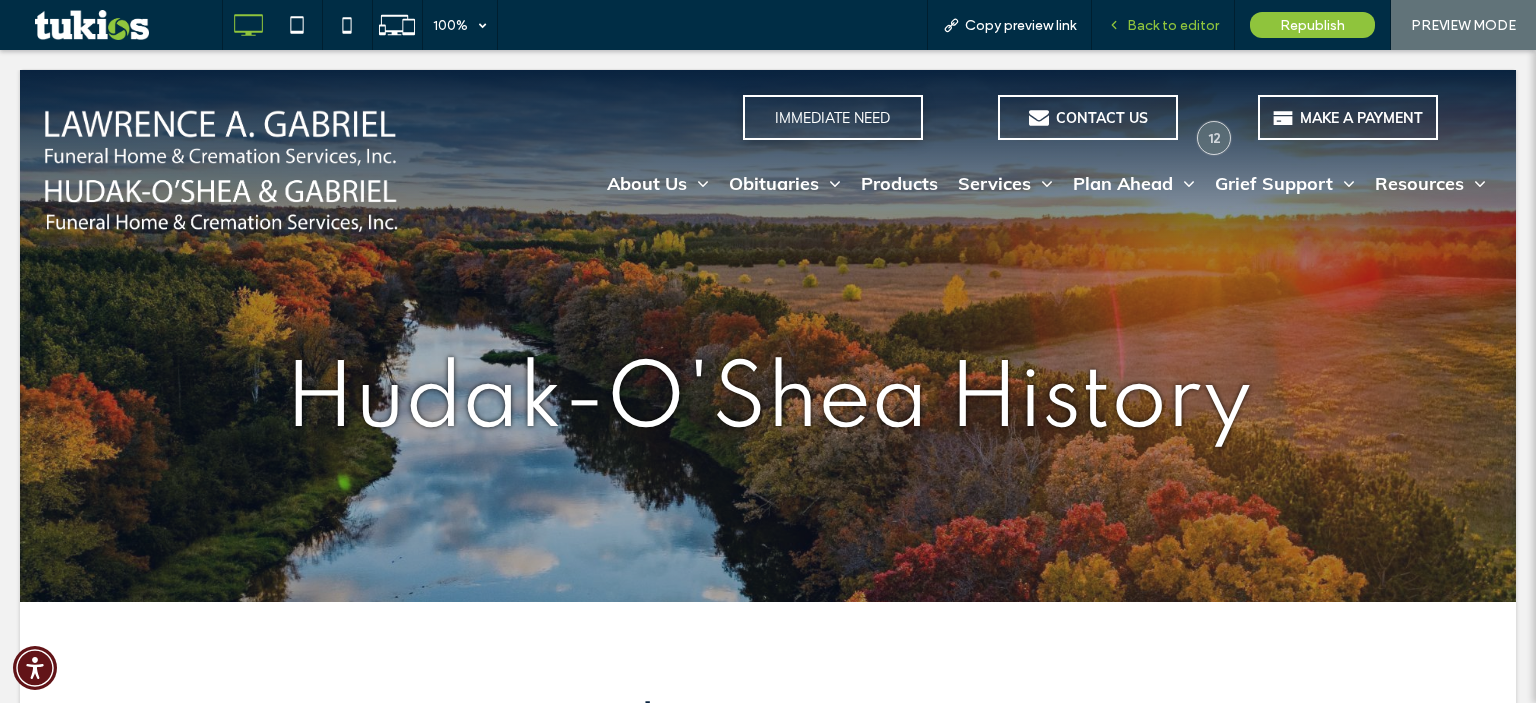 click on "Back to editor" at bounding box center (1173, 25) 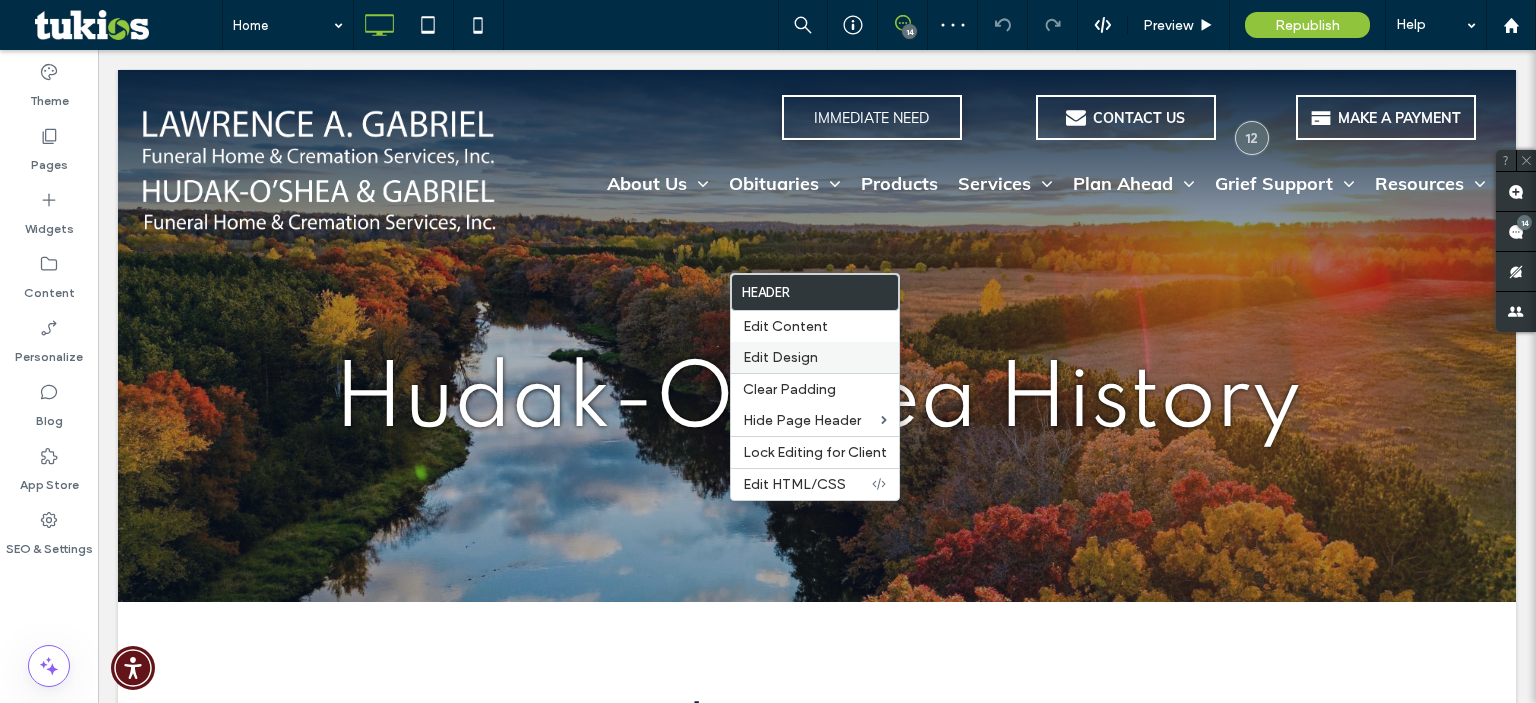 click on "Edit Design" at bounding box center (780, 357) 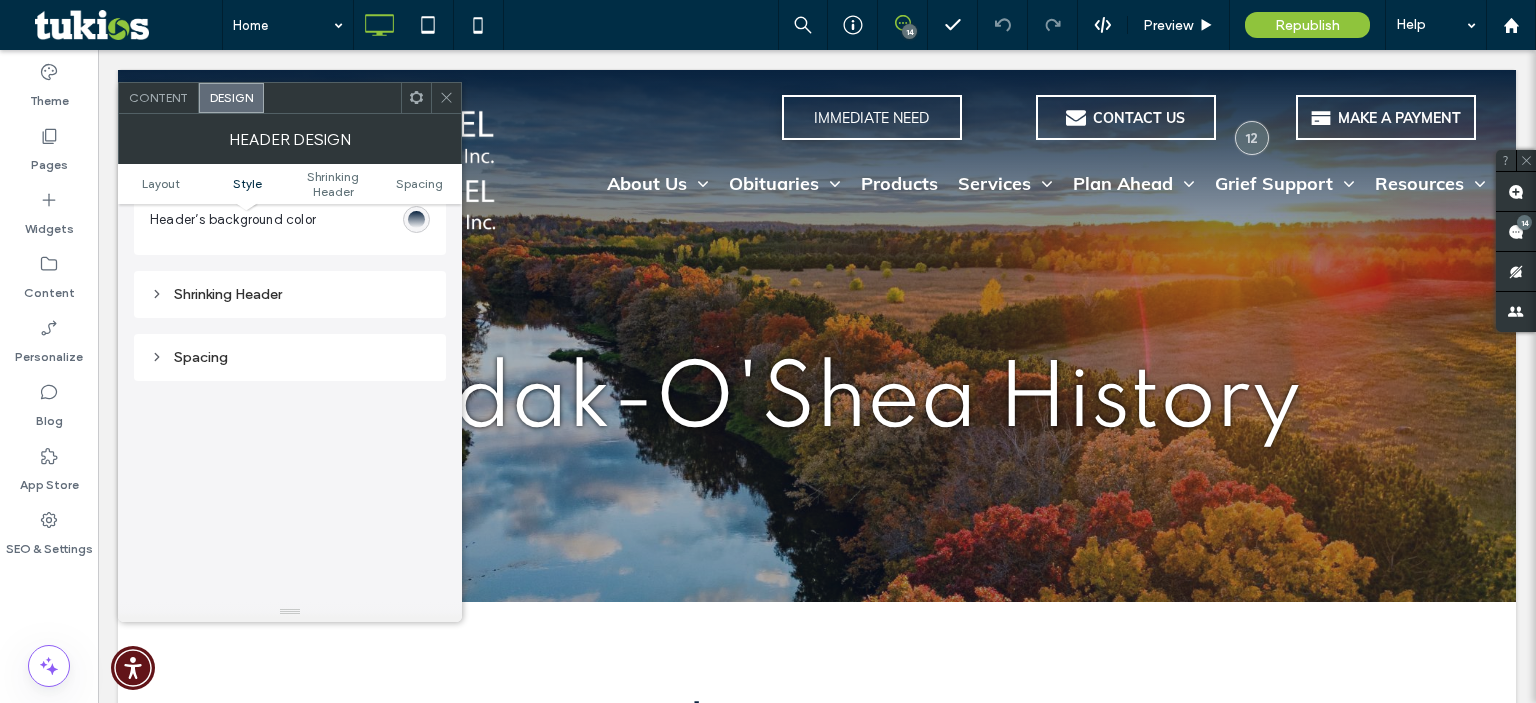 scroll, scrollTop: 601, scrollLeft: 0, axis: vertical 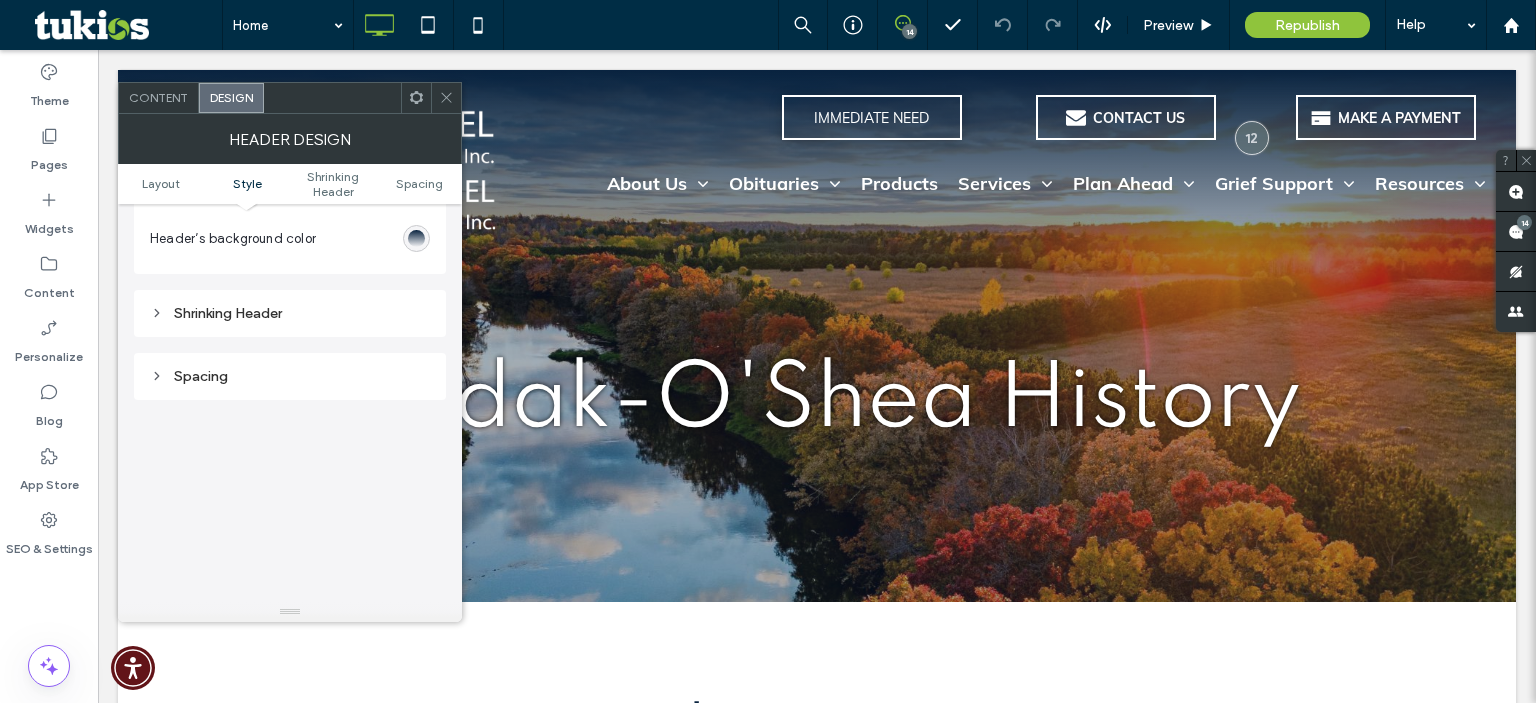 click on "Shrinking Header" at bounding box center [290, 313] 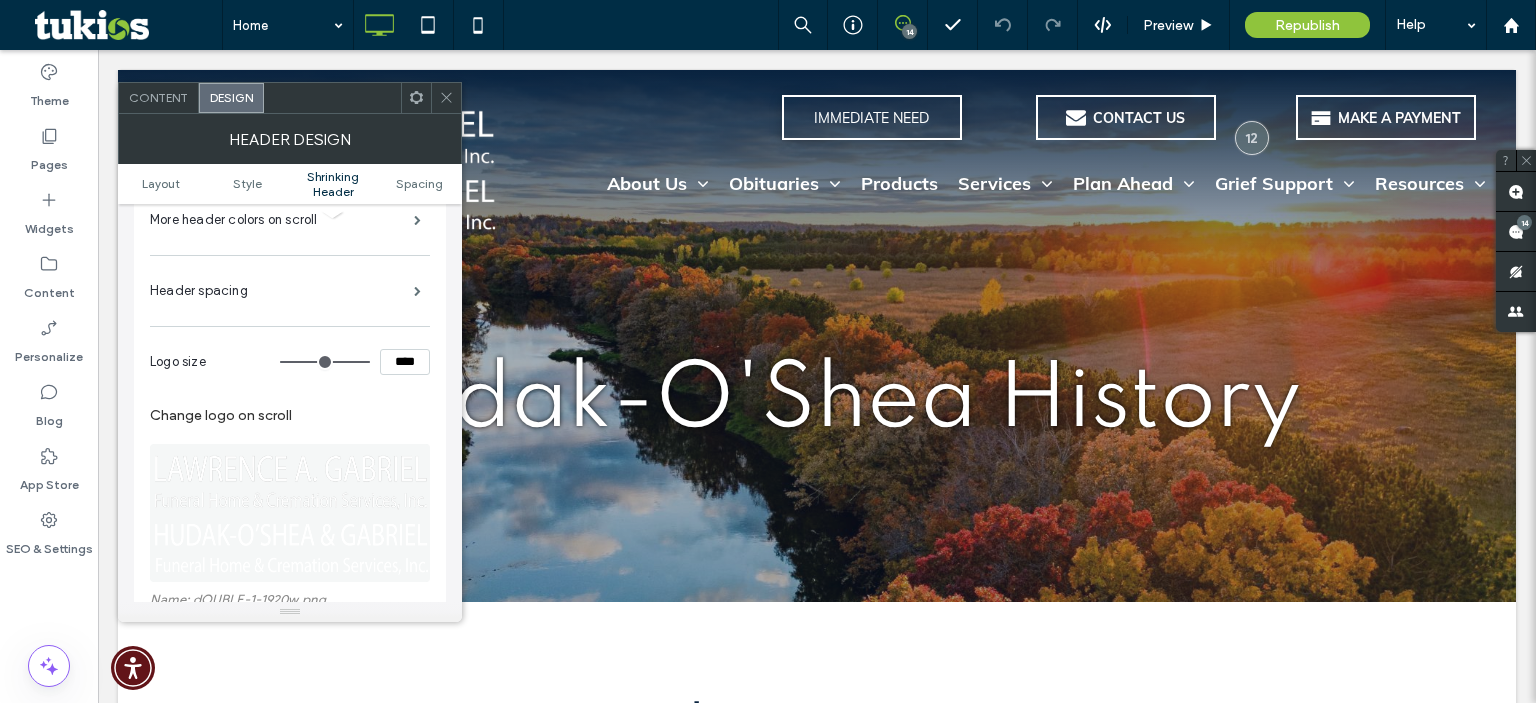 scroll, scrollTop: 925, scrollLeft: 0, axis: vertical 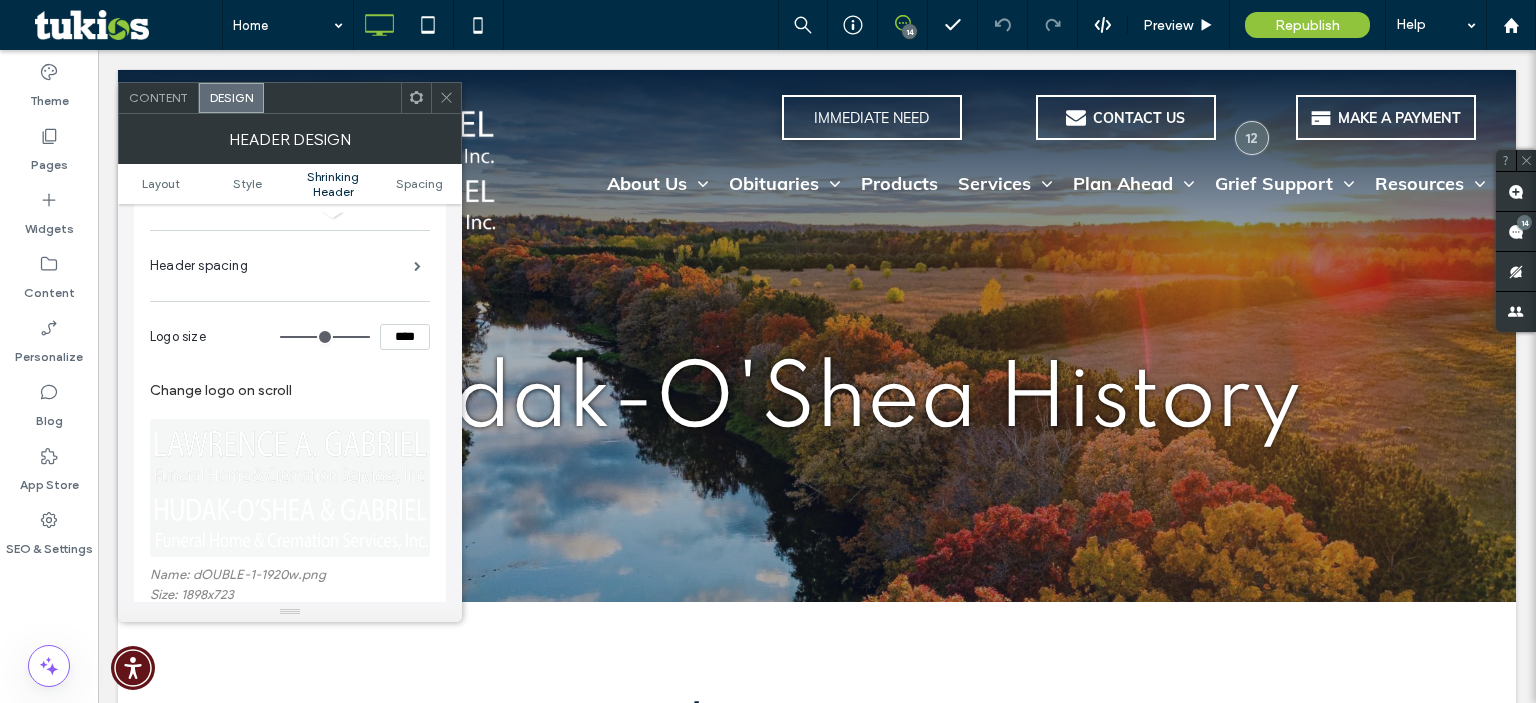 click at bounding box center [291, 488] 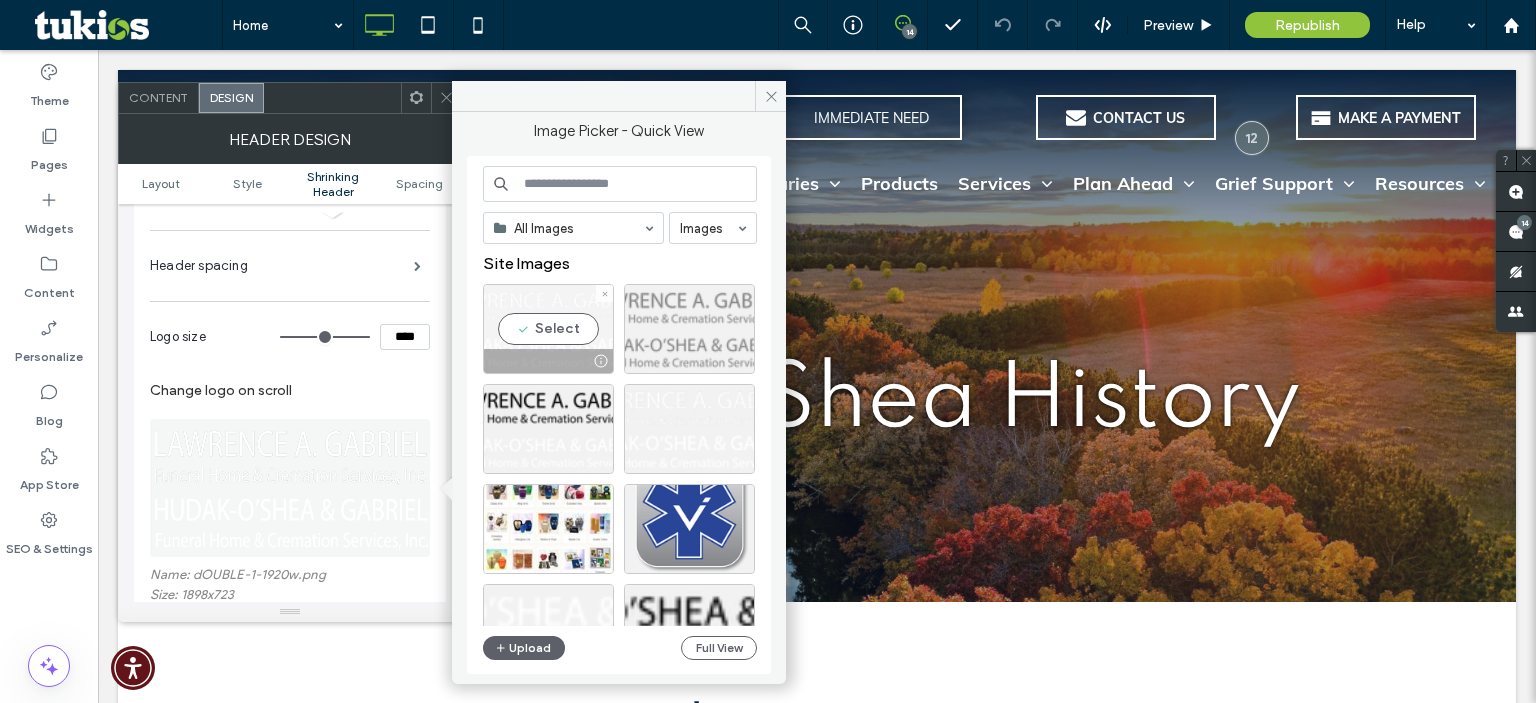click on "Select" at bounding box center (548, 329) 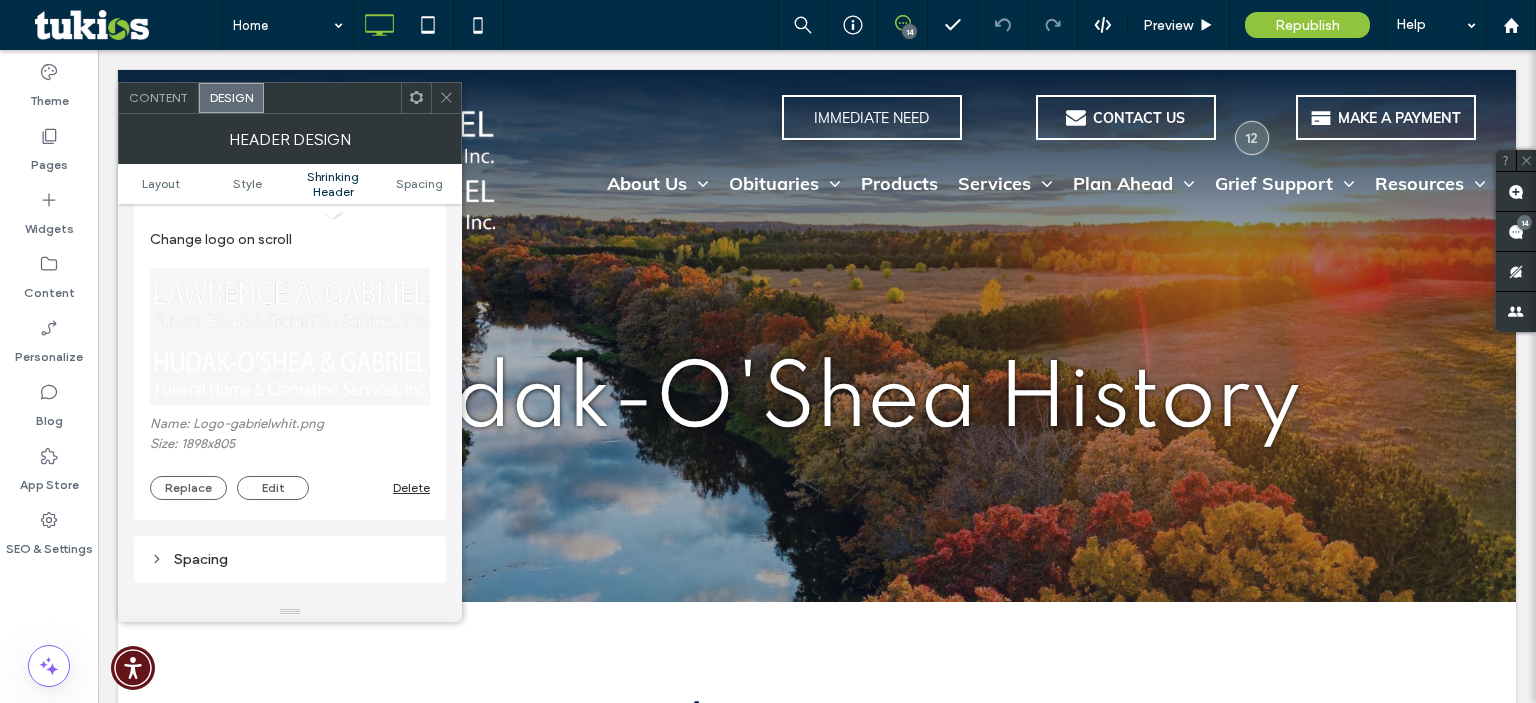 scroll, scrollTop: 1065, scrollLeft: 0, axis: vertical 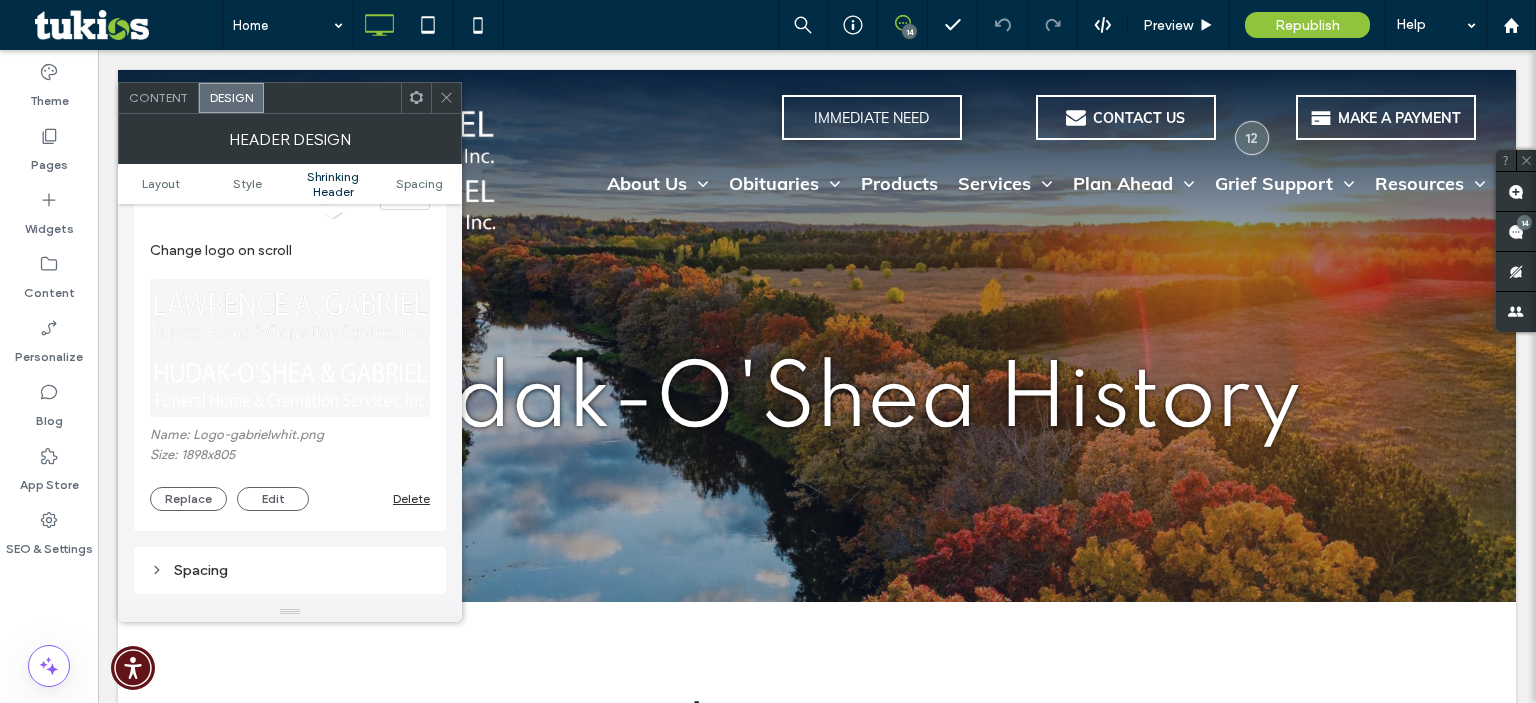 click 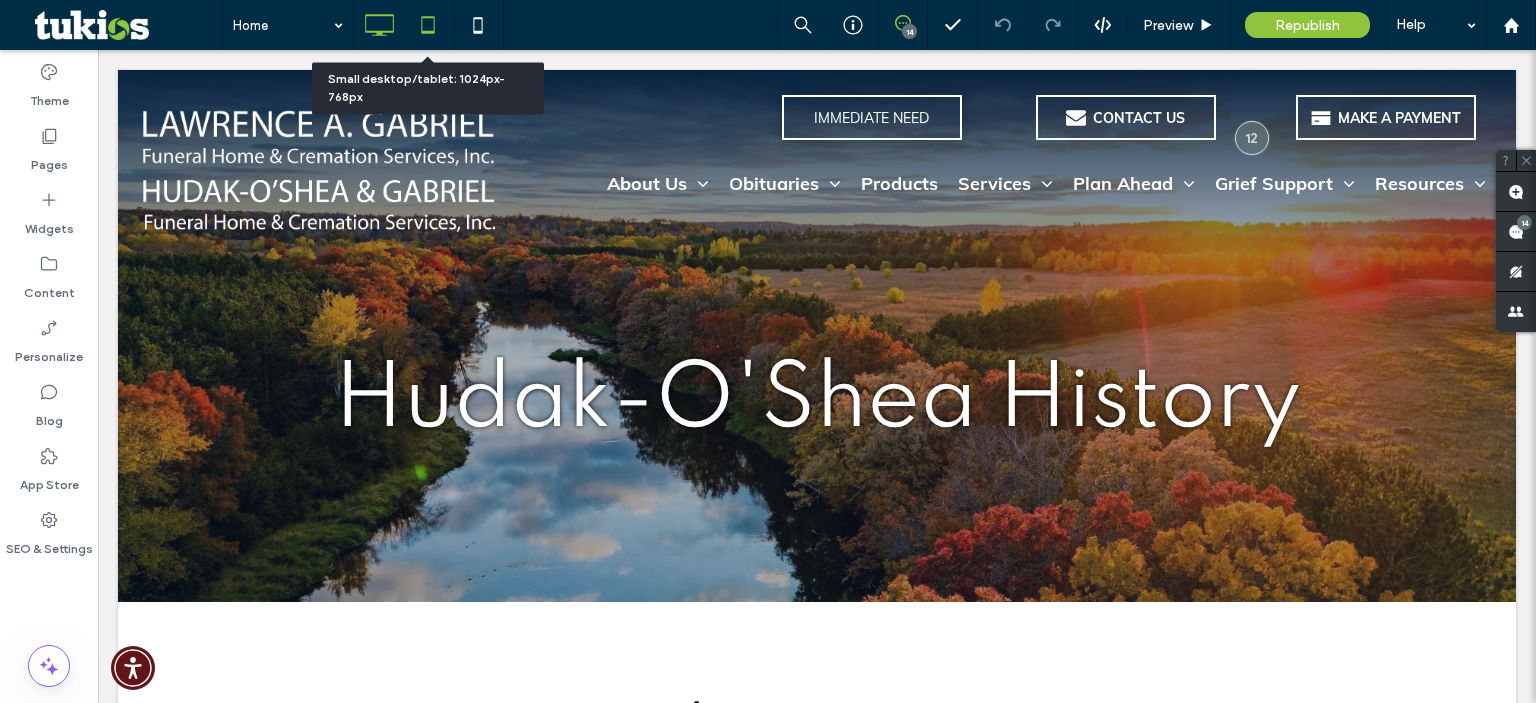 click 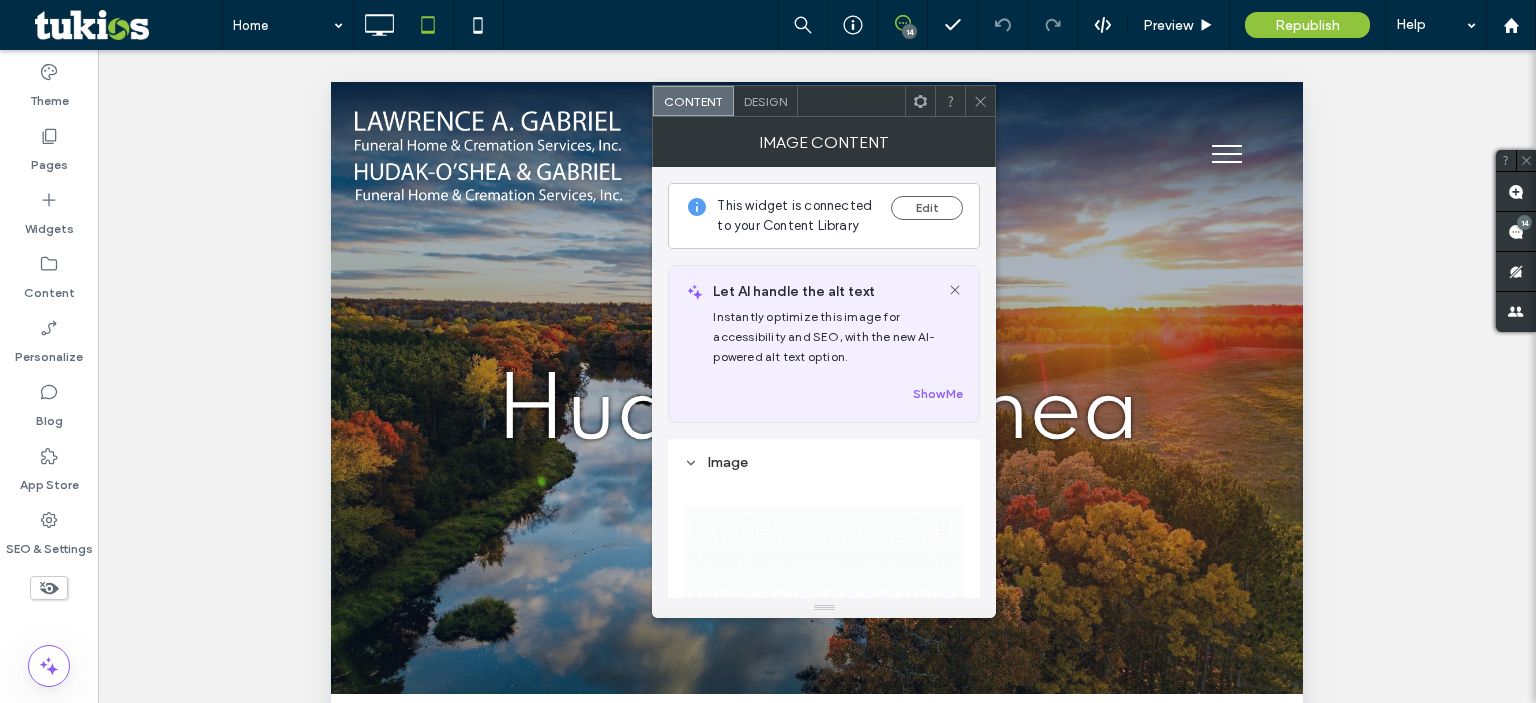 click 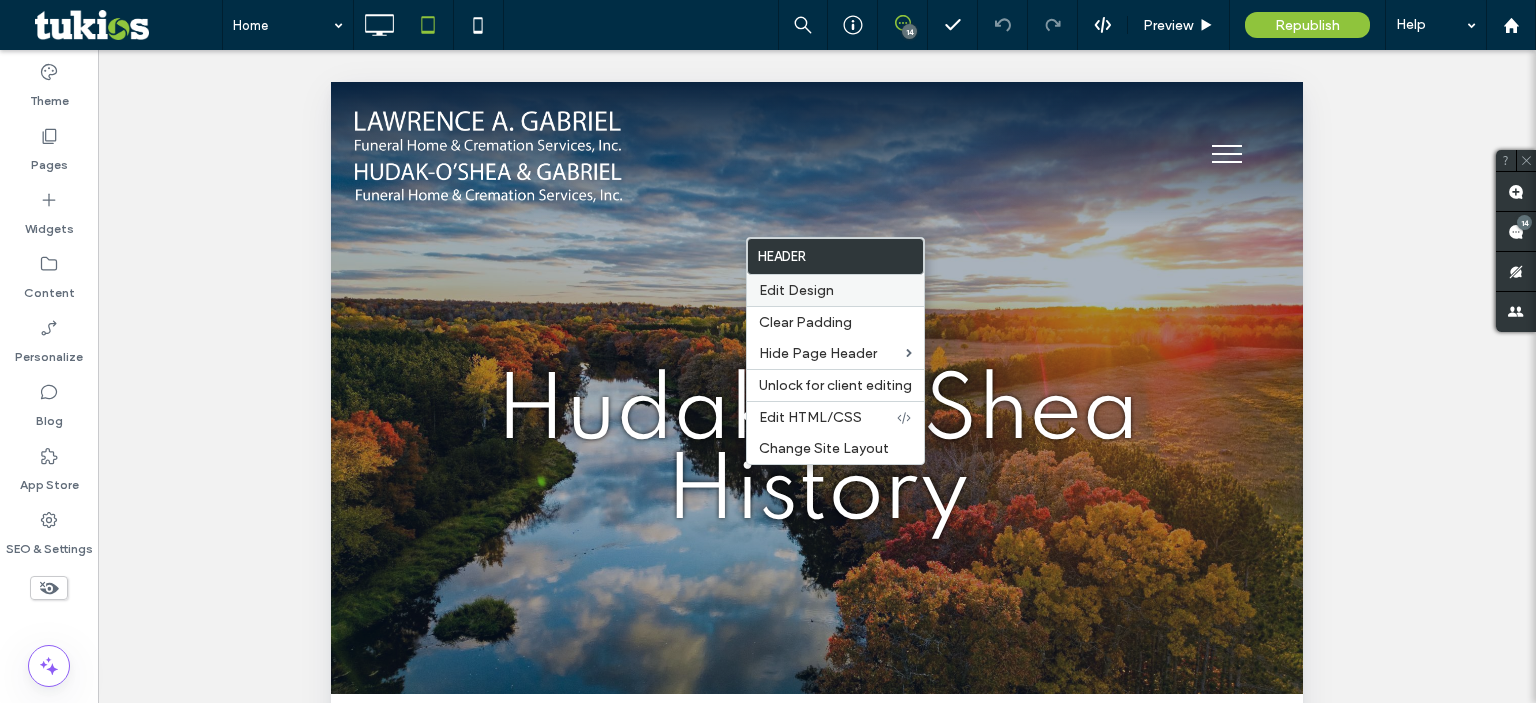 click on "Edit Design" at bounding box center (796, 290) 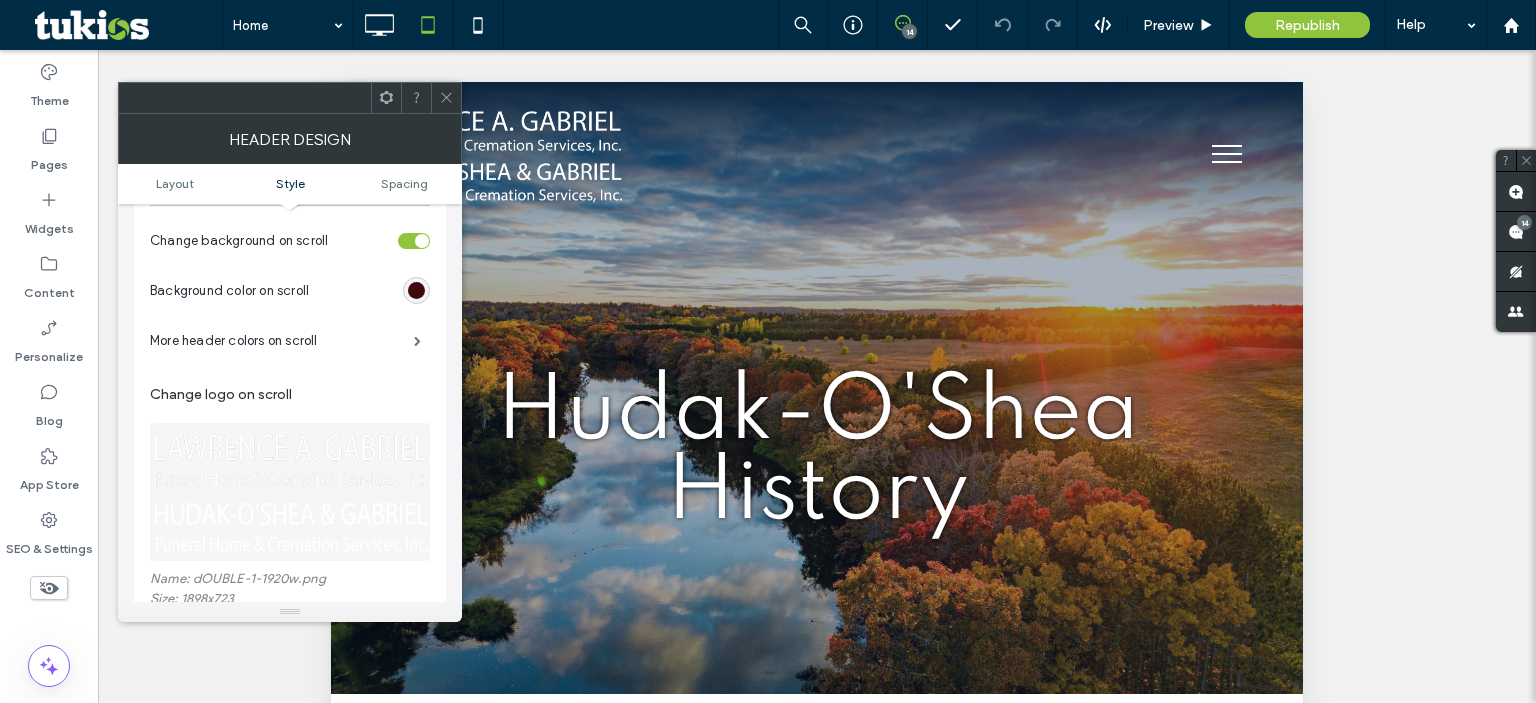 scroll, scrollTop: 481, scrollLeft: 0, axis: vertical 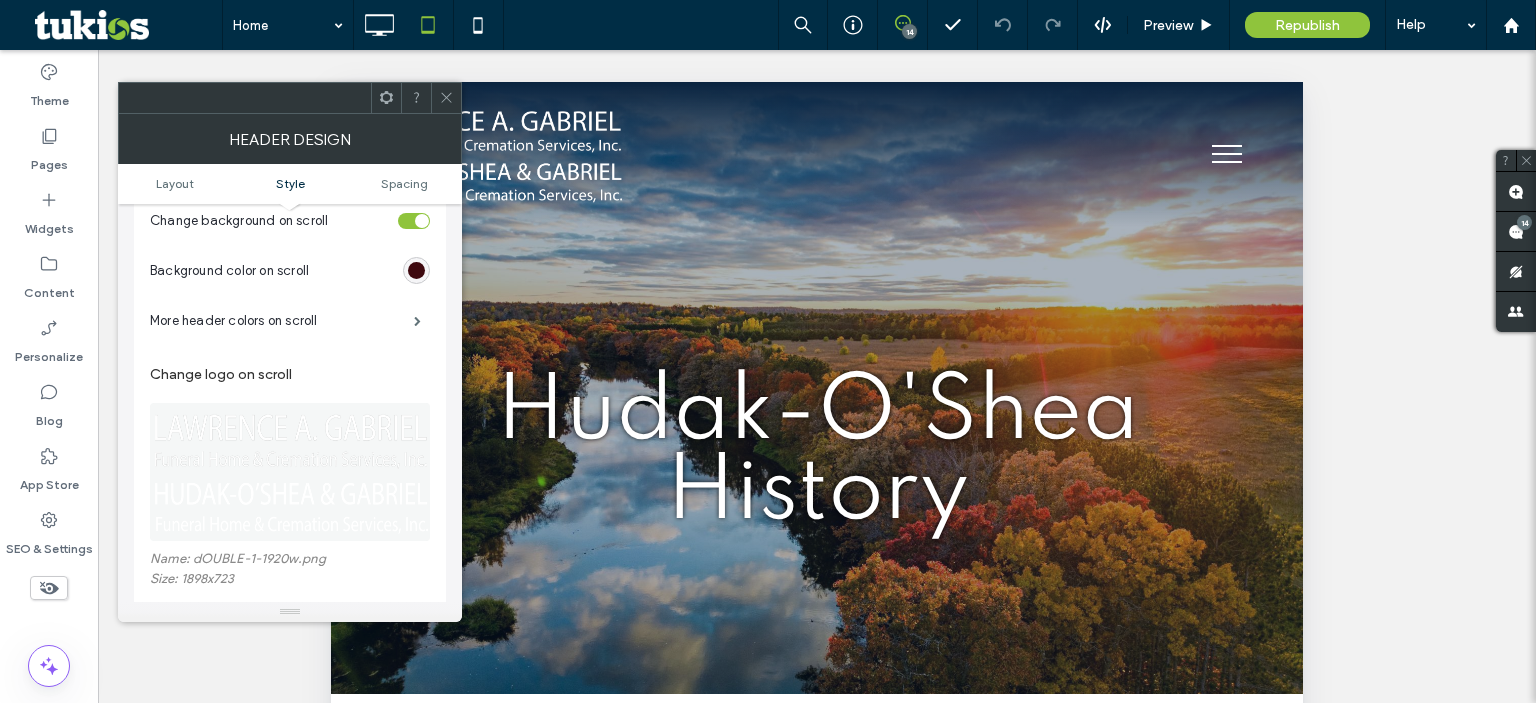 click on "Size: 1898x723" at bounding box center [290, 581] 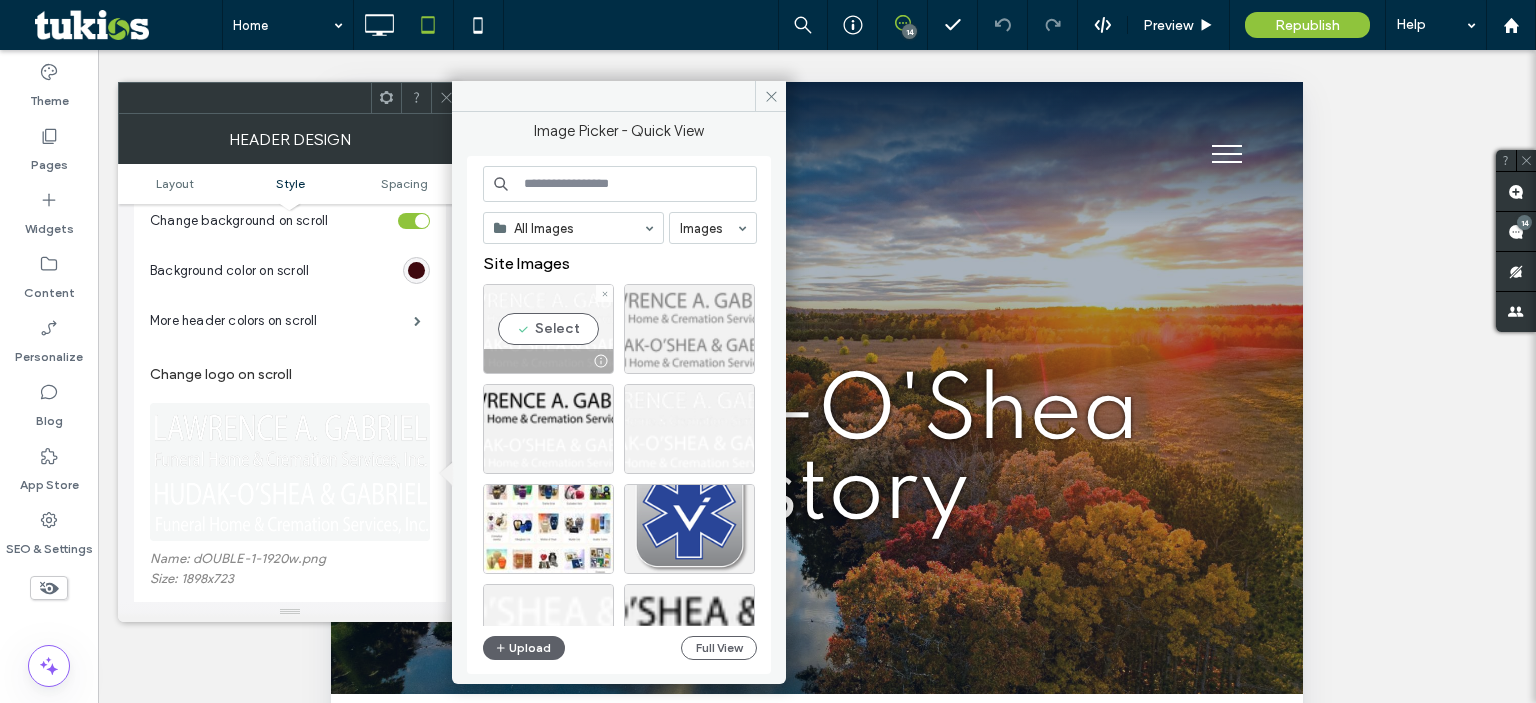 click on "Select" at bounding box center [548, 329] 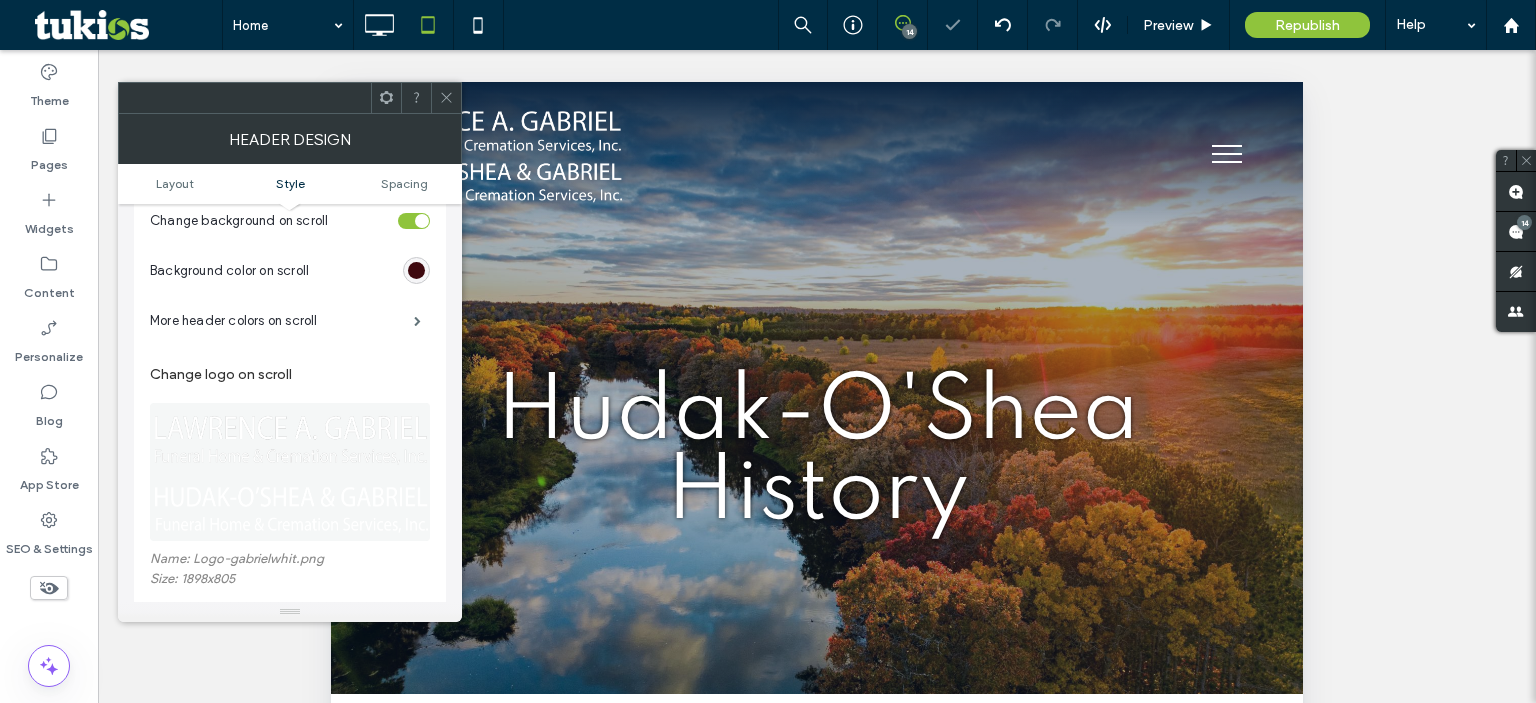 click 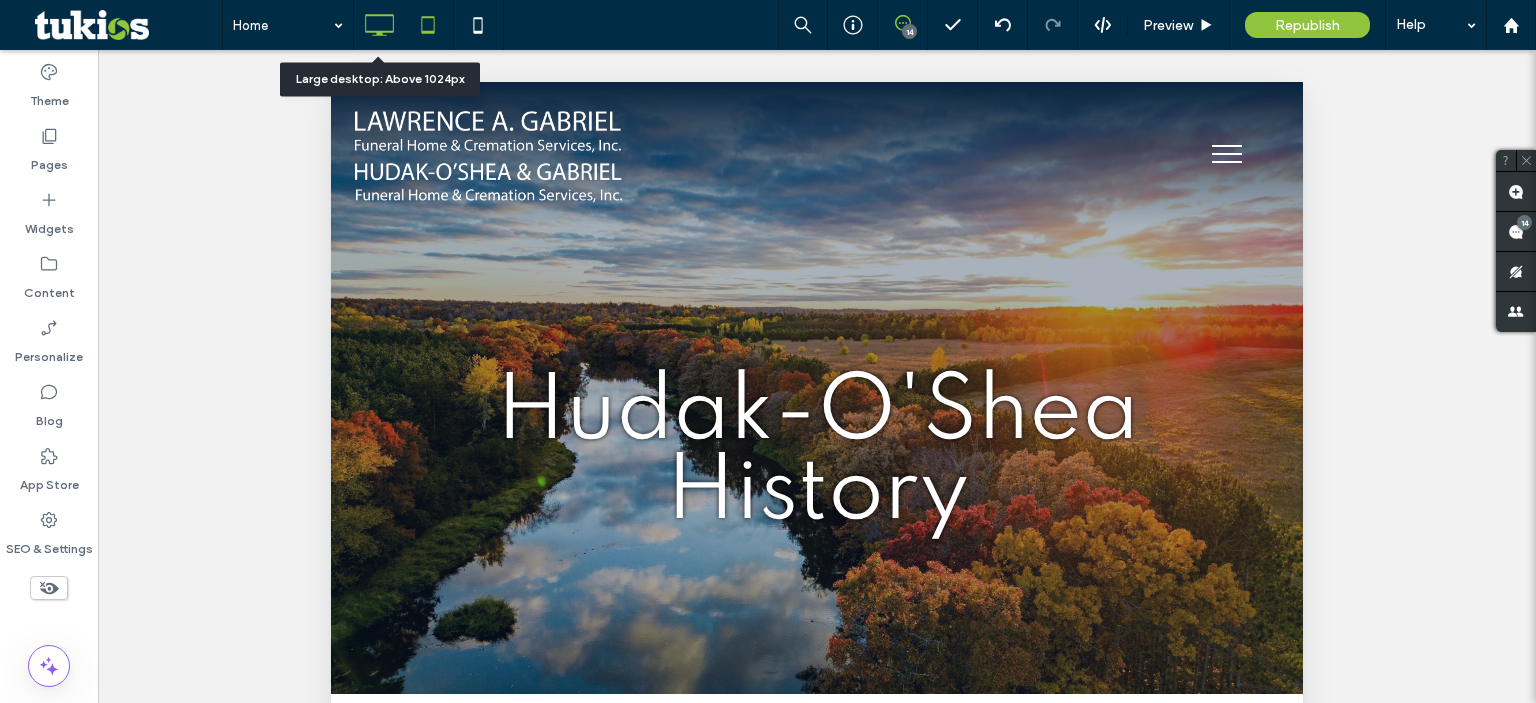 click 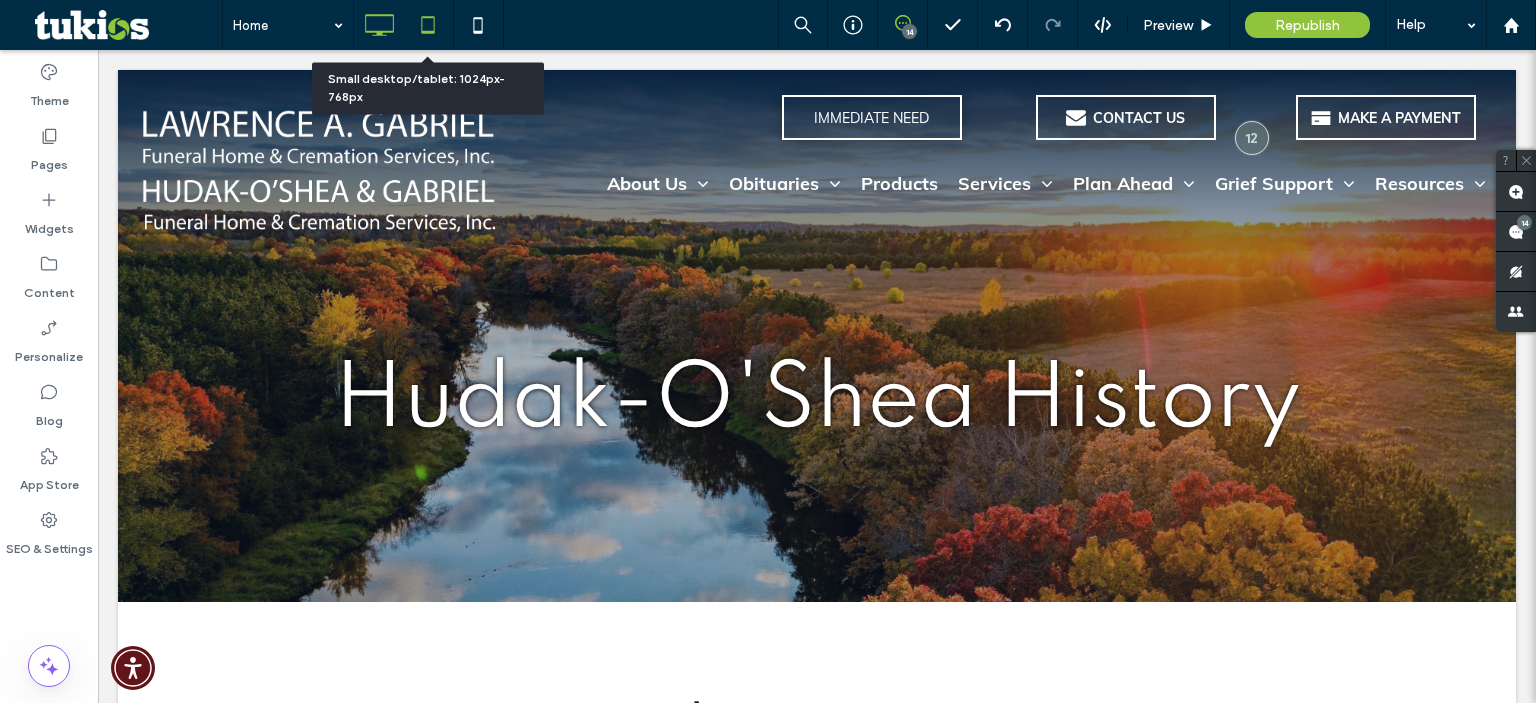 click 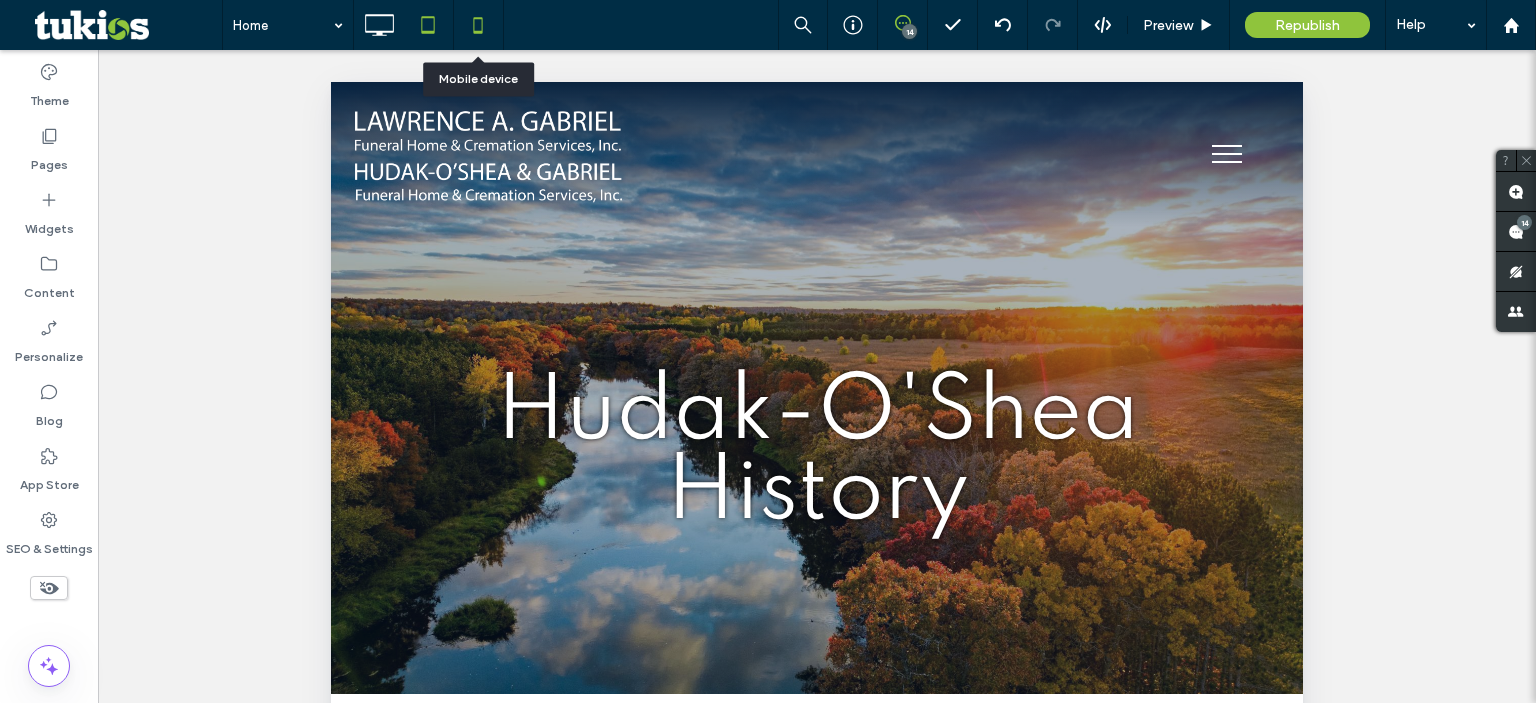 click 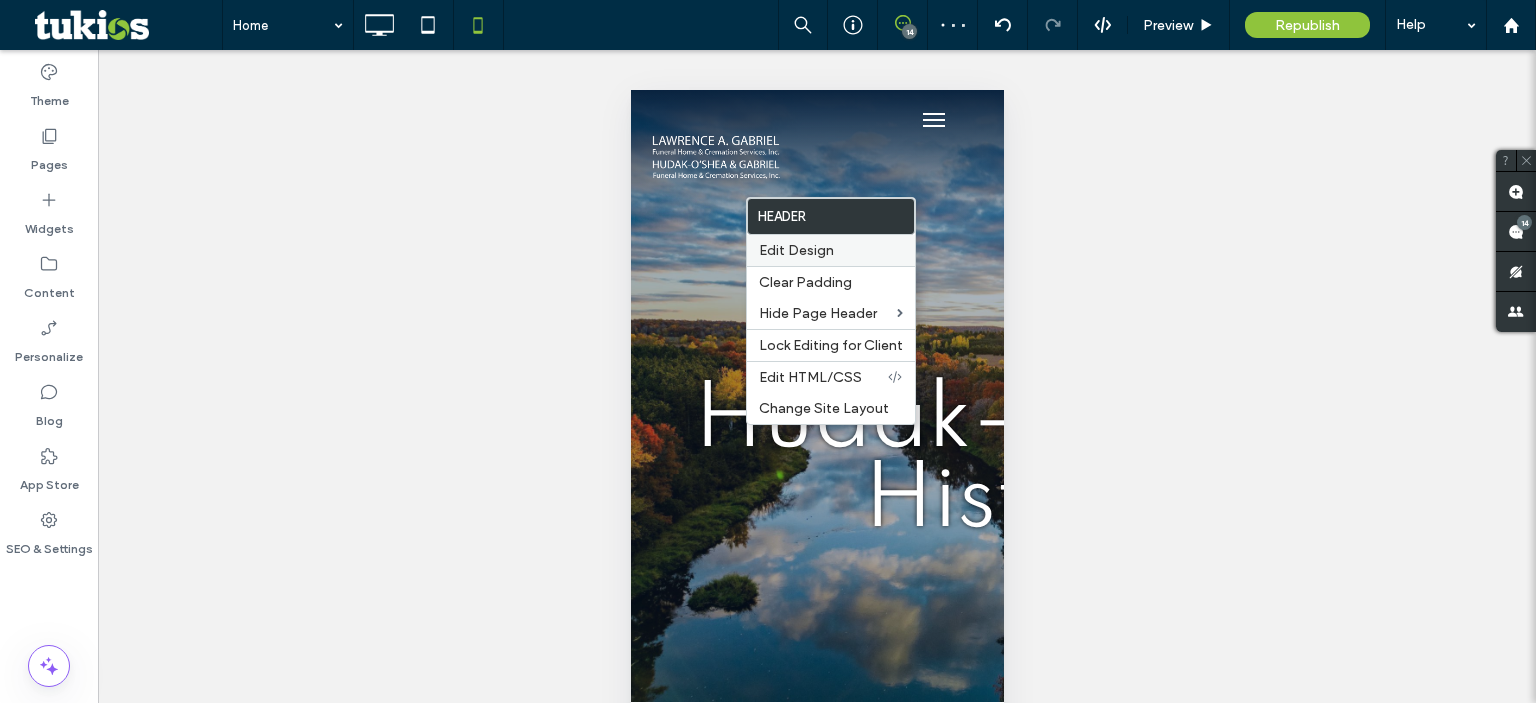 click on "Edit Design" at bounding box center (796, 250) 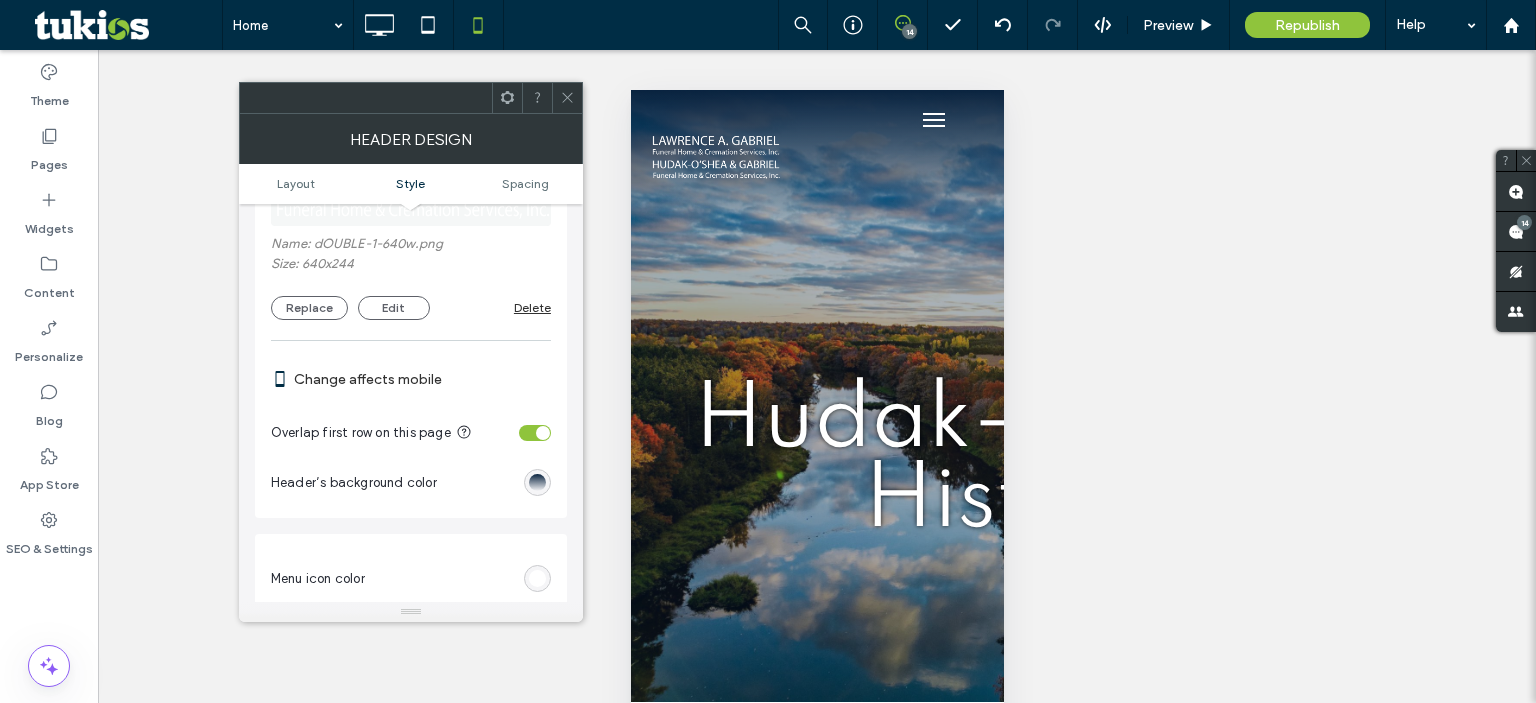 scroll, scrollTop: 954, scrollLeft: 0, axis: vertical 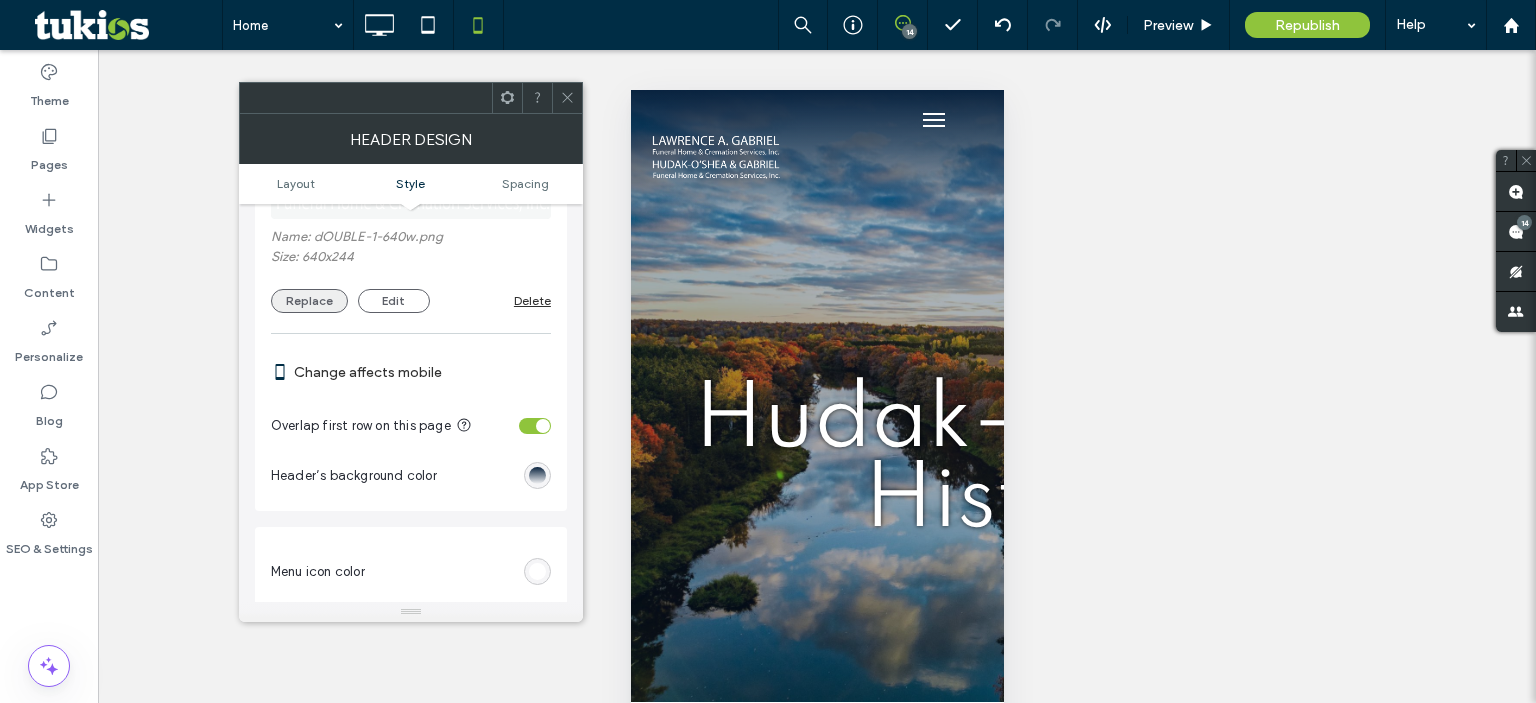 click on "Replace" at bounding box center [309, 301] 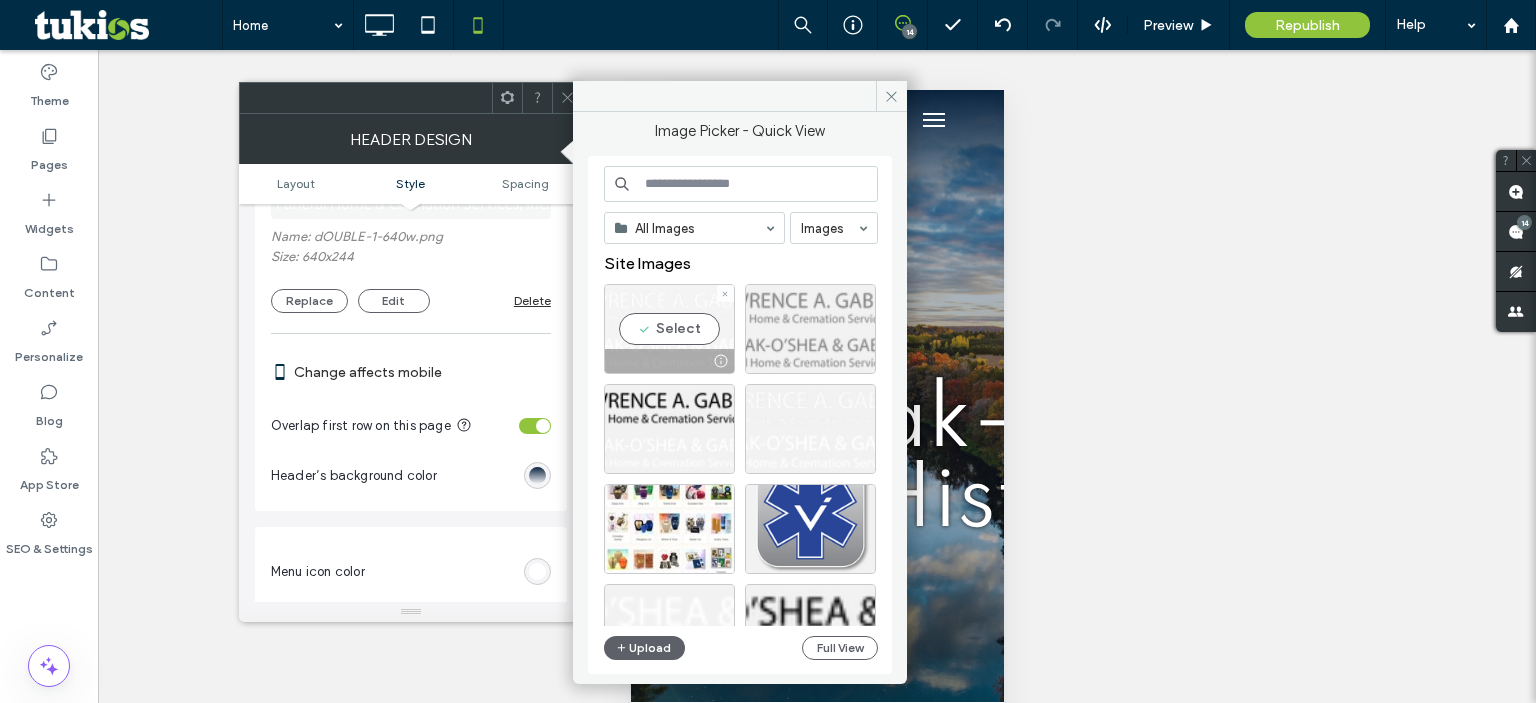 click on "Select" at bounding box center (669, 329) 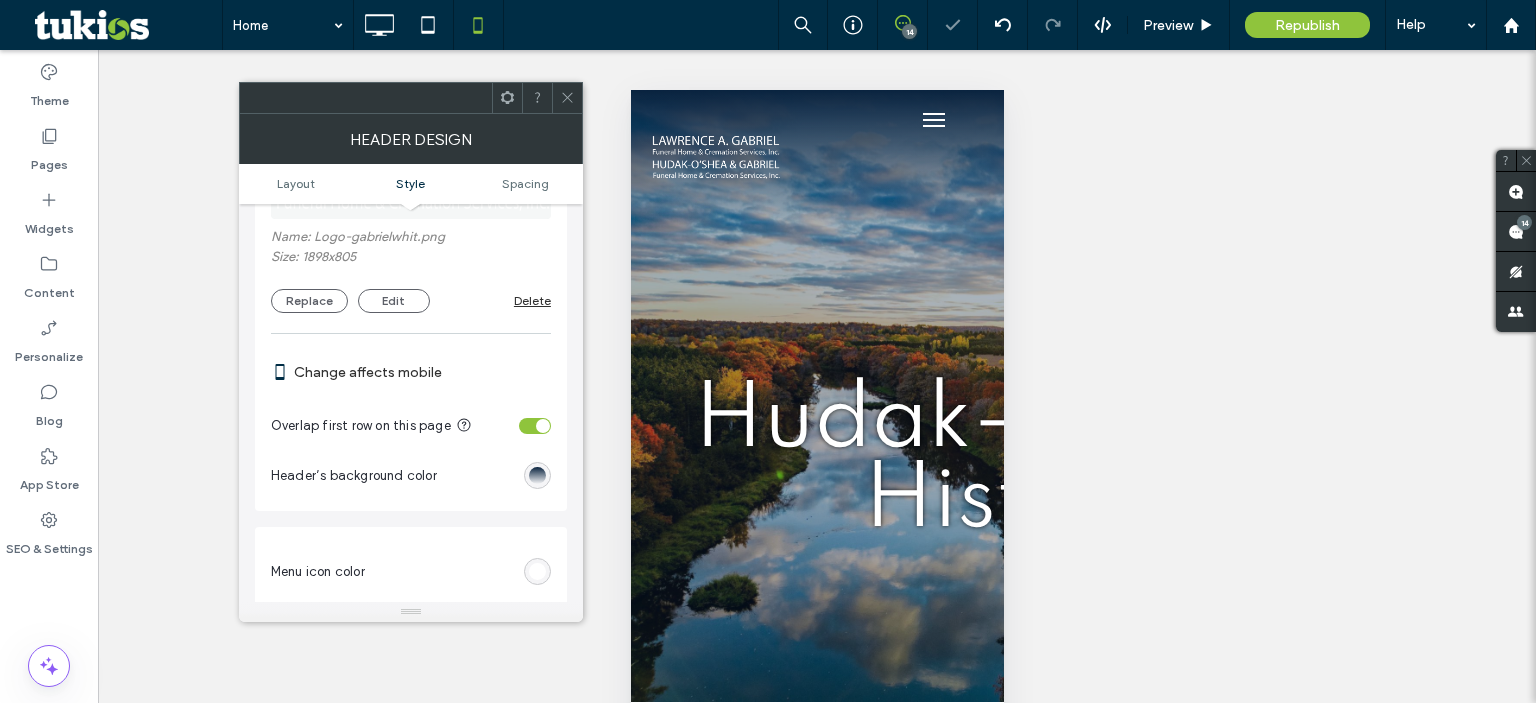 click 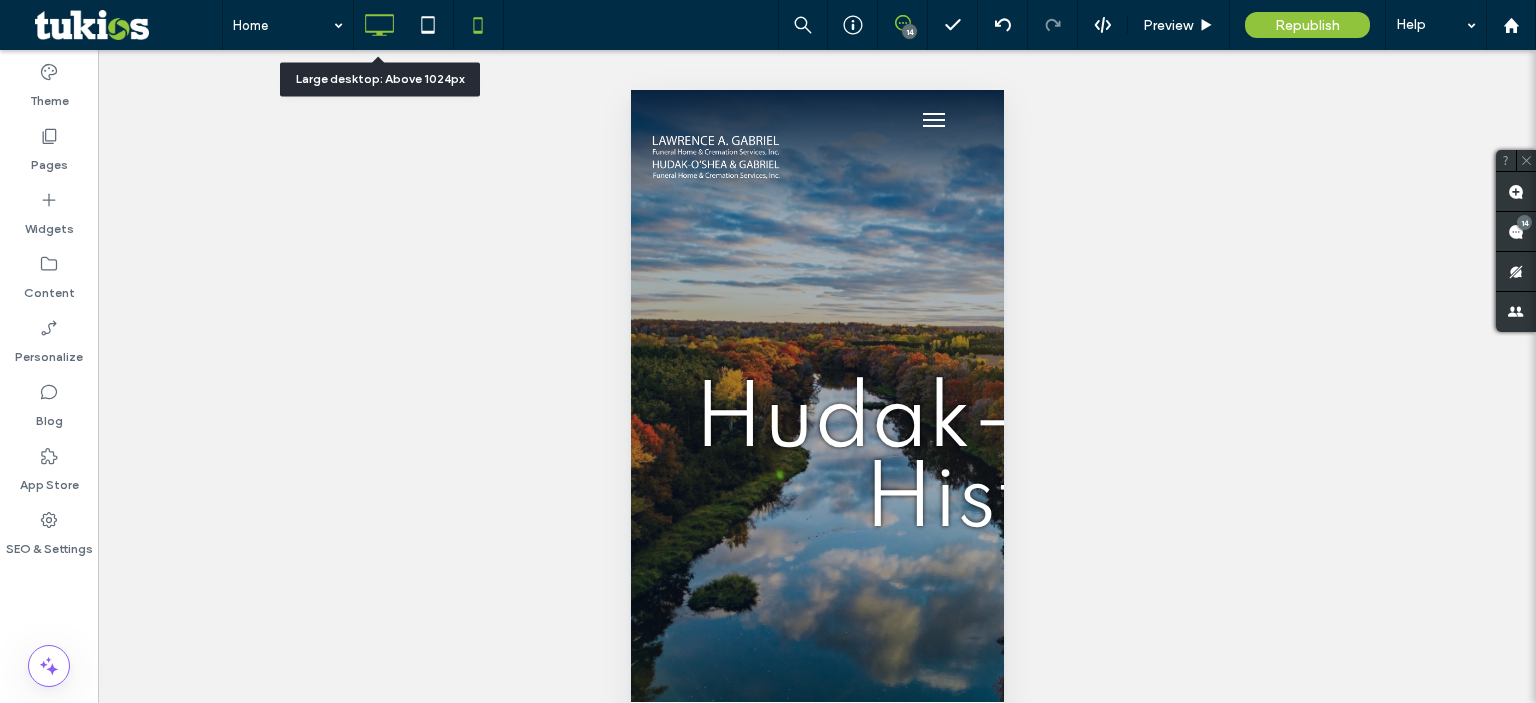 click 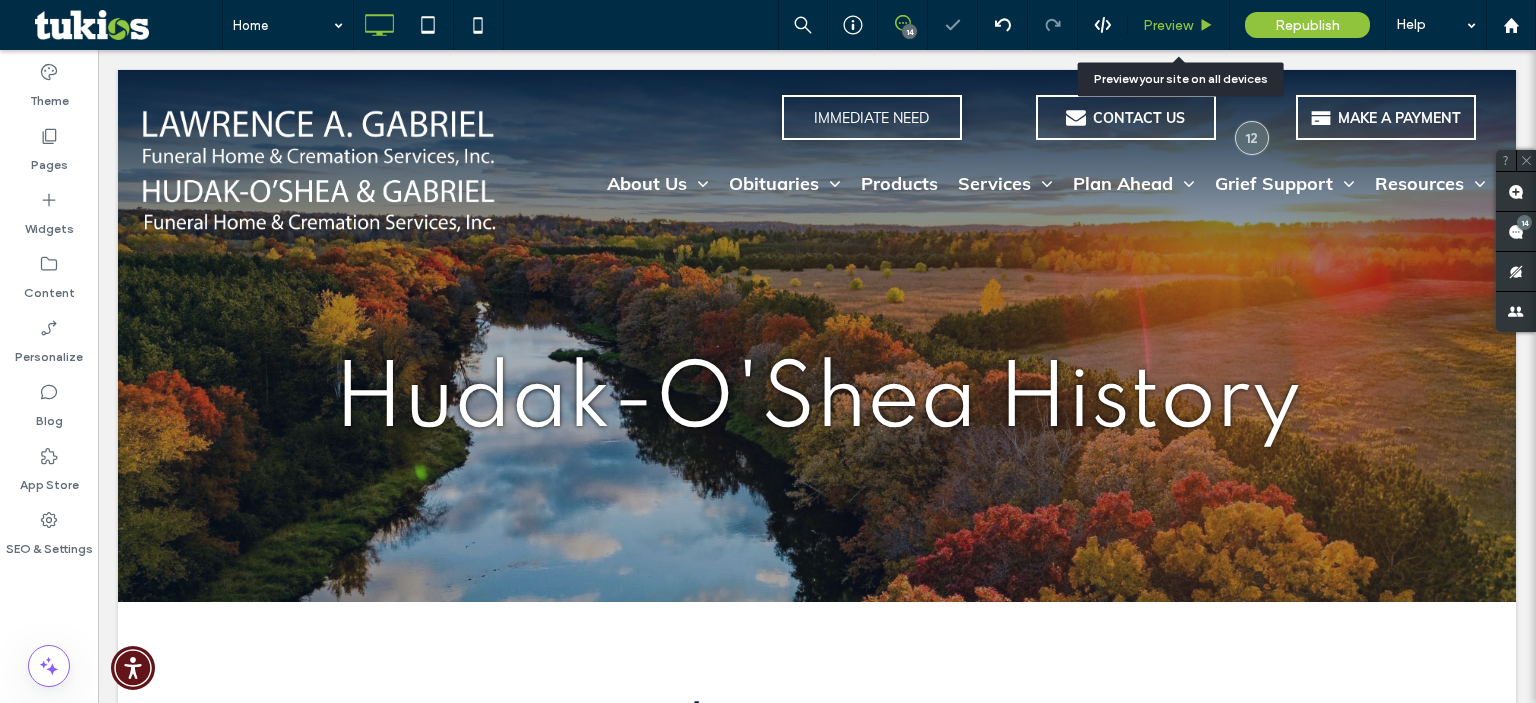 click on "Preview" at bounding box center [1168, 25] 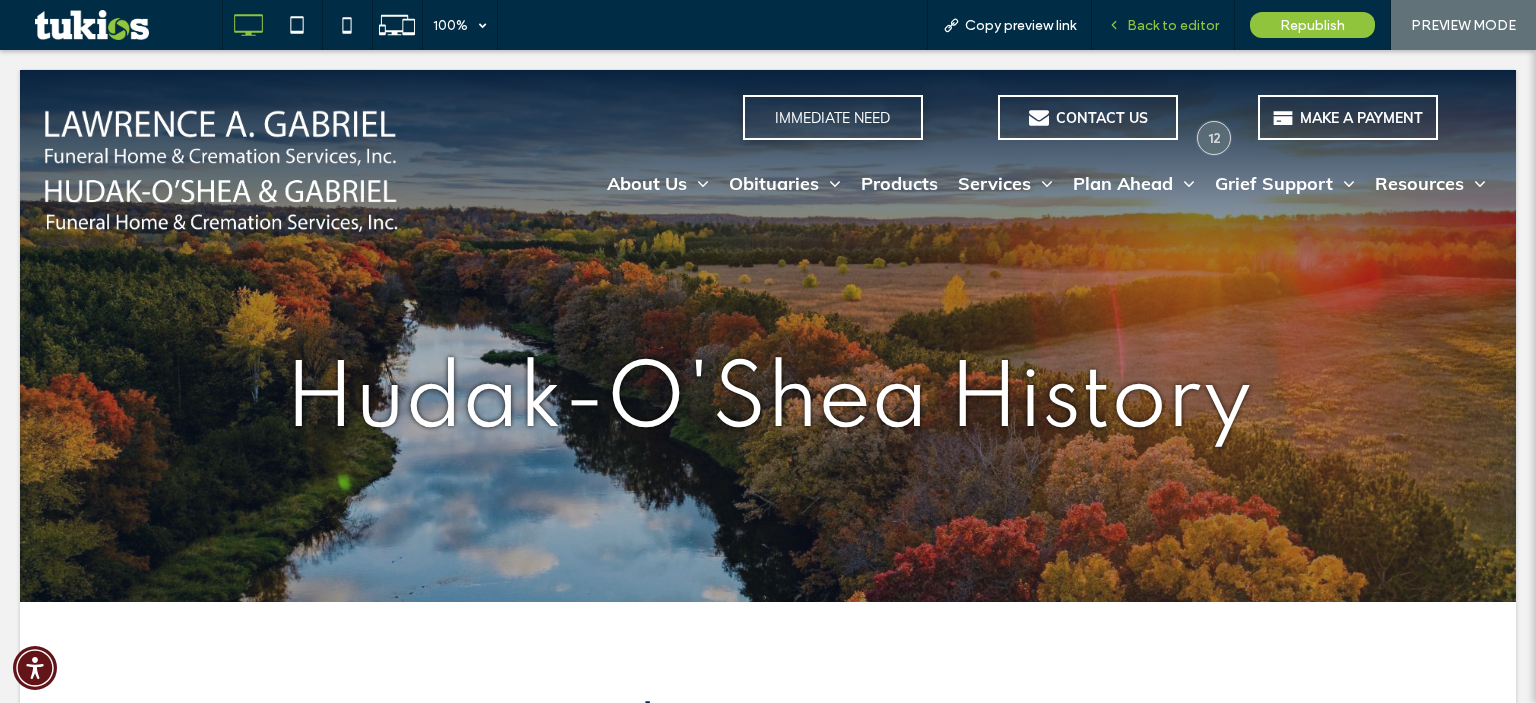 click on "Back to editor" at bounding box center [1173, 25] 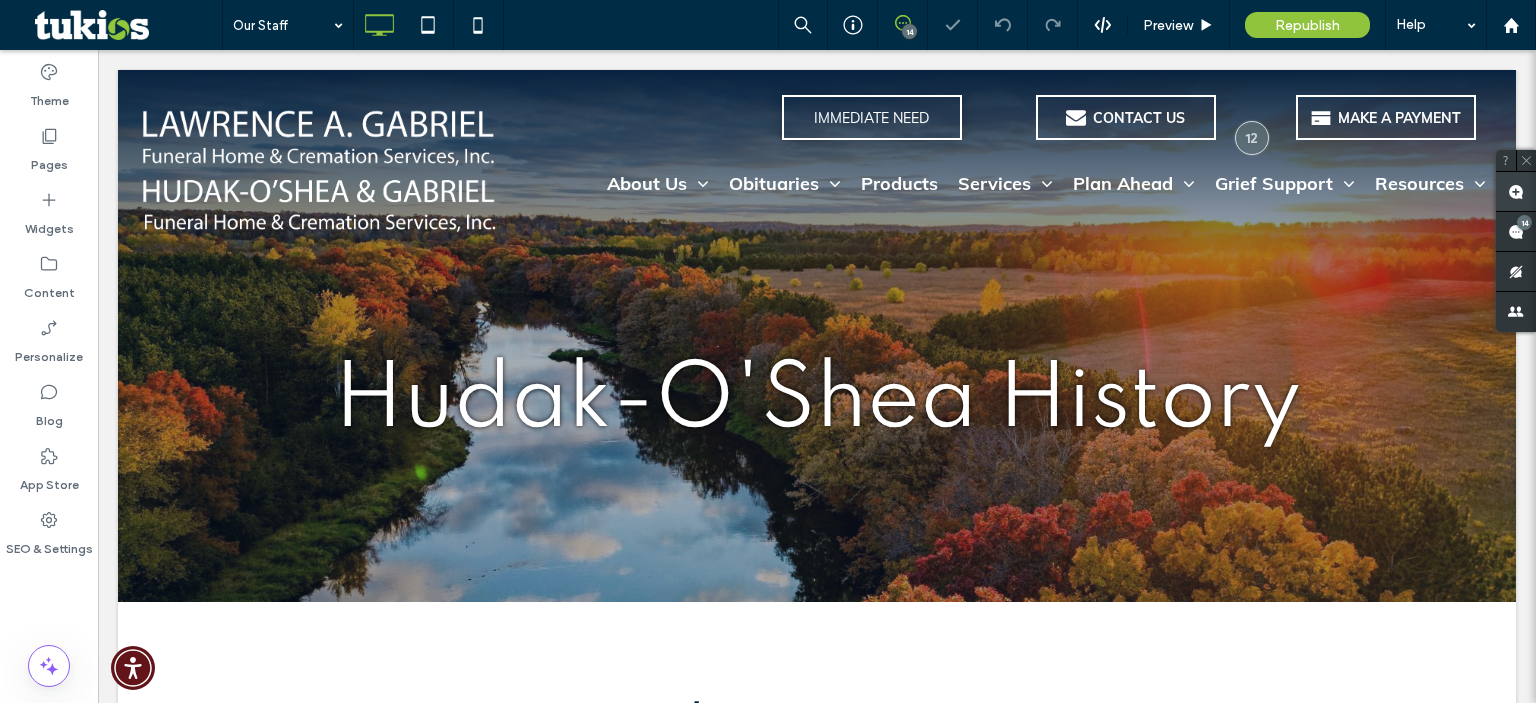 click at bounding box center (1516, 191) 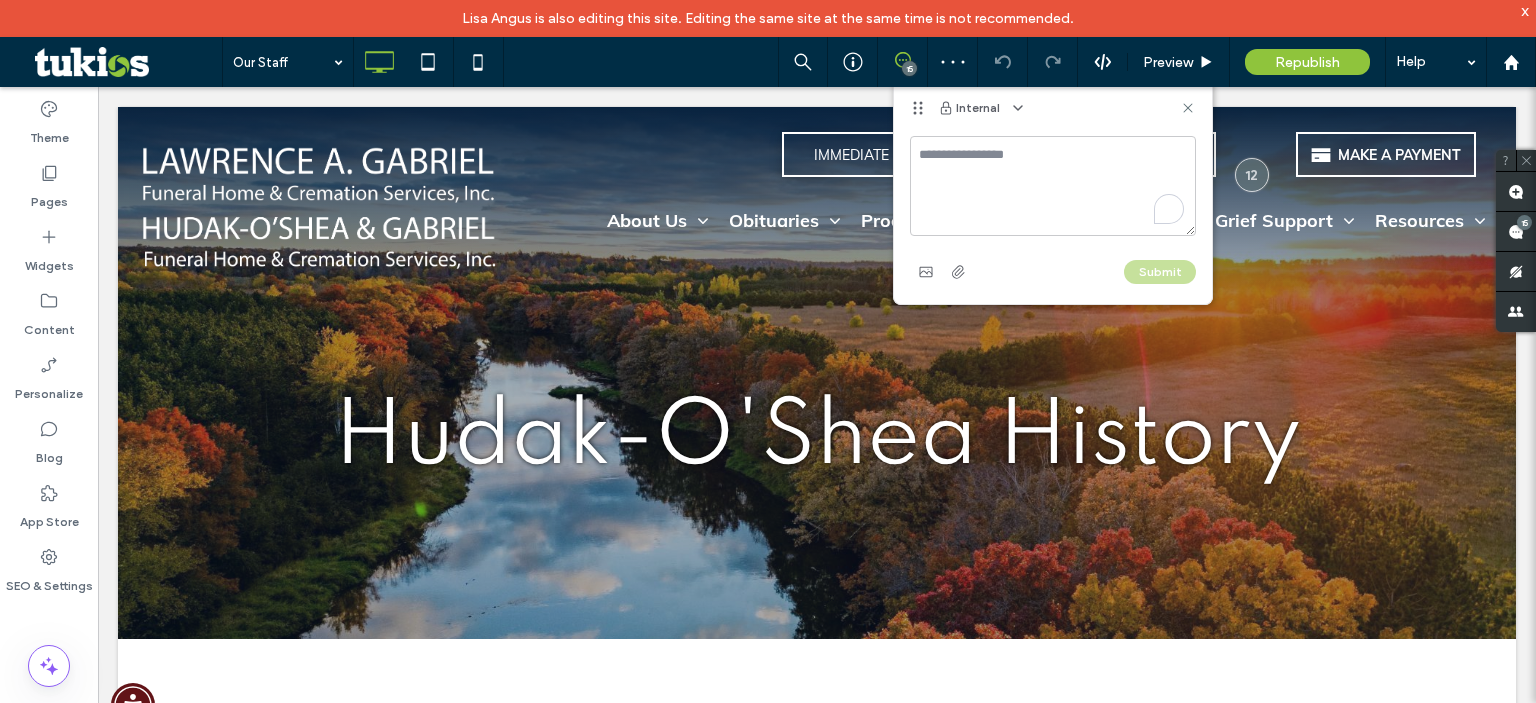 click at bounding box center (1053, 186) 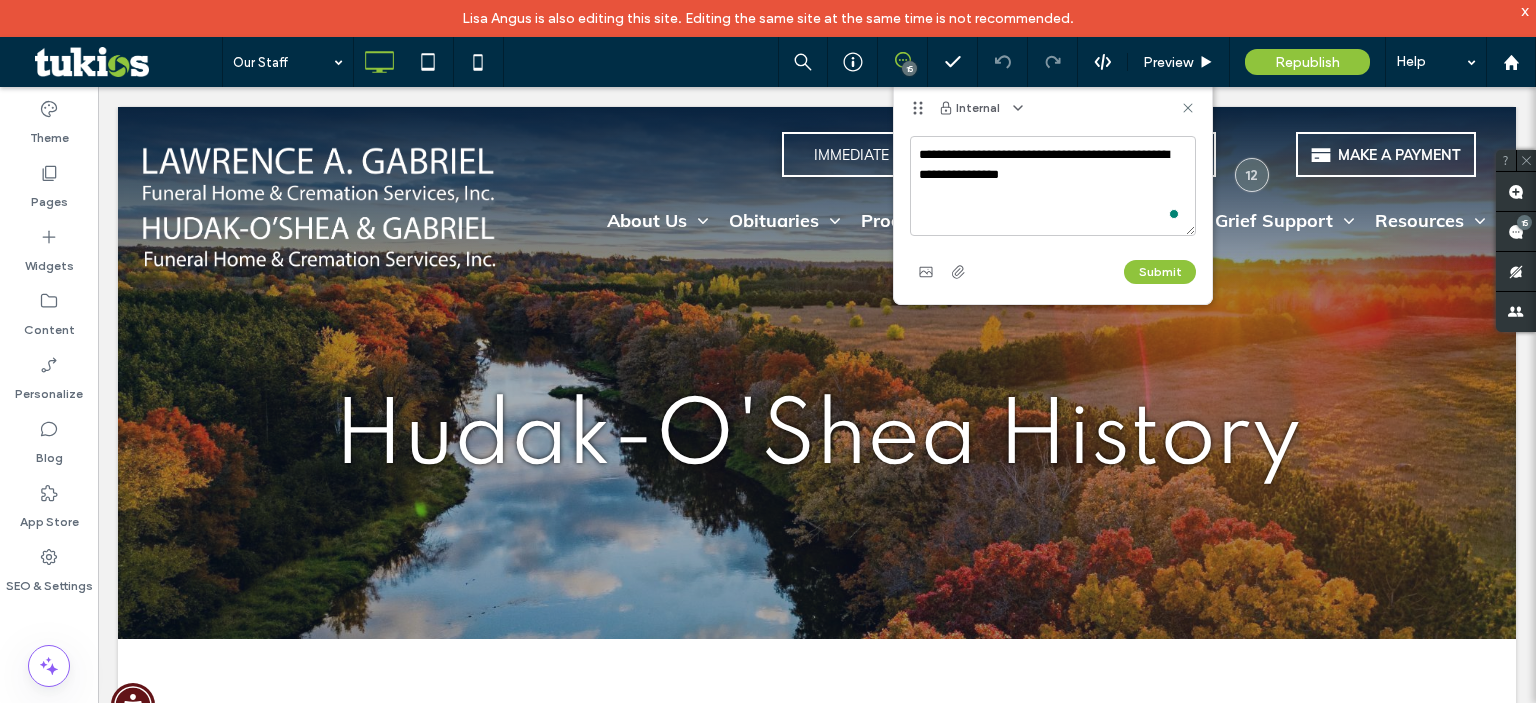 type on "**********" 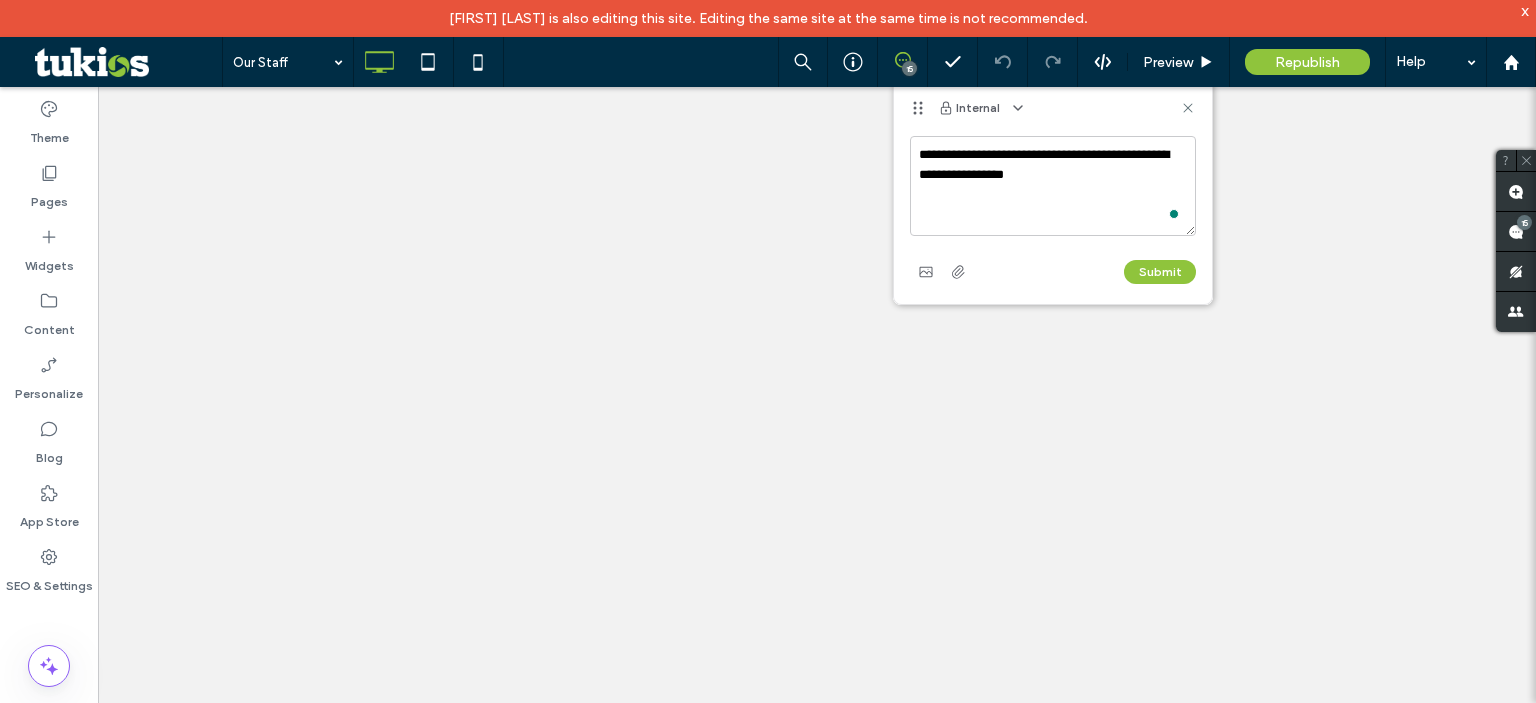 scroll, scrollTop: 0, scrollLeft: 0, axis: both 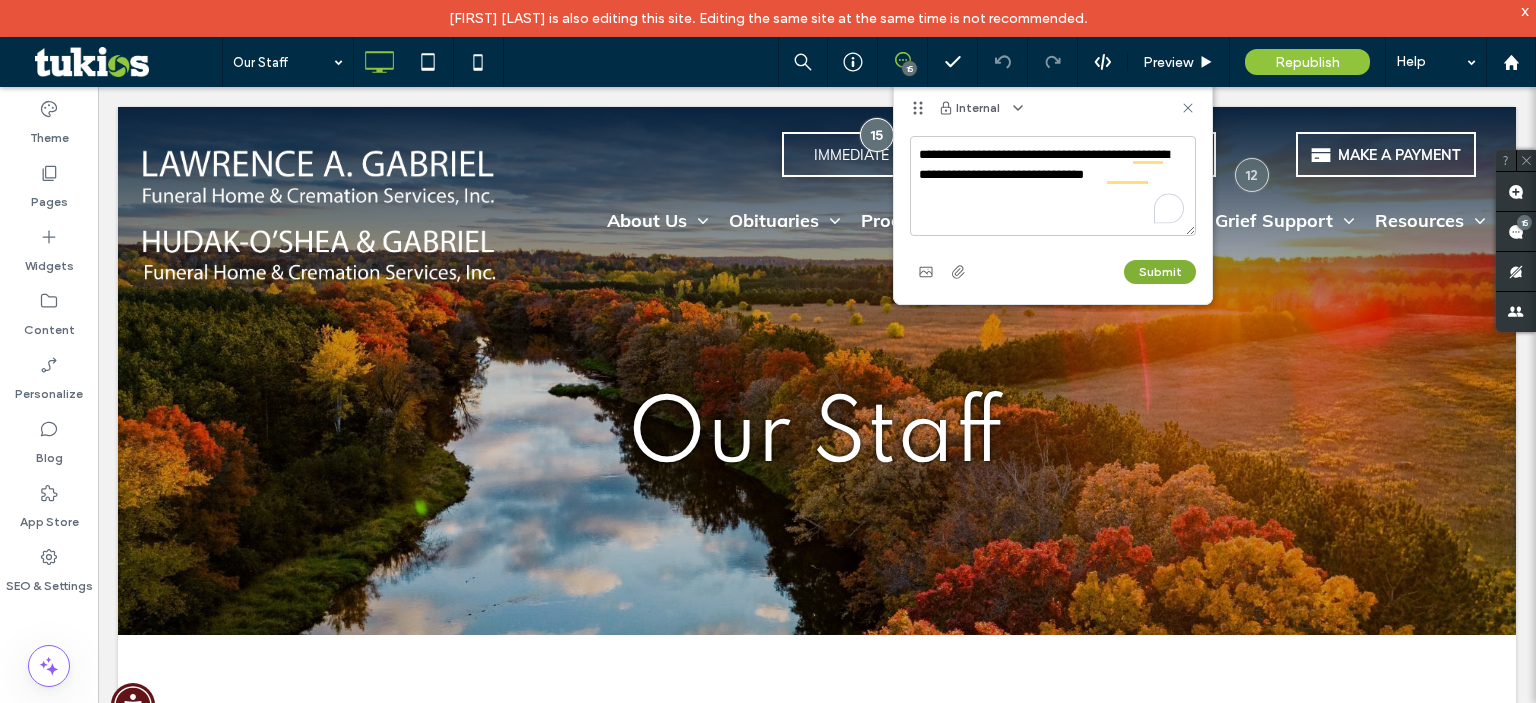 type on "**********" 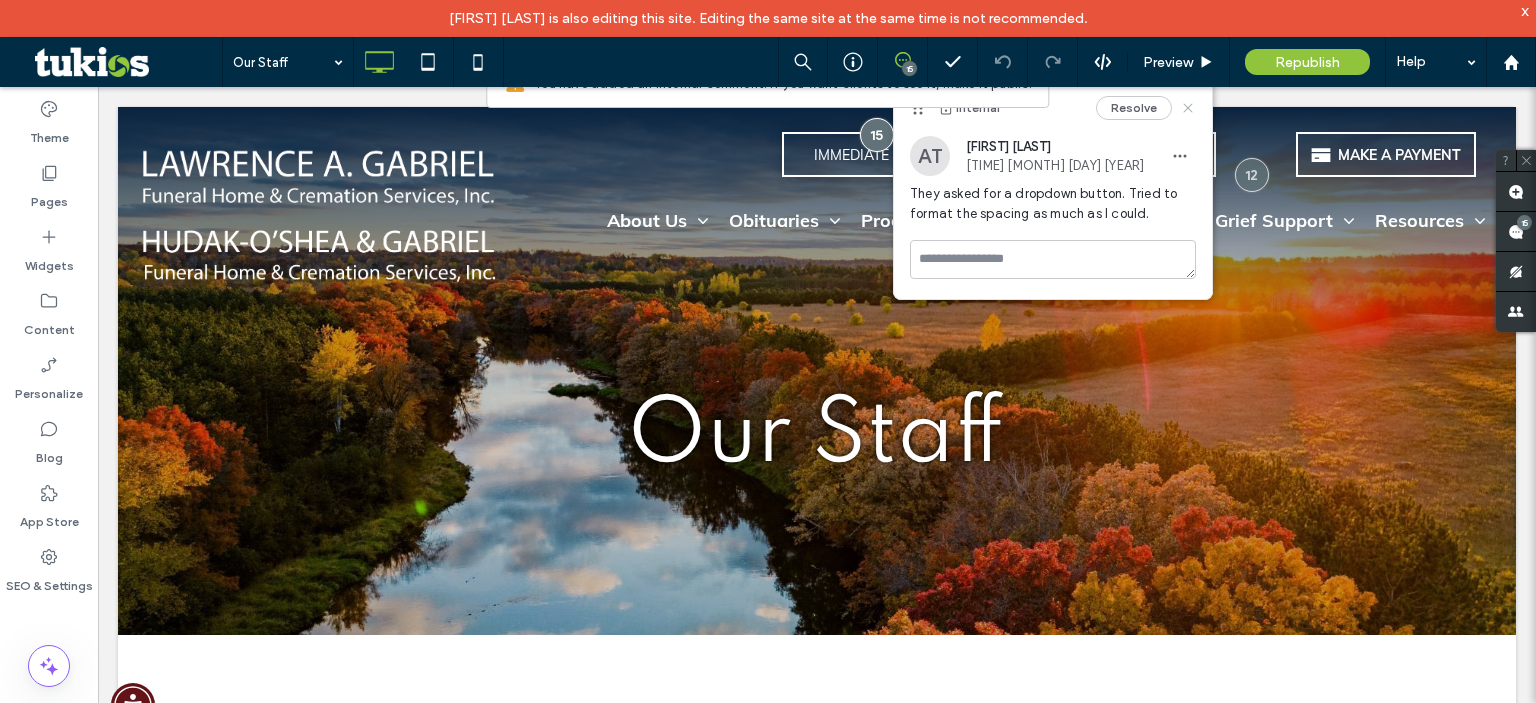 drag, startPoint x: 1186, startPoint y: 110, endPoint x: 1088, endPoint y: 31, distance: 125.87692 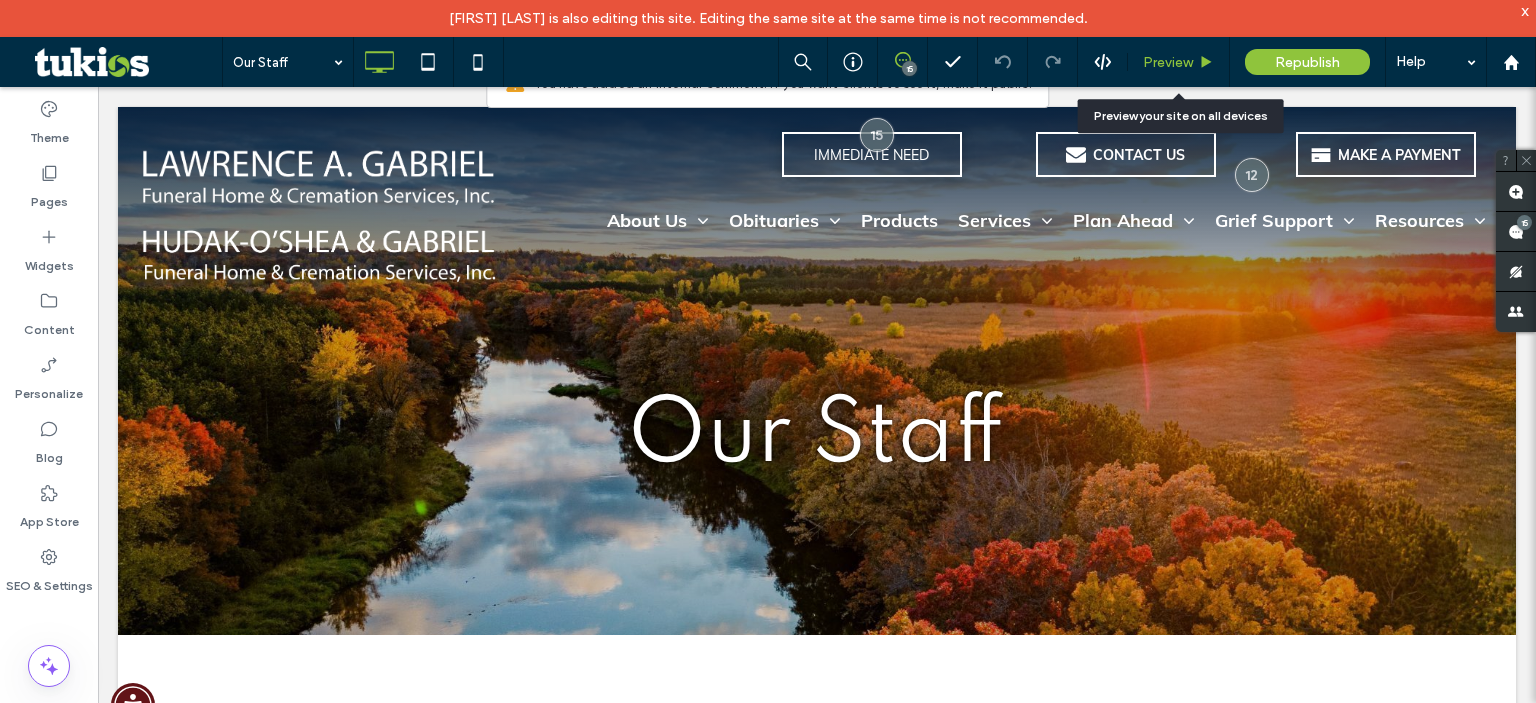 drag, startPoint x: 1188, startPoint y: 68, endPoint x: 762, endPoint y: 33, distance: 427.43536 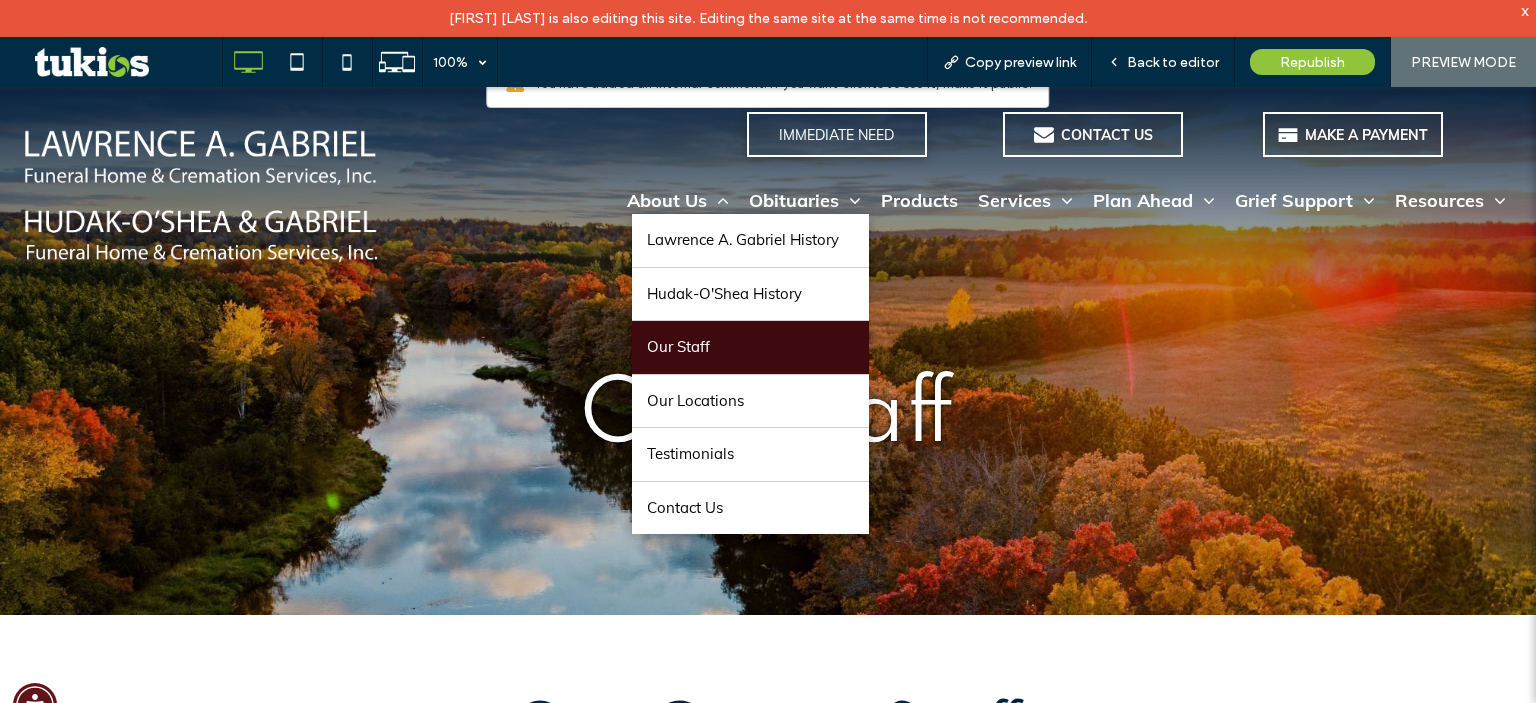 click on "Our Staff" at bounding box center [750, 347] 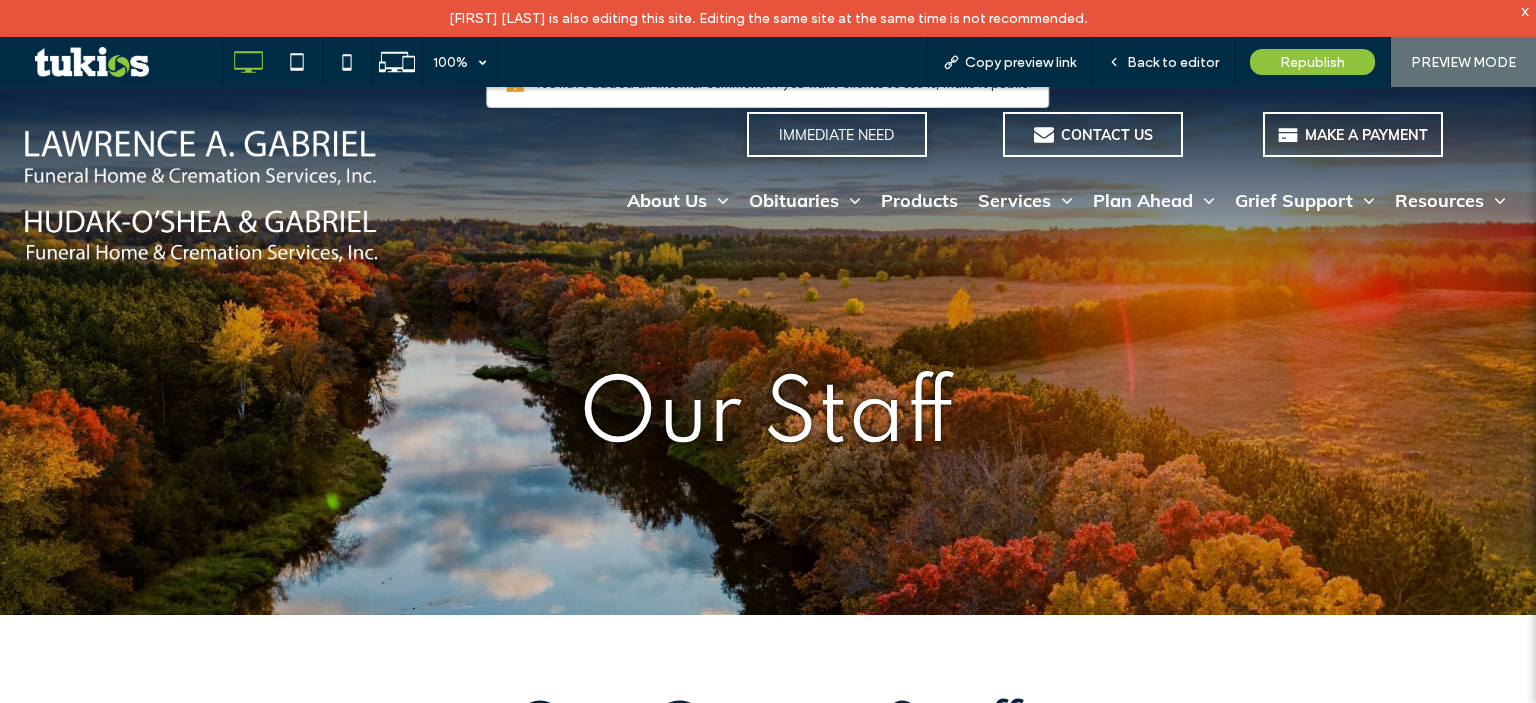 scroll, scrollTop: 0, scrollLeft: 0, axis: both 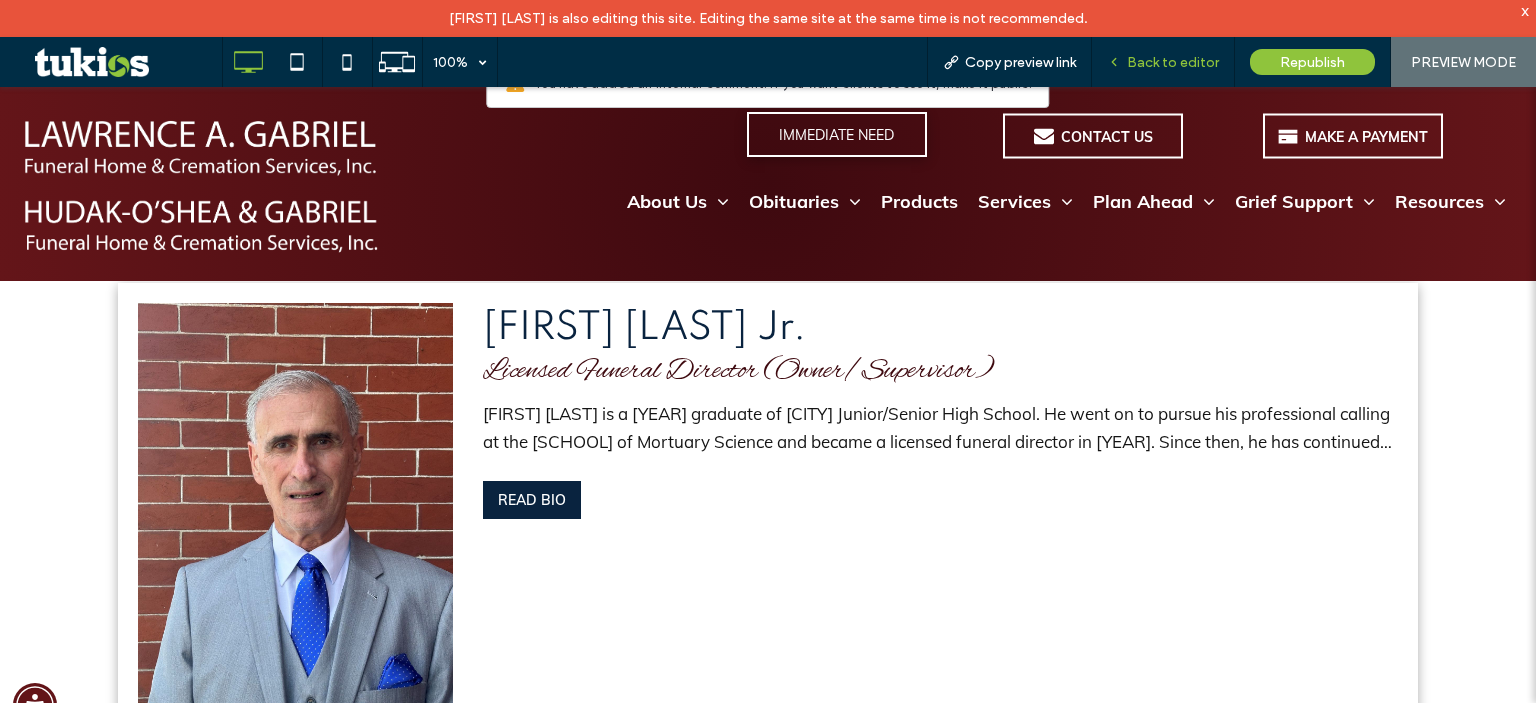 click on "Back to editor" at bounding box center (1173, 62) 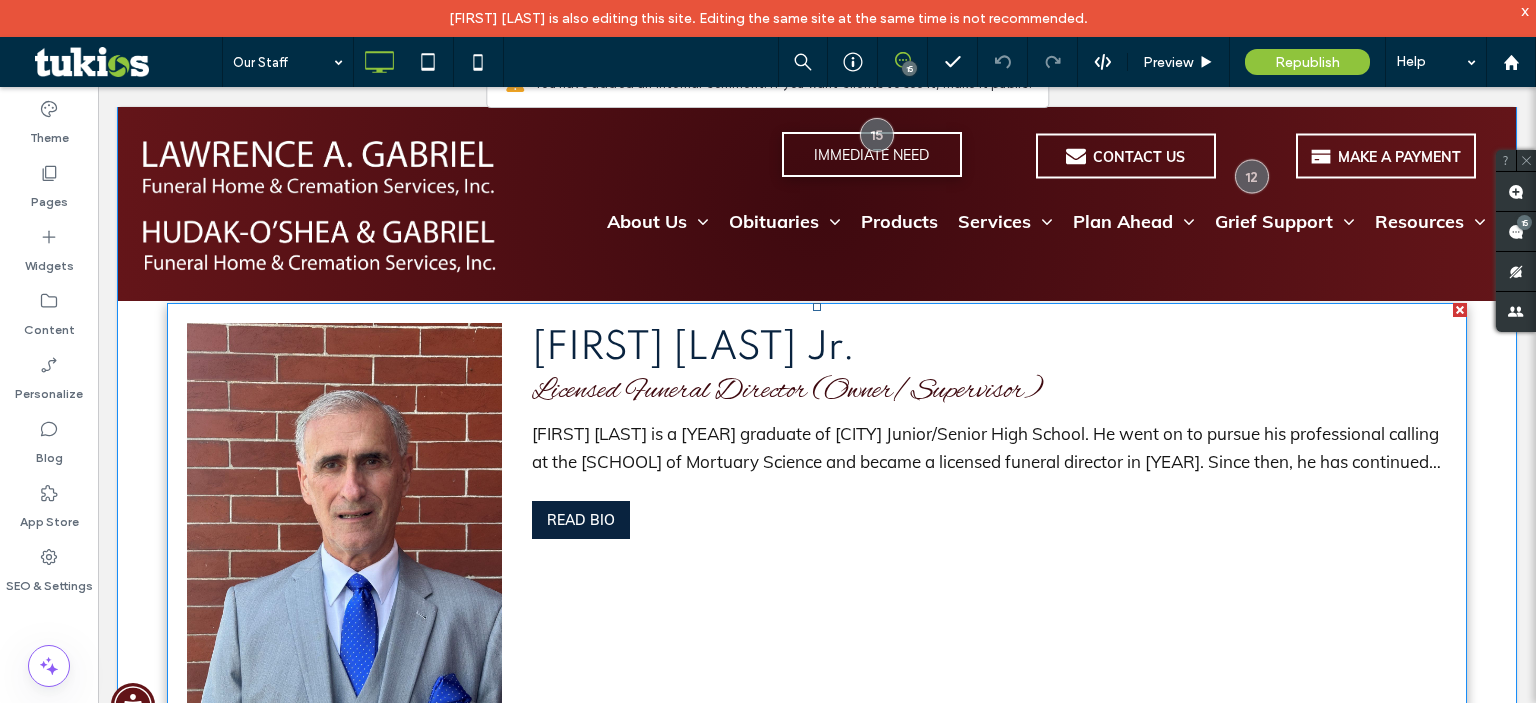 click at bounding box center (817, 2094) 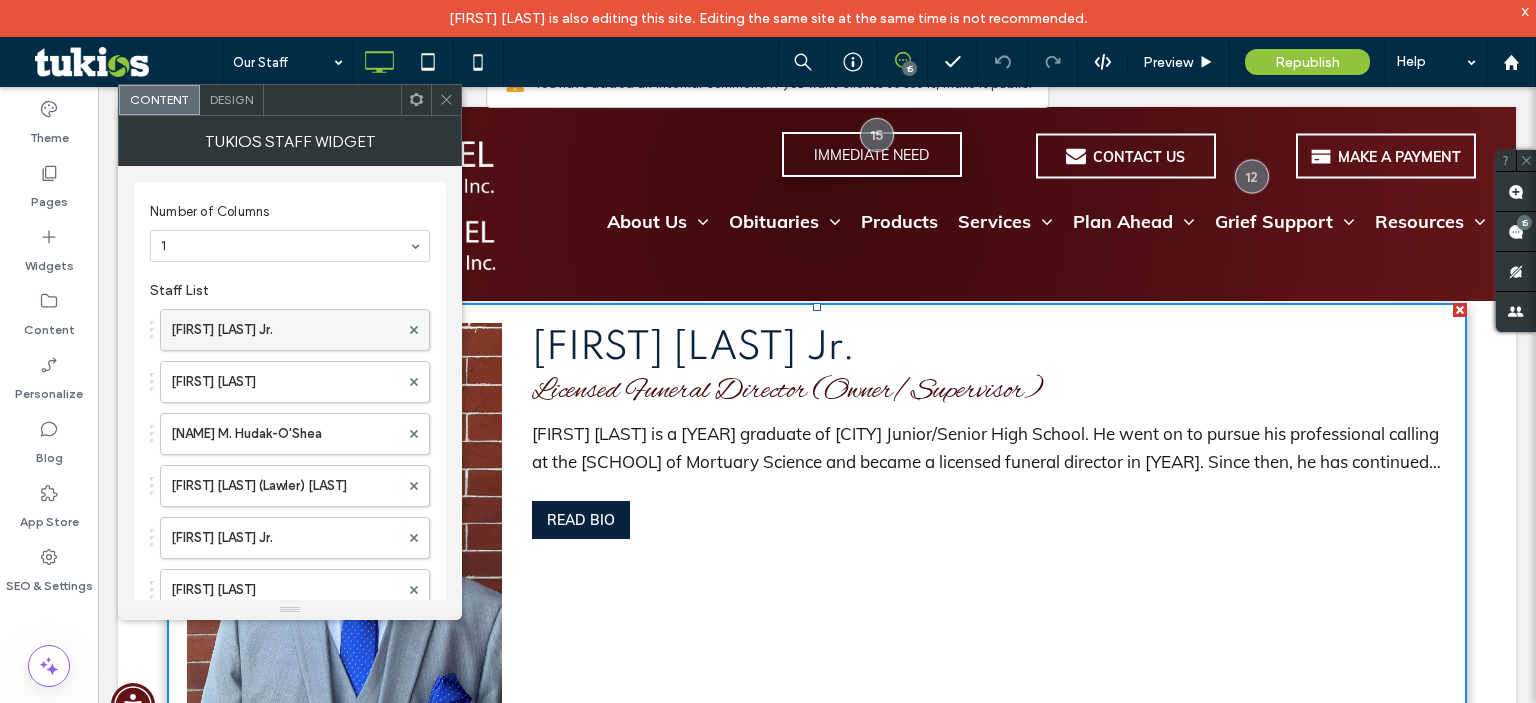 click on "[FIRST] [LAST]" at bounding box center [285, 330] 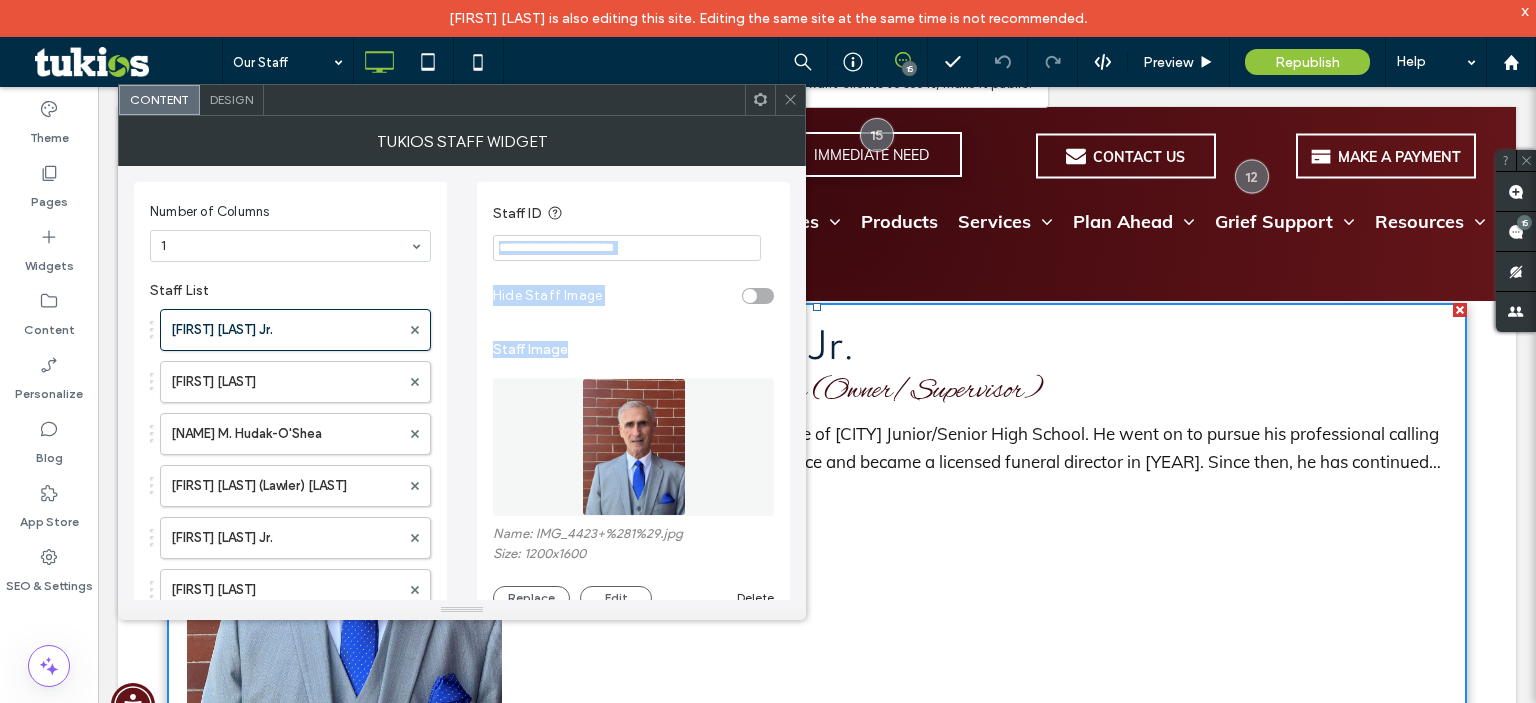 drag, startPoint x: 805, startPoint y: 263, endPoint x: 804, endPoint y: 360, distance: 97.00516 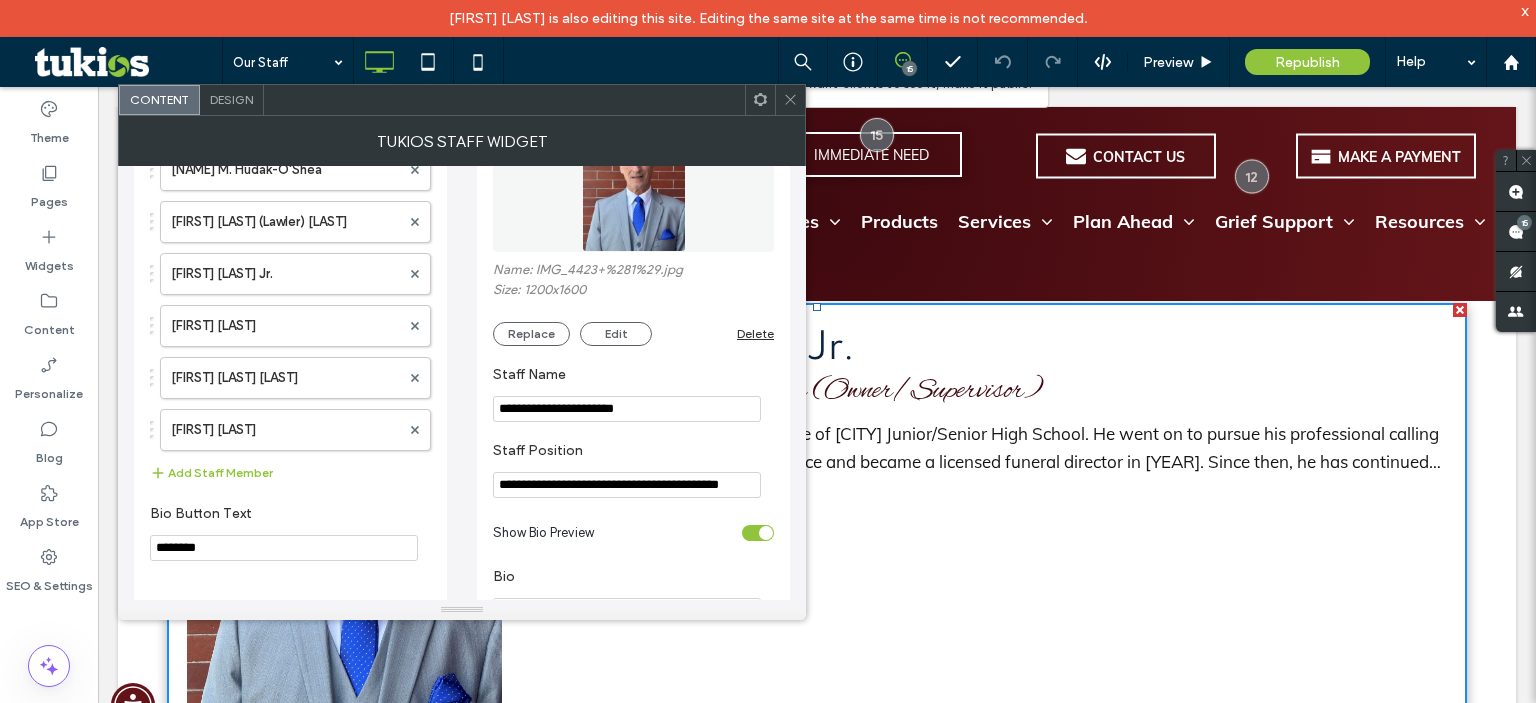 scroll, scrollTop: 277, scrollLeft: 0, axis: vertical 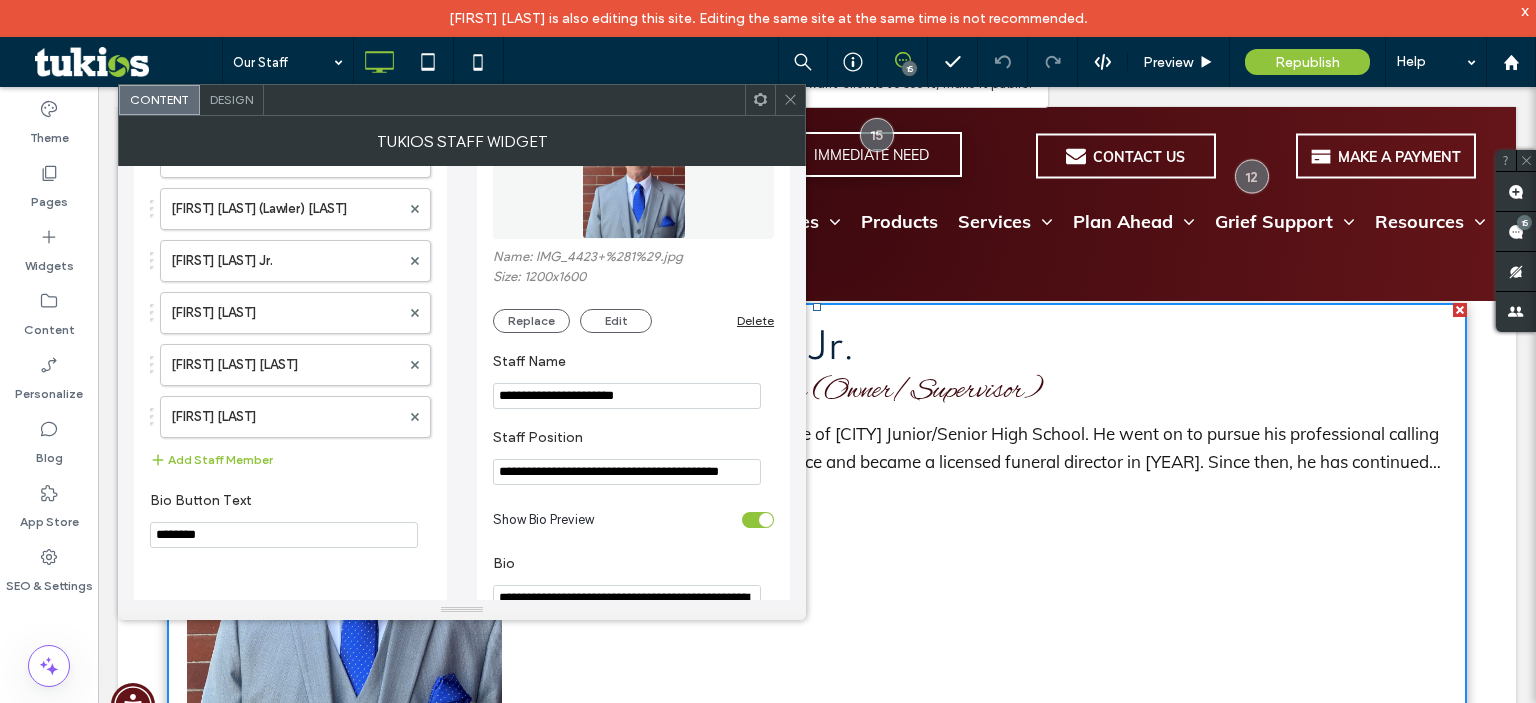 click on "**********" at bounding box center (627, 472) 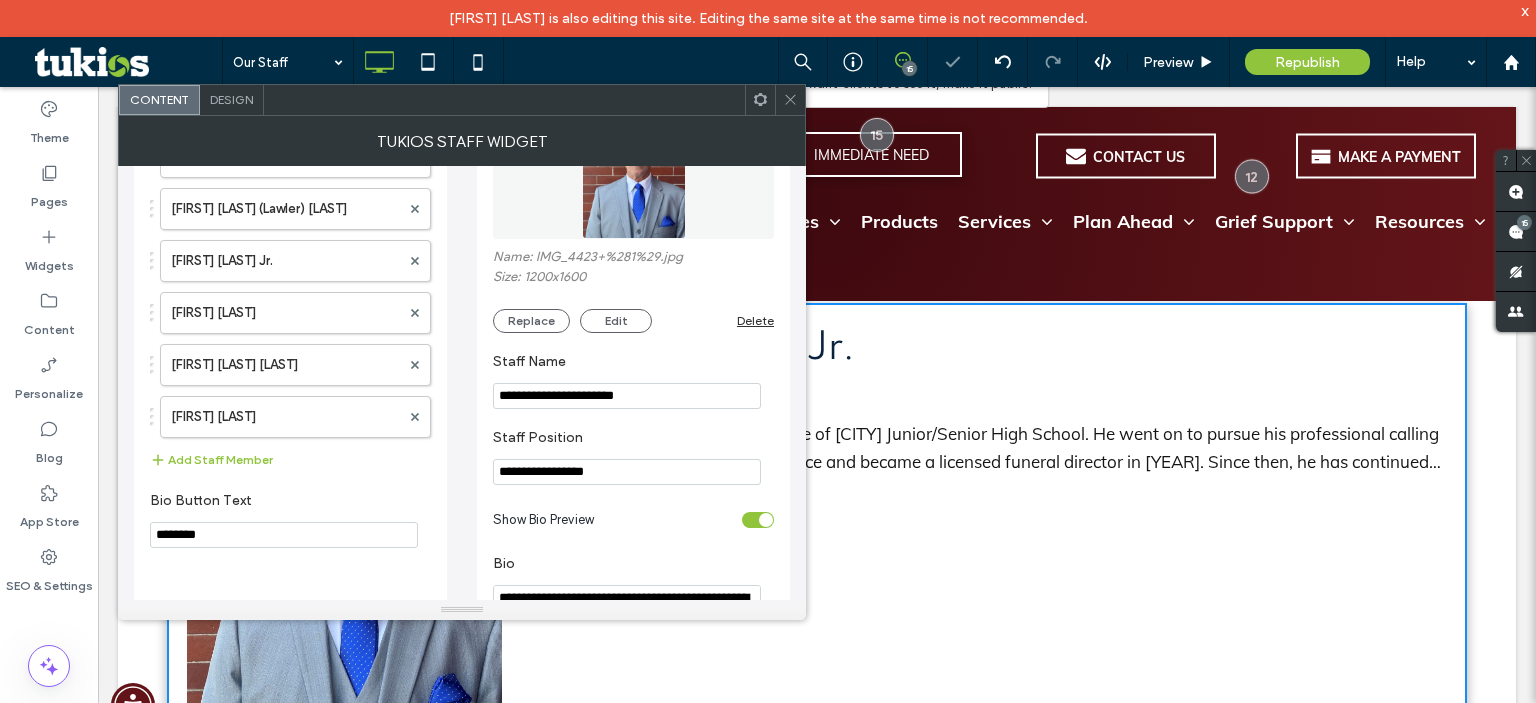 type on "**********" 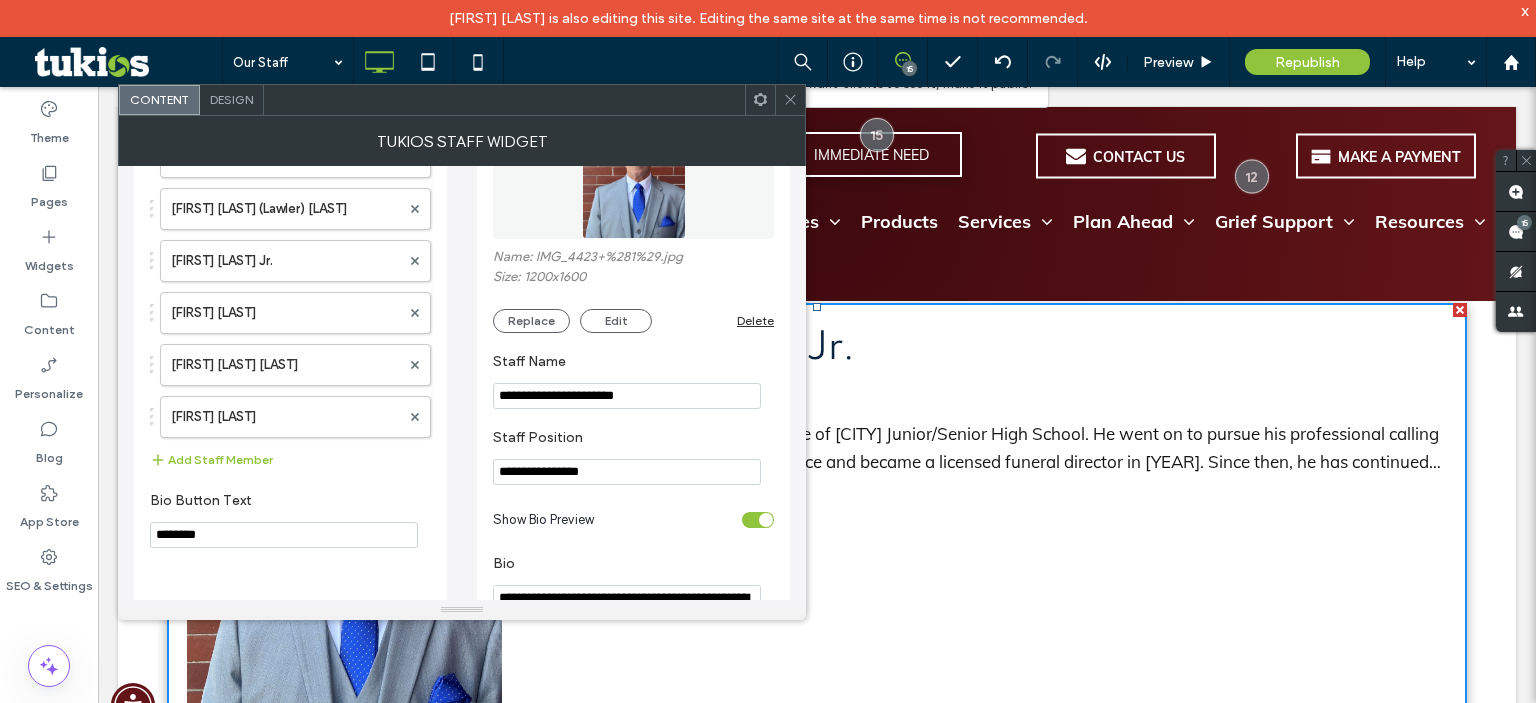 drag, startPoint x: 806, startPoint y: 420, endPoint x: 903, endPoint y: 507, distance: 130.29965 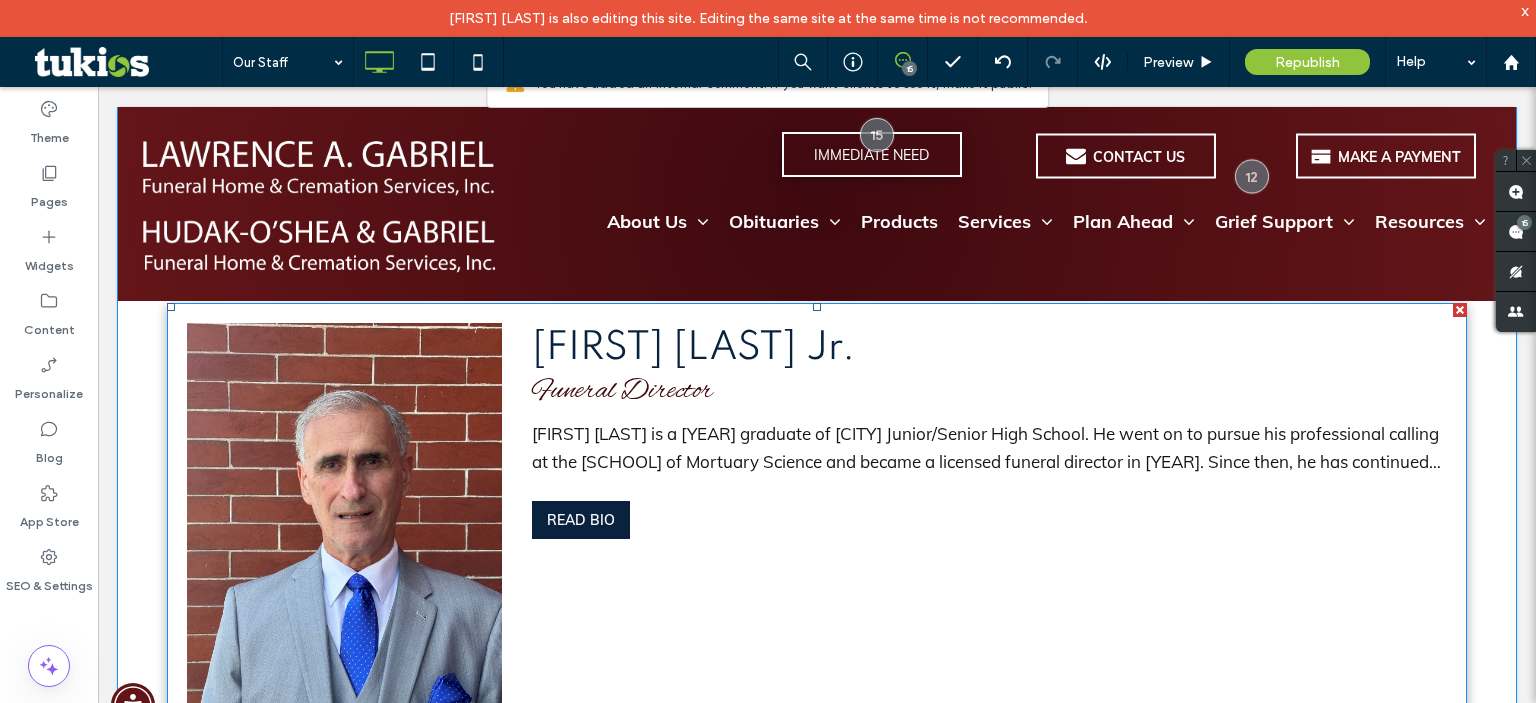 click at bounding box center [817, 2094] 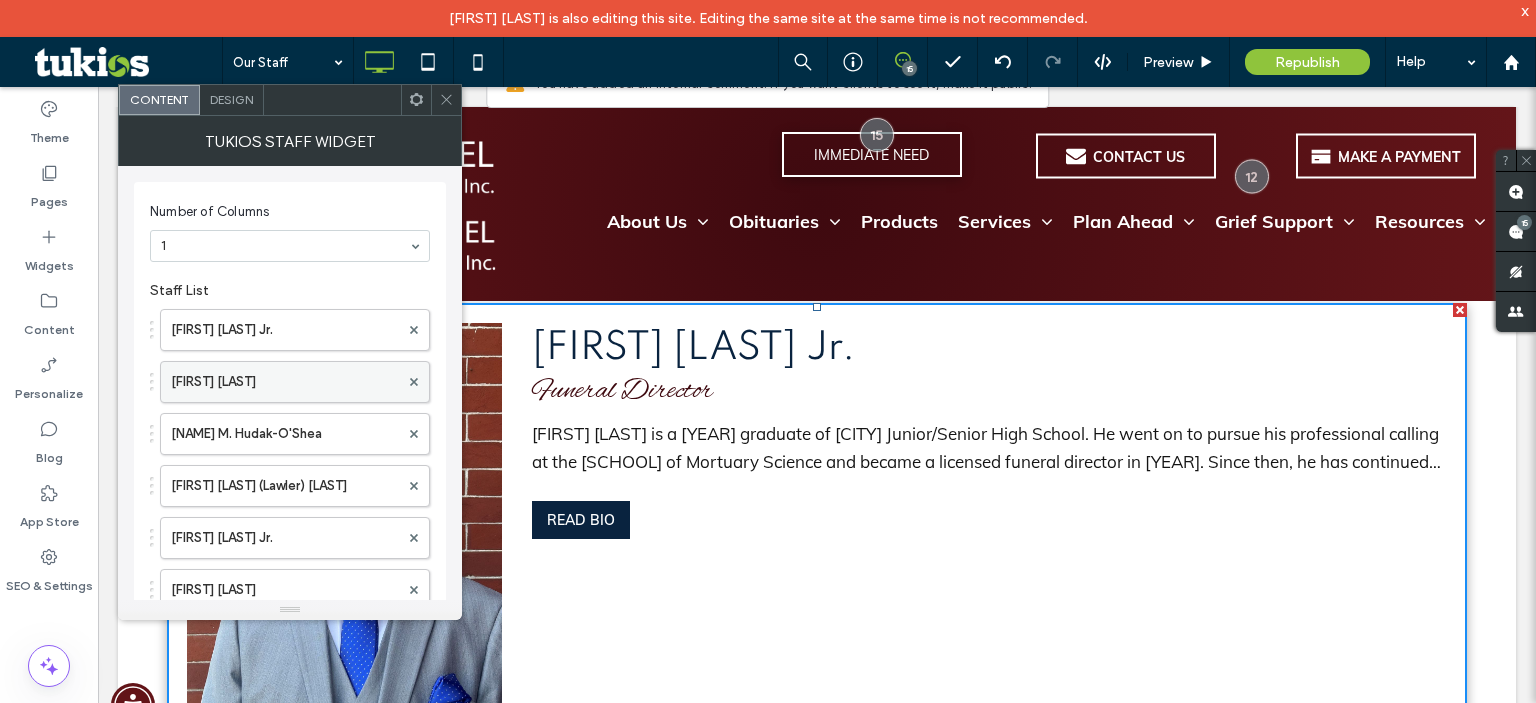 click on "Lawrence A. Gabriel III" at bounding box center [285, 382] 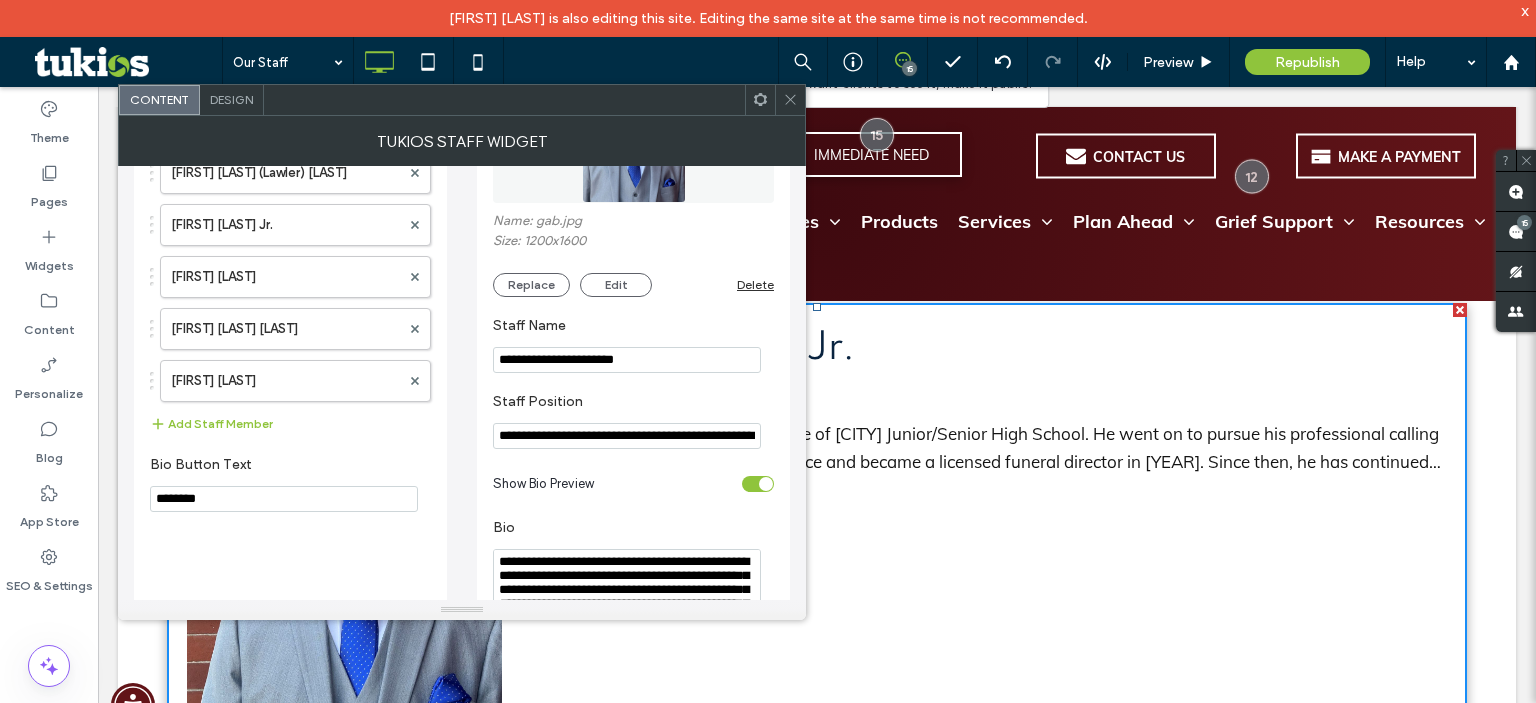 scroll, scrollTop: 328, scrollLeft: 0, axis: vertical 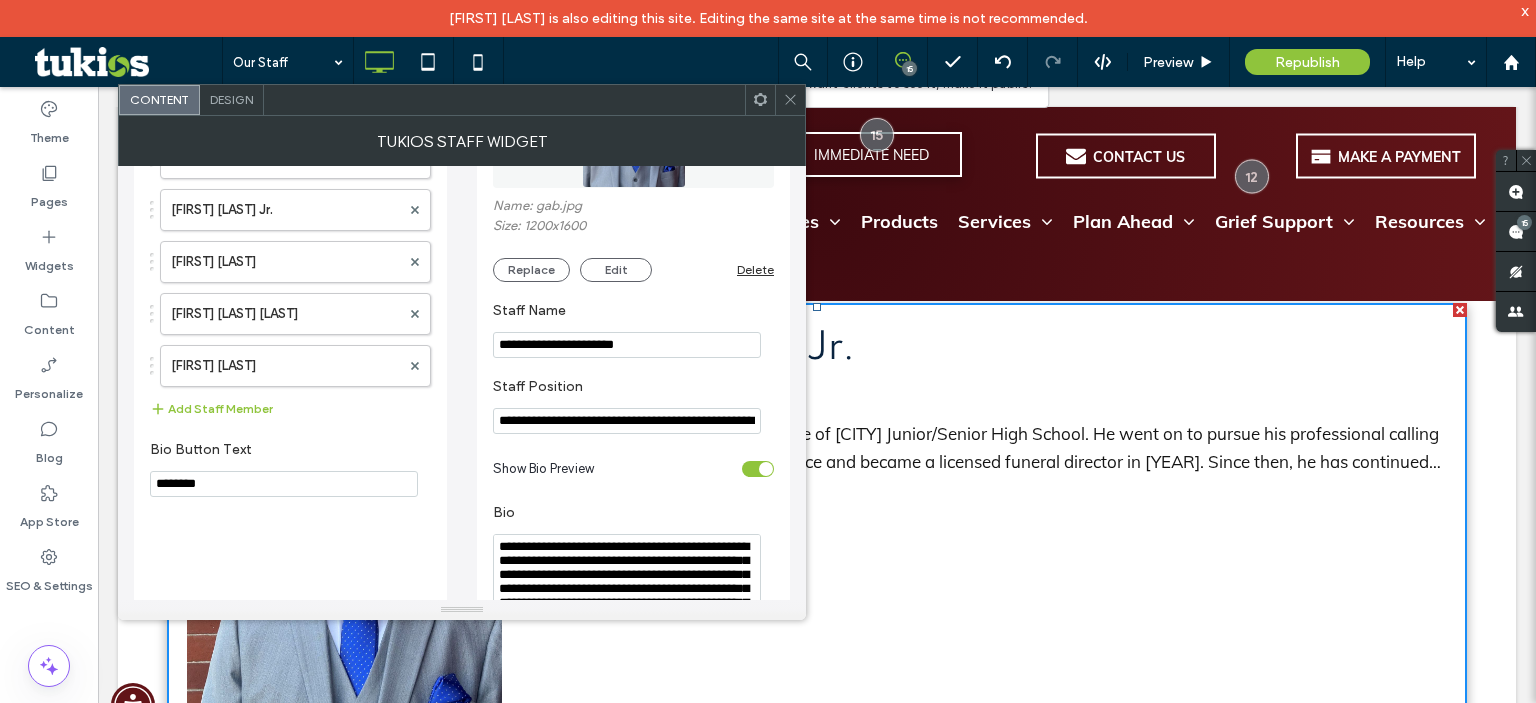 click on "**********" at bounding box center [627, 421] 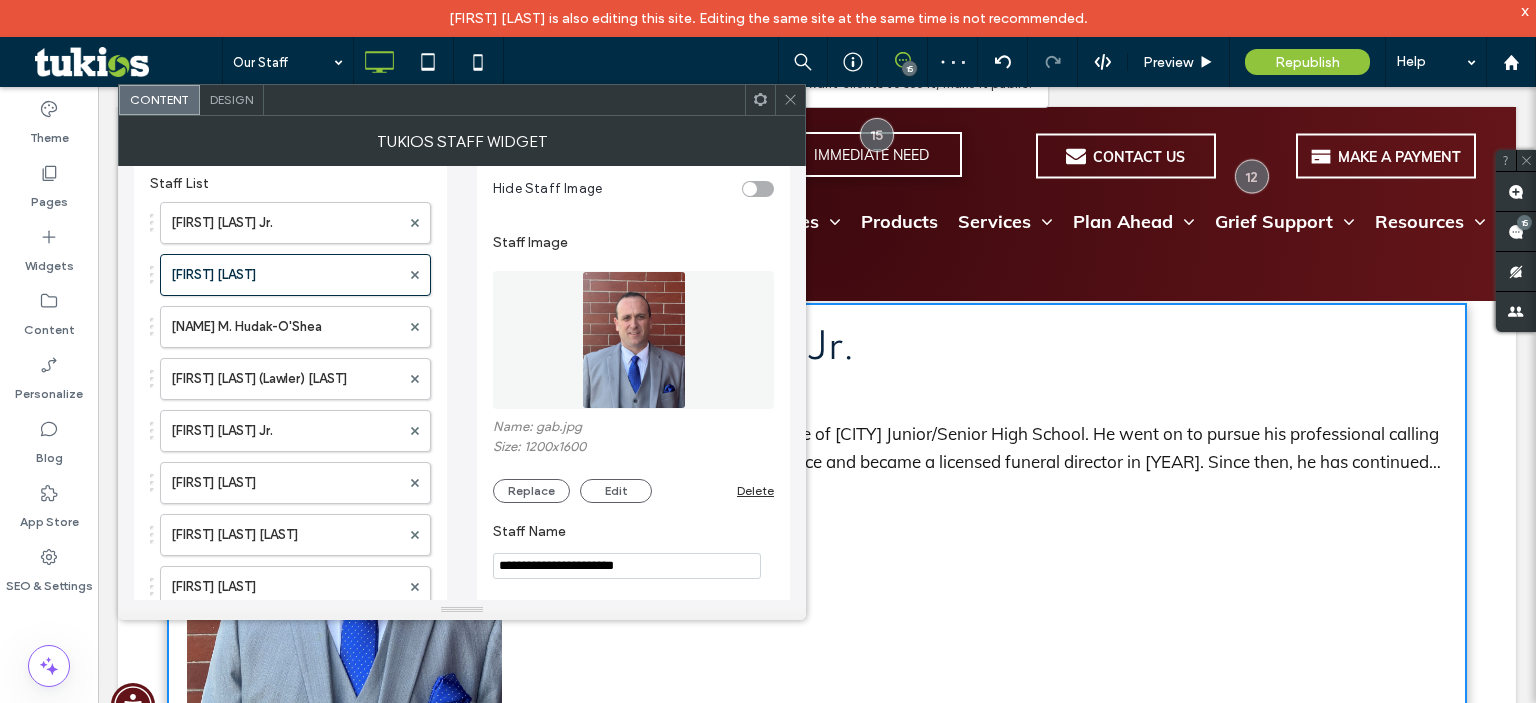 scroll, scrollTop: 104, scrollLeft: 0, axis: vertical 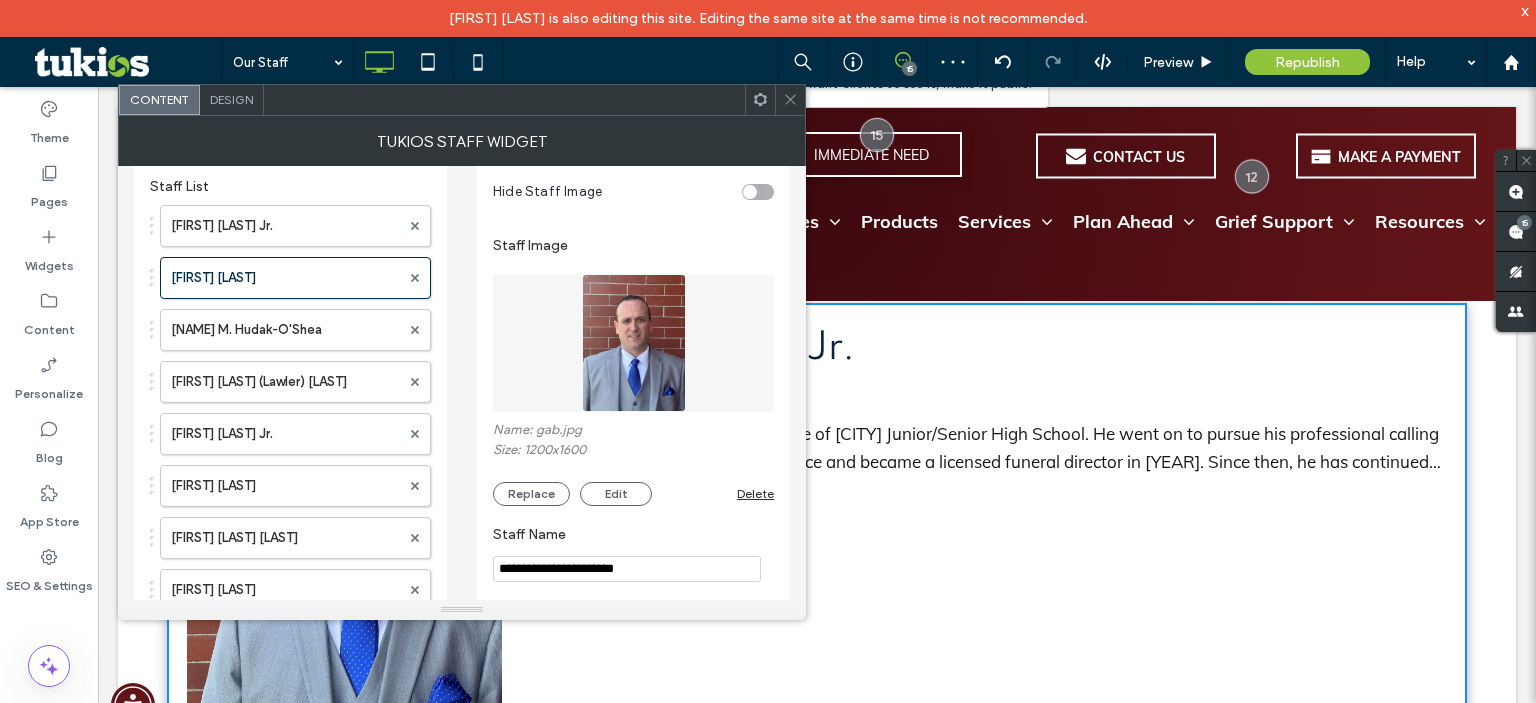 type on "**********" 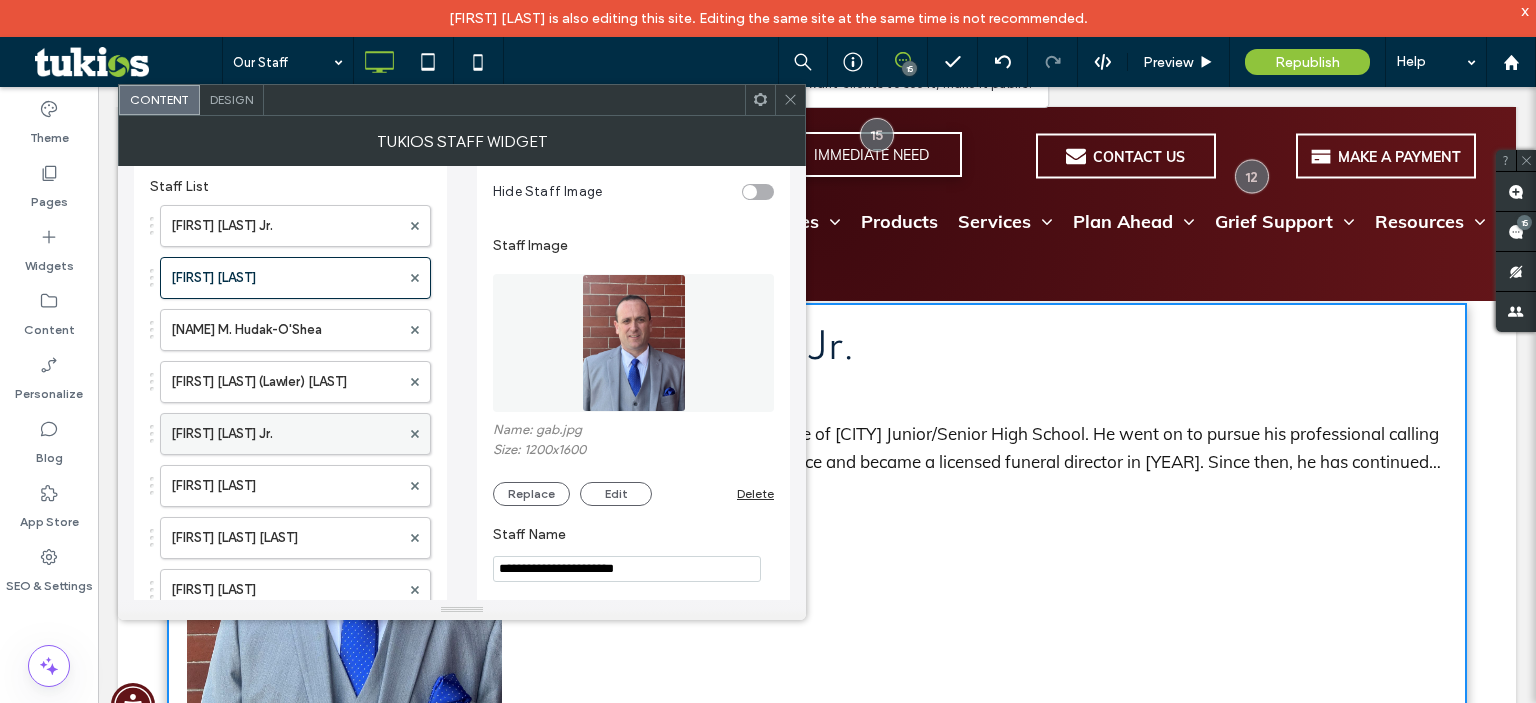 click on "Andrew A. Yurkanin Jr." at bounding box center (285, 434) 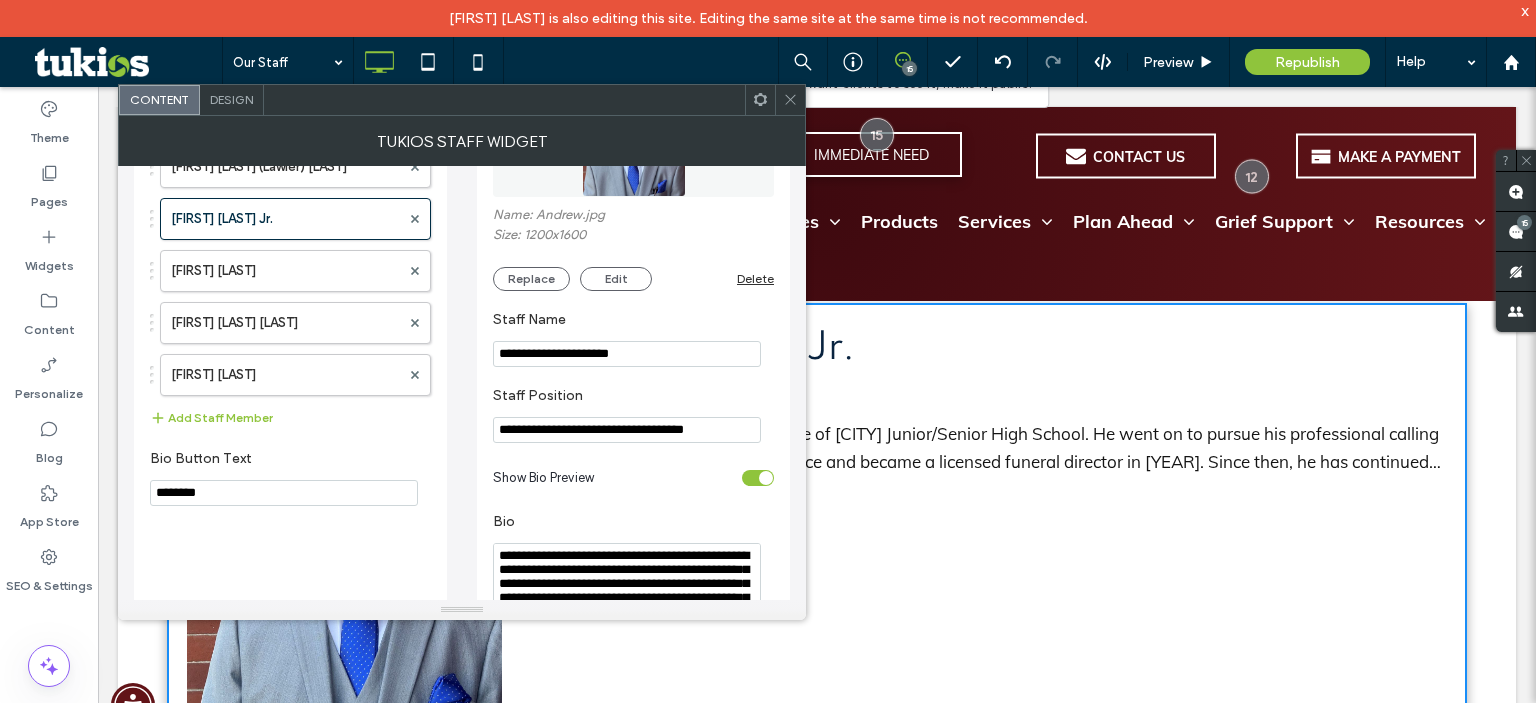 scroll, scrollTop: 320, scrollLeft: 0, axis: vertical 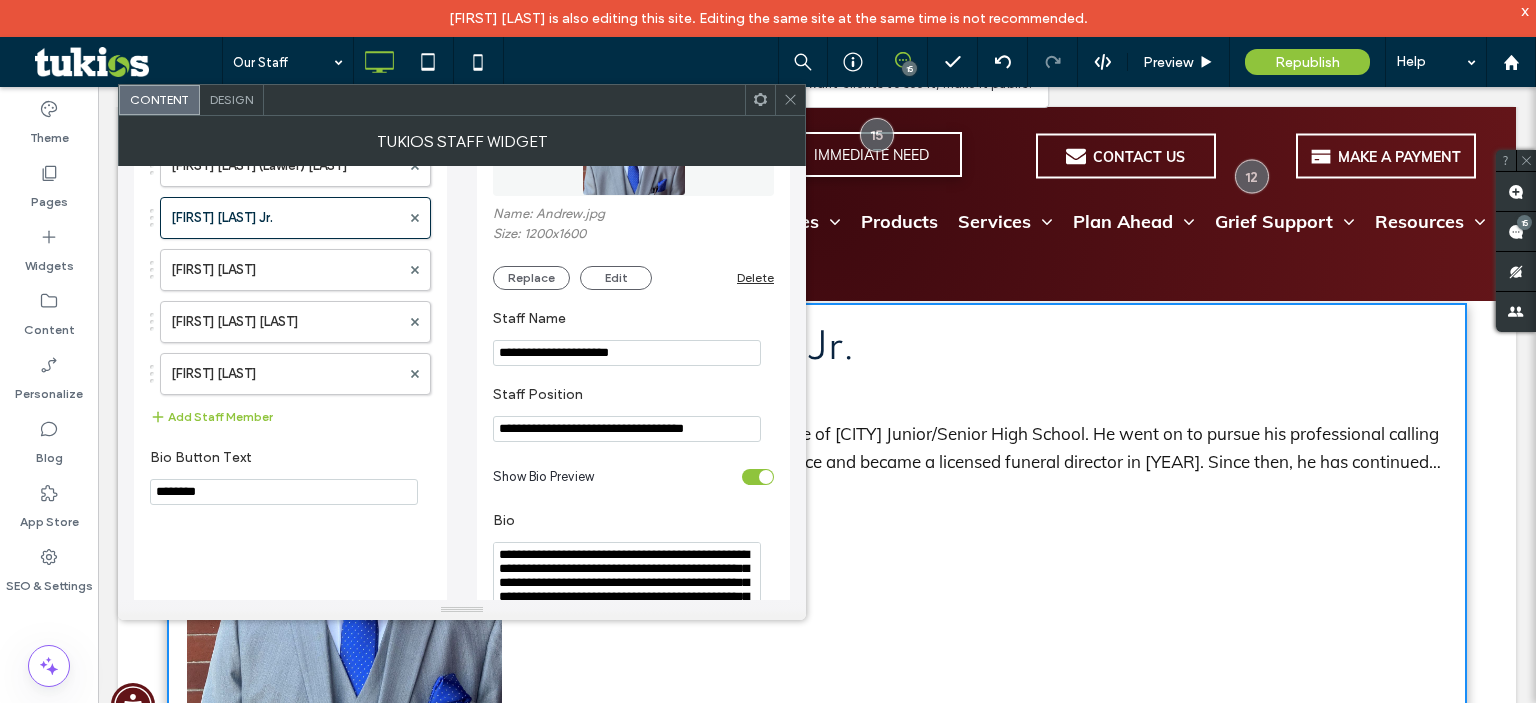 click on "**********" at bounding box center [627, 429] 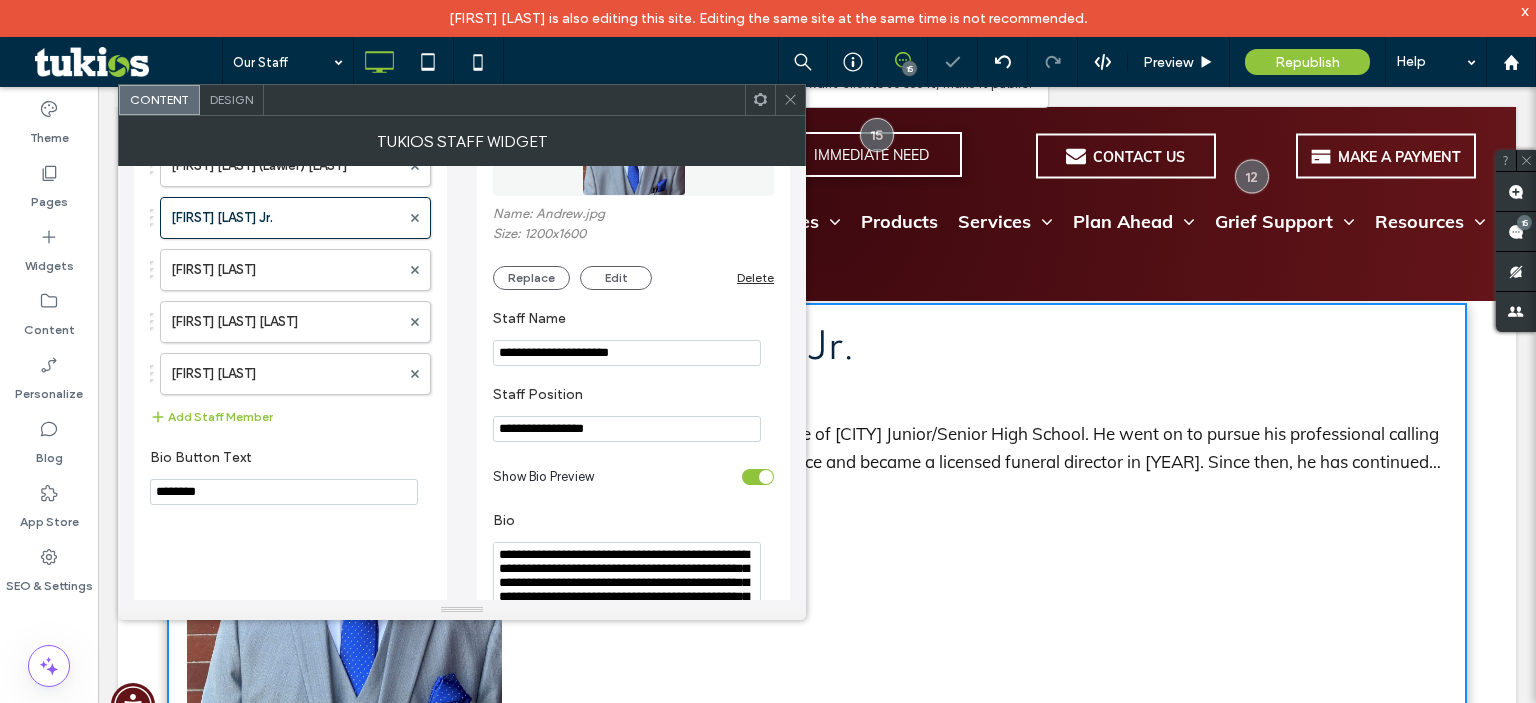 type on "**********" 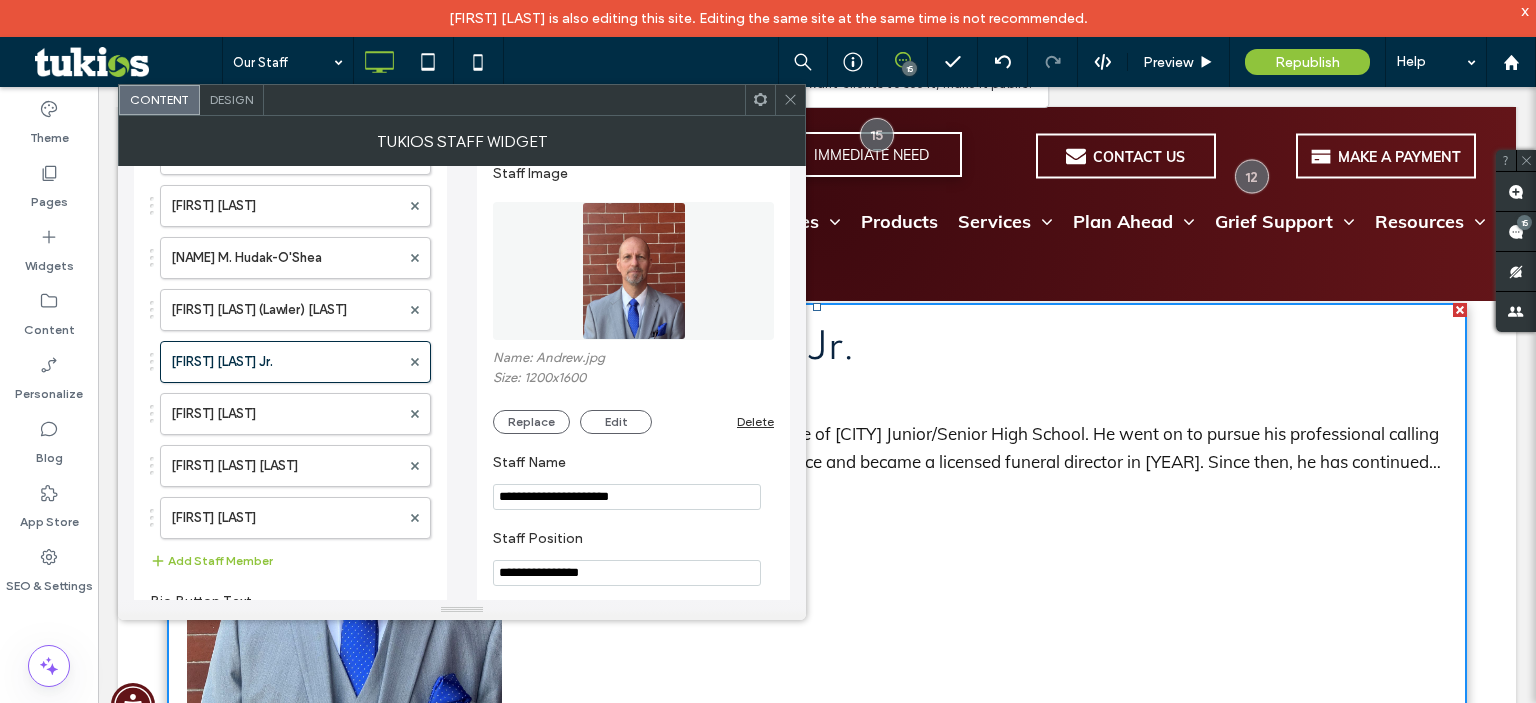 scroll, scrollTop: 161, scrollLeft: 0, axis: vertical 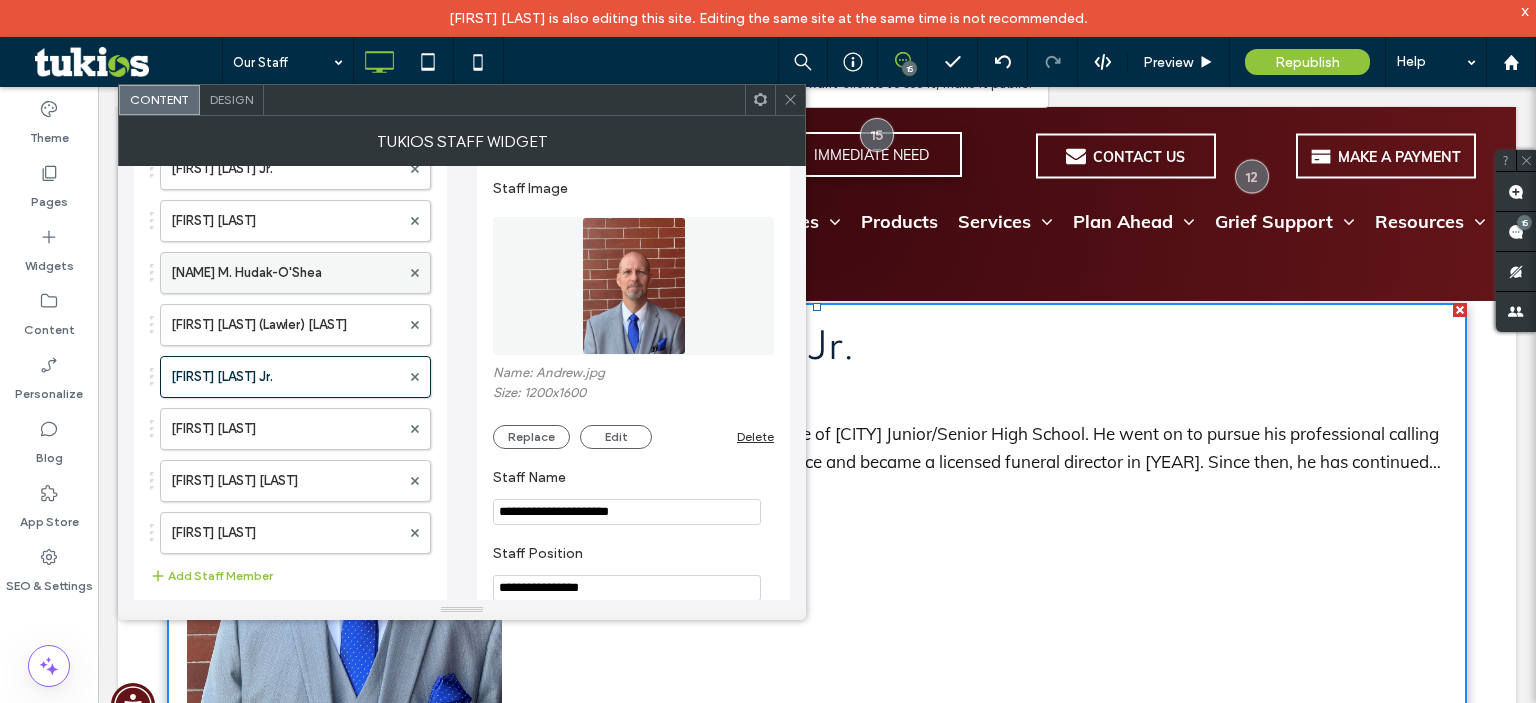click on "Donna M. Hudak-O'Shea" at bounding box center (285, 273) 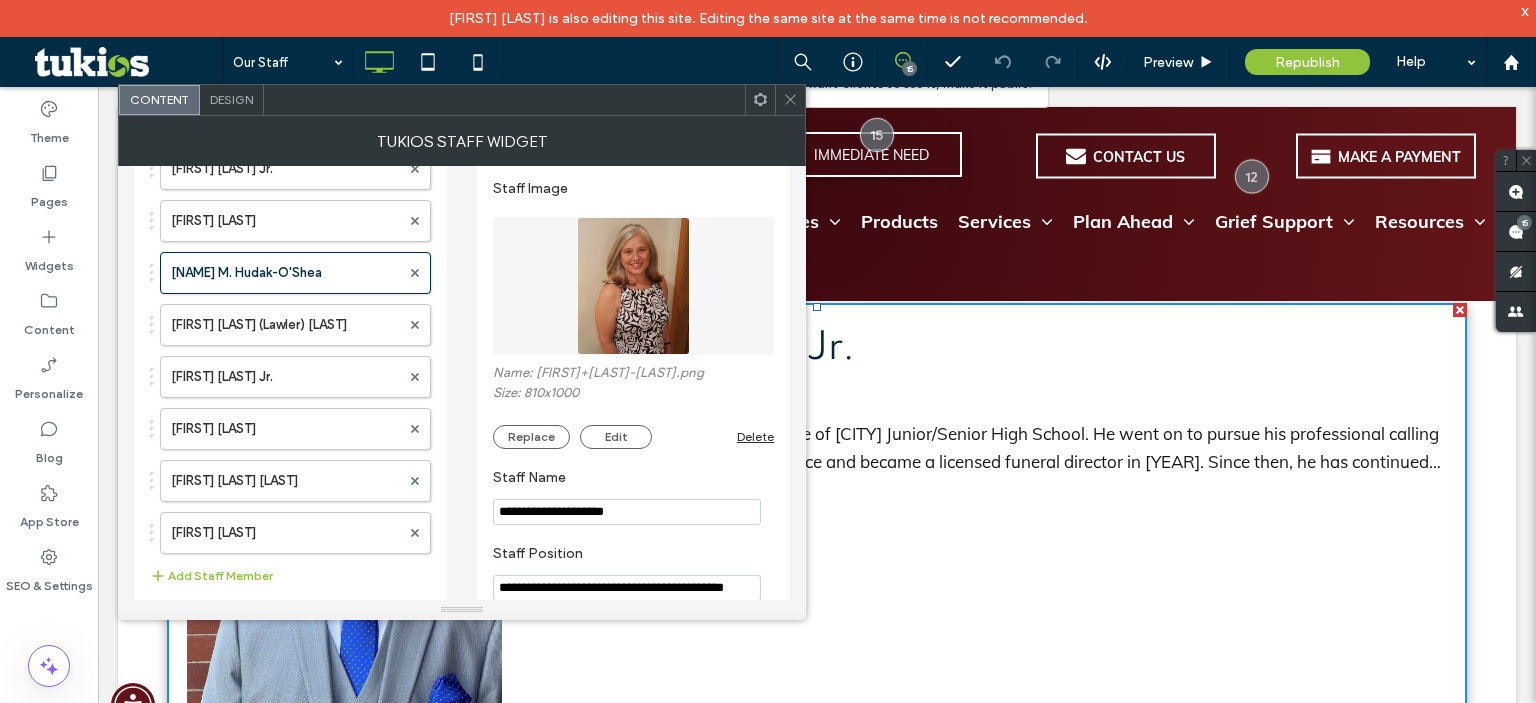 click on "**********" at bounding box center [627, 588] 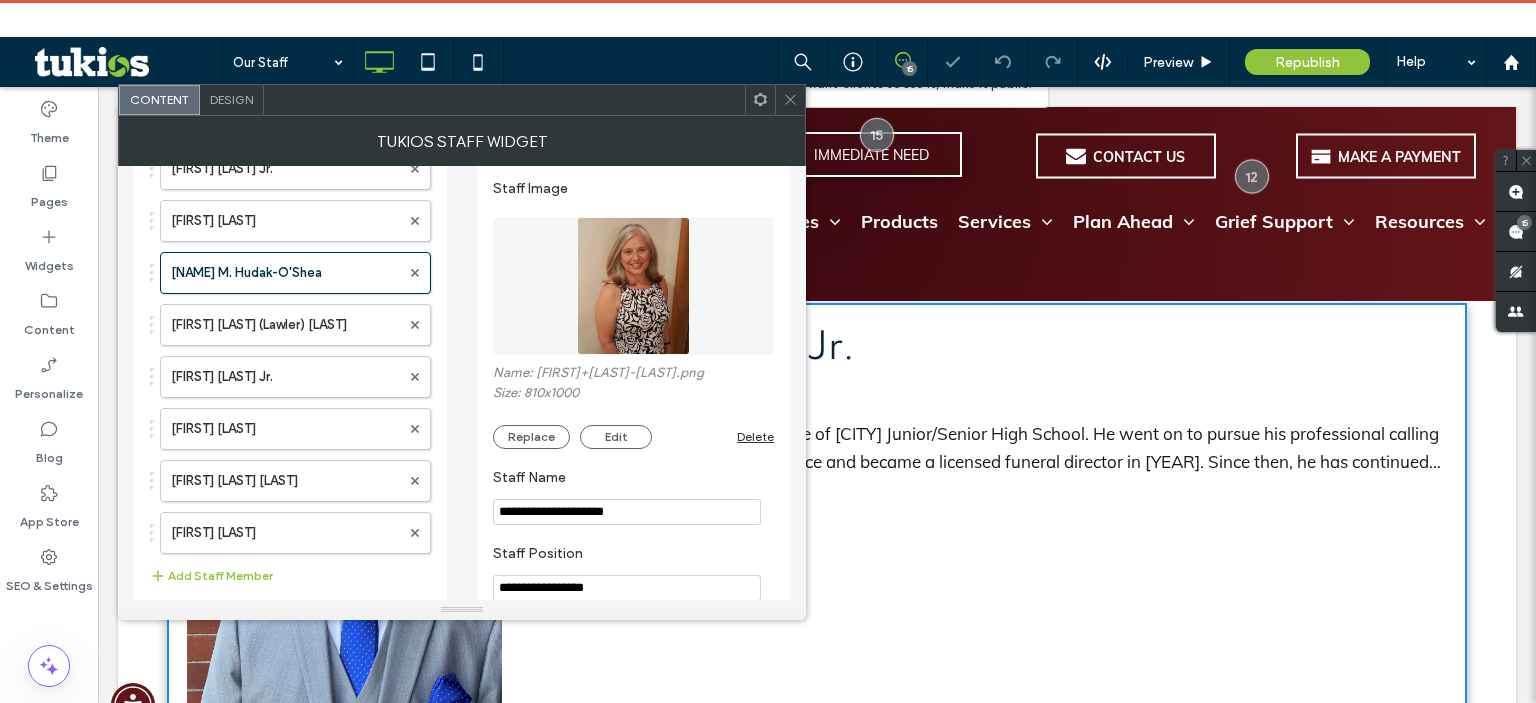 type on "**********" 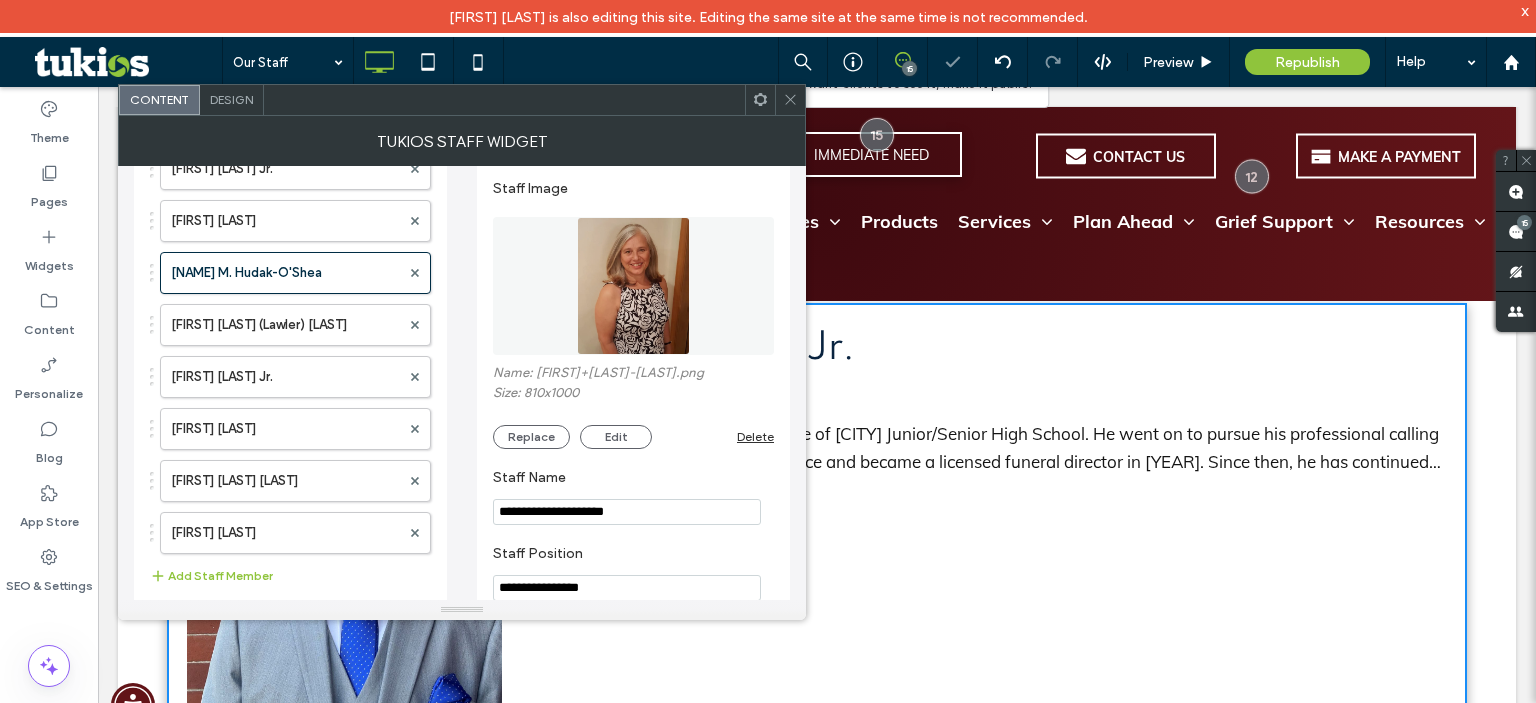 click on "**********" at bounding box center [633, 573] 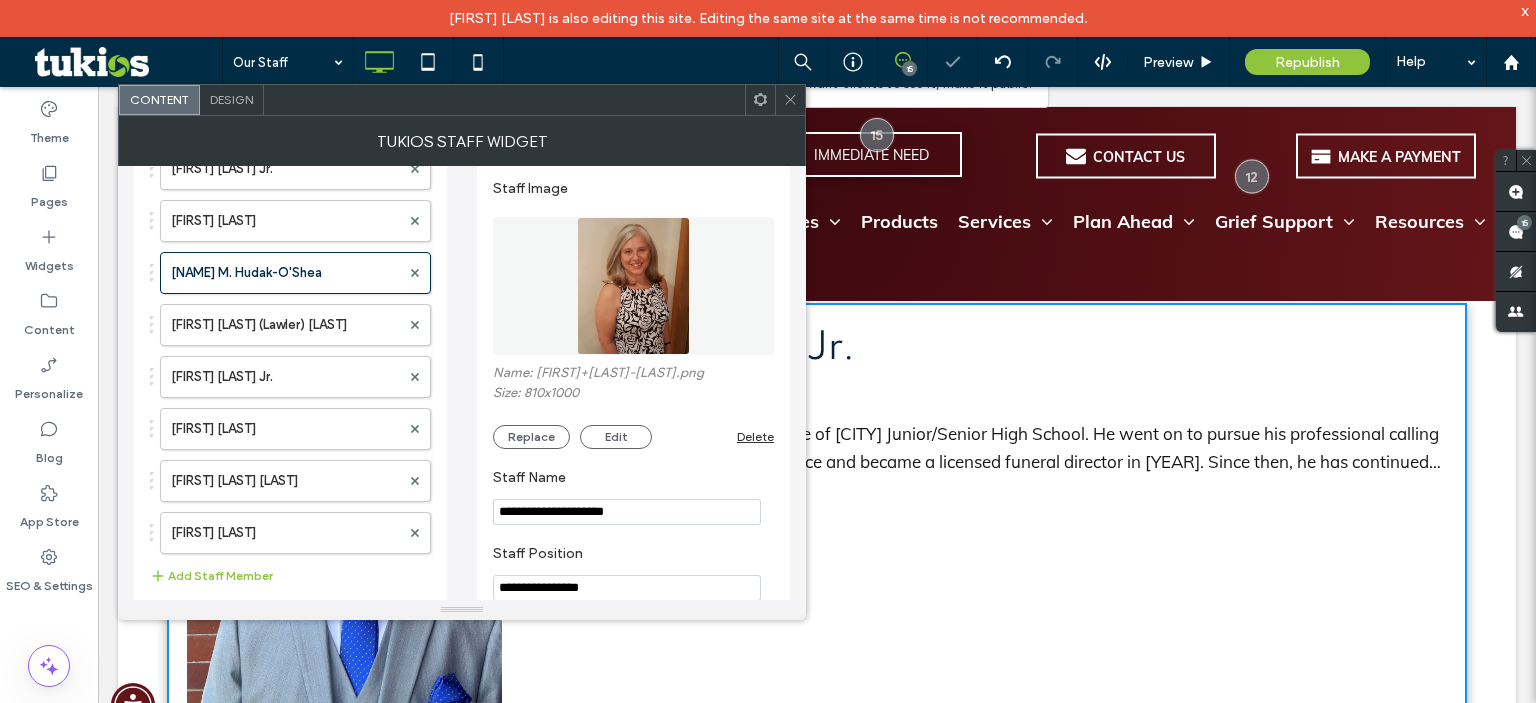 click on "Staff Position" at bounding box center (629, 556) 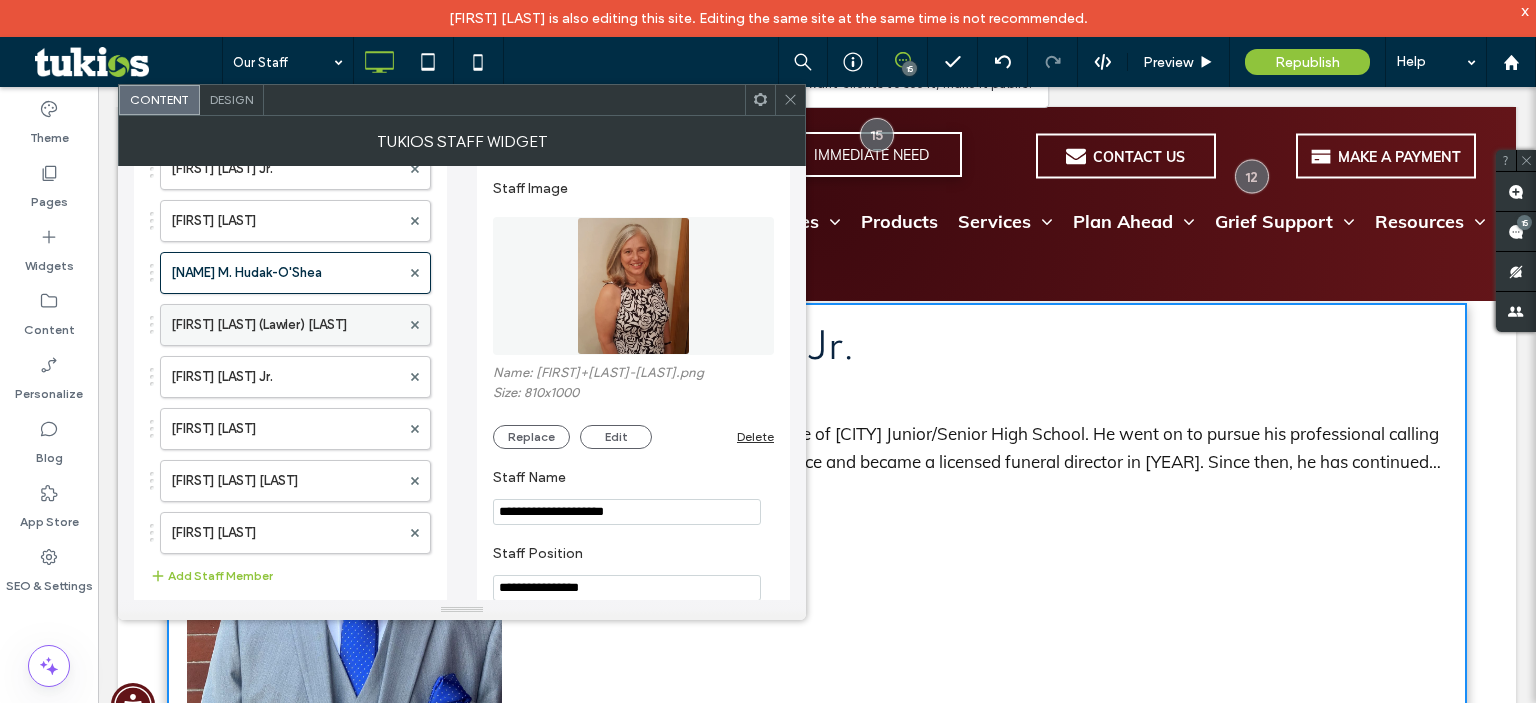 click on "Linda Ann (Lawler) Schwartz" at bounding box center [285, 325] 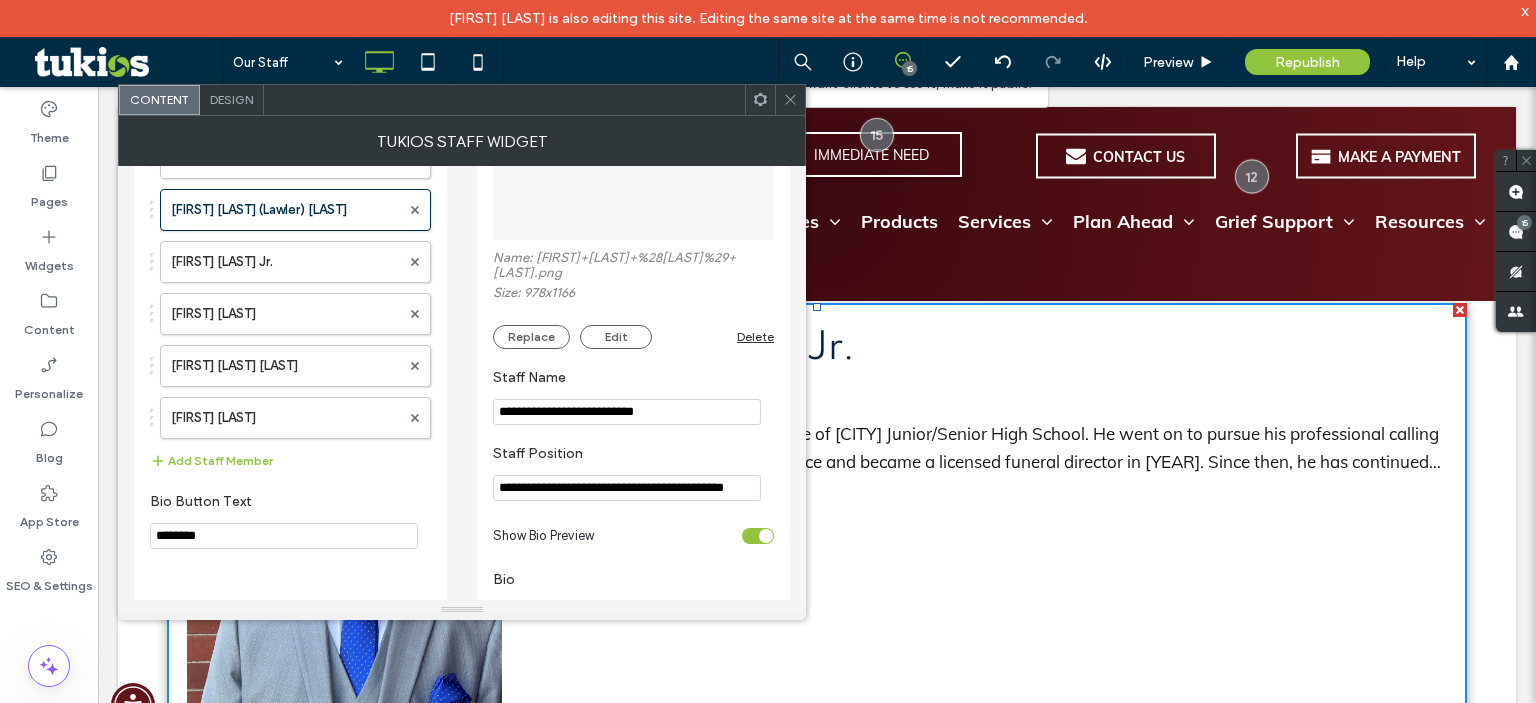 scroll, scrollTop: 296, scrollLeft: 0, axis: vertical 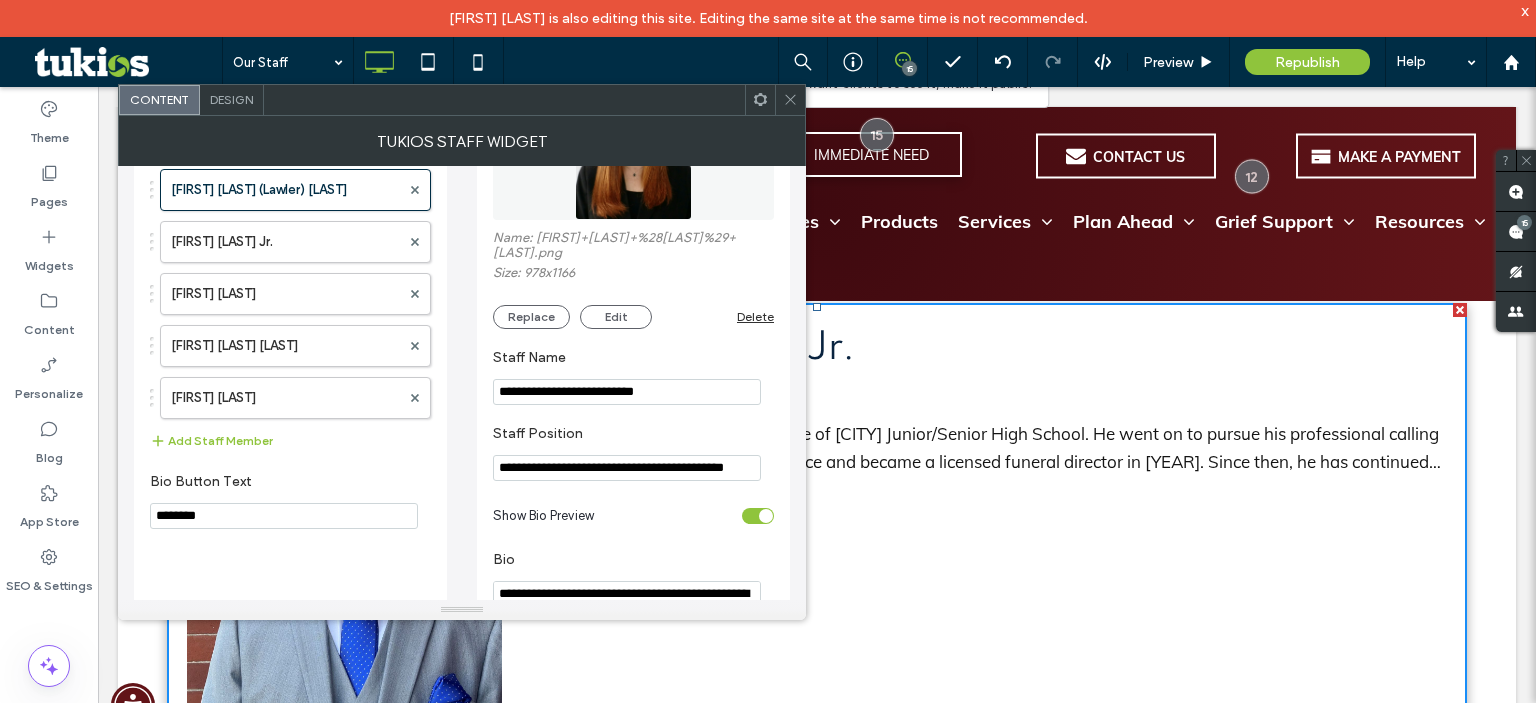 click on "**********" at bounding box center [627, 468] 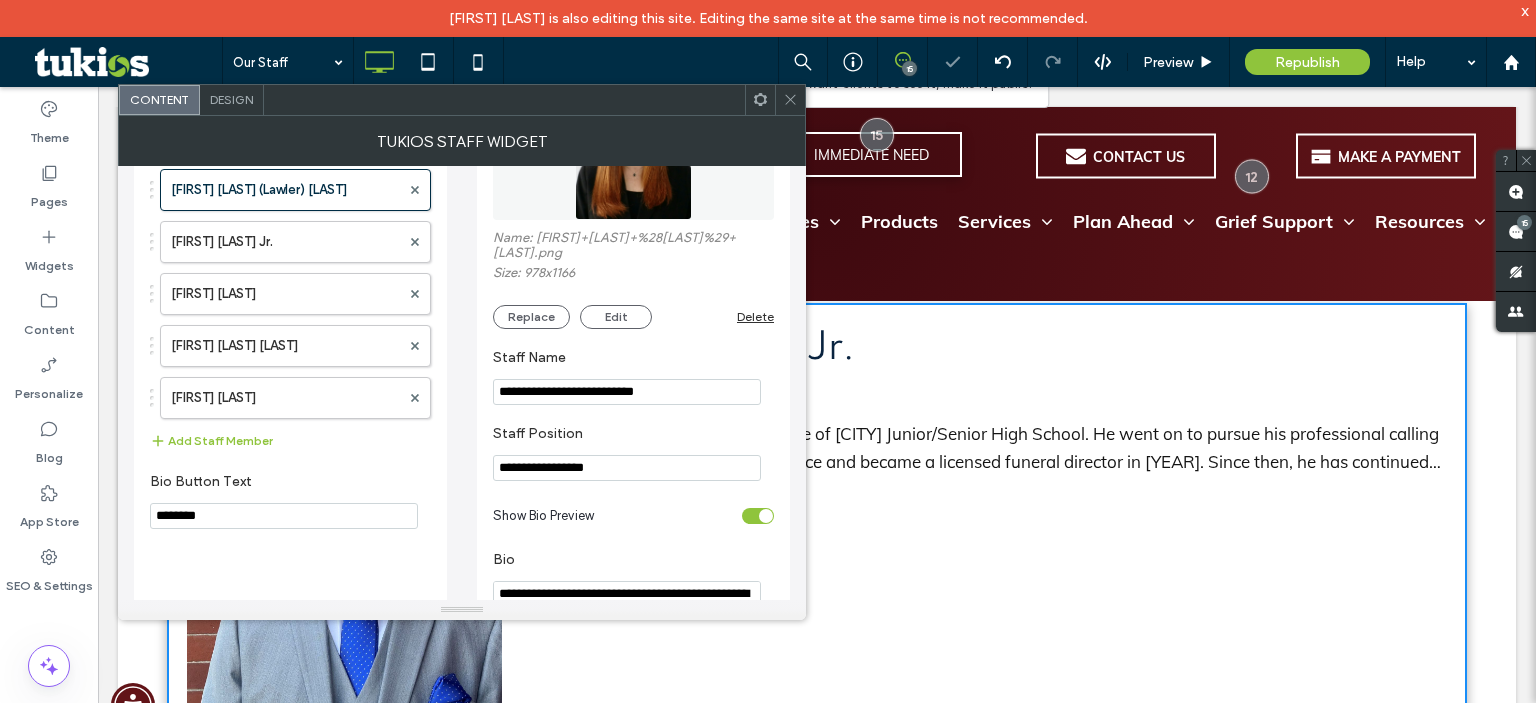 type on "**********" 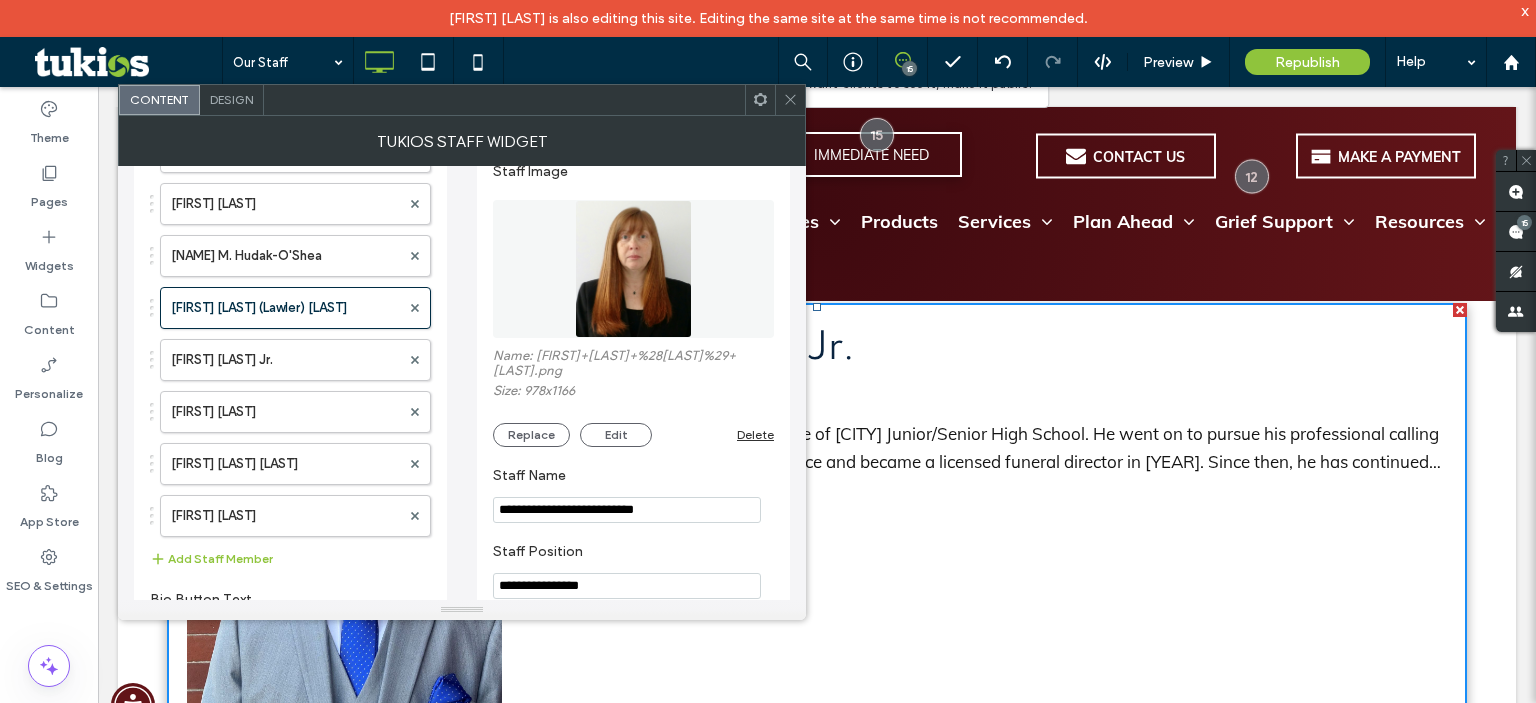 scroll, scrollTop: 174, scrollLeft: 0, axis: vertical 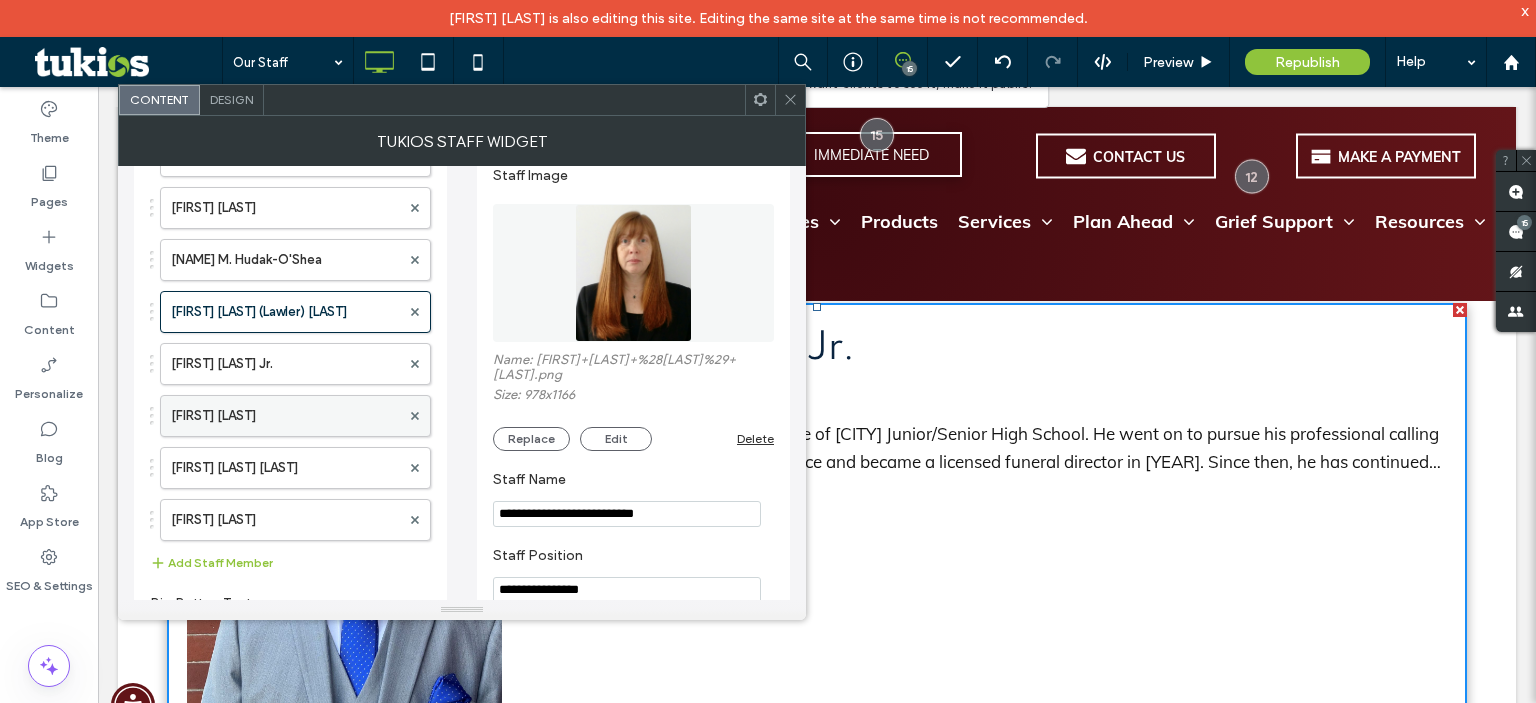 click on "Lincoln Gabriel" at bounding box center (285, 416) 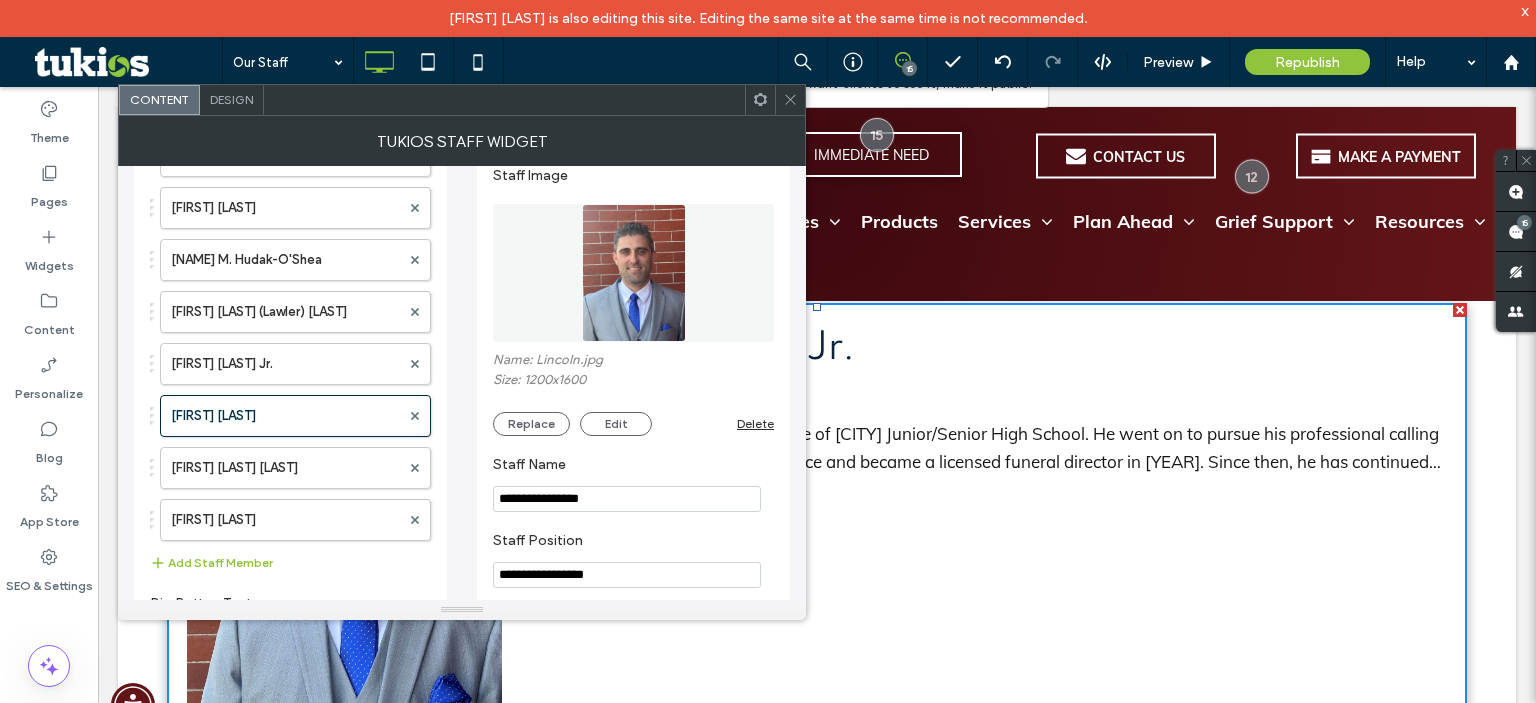 click on "**********" at bounding box center [627, 575] 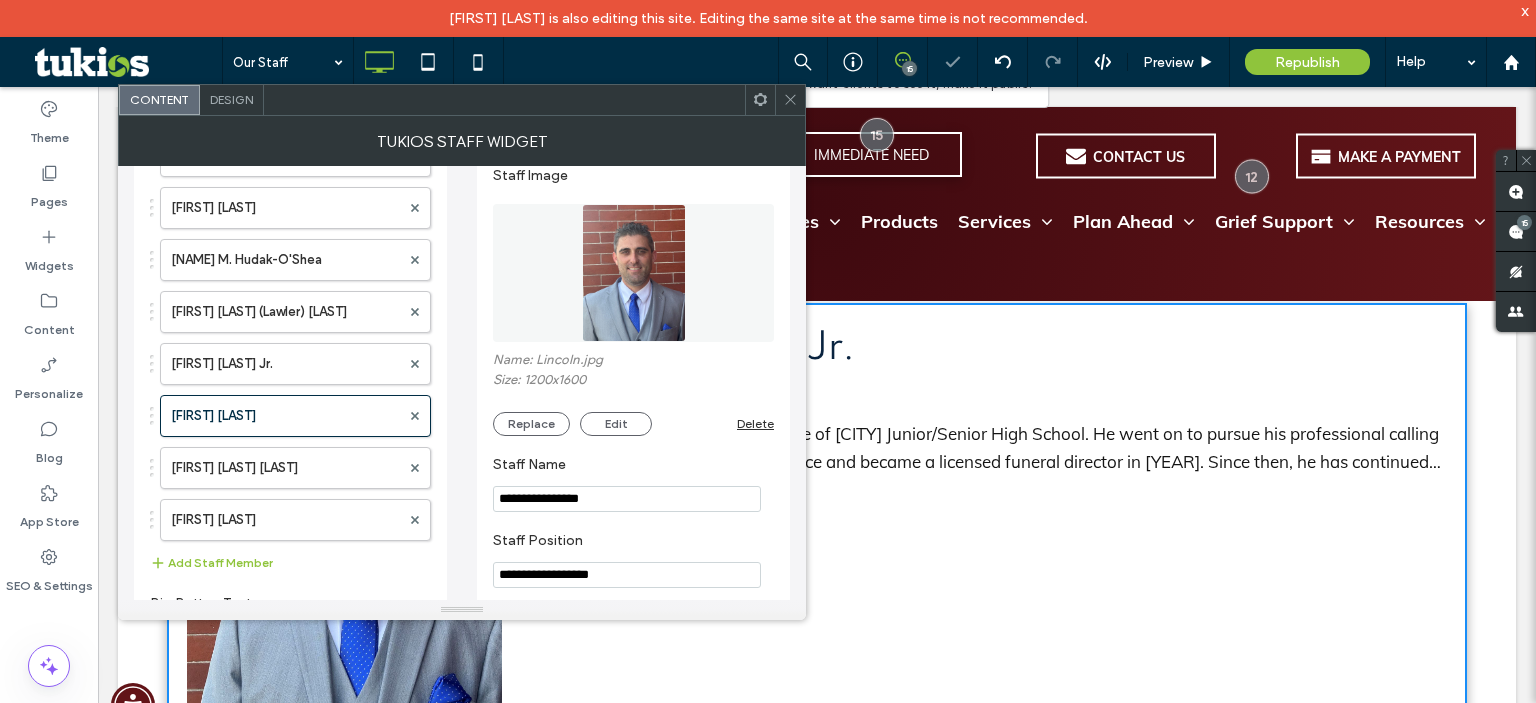 type on "**********" 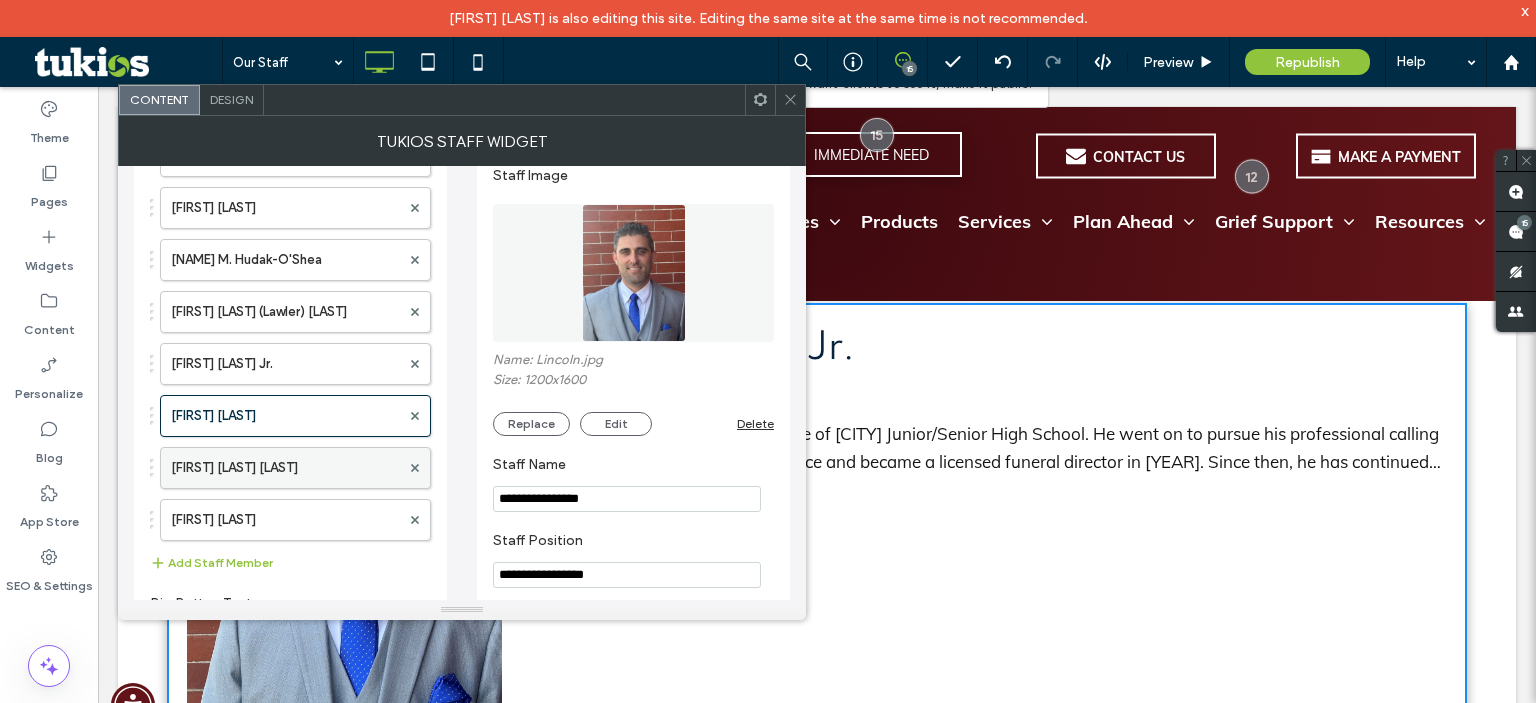 click on "Stephen Glenn Moskosky" at bounding box center (285, 468) 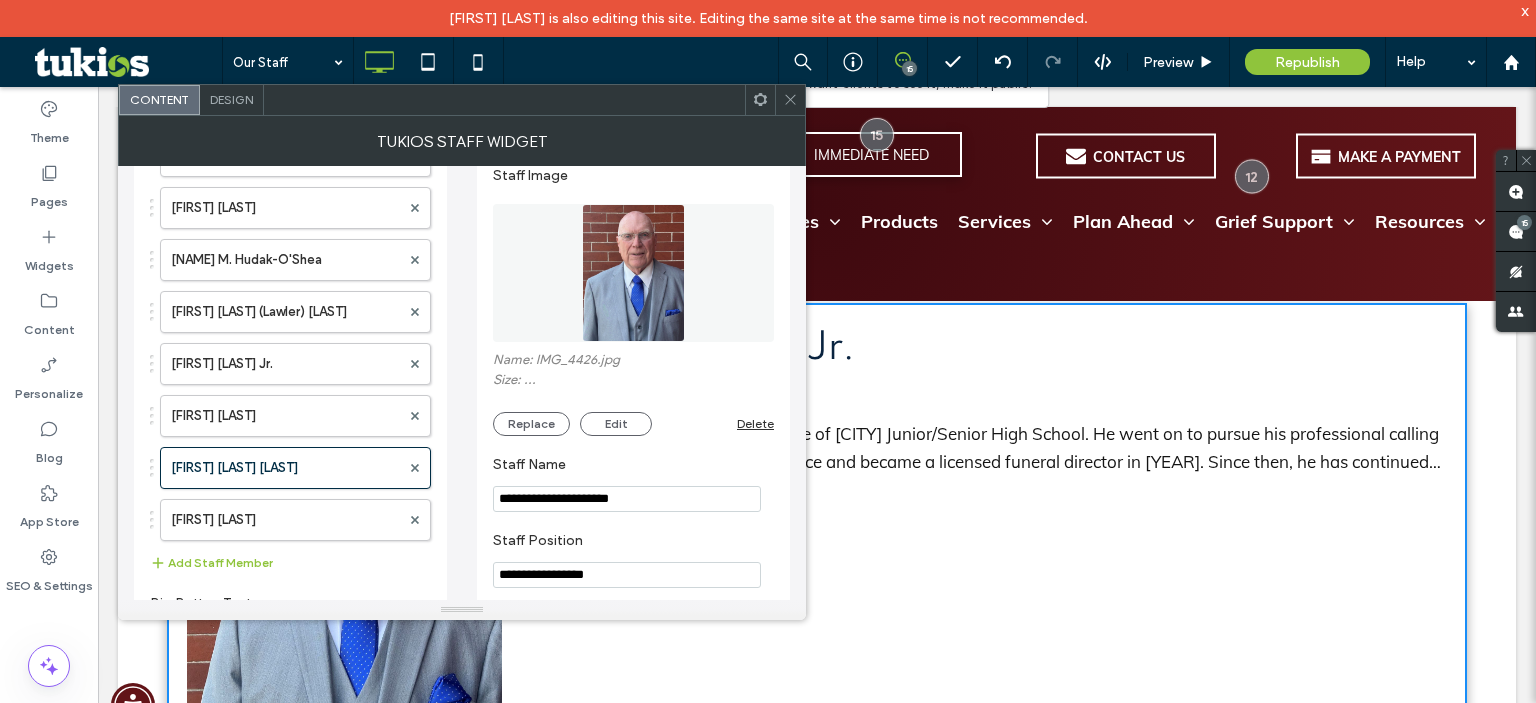 click on "**********" at bounding box center [627, 575] 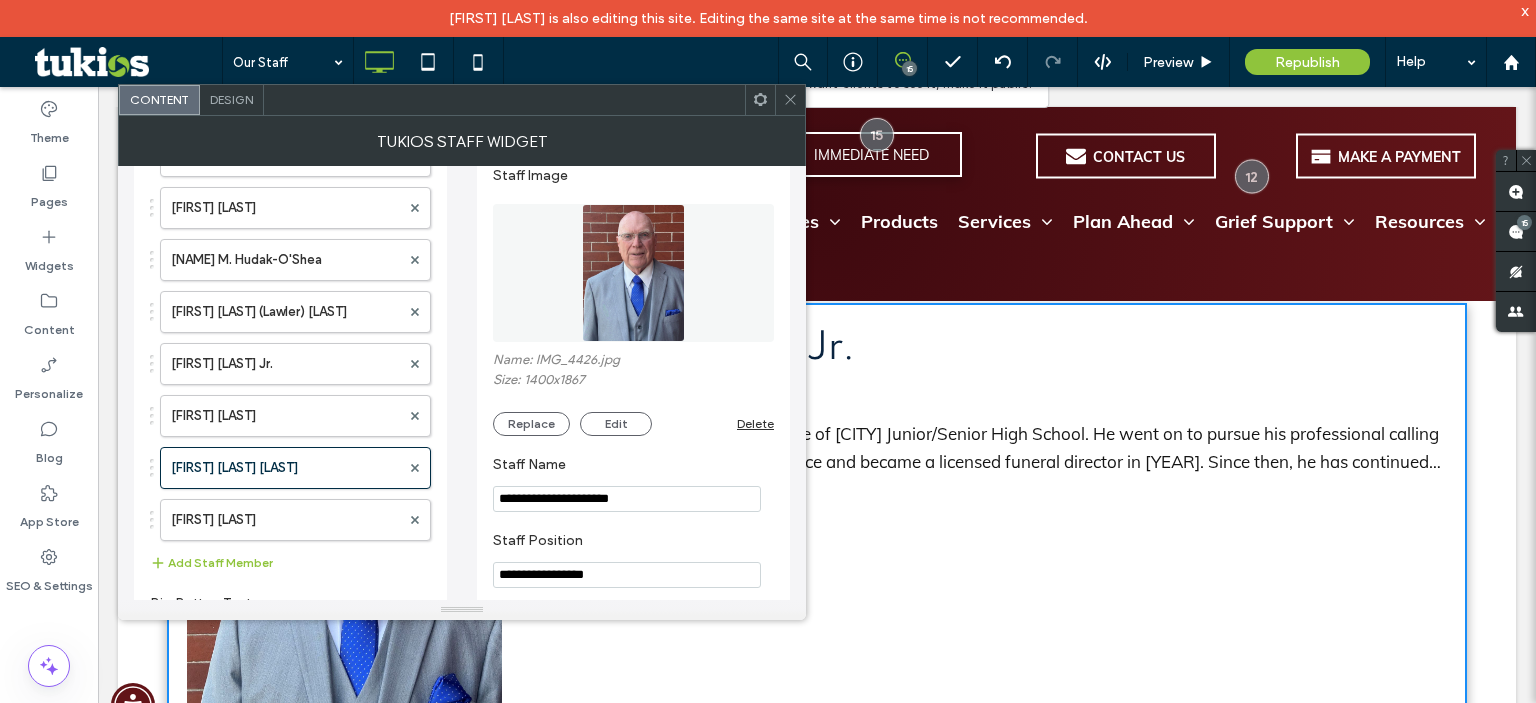 click on "**********" at bounding box center [627, 575] 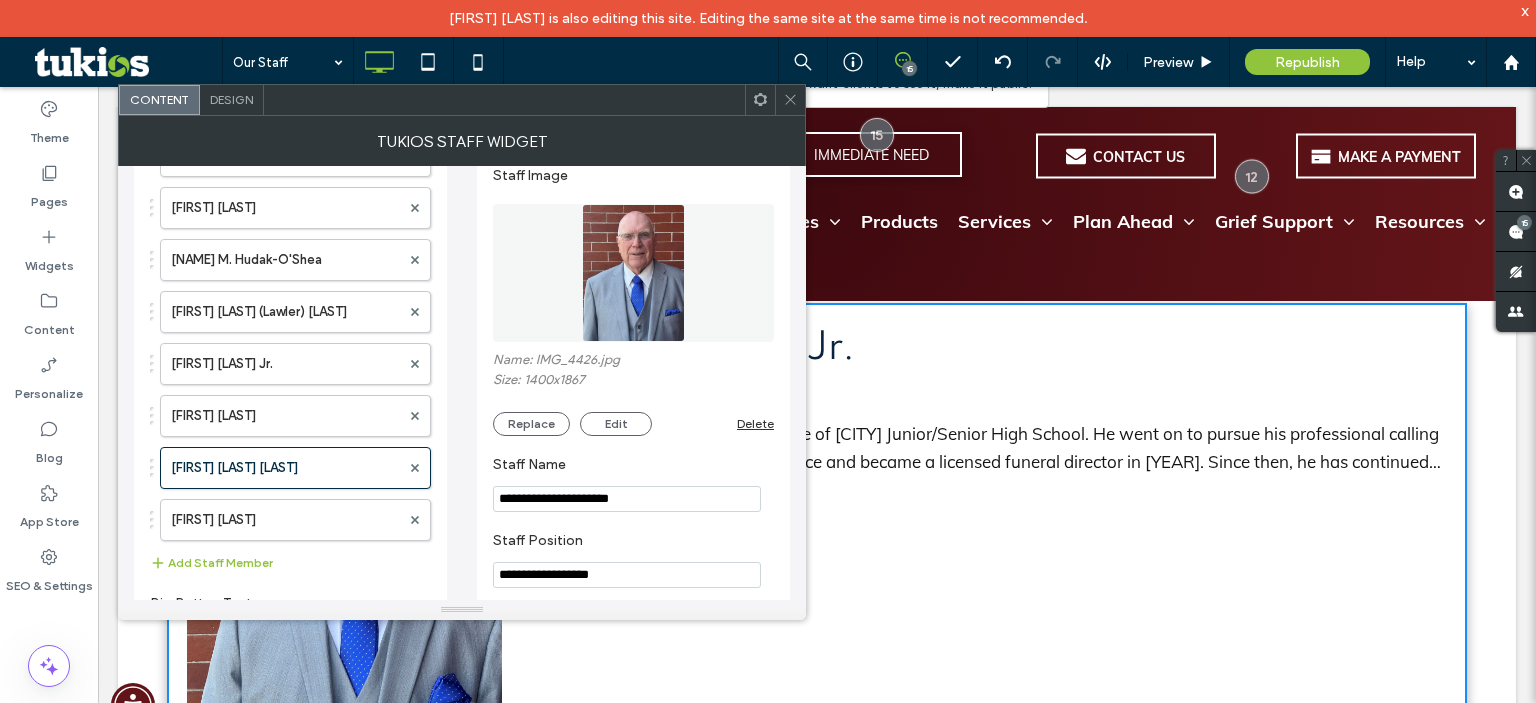 click on "**********" at bounding box center (627, 575) 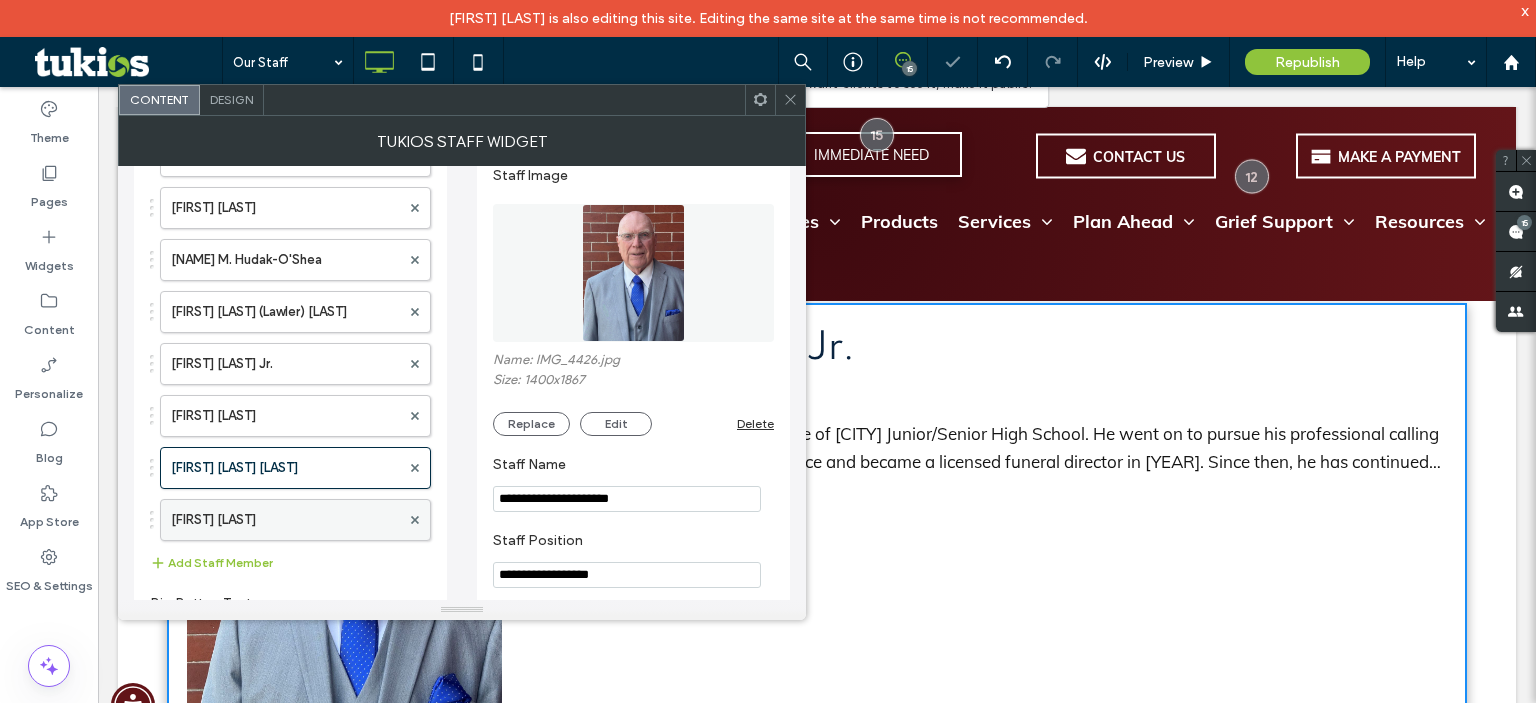 type on "**********" 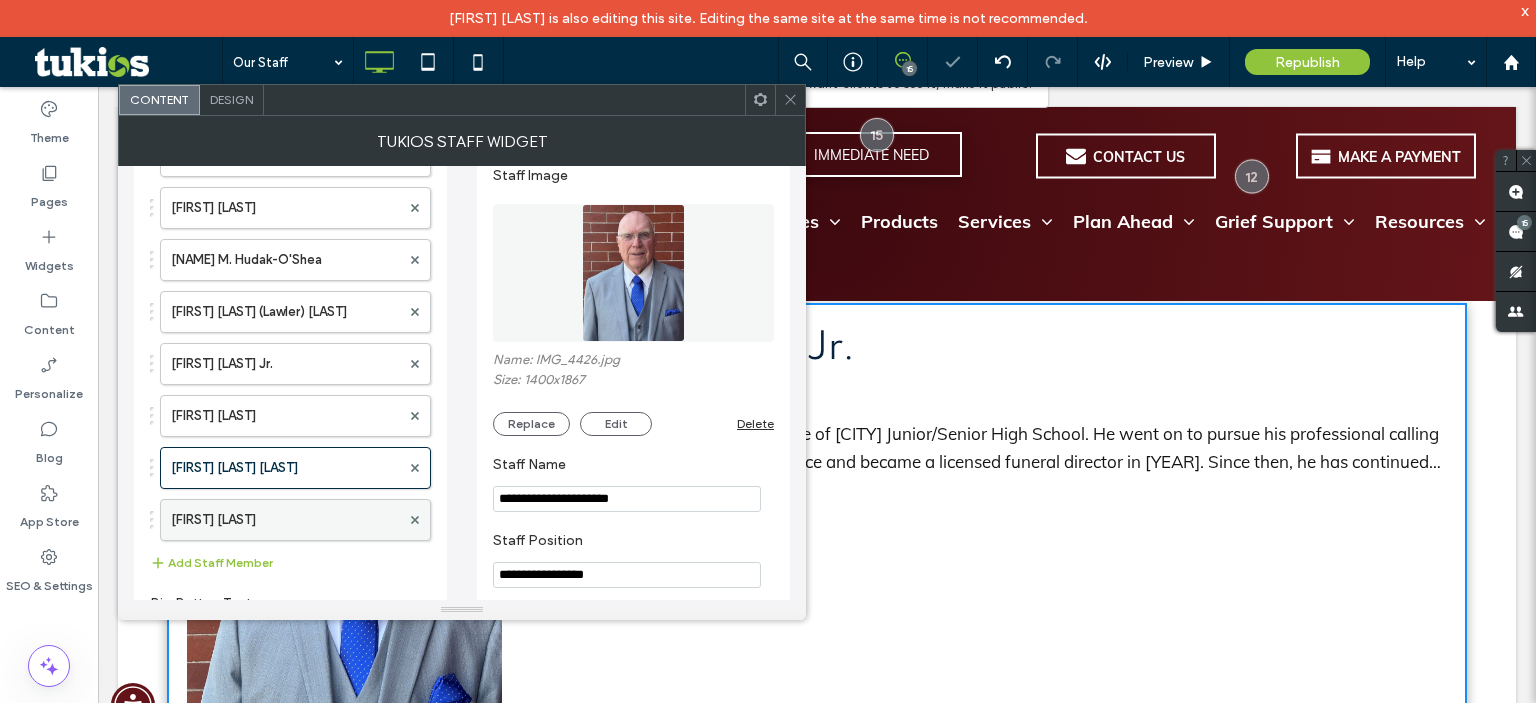 click on "Bill Boyle" at bounding box center [285, 520] 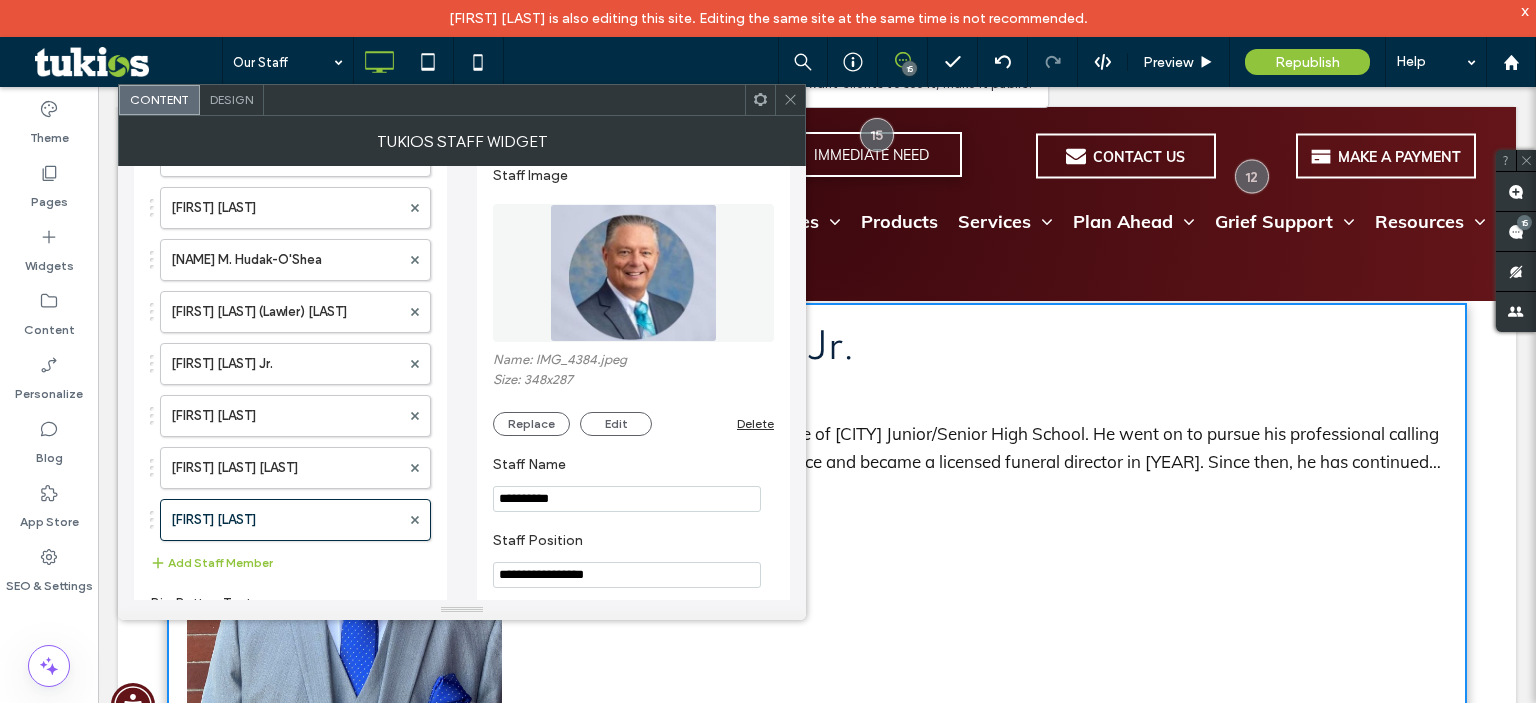 click 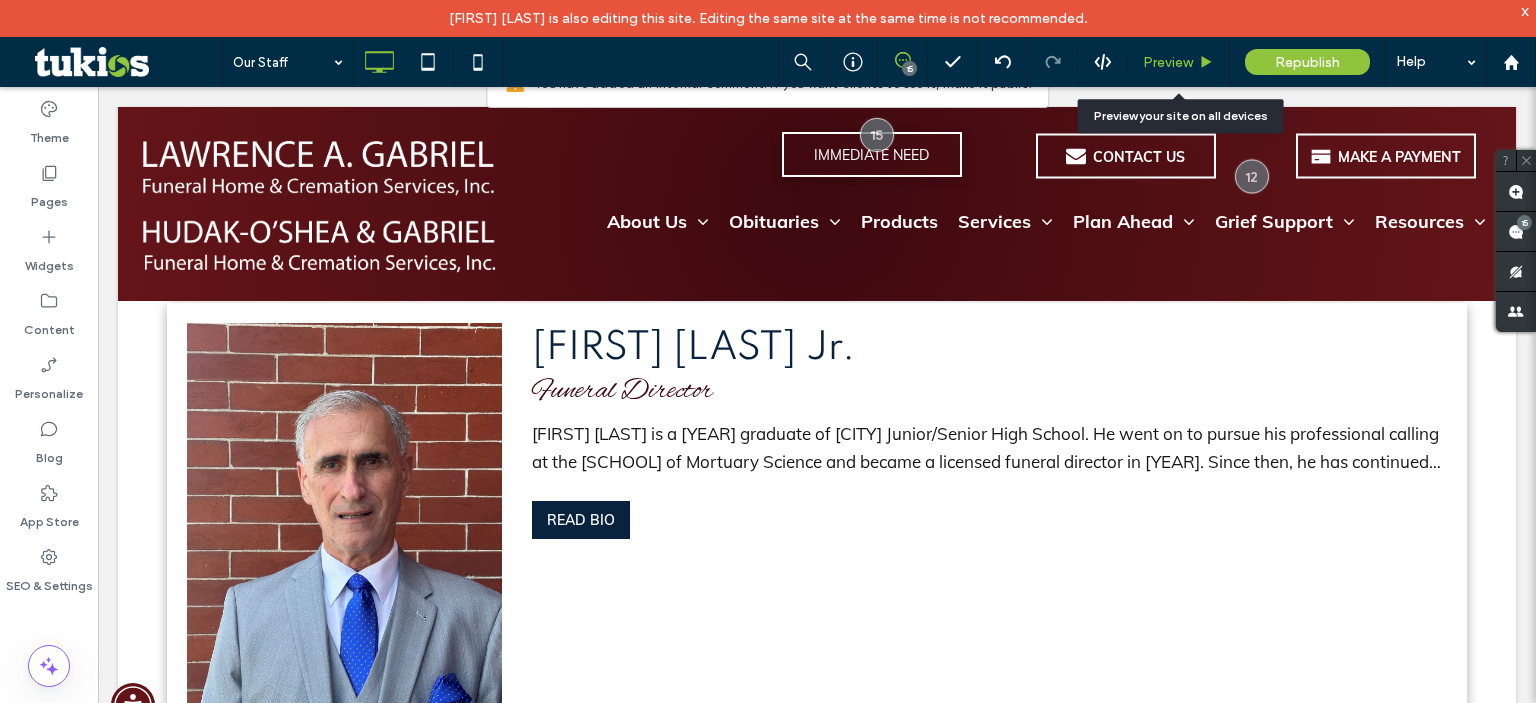 click on "Preview" at bounding box center [1178, 62] 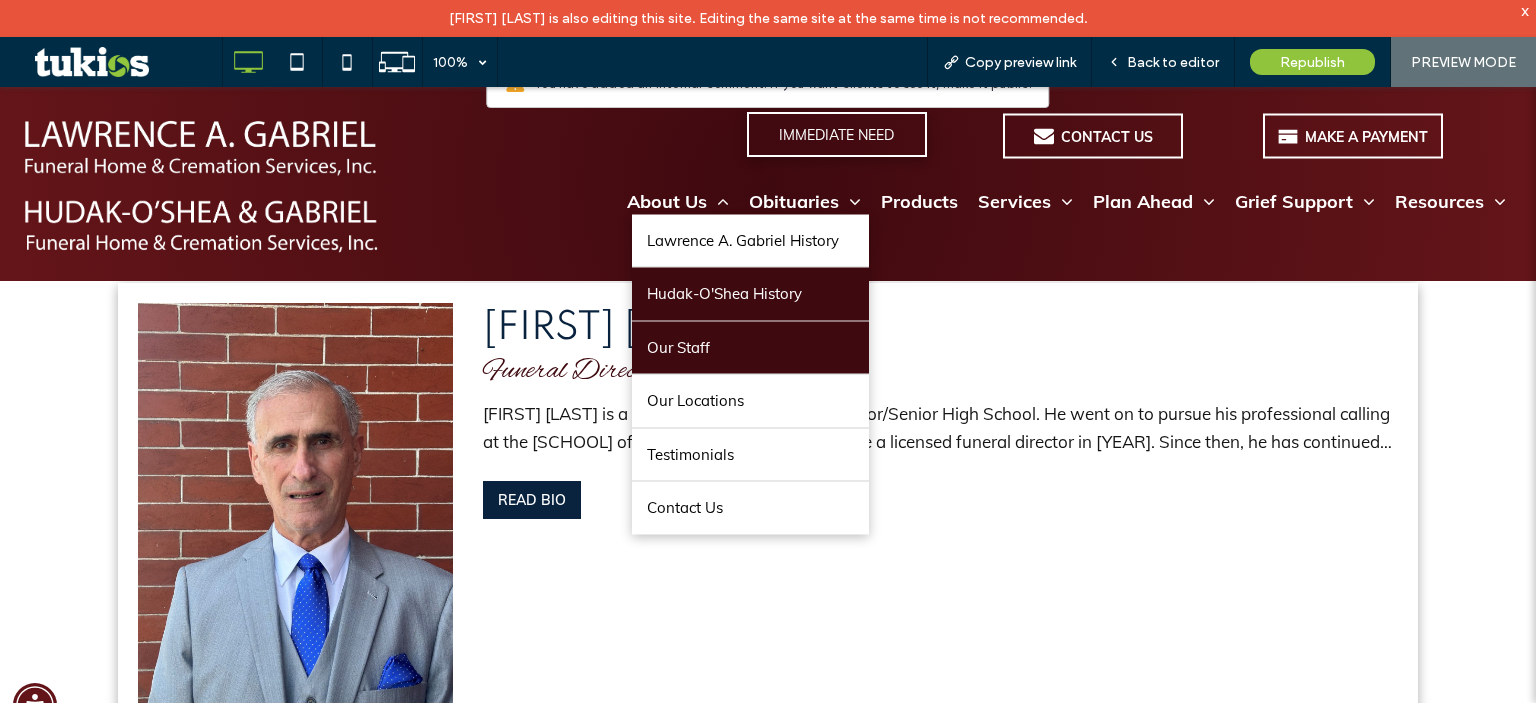click on "Hudak-O'Shea History" at bounding box center [750, 294] 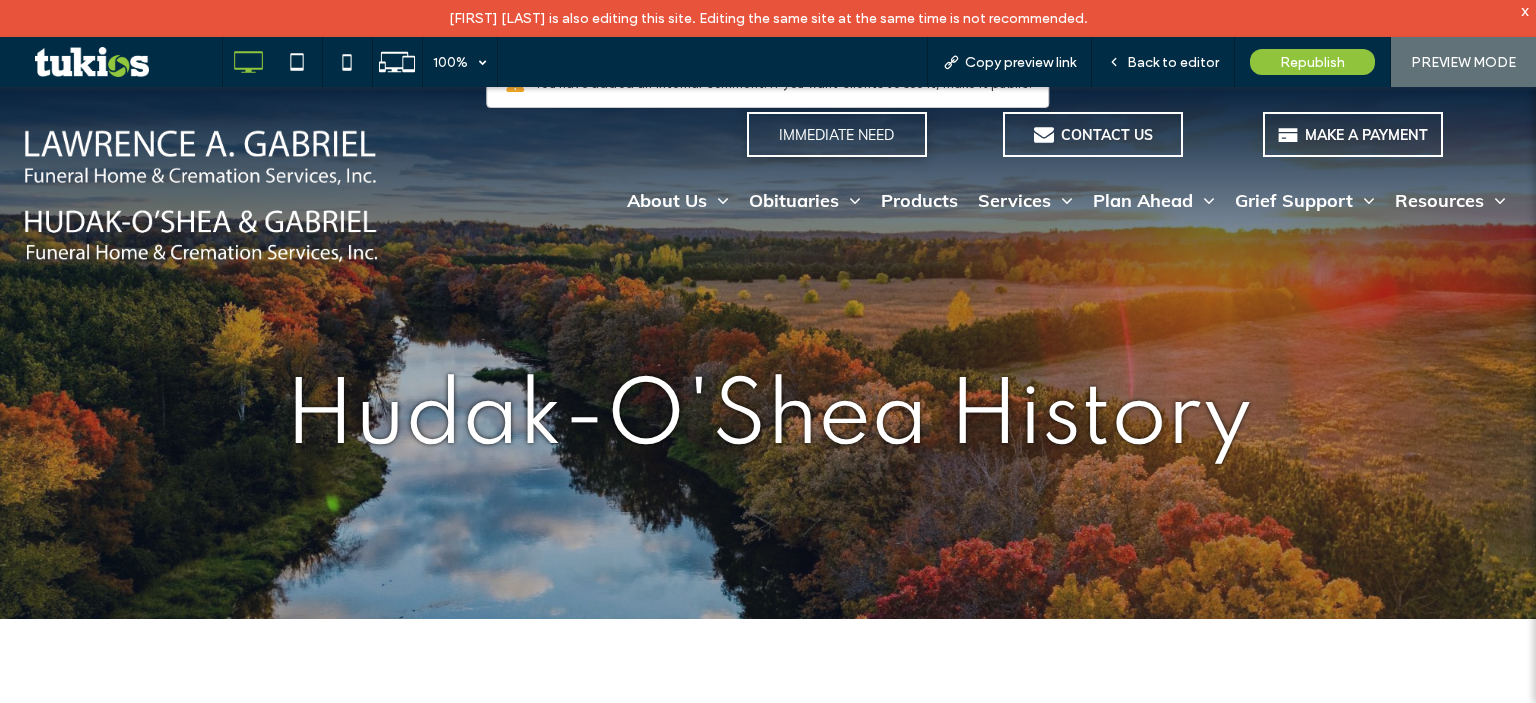 scroll, scrollTop: 0, scrollLeft: 0, axis: both 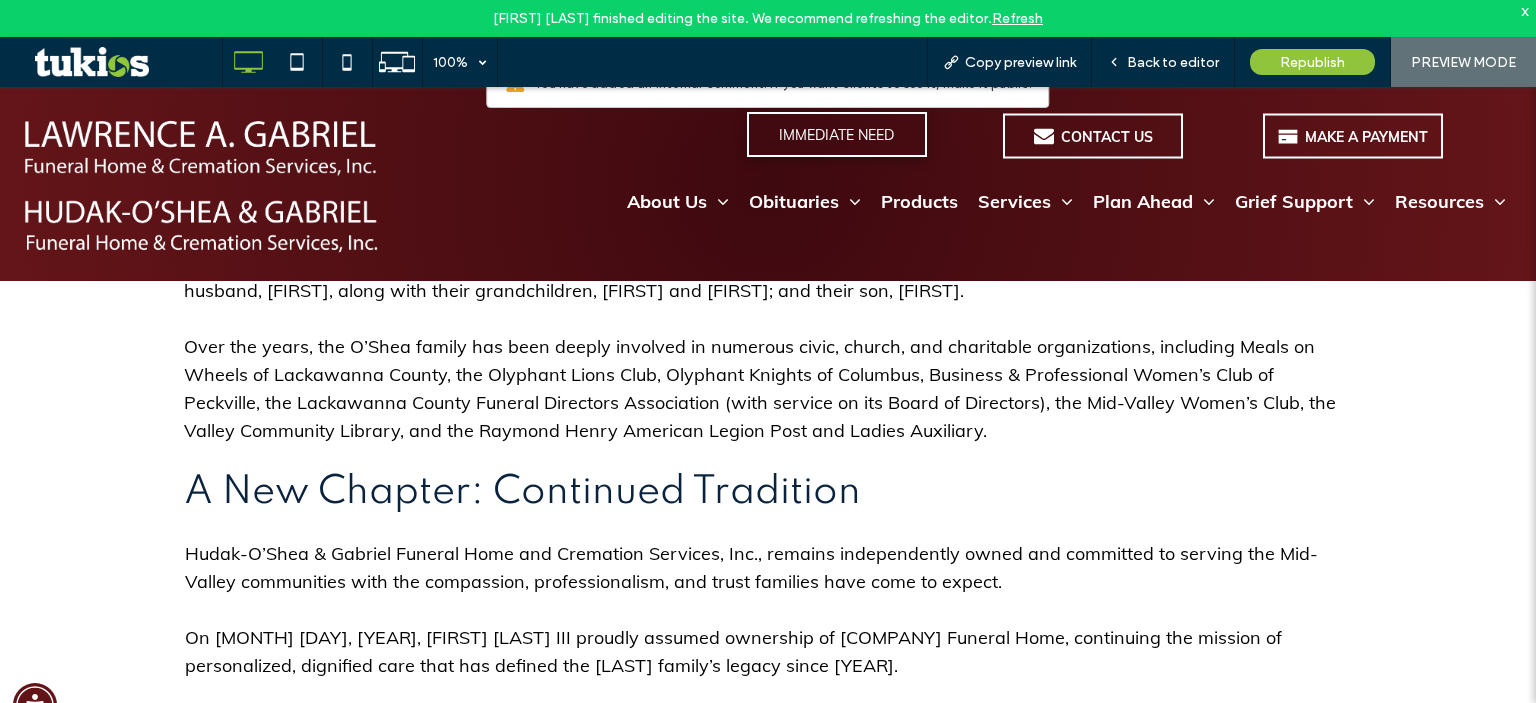 drag, startPoint x: 1532, startPoint y: 163, endPoint x: 1526, endPoint y: 422, distance: 259.0695 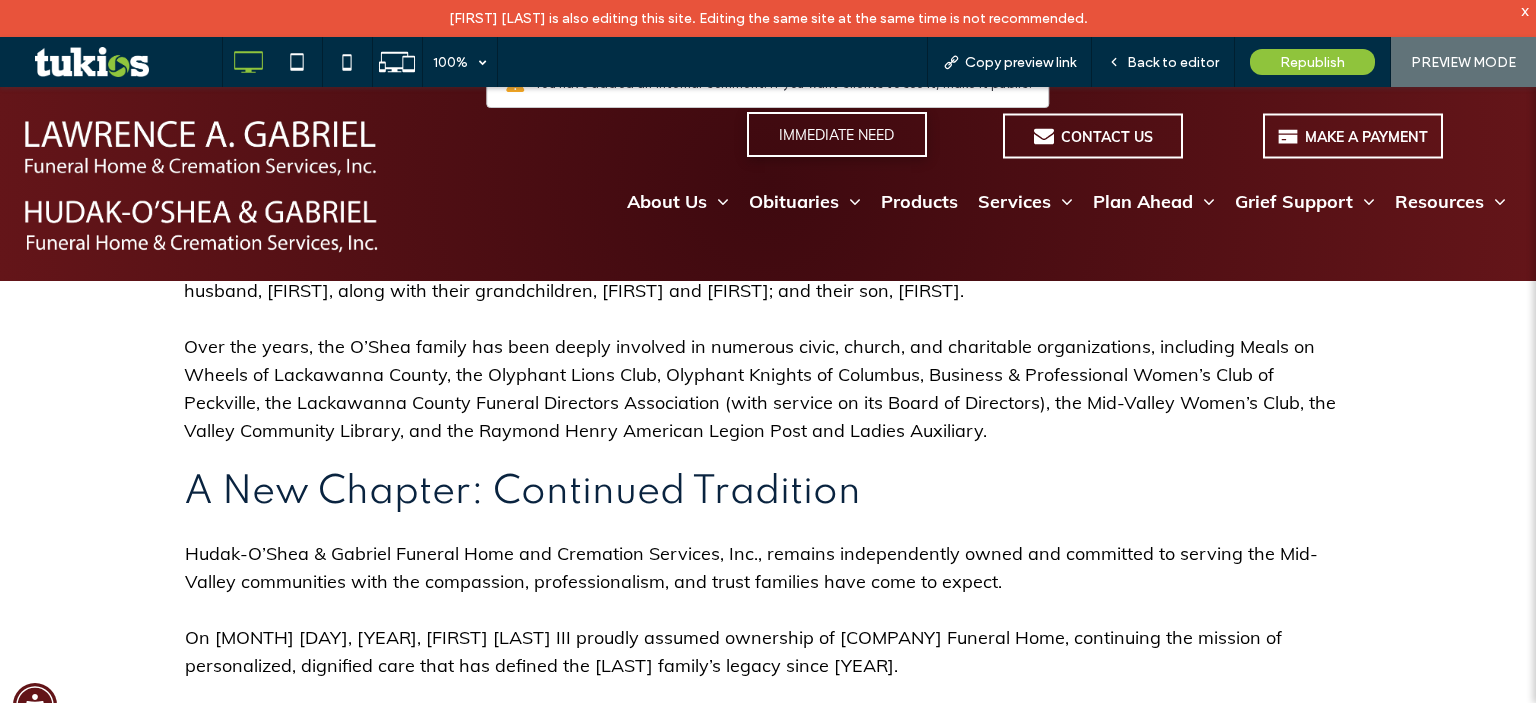 click on "Over the years, the O’Shea family has been deeply involved in numerous civic, church, and charitable organizations, including Meals on Wheels of Lackawanna County, the Olyphant Lions Club, Olyphant Knights of Columbus, Business & Professional Women’s Club of Peckville, the Lackawanna County Funeral Directors Association (with service on its Board of Directors), the Mid-Valley Women’s Club, the Valley Community Library, and the Raymond Henry American Legion Post and Ladies Auxiliary." at bounding box center [768, 389] 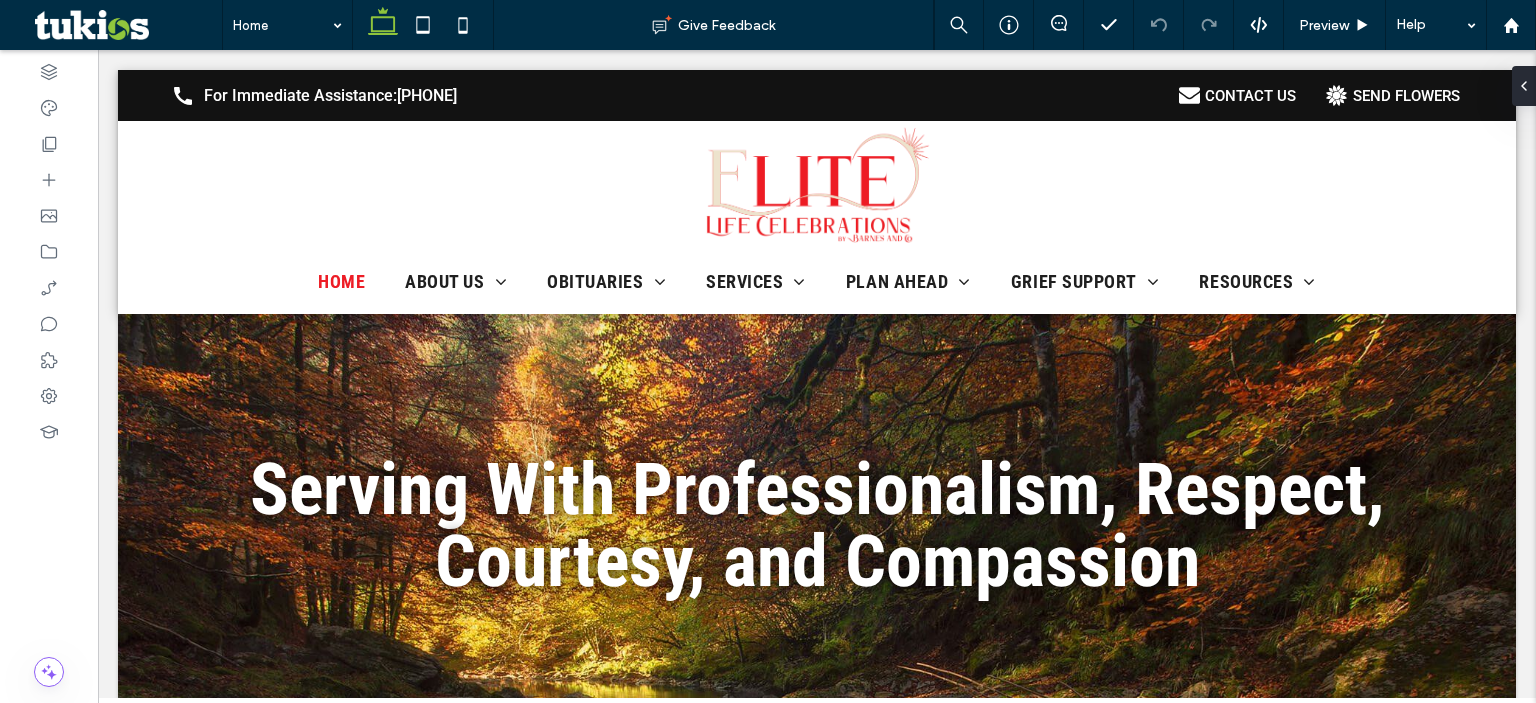 scroll, scrollTop: 0, scrollLeft: 0, axis: both 